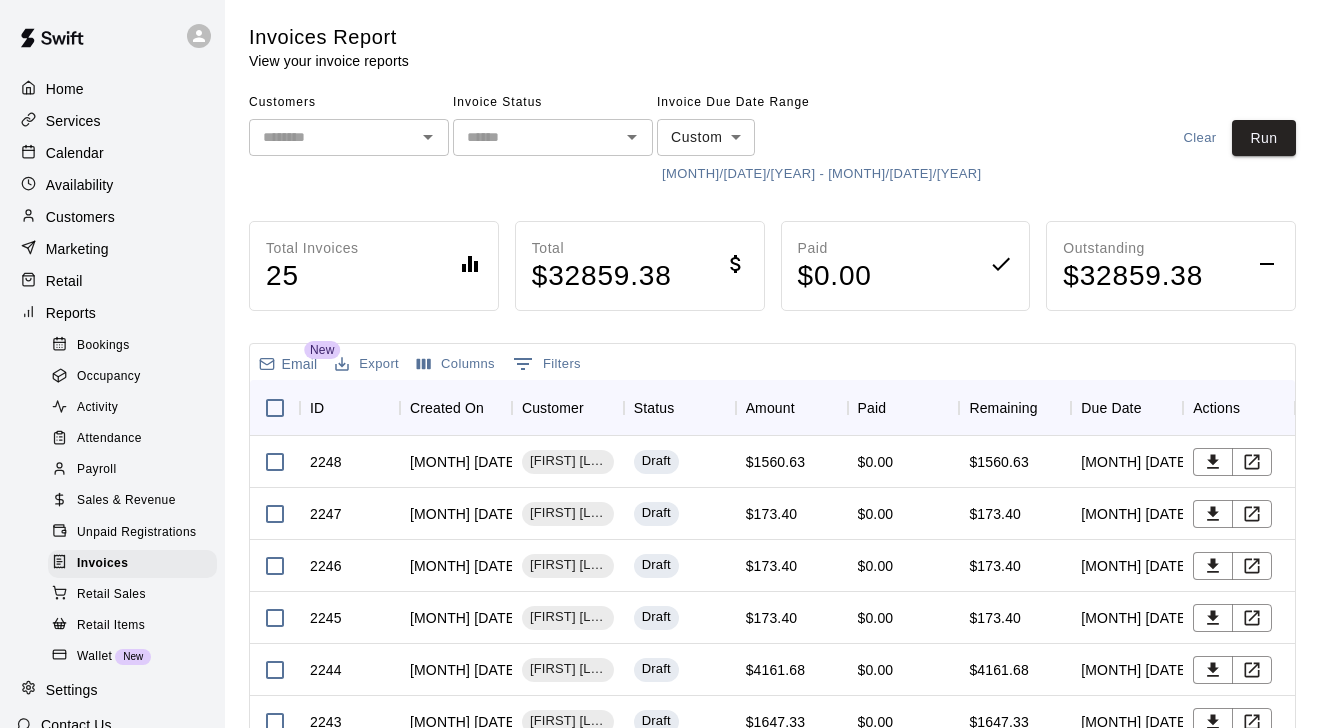 scroll, scrollTop: 0, scrollLeft: 0, axis: both 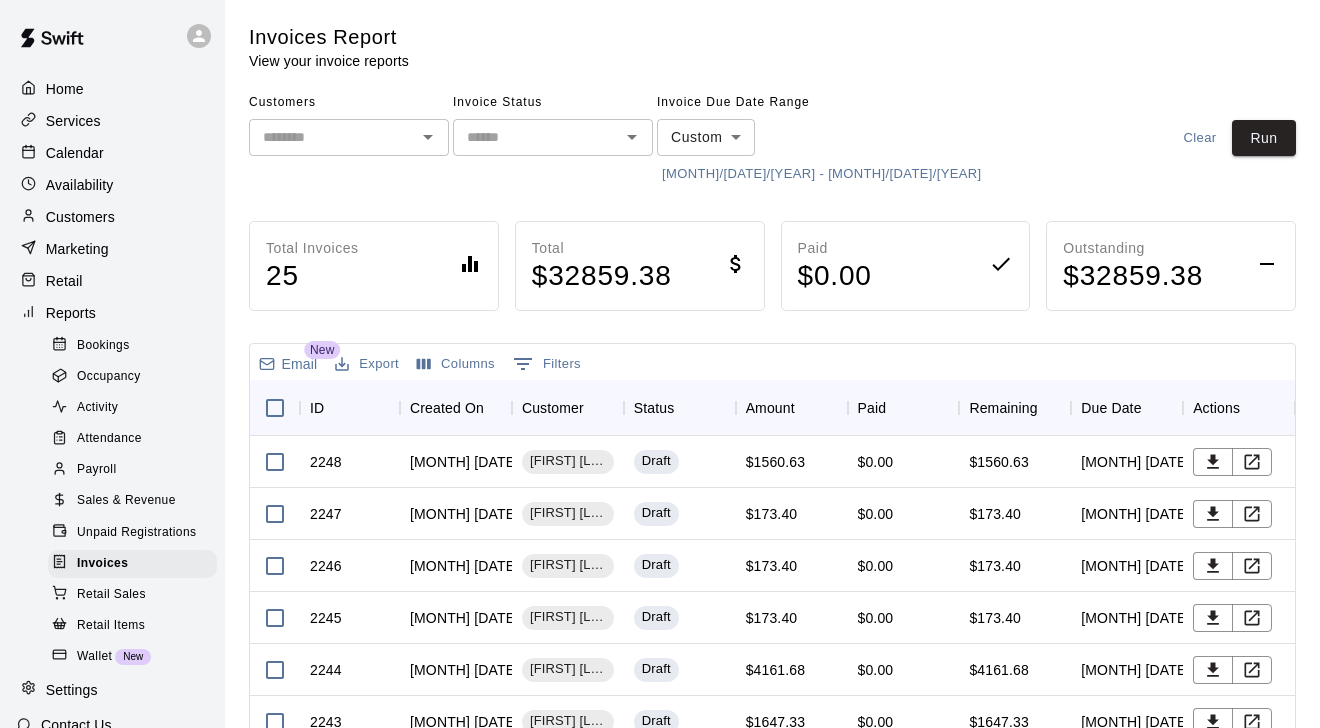 click on "Calendar" at bounding box center [112, 153] 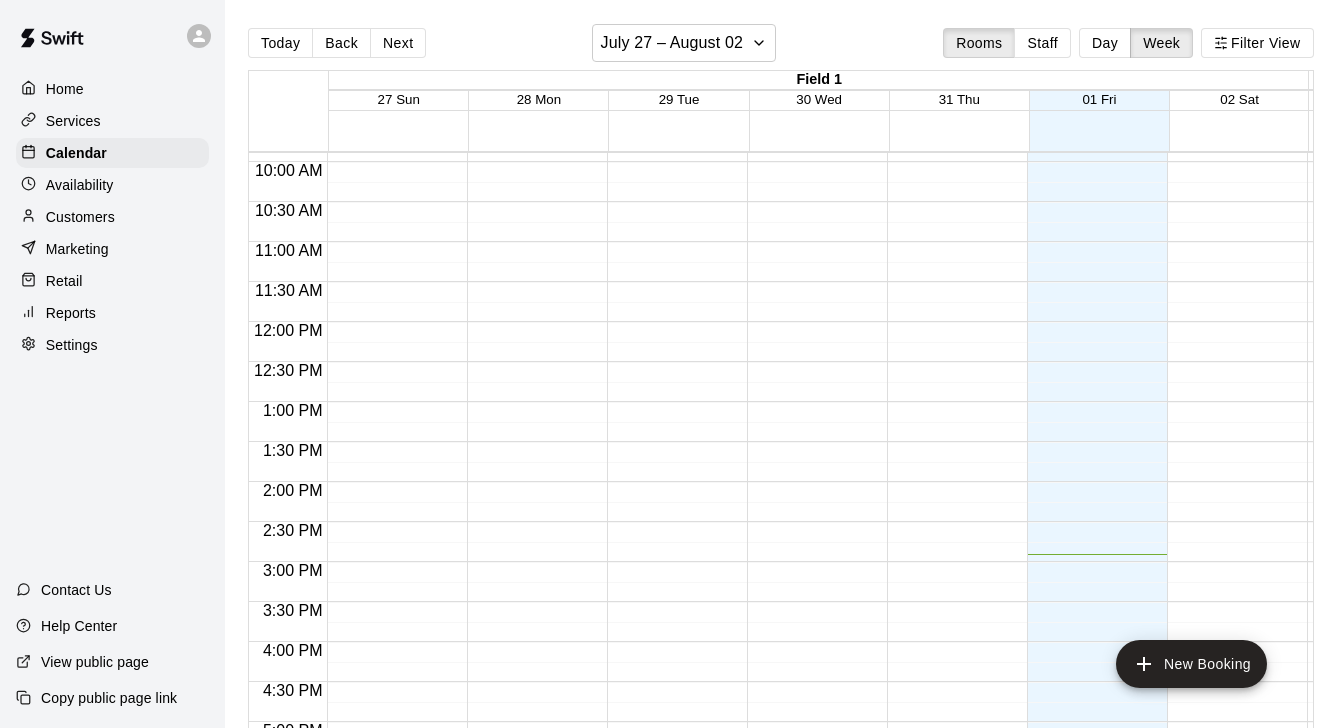 scroll, scrollTop: 793, scrollLeft: 0, axis: vertical 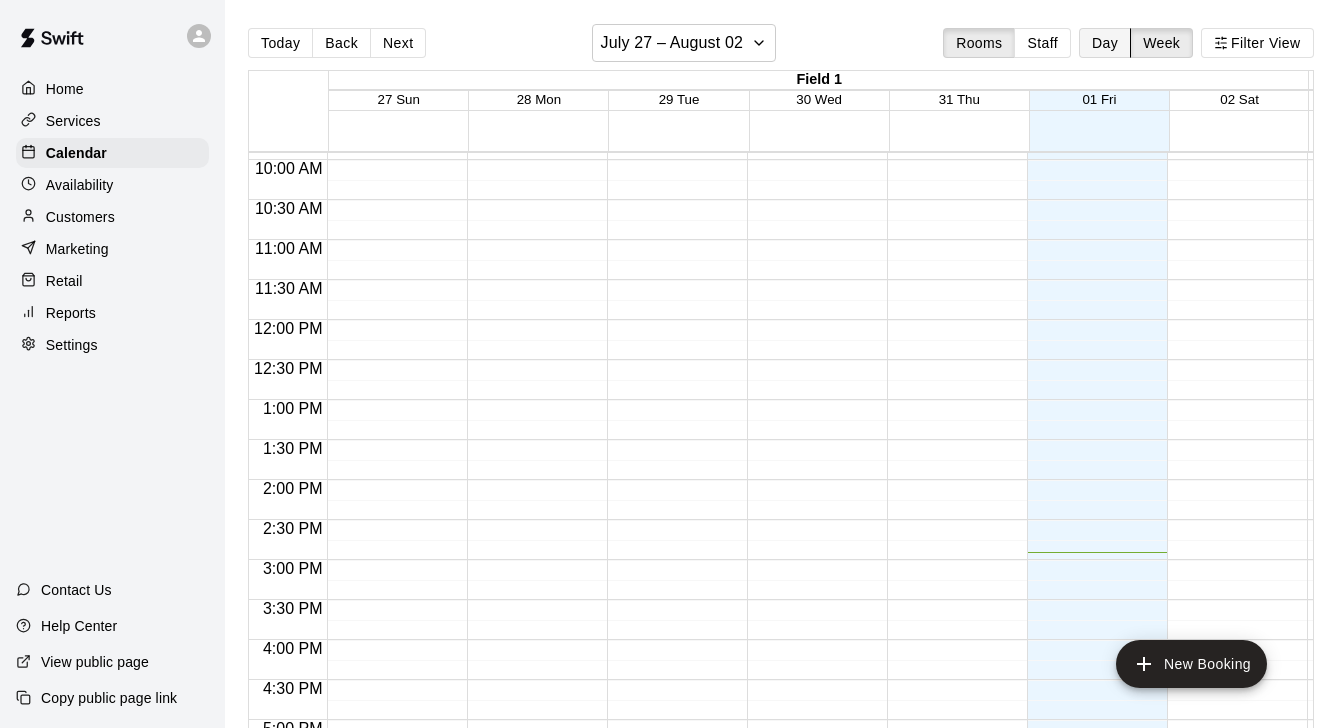 click on "Day" at bounding box center [1105, 43] 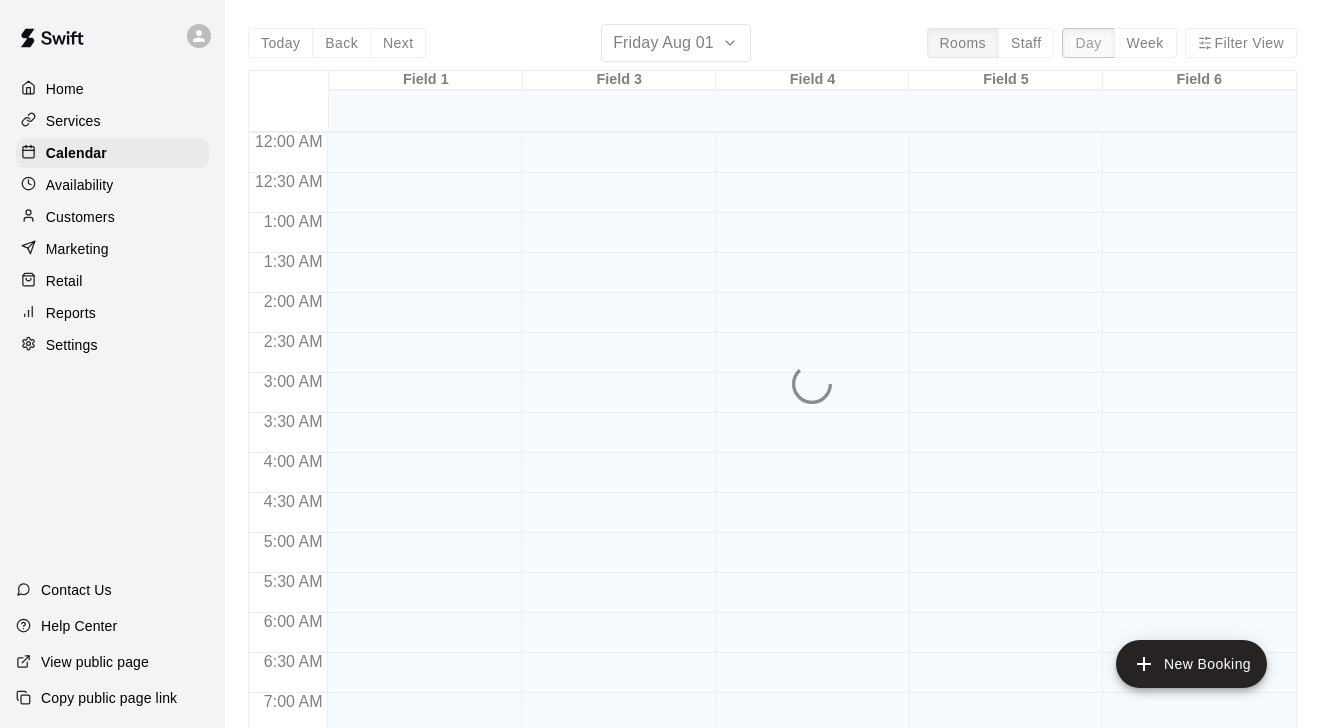 scroll, scrollTop: 1193, scrollLeft: 0, axis: vertical 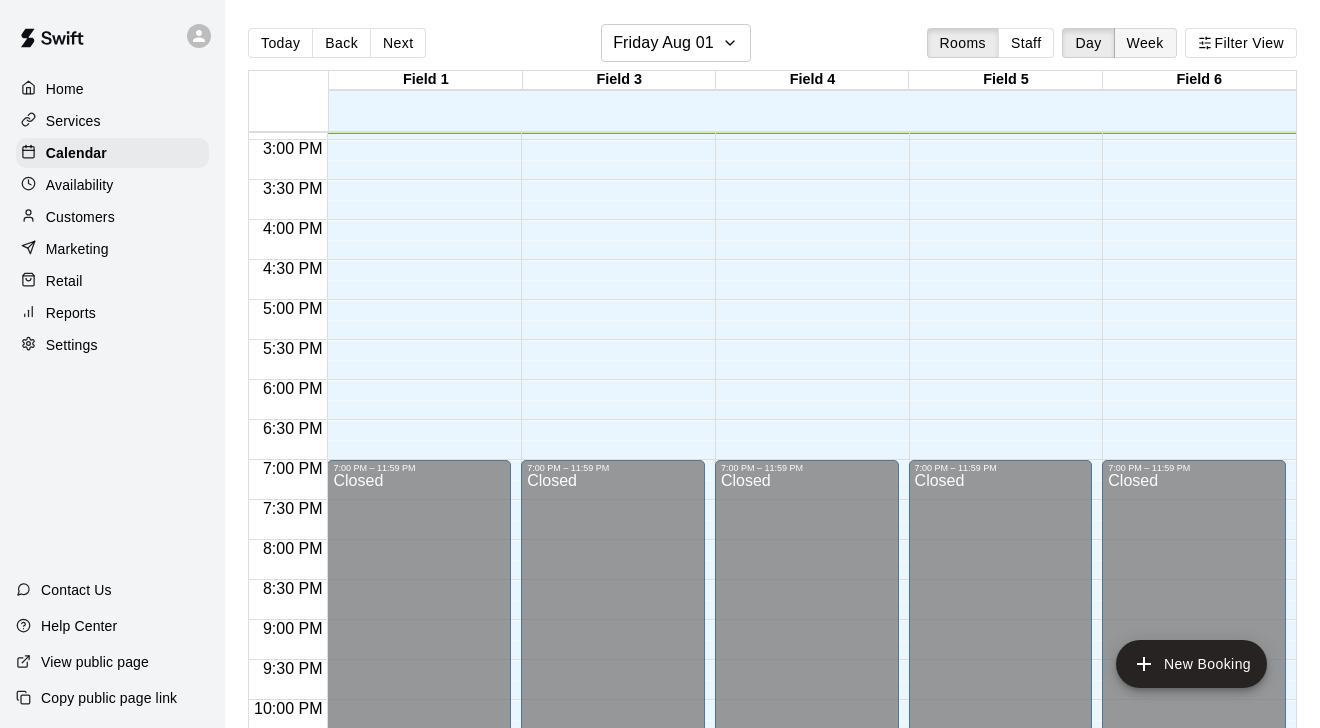 click on "Week" at bounding box center [1145, 43] 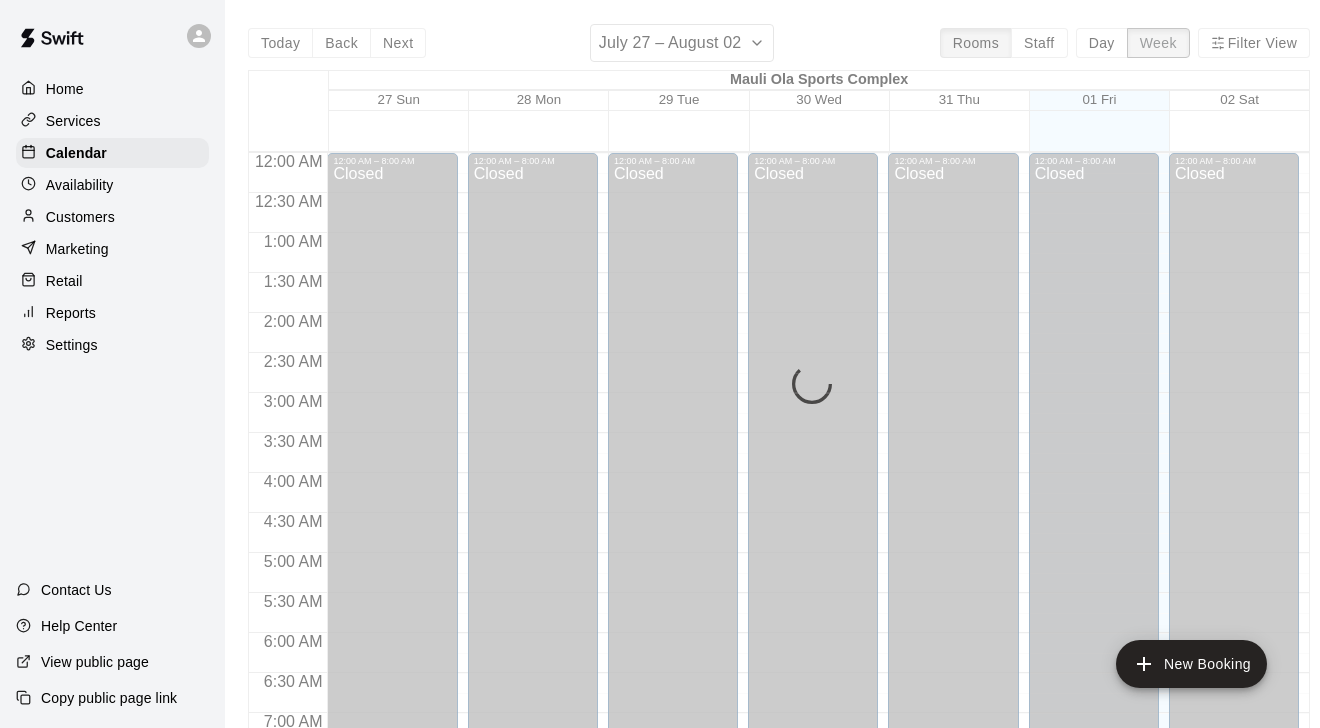 scroll, scrollTop: 1193, scrollLeft: 0, axis: vertical 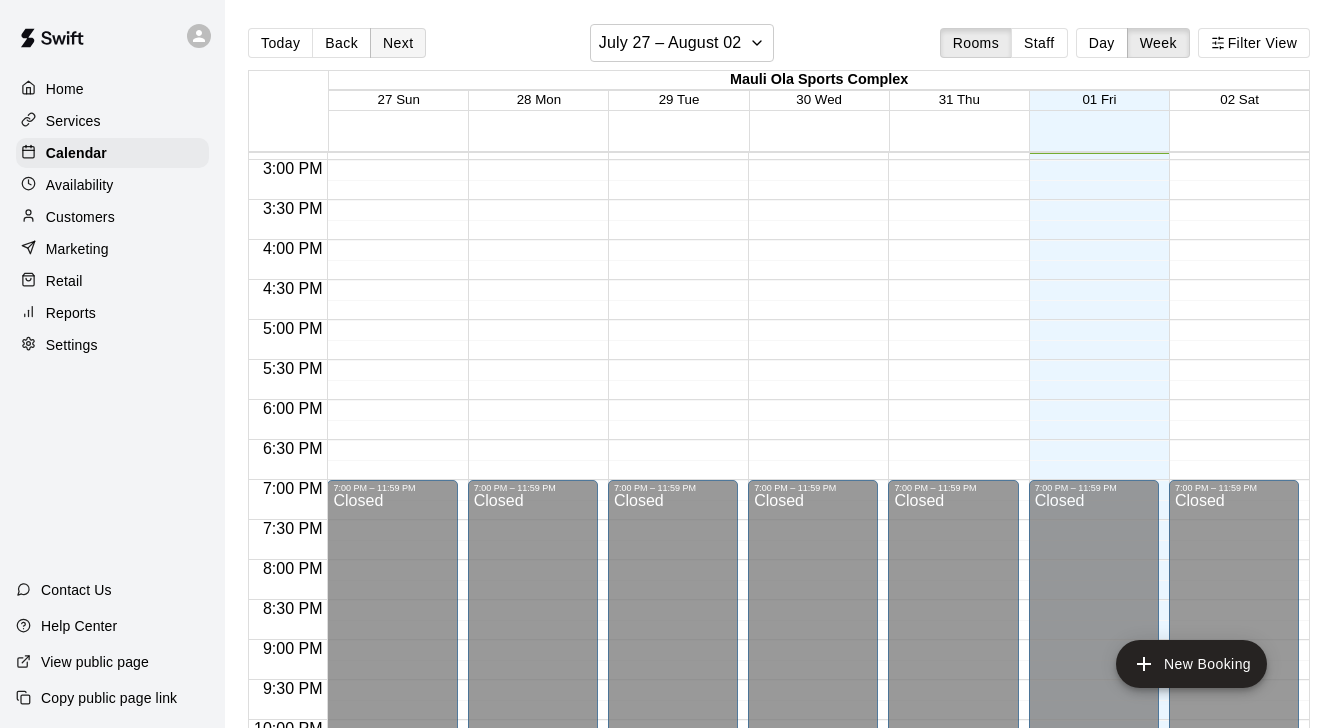 click on "Next" at bounding box center (398, 43) 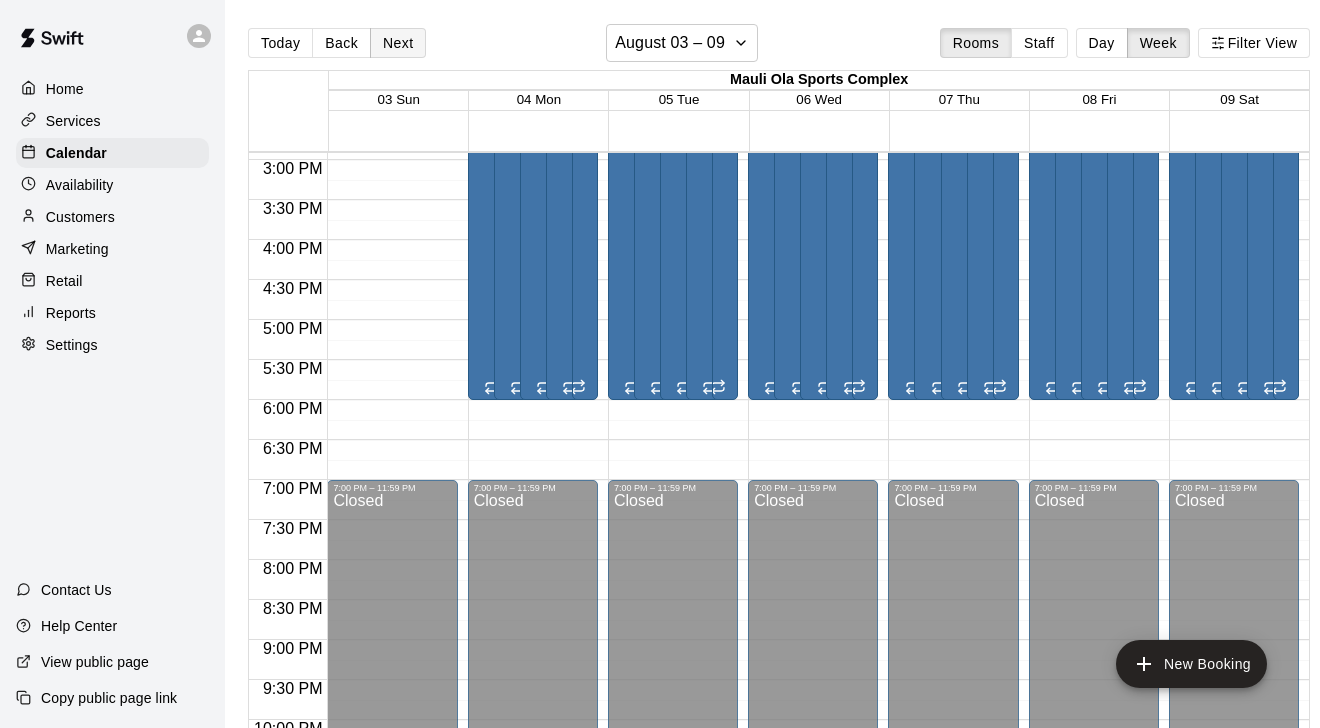 click on "Next" at bounding box center (398, 43) 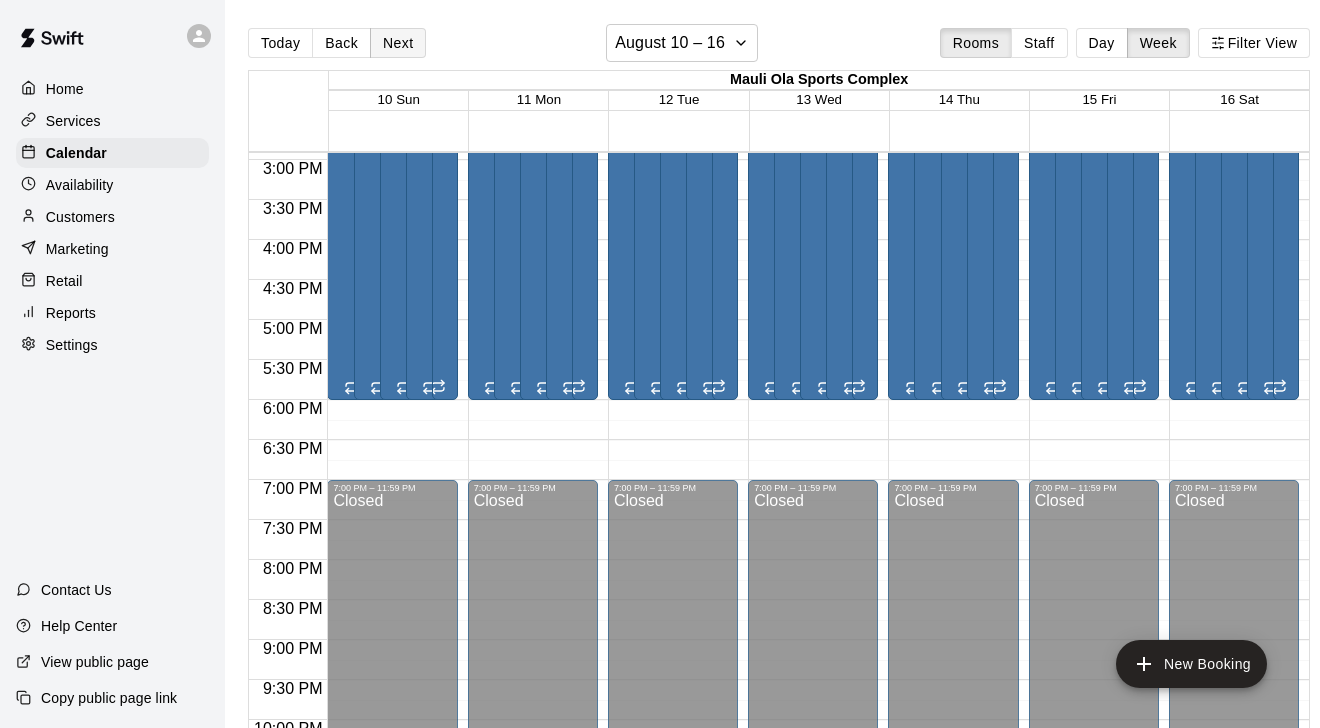 click on "Next" at bounding box center [398, 43] 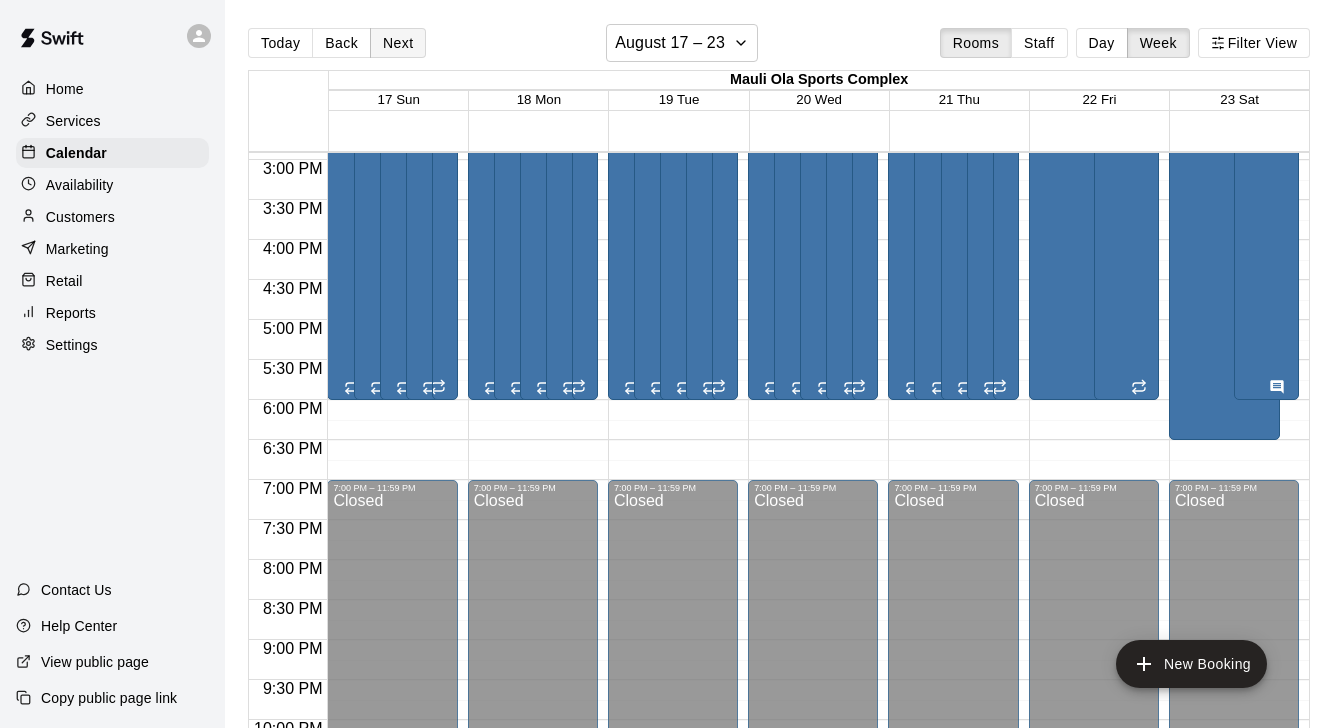 click on "Next" at bounding box center [398, 43] 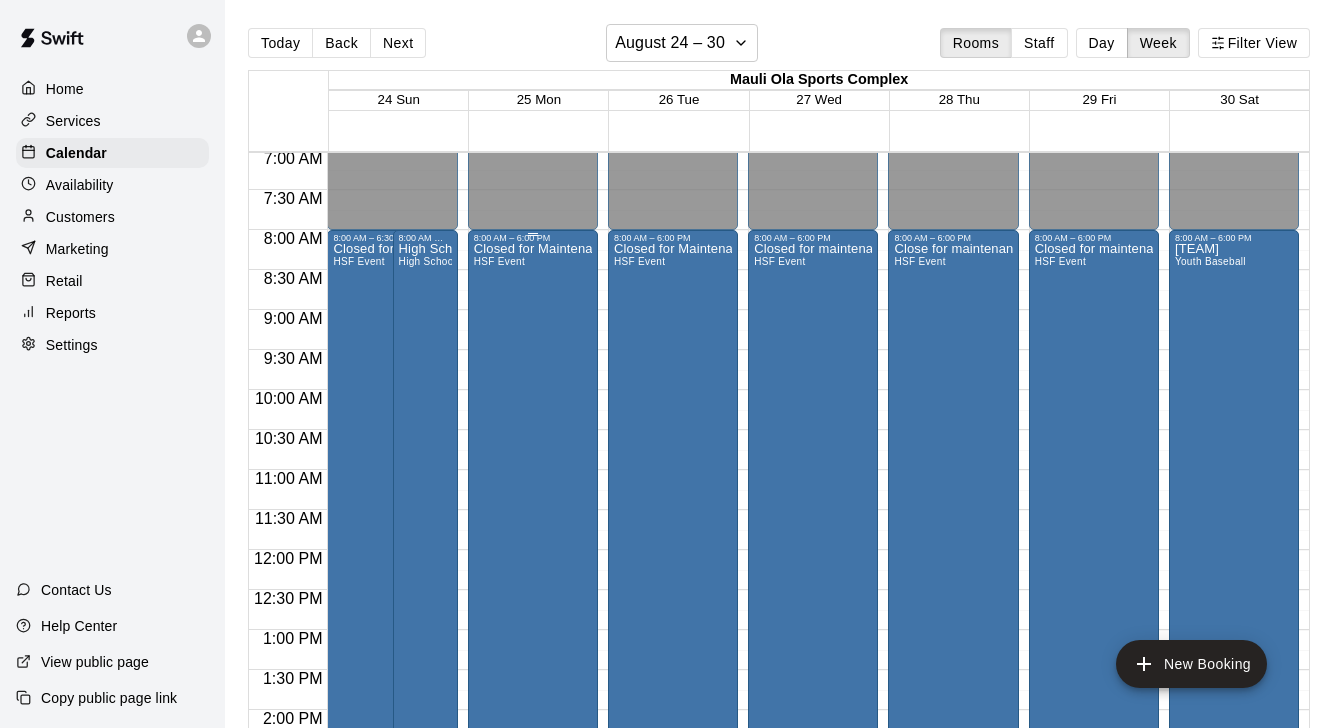 scroll, scrollTop: 566, scrollLeft: 0, axis: vertical 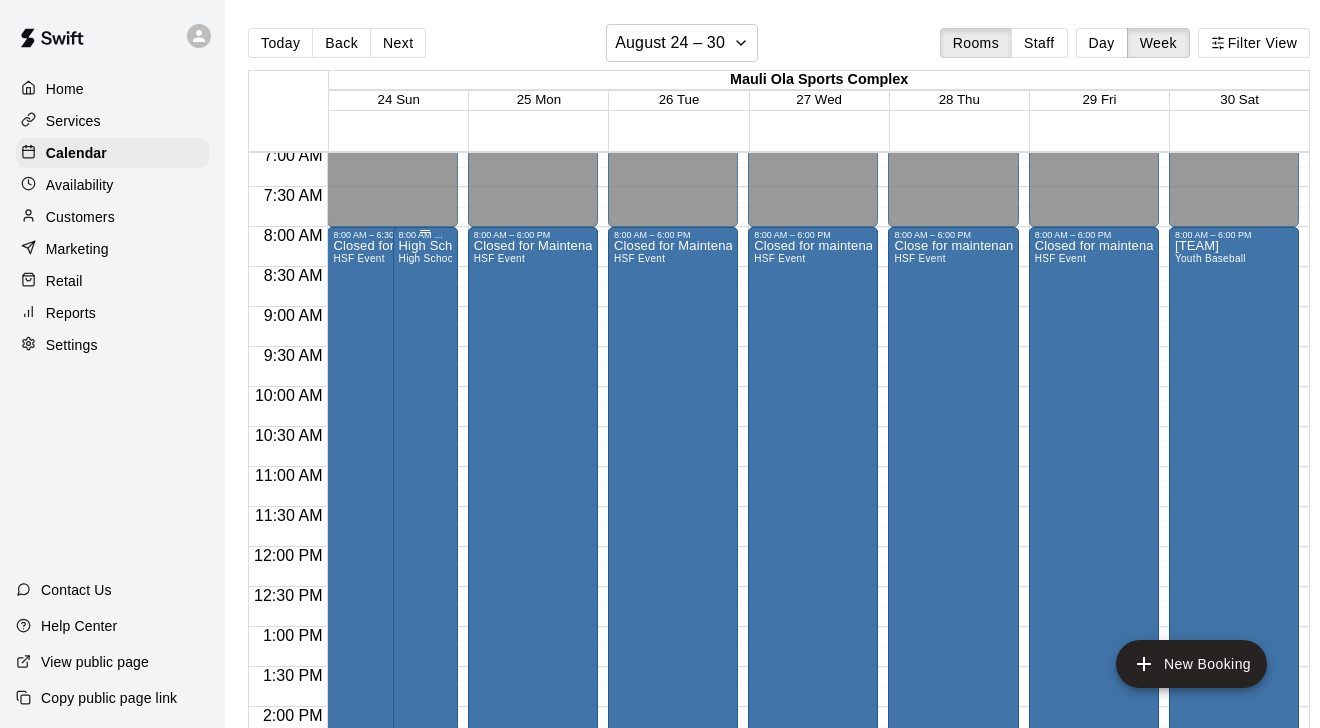 click on "[EVENT] [CATEGORY]" at bounding box center (425, 604) 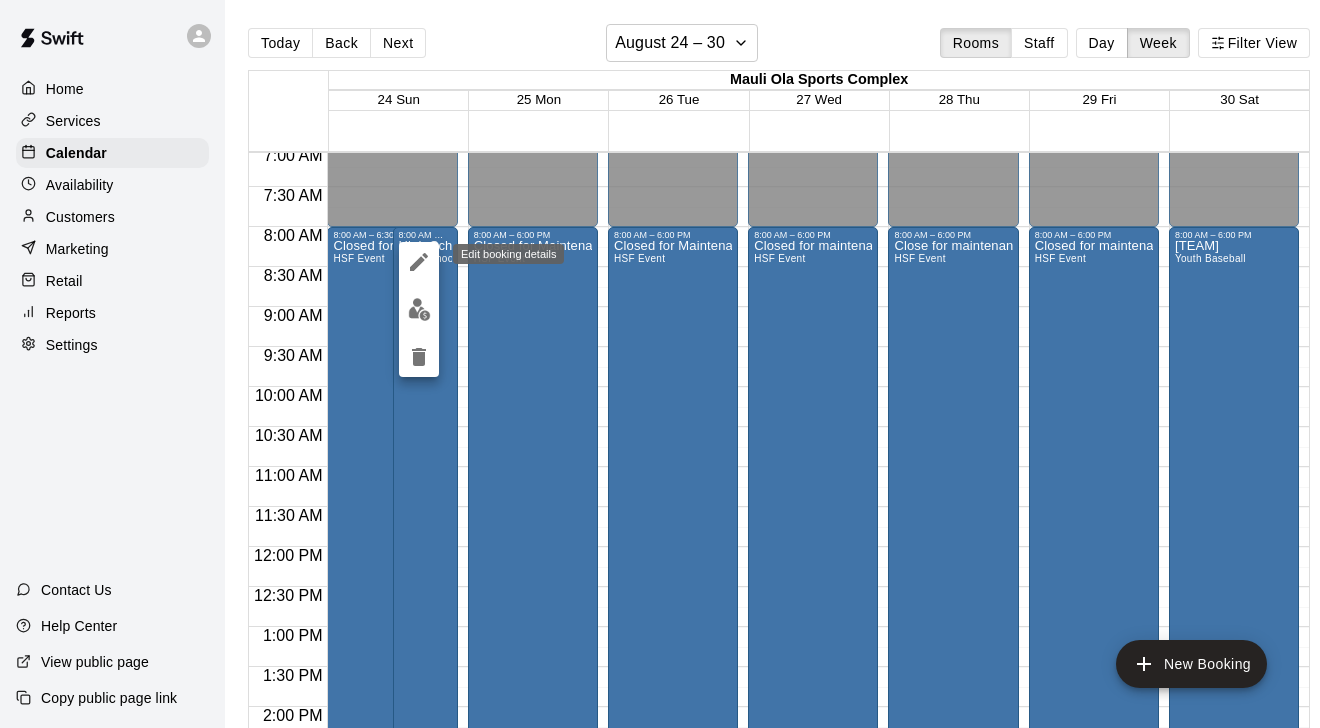 click 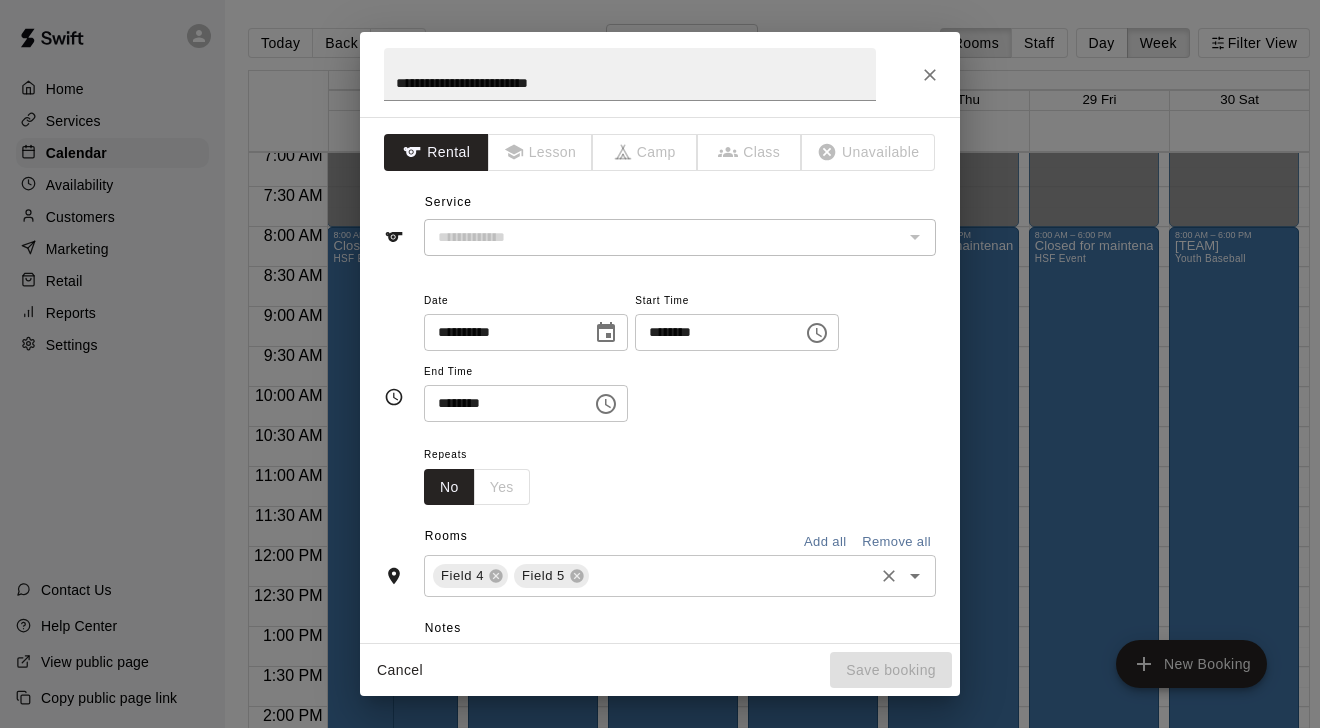 type on "**********" 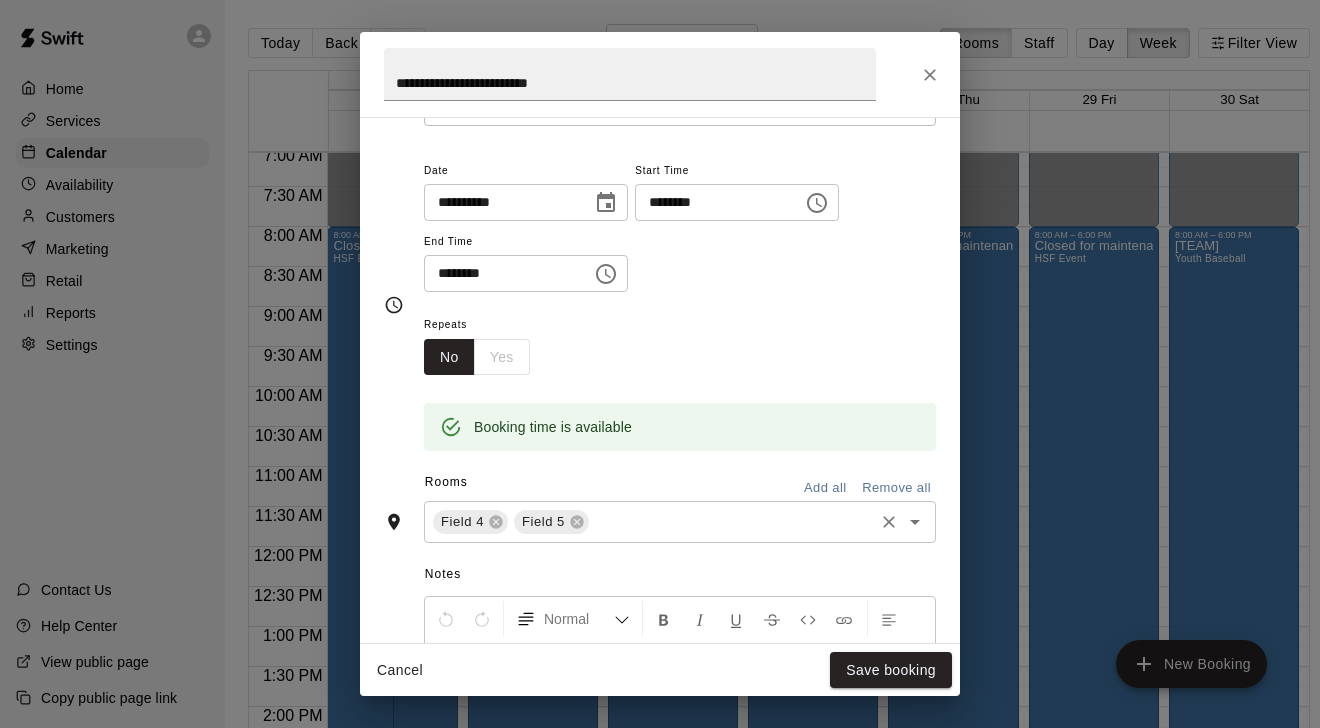 scroll, scrollTop: 131, scrollLeft: 0, axis: vertical 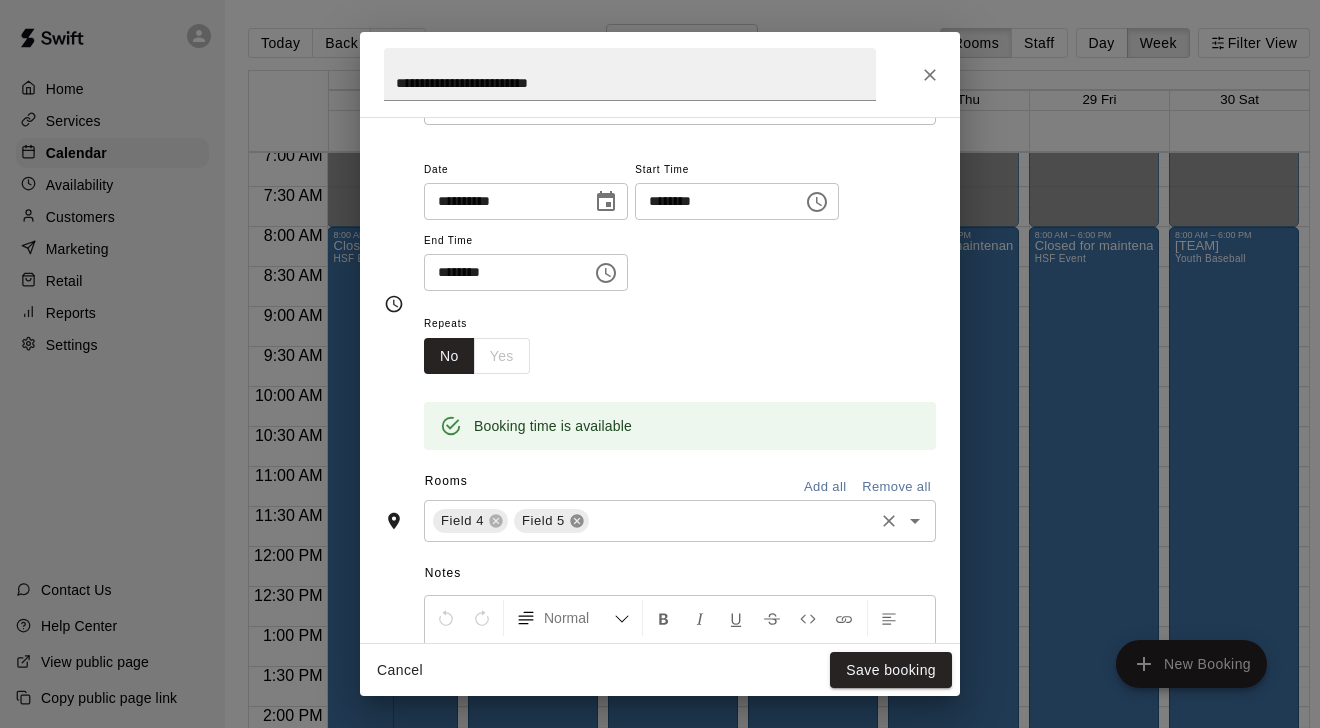 click 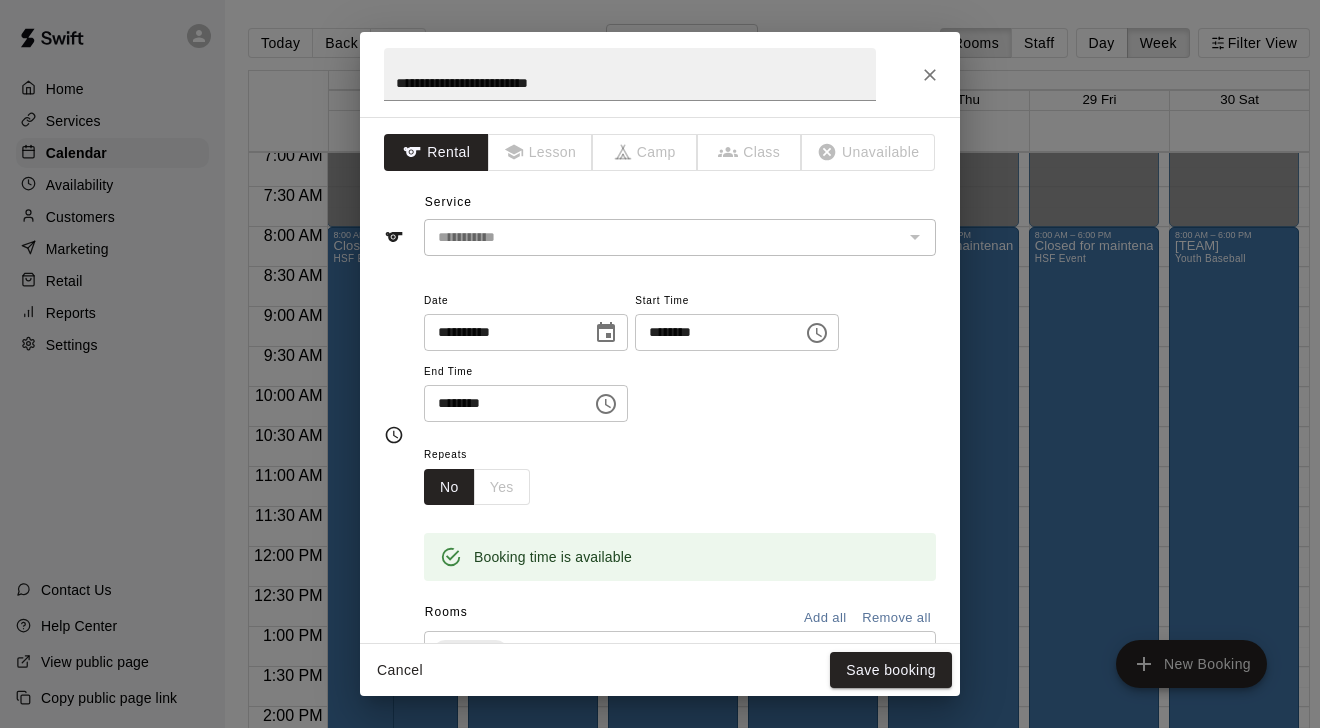 scroll, scrollTop: 0, scrollLeft: 0, axis: both 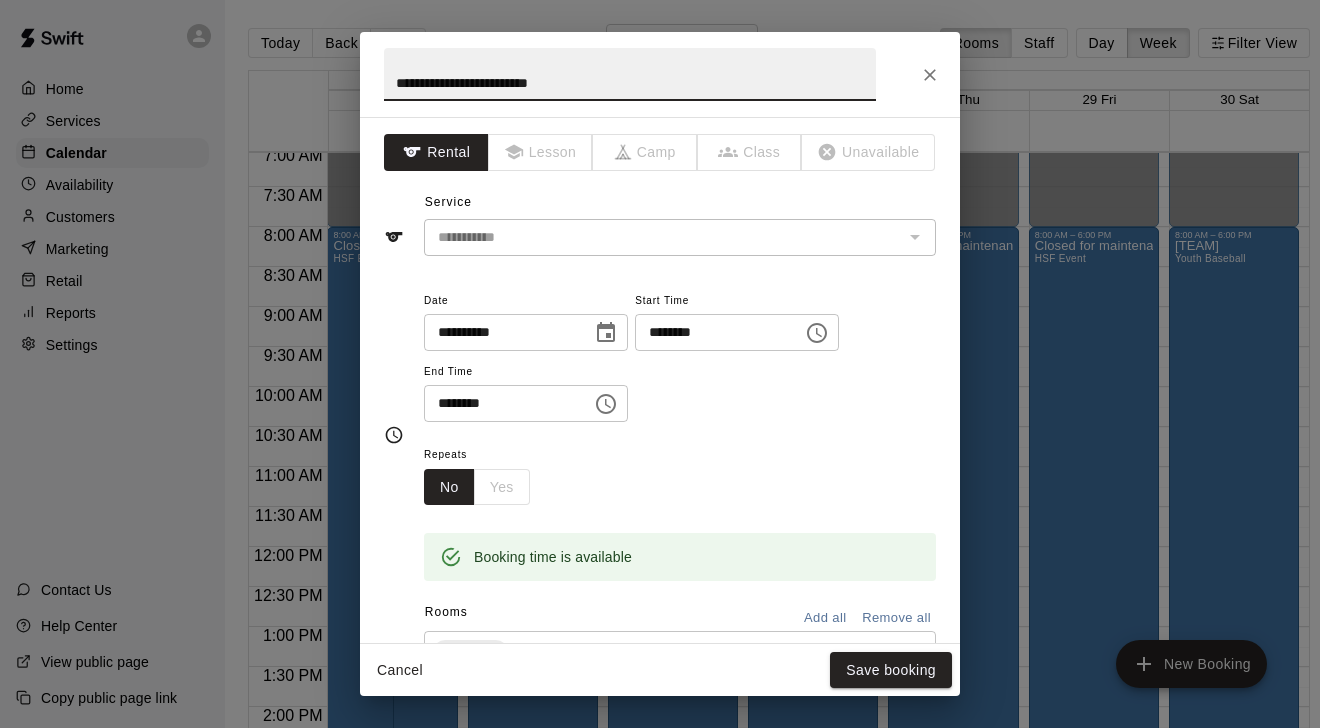 click on "**********" at bounding box center [630, 74] 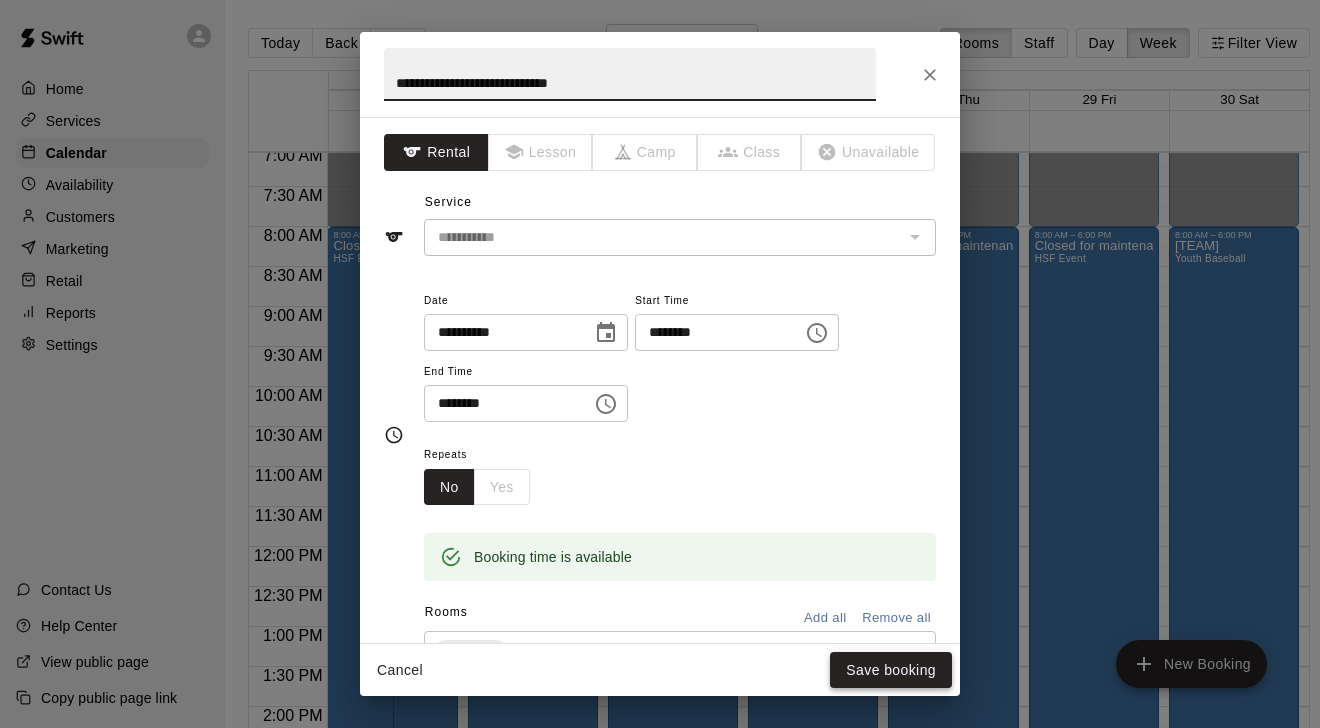 type on "**********" 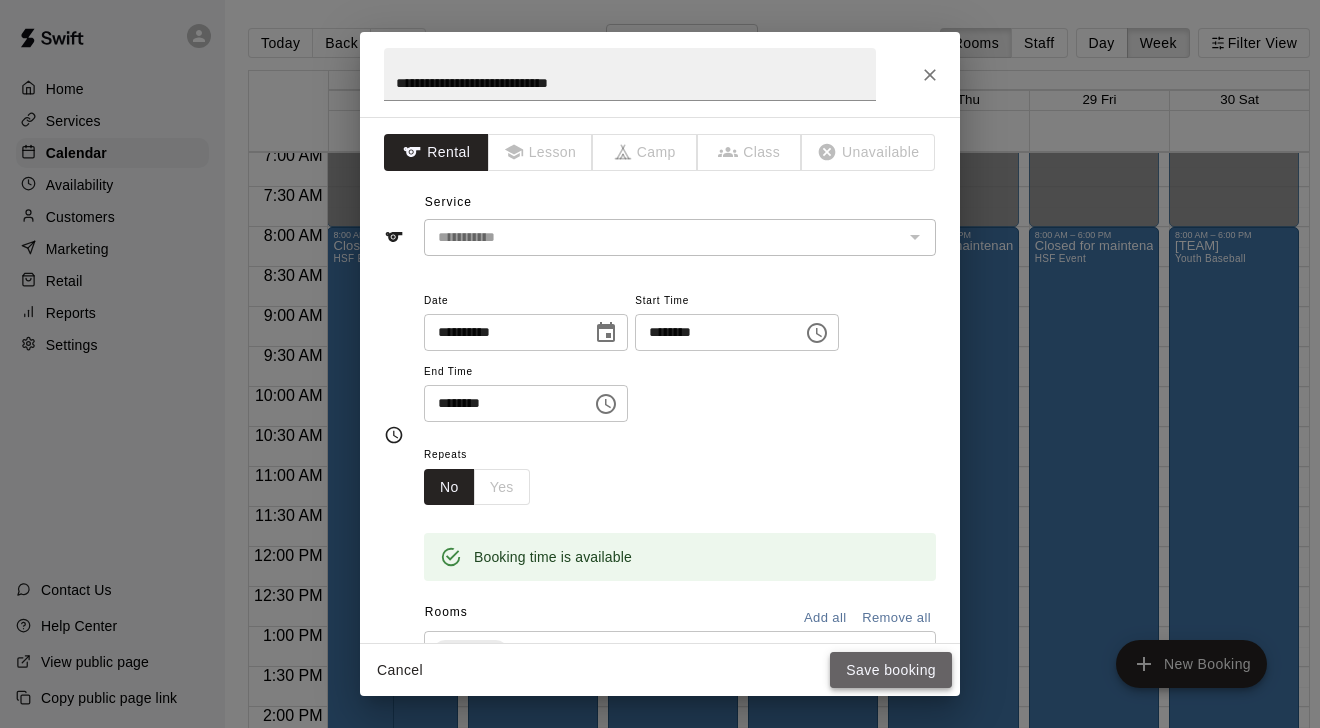 click on "Save booking" at bounding box center [891, 670] 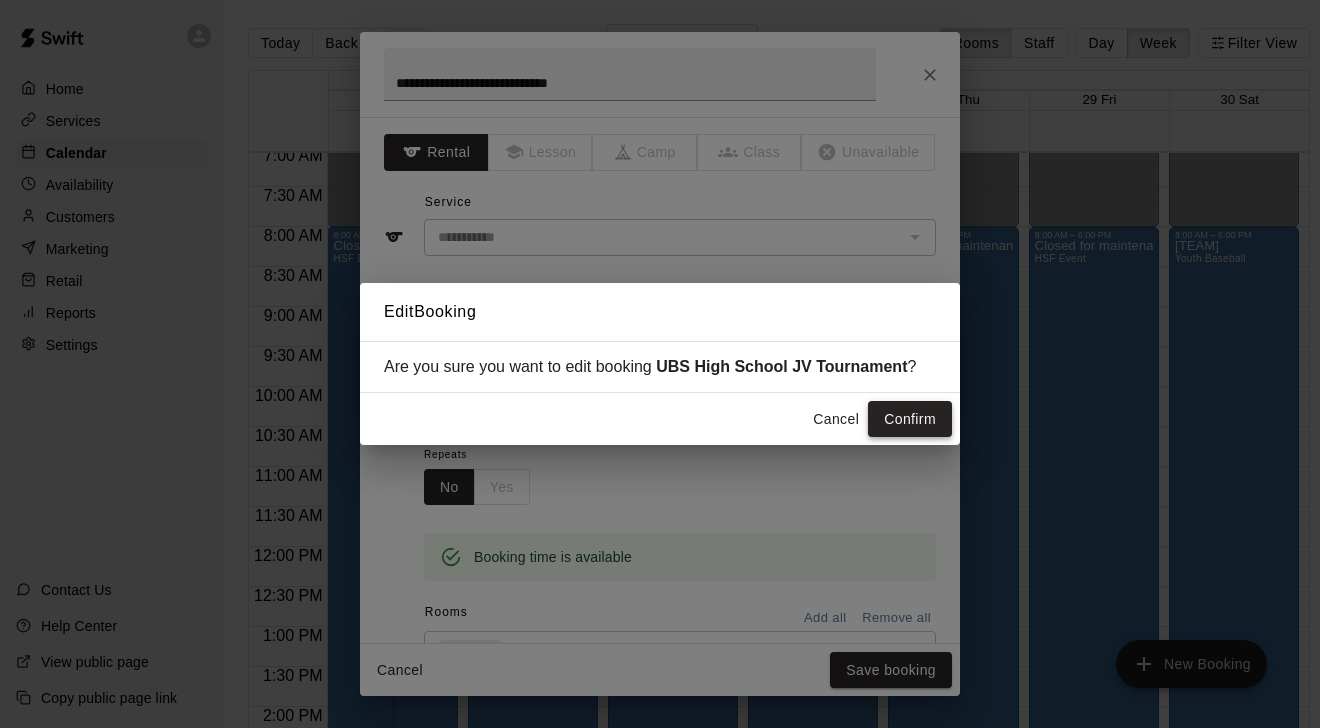 click on "Confirm" at bounding box center [910, 419] 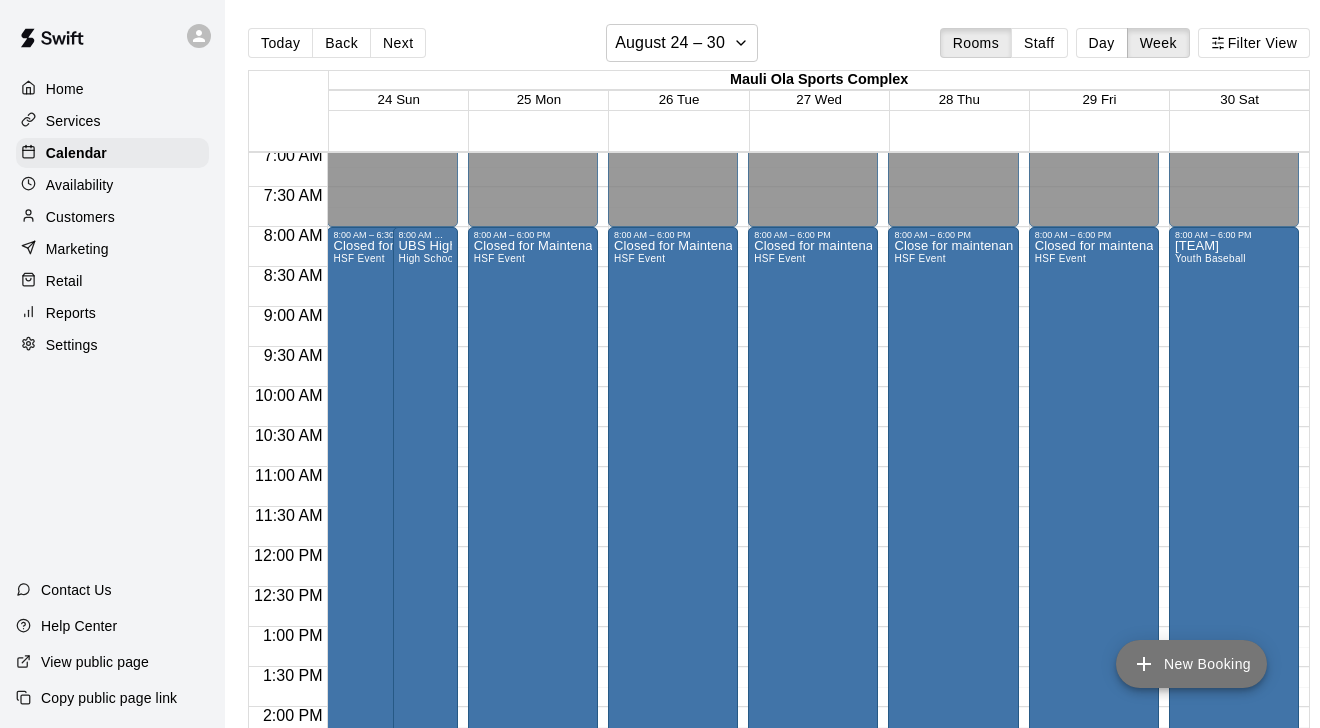 click on "New Booking" at bounding box center (1191, 664) 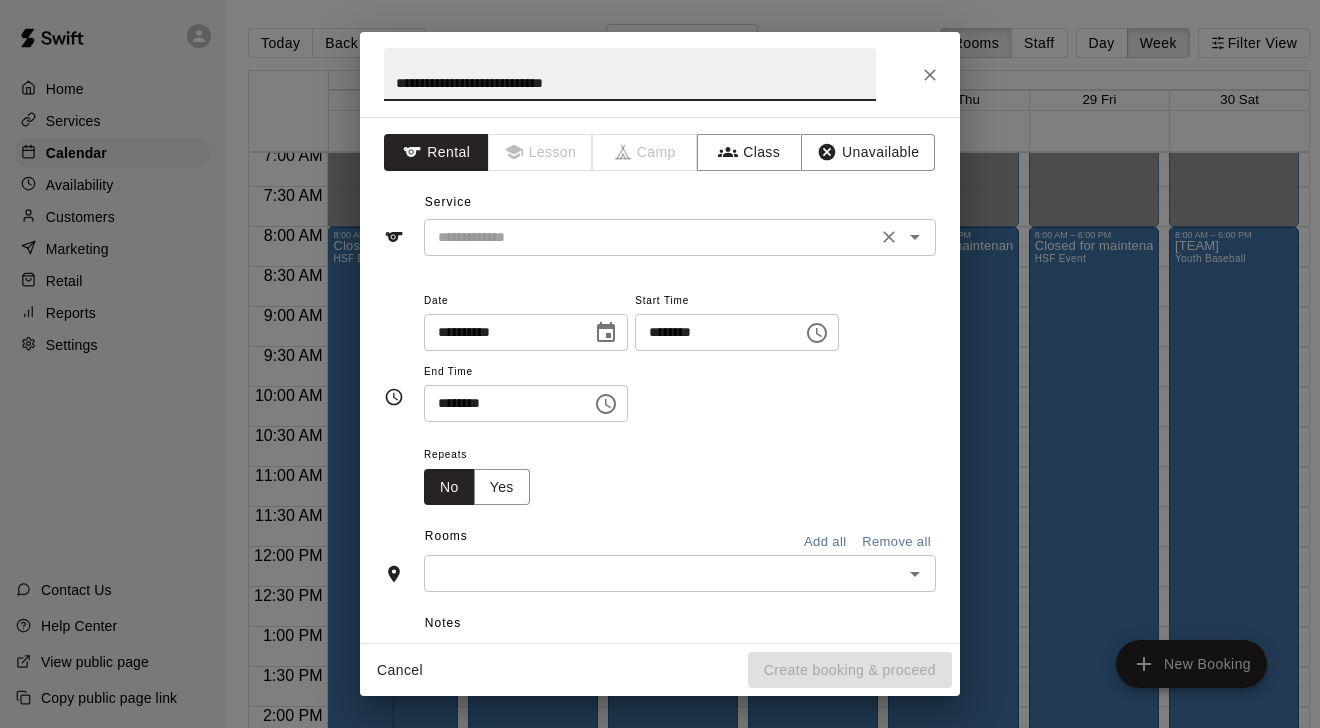 type on "**********" 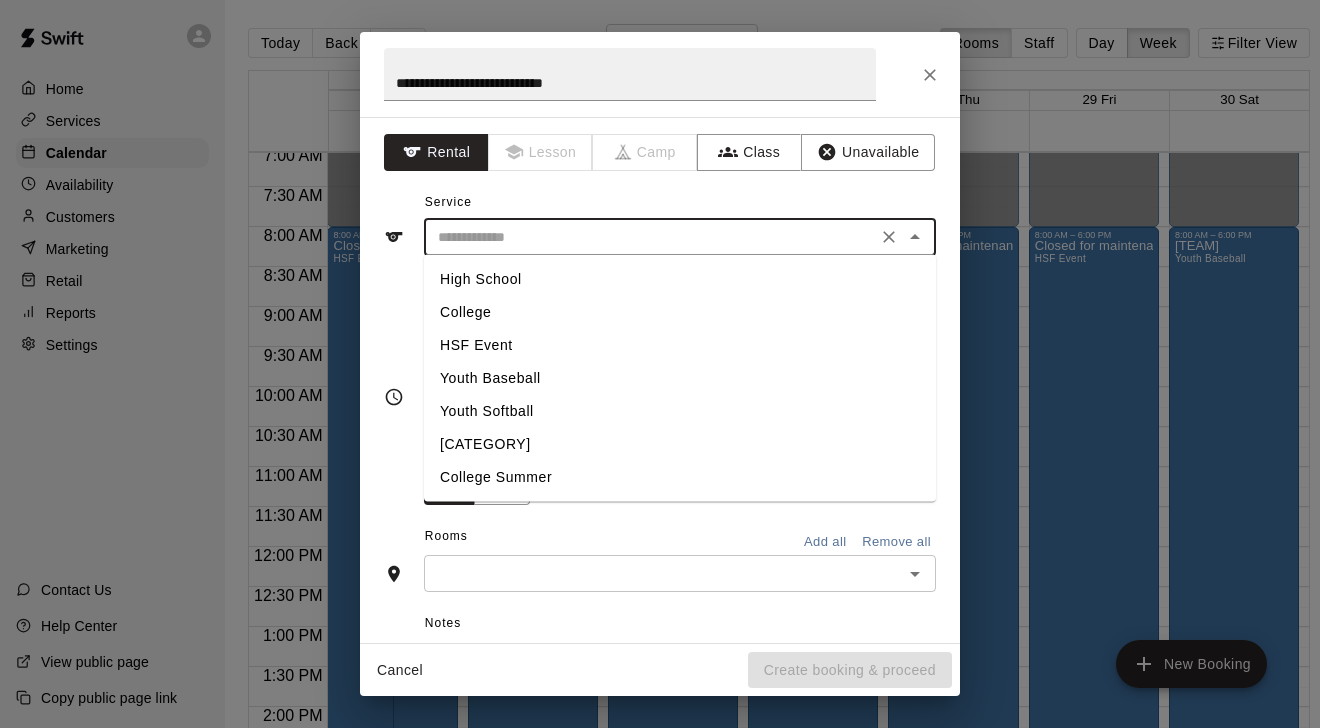 click on "High School" at bounding box center (680, 279) 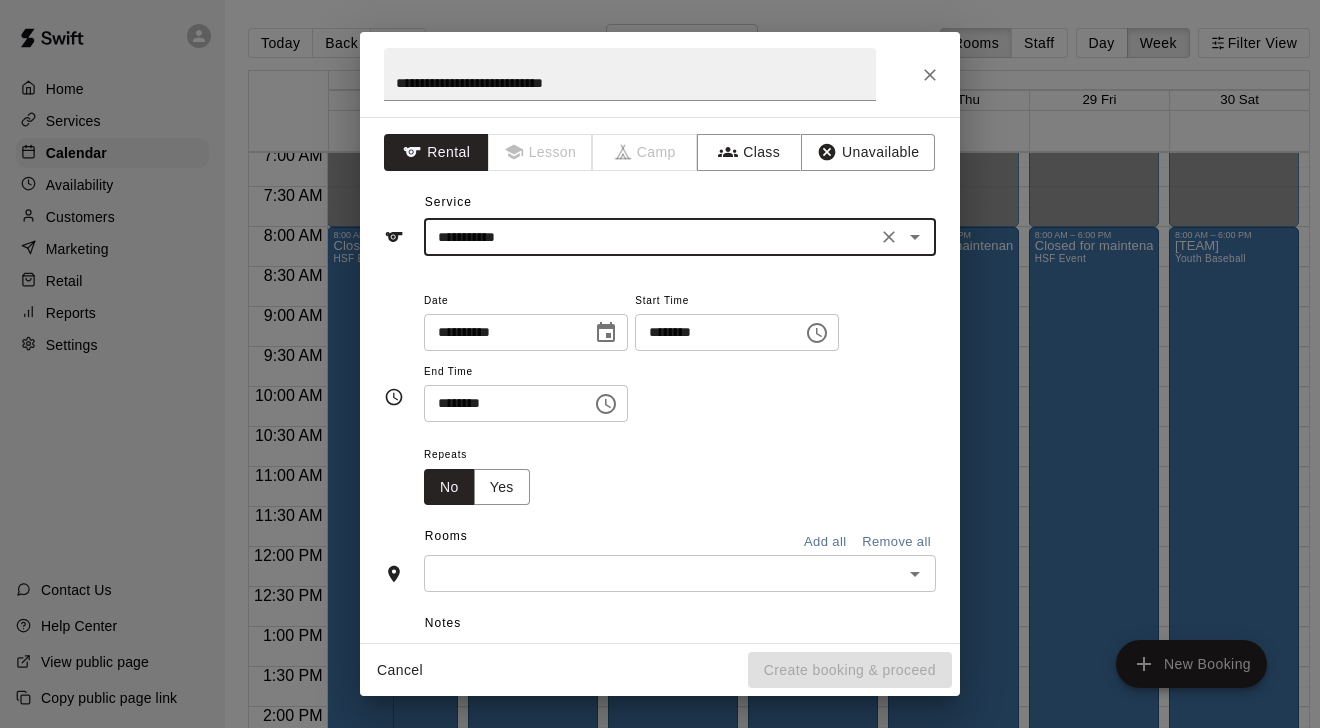 type on "**********" 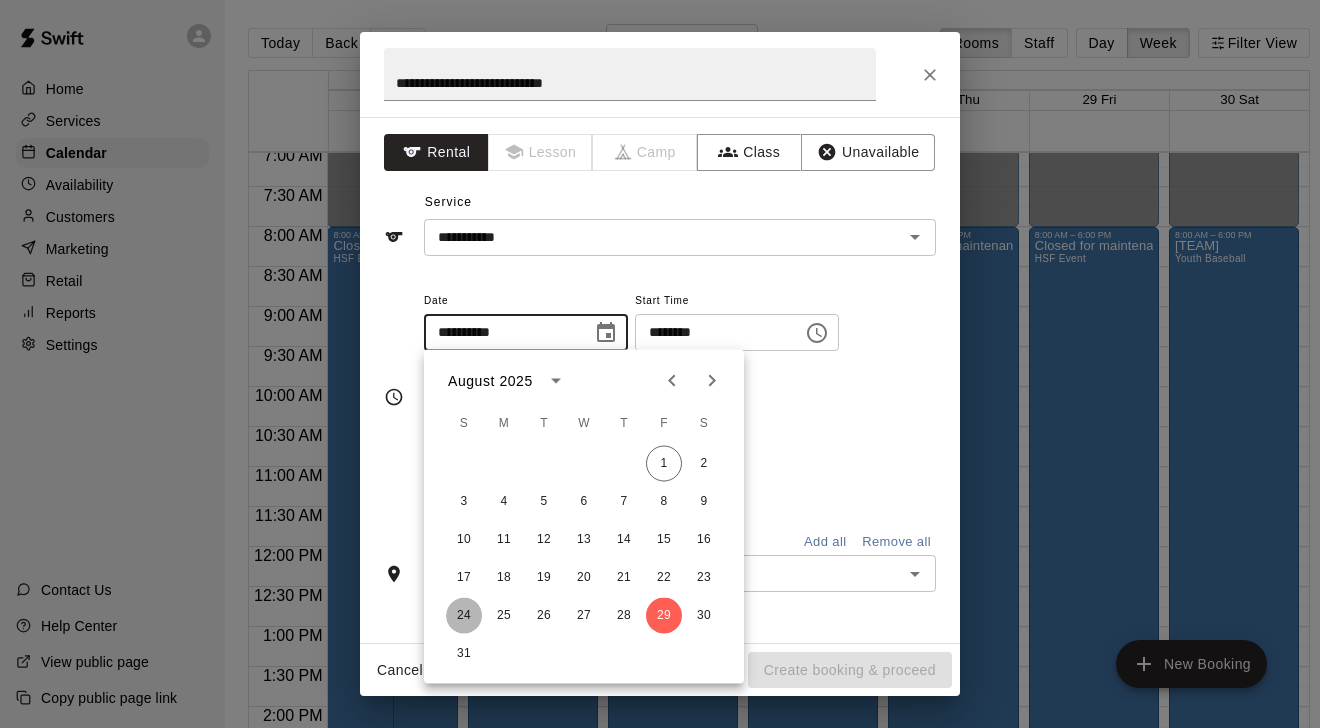 click on "24" at bounding box center (464, 616) 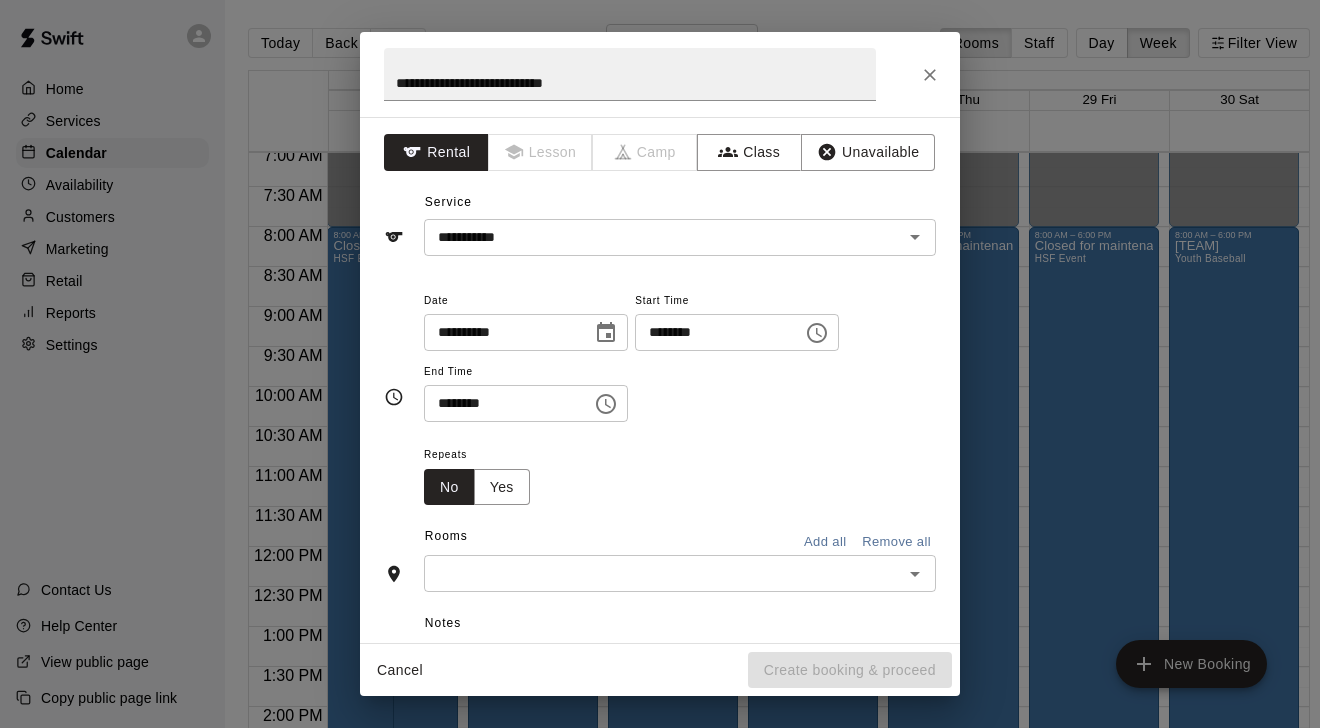click at bounding box center (663, 573) 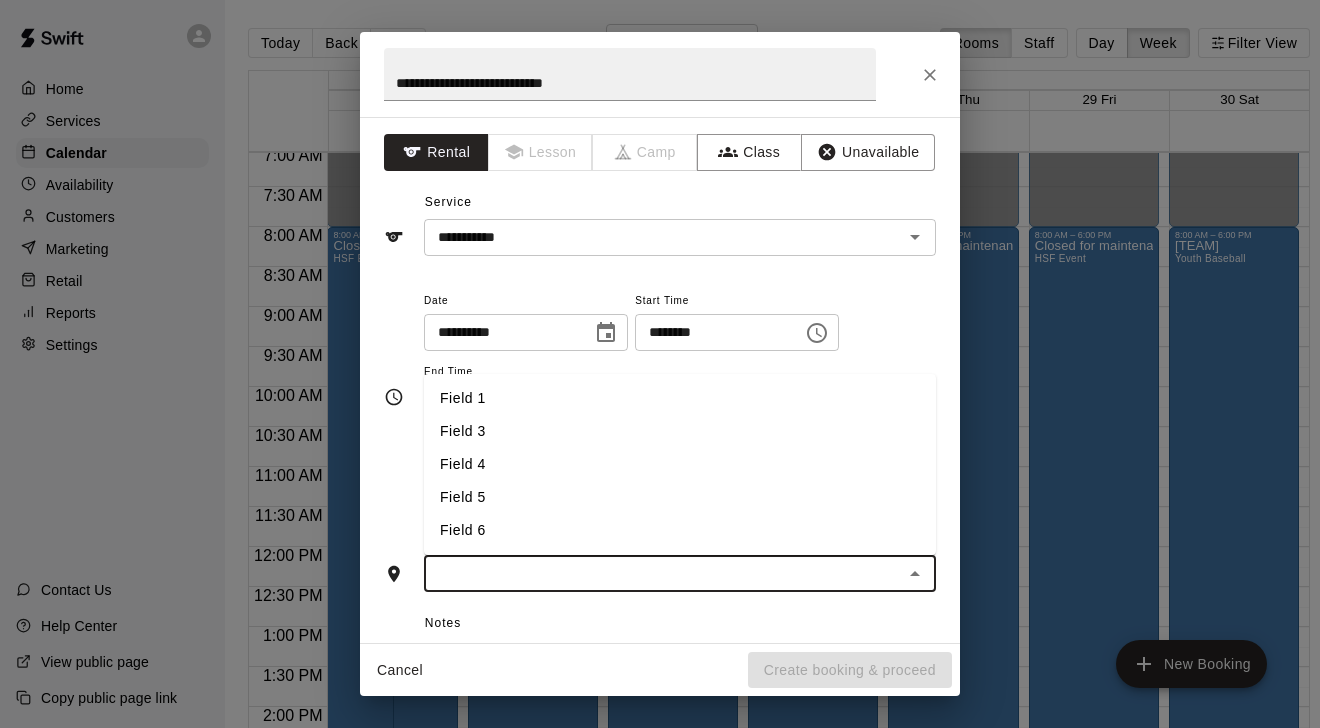 click on "Field 5" at bounding box center [680, 497] 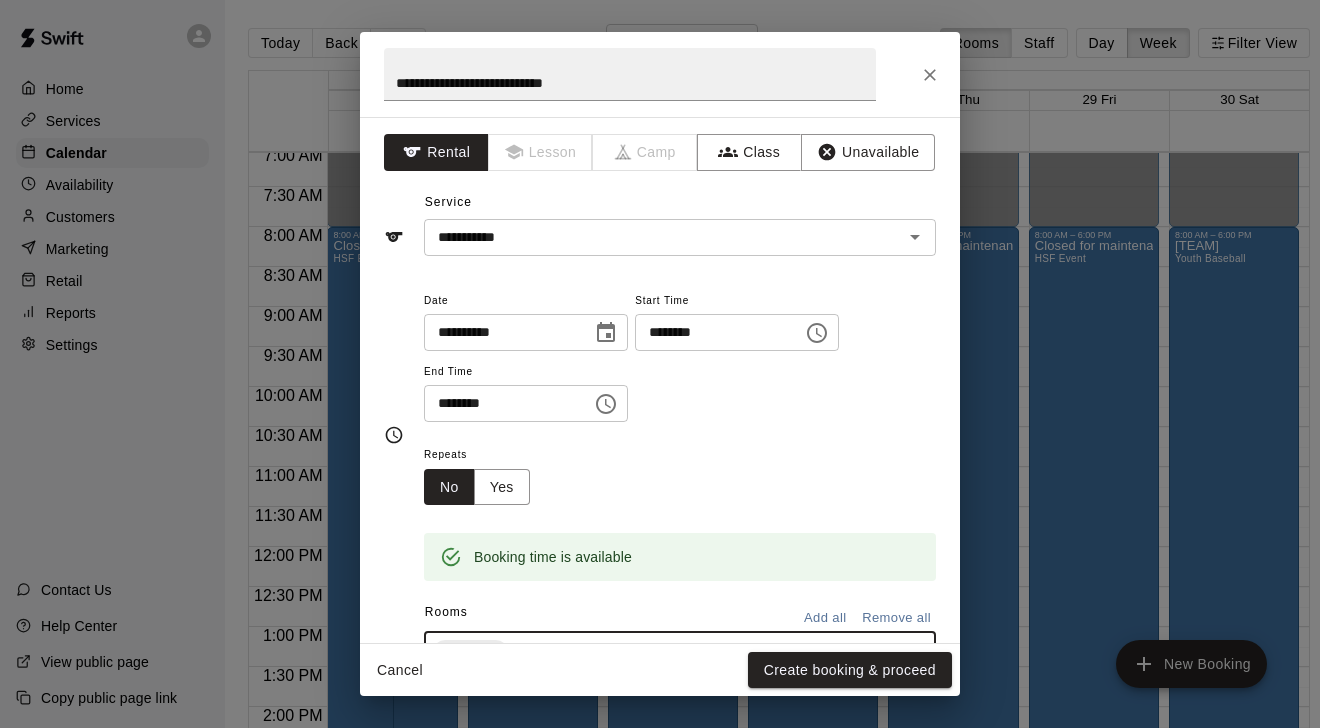 click on "********" at bounding box center (712, 332) 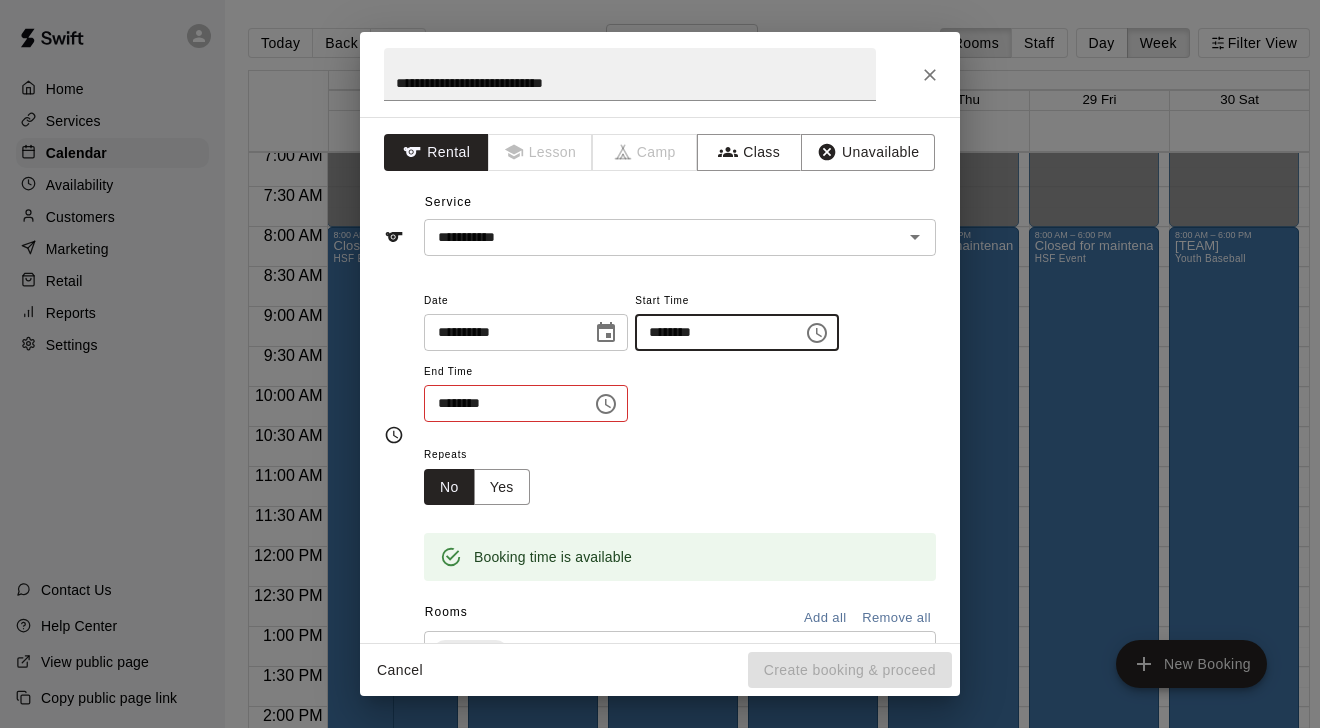 type on "********" 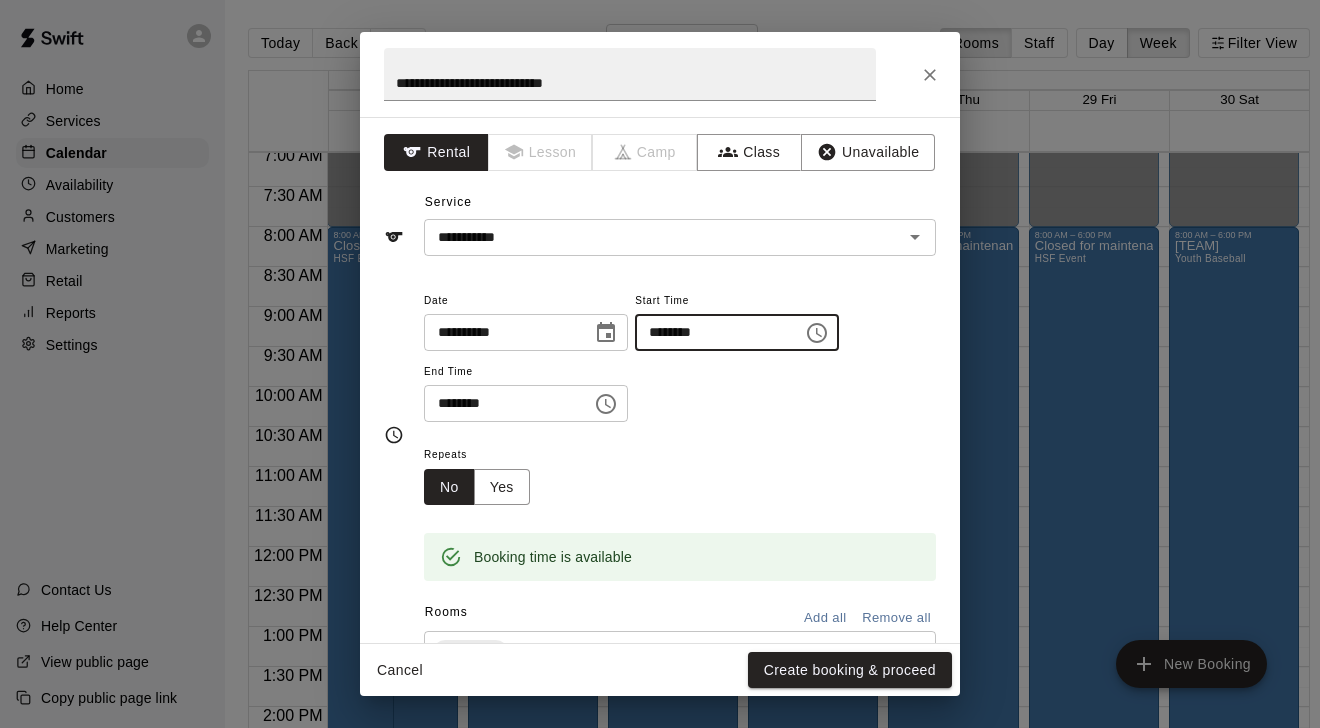 click on "********" at bounding box center (501, 403) 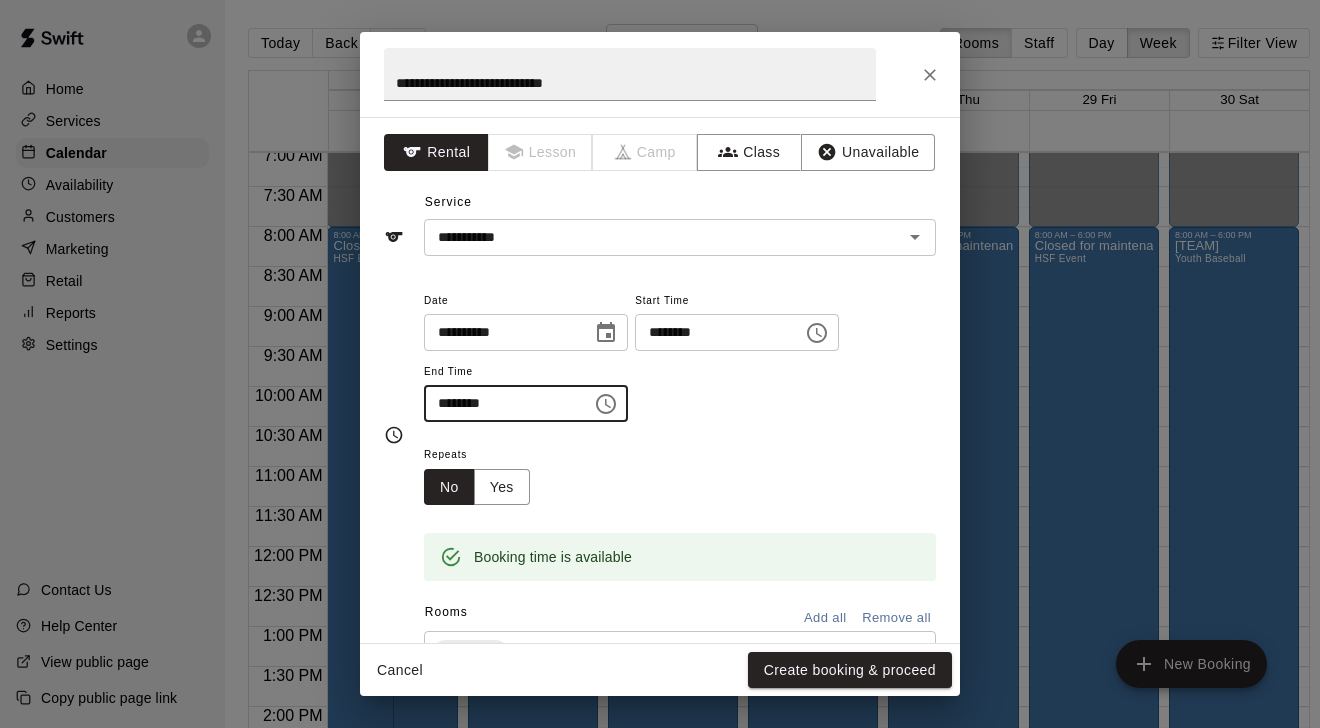 type on "********" 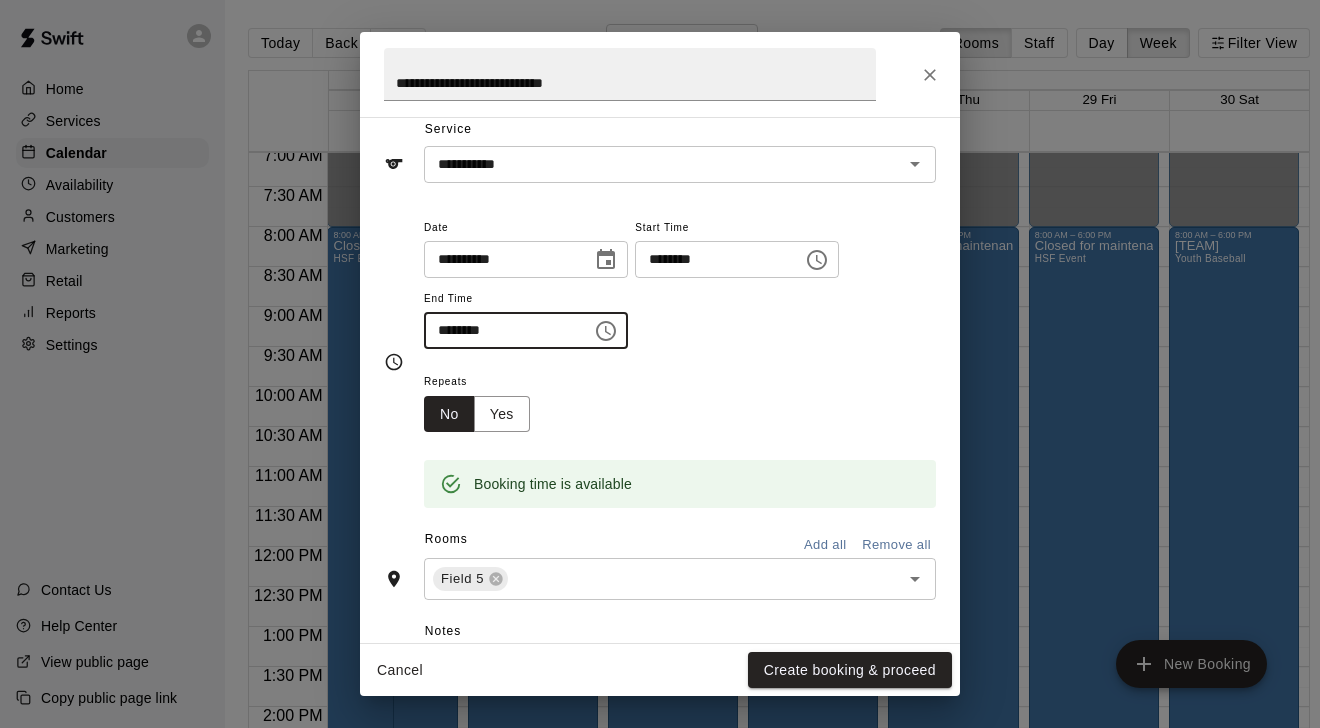 scroll, scrollTop: 118, scrollLeft: 0, axis: vertical 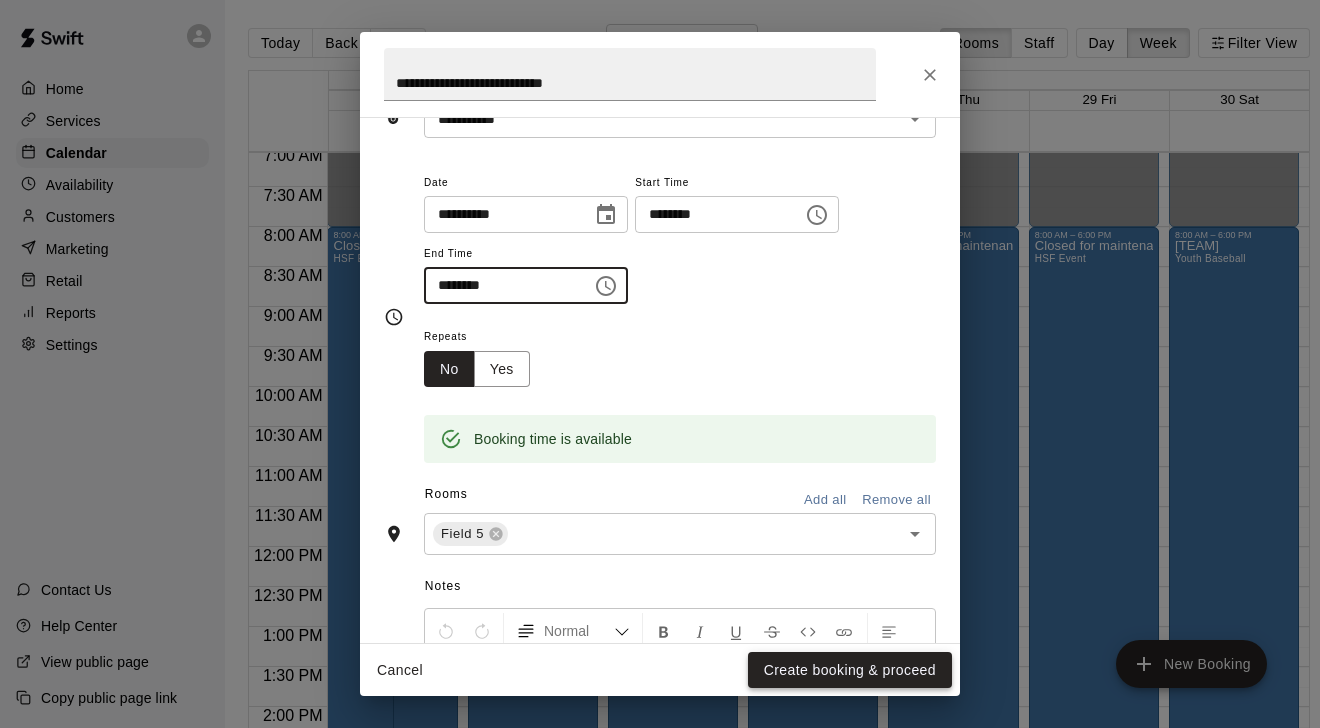 click on "Create booking & proceed" at bounding box center (850, 670) 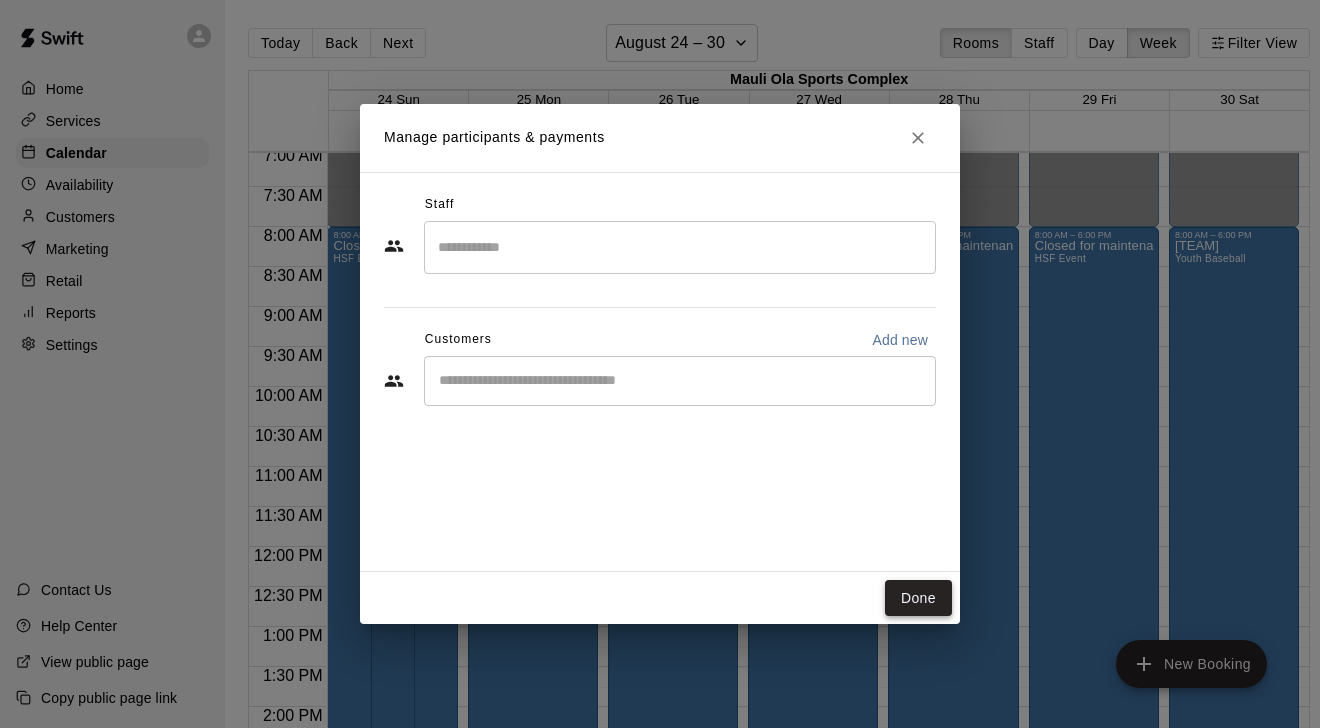 click on "Done" at bounding box center (918, 598) 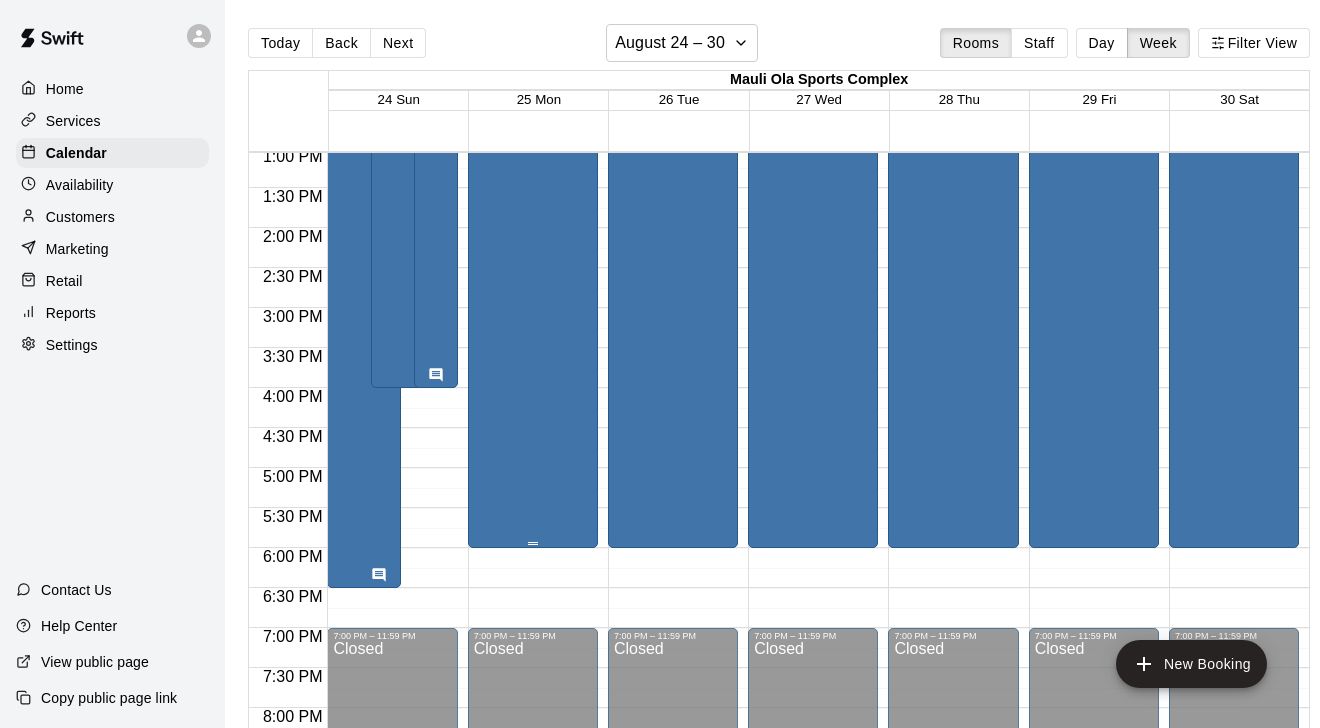 scroll, scrollTop: 1047, scrollLeft: 0, axis: vertical 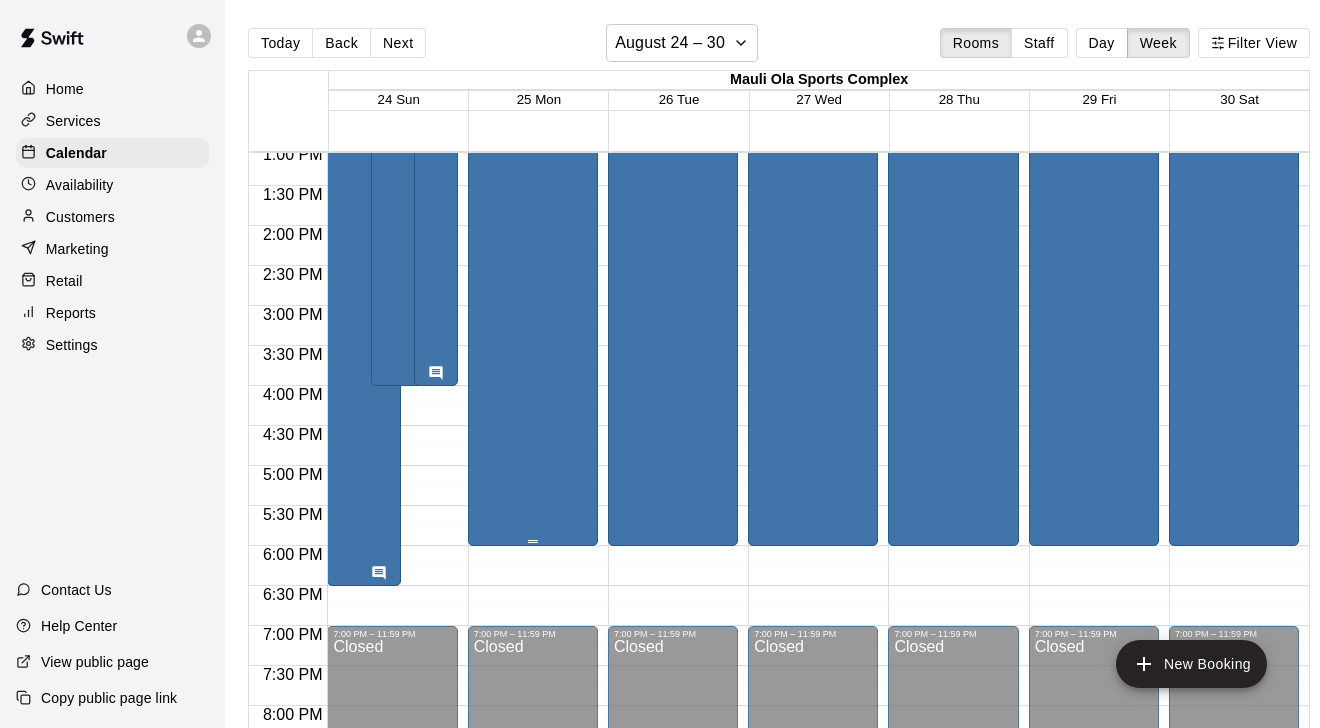click on "Closed for Maintenance HSF Event" at bounding box center (533, 123) 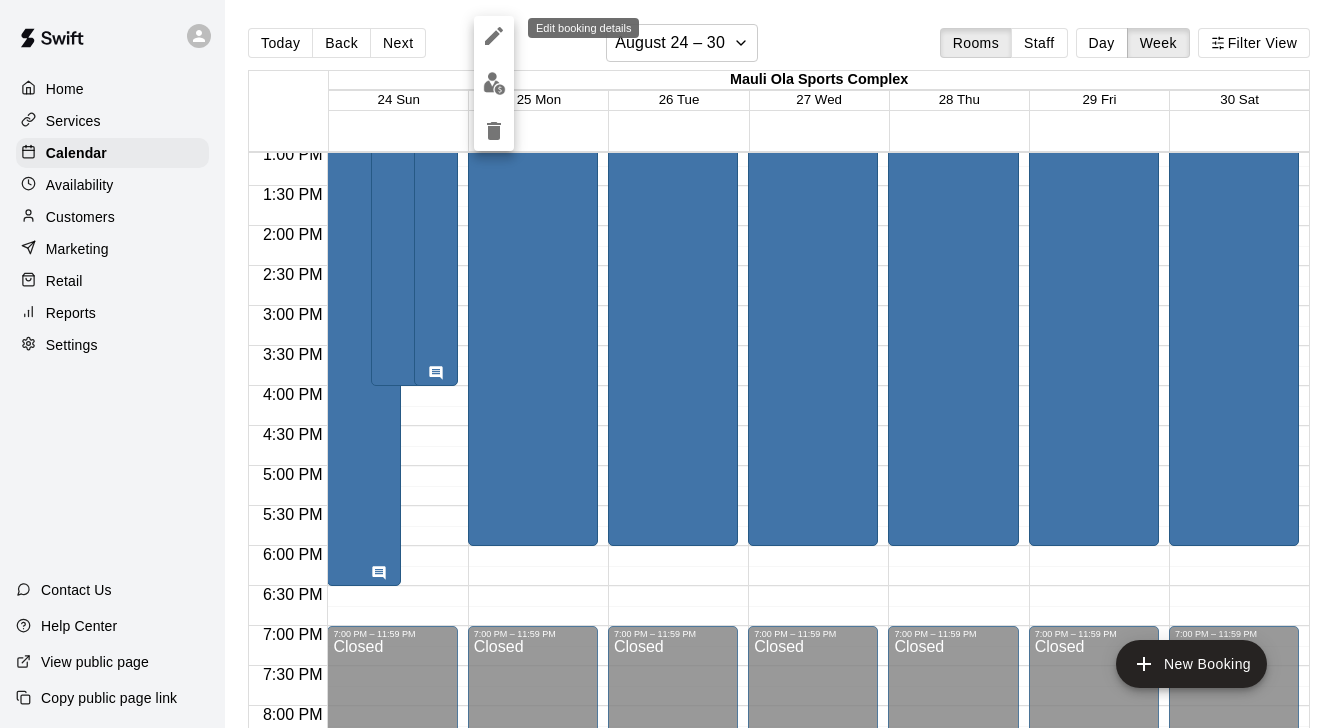 click 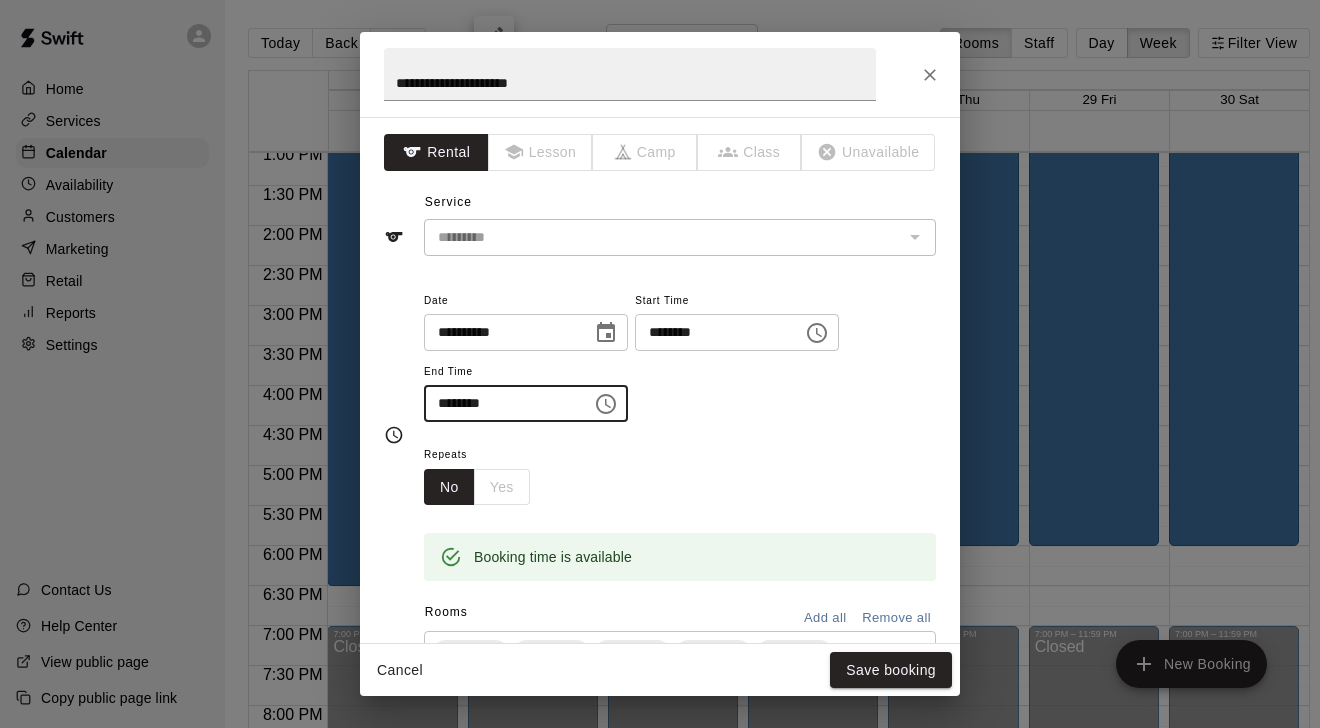 click on "********" at bounding box center (501, 403) 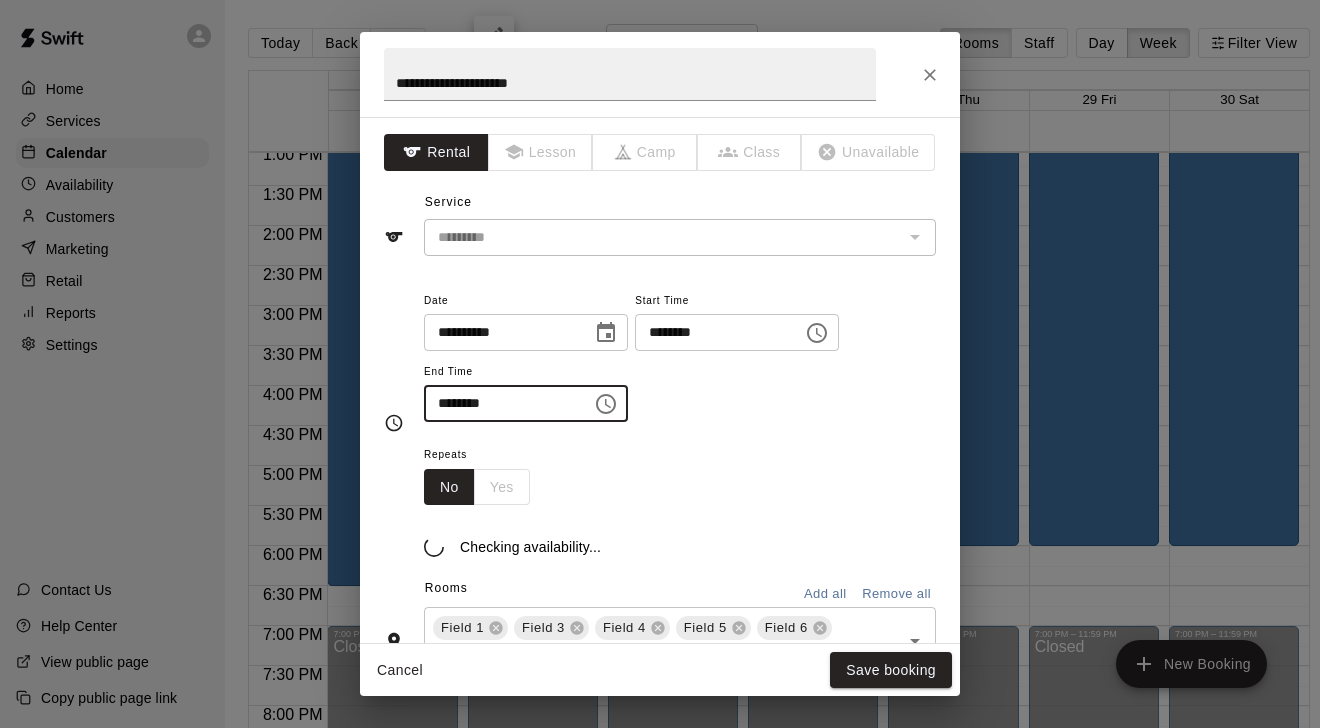 type on "********" 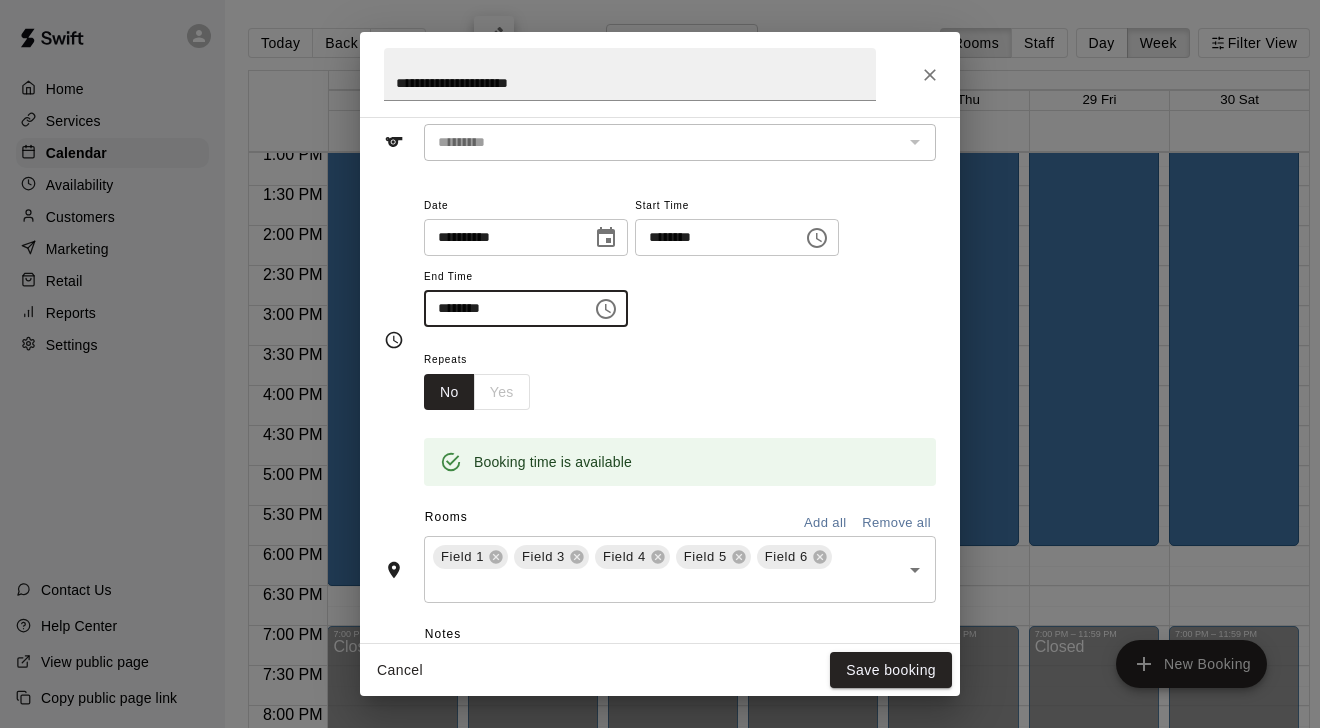 scroll, scrollTop: 98, scrollLeft: 0, axis: vertical 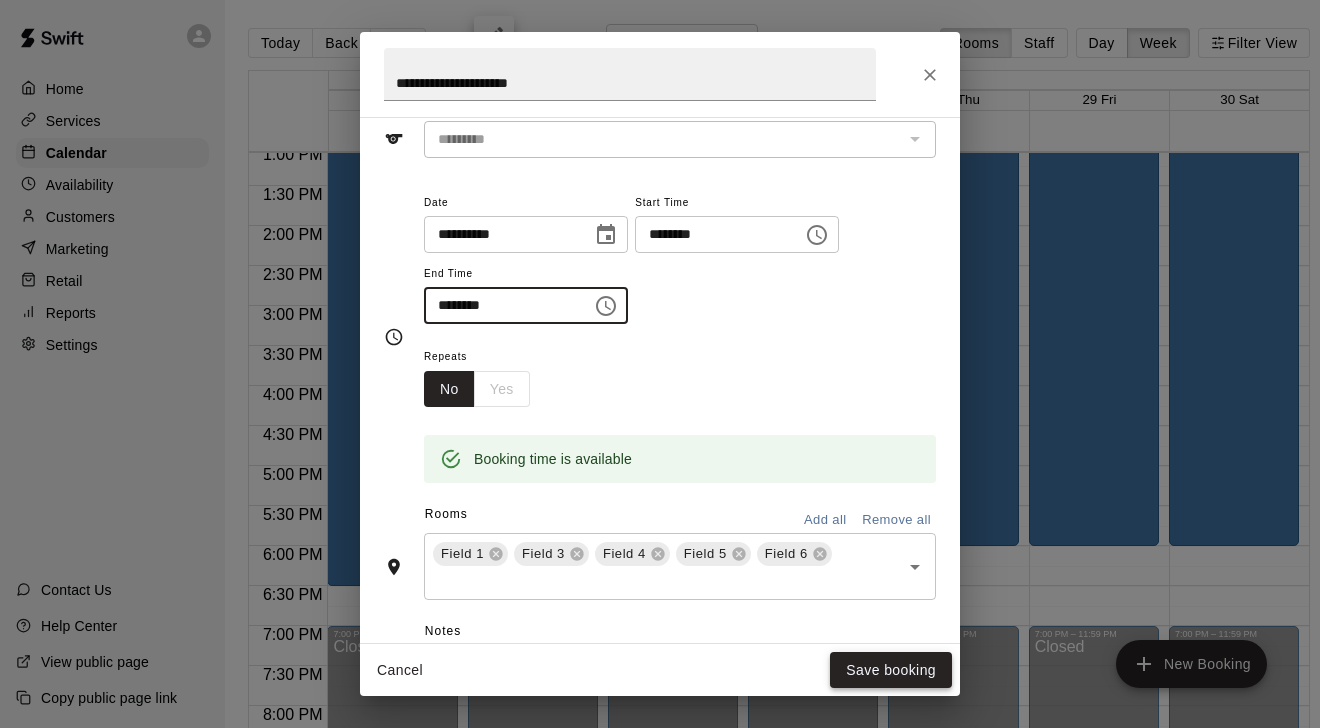 click on "Save booking" at bounding box center (891, 670) 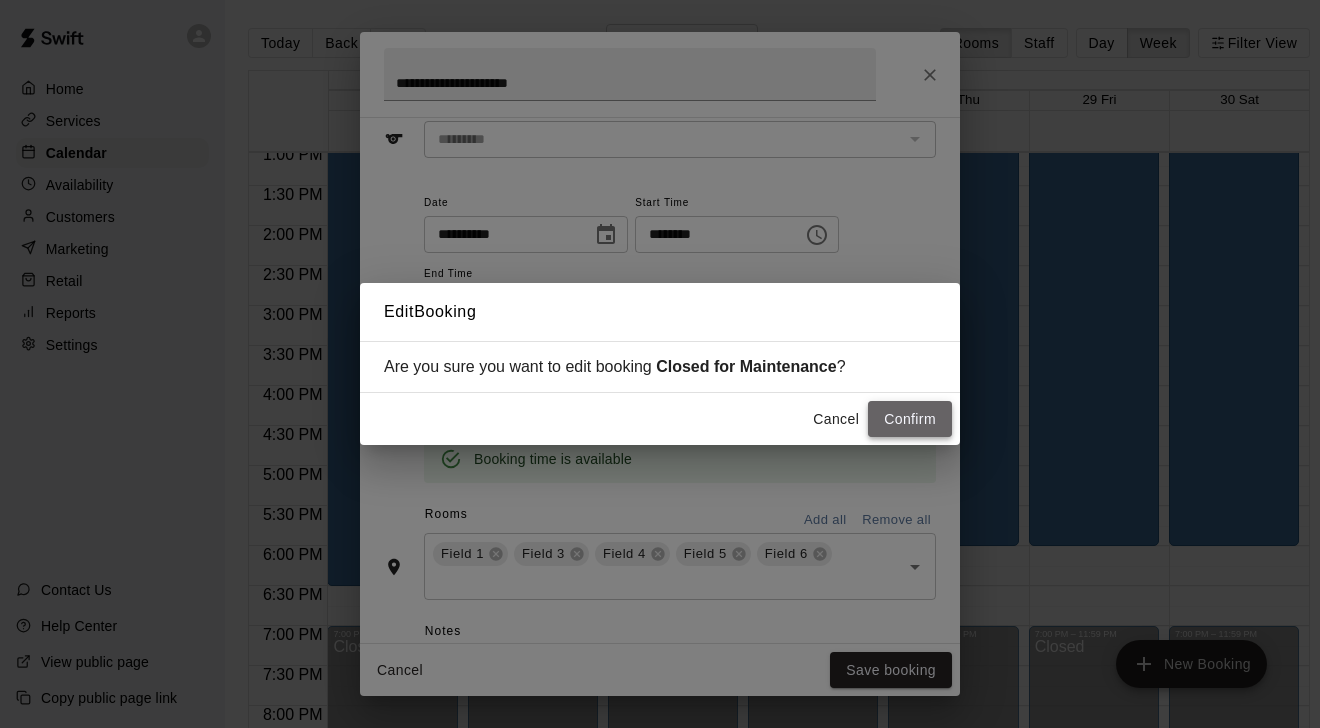 click on "Confirm" at bounding box center [910, 419] 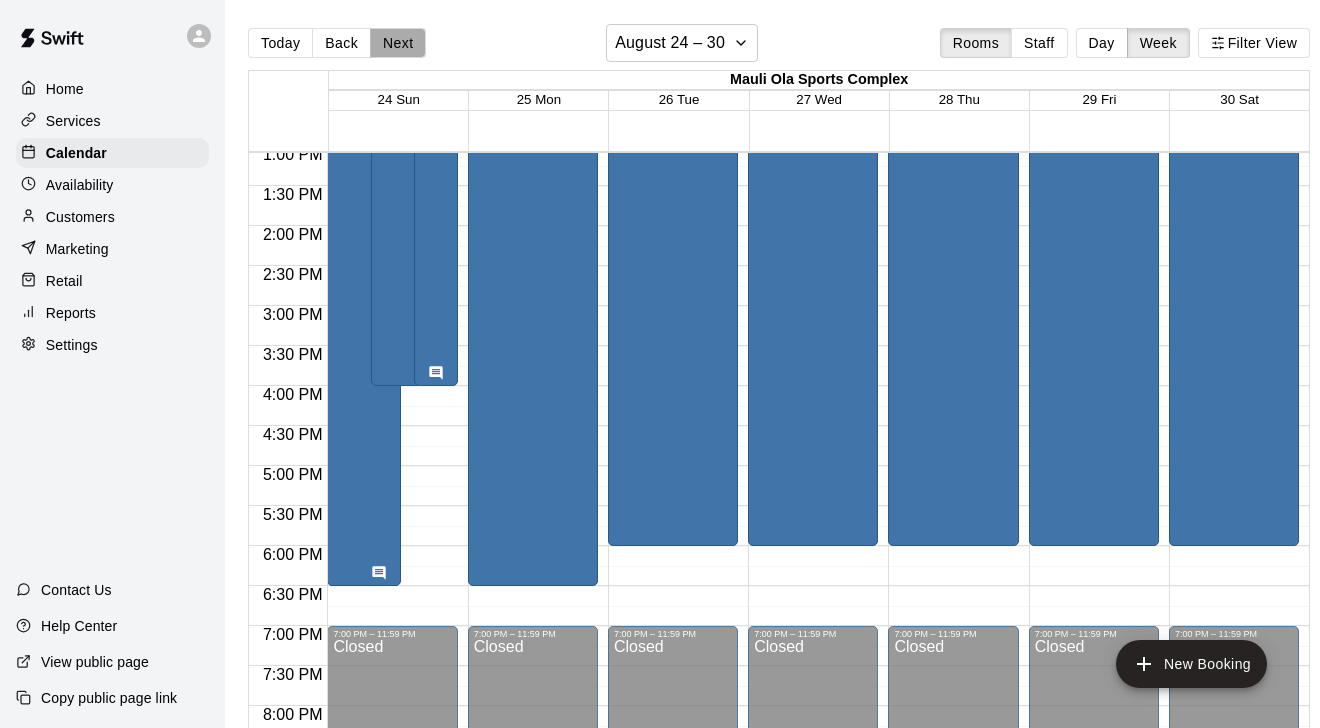 click on "Next" at bounding box center [398, 43] 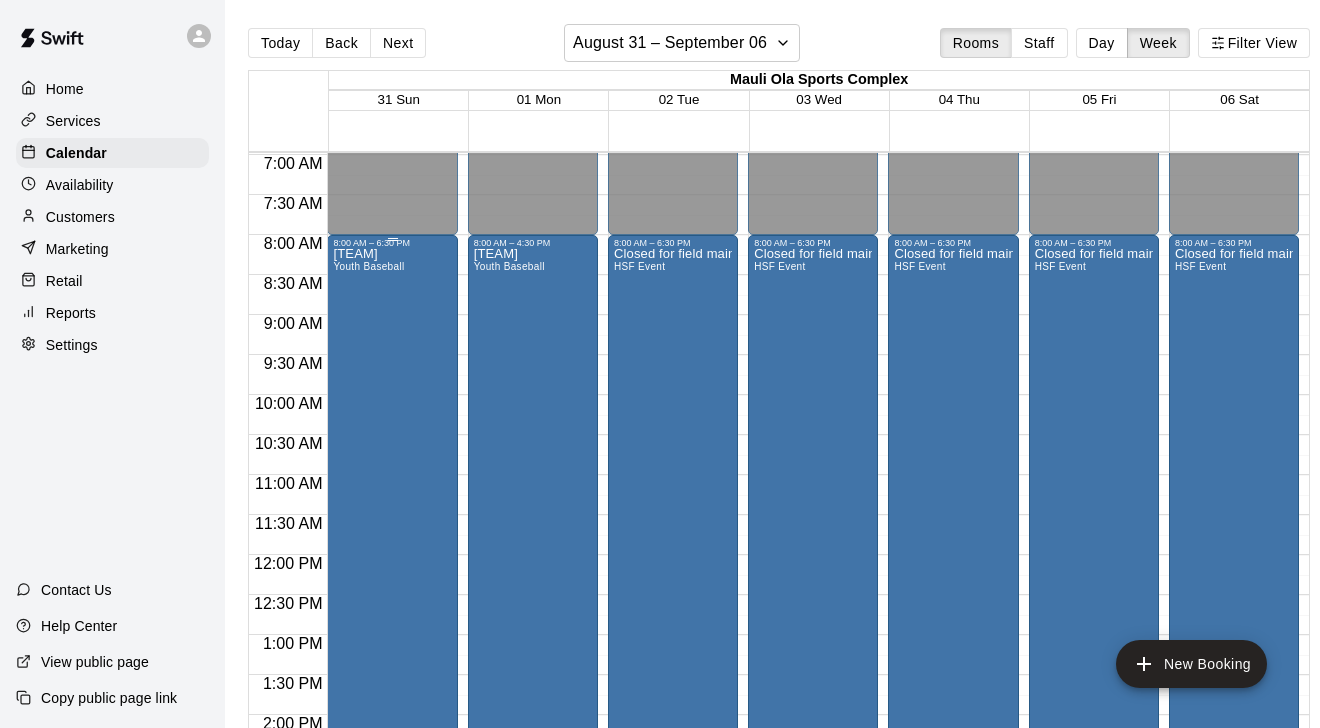 scroll, scrollTop: 556, scrollLeft: 0, axis: vertical 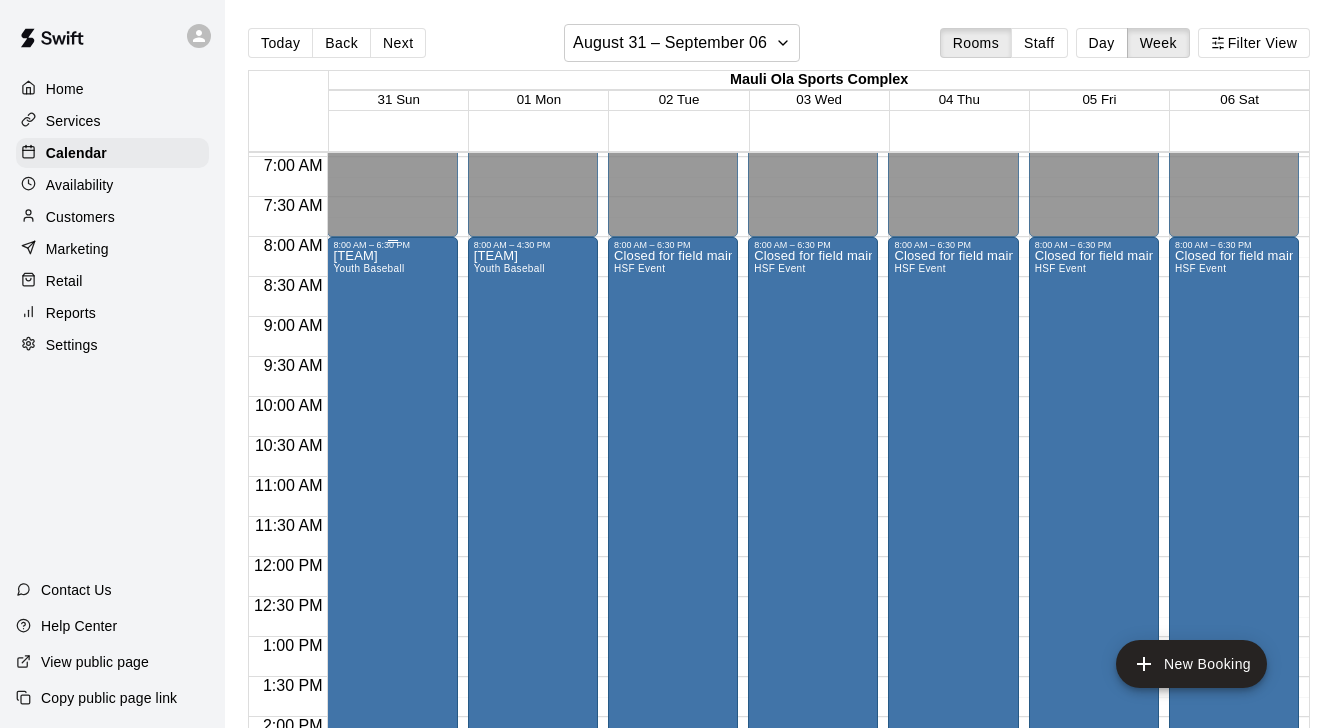 click on "[TEAM] [CATEGORY]" at bounding box center (368, 614) 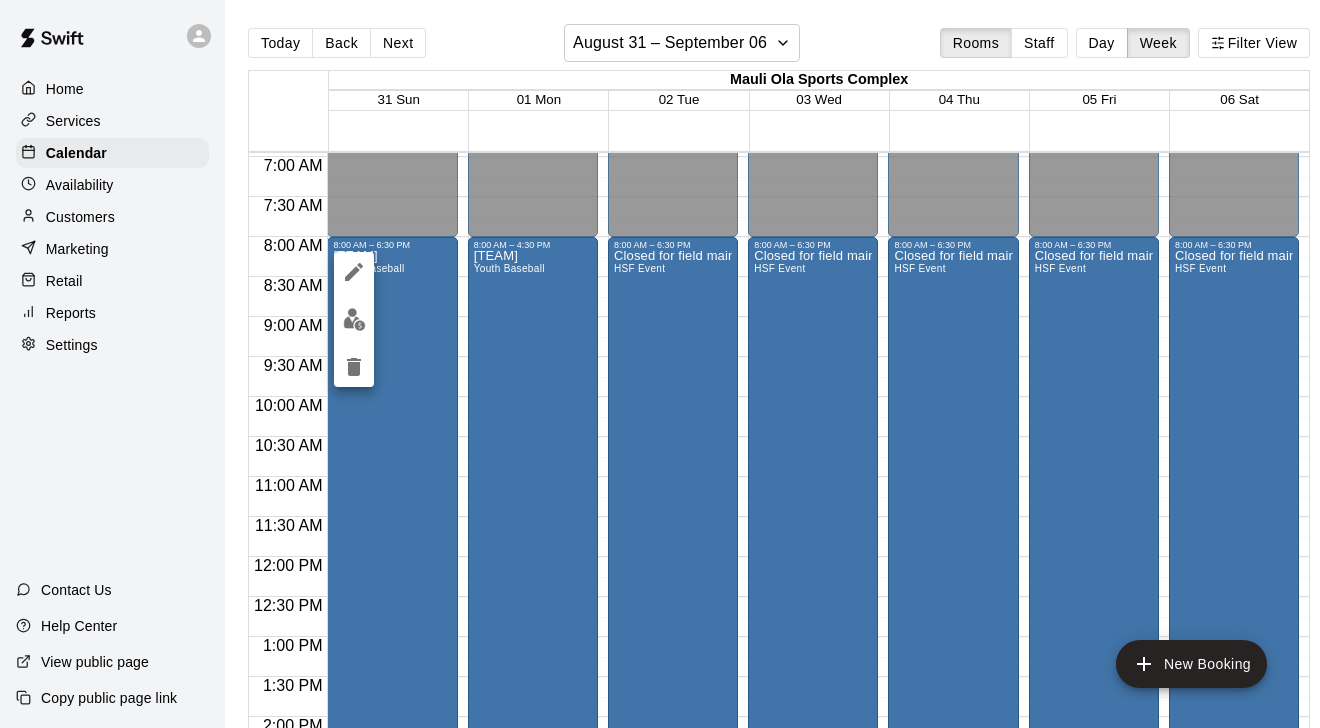 click 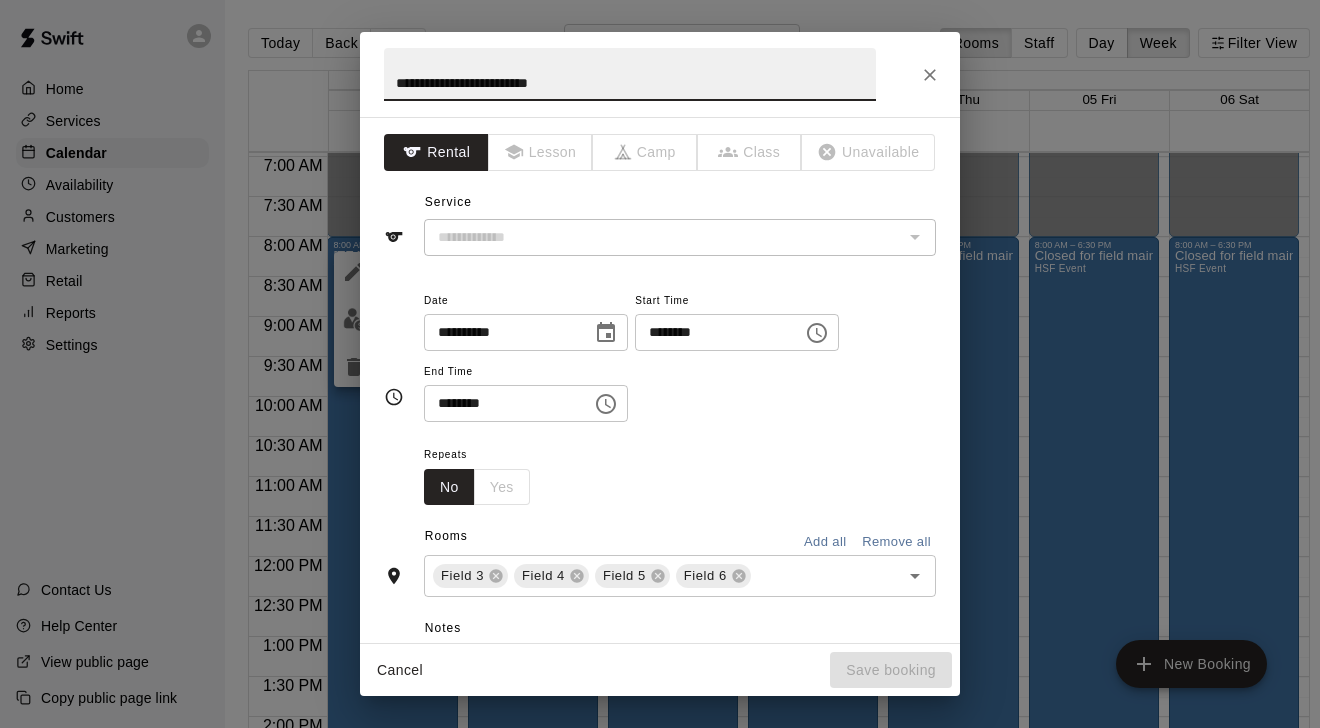 type on "**********" 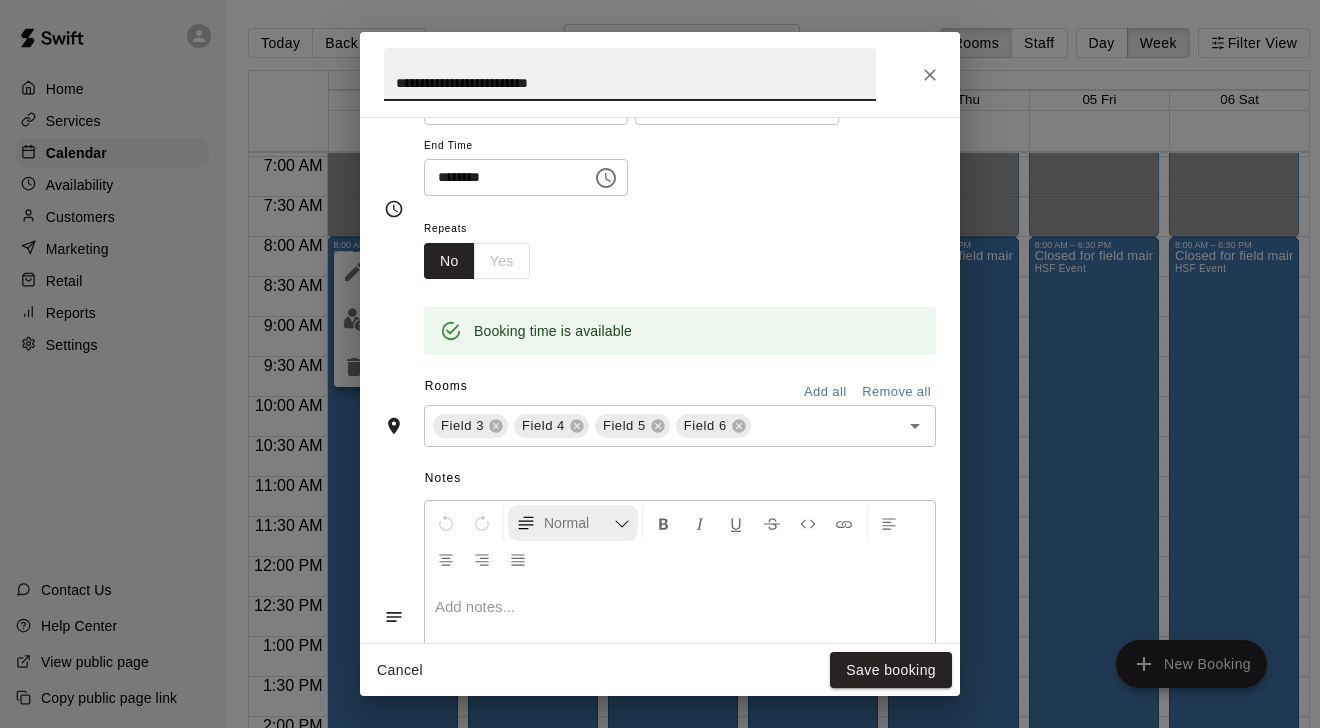scroll, scrollTop: 232, scrollLeft: 0, axis: vertical 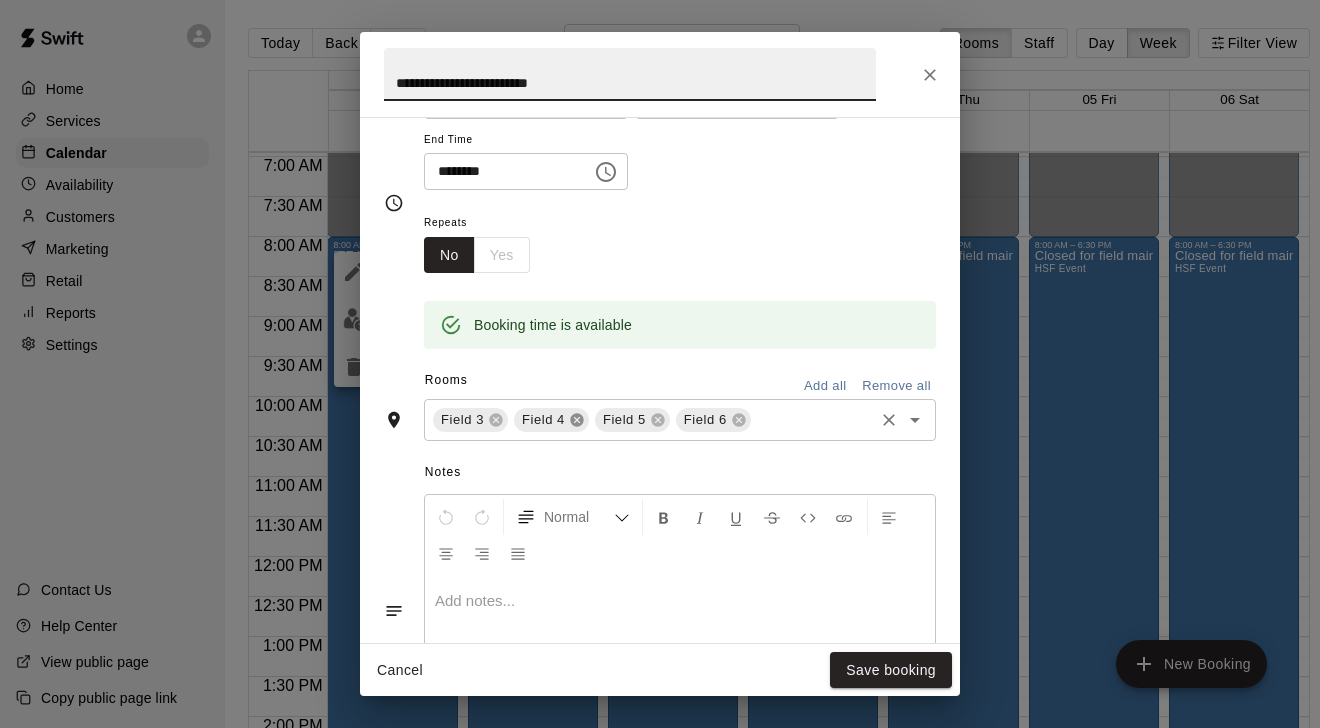 click 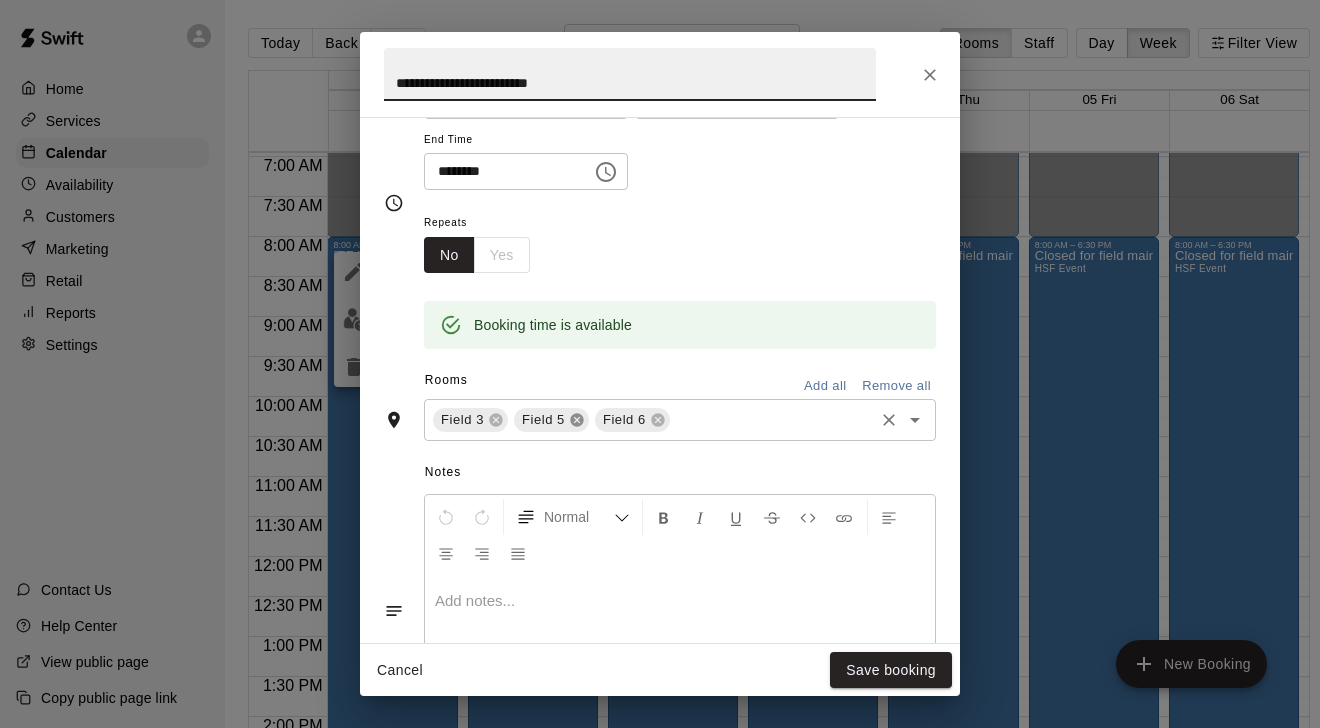 click 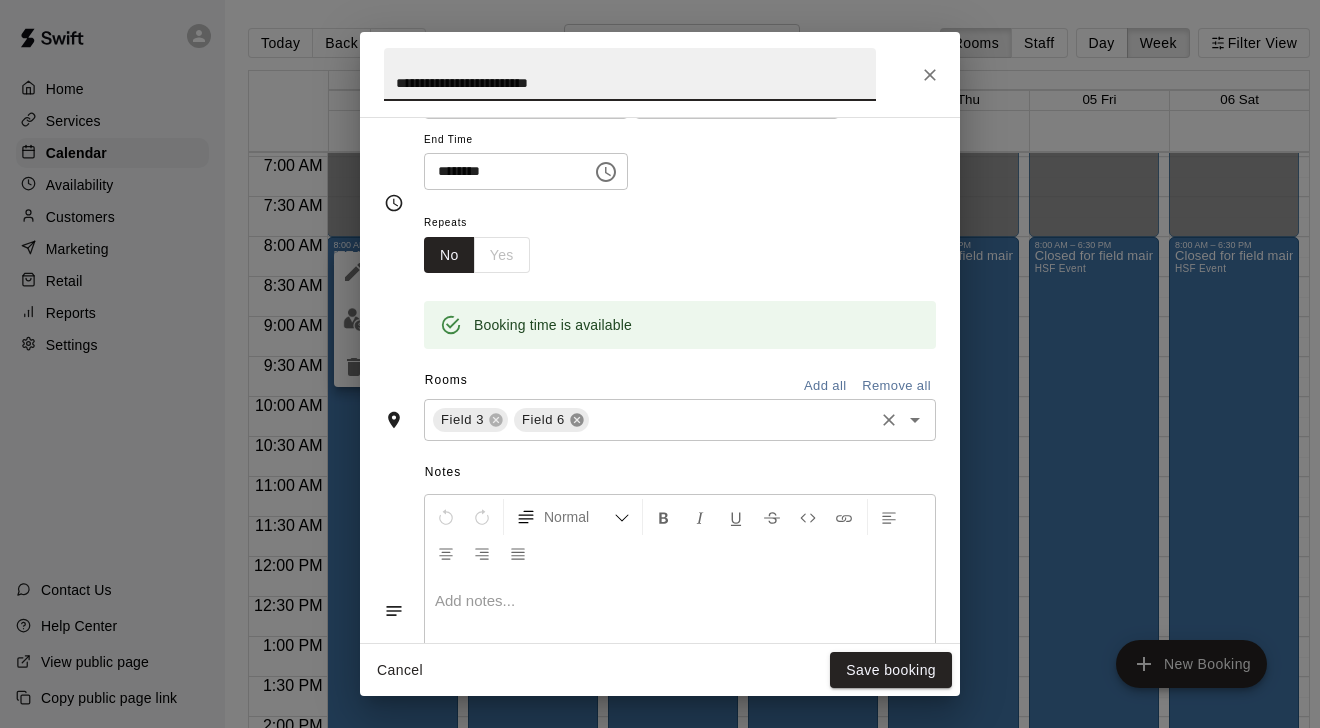 click 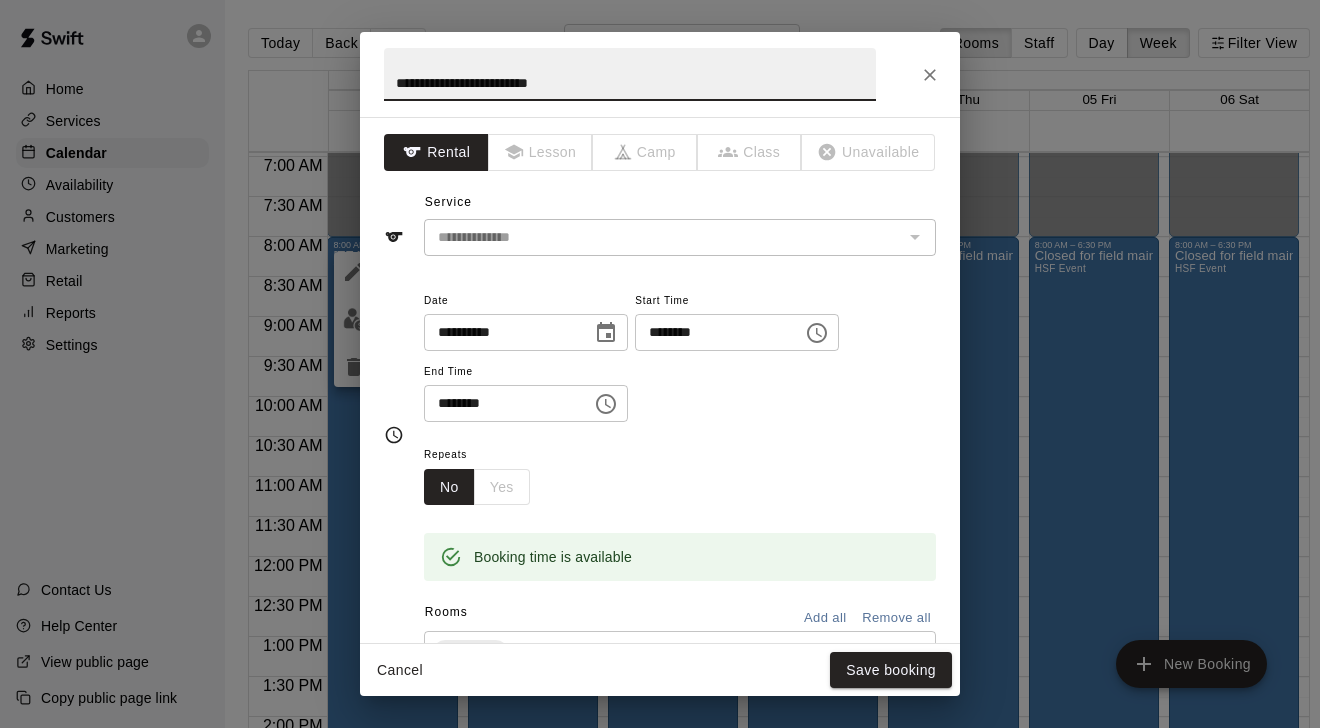 scroll, scrollTop: 0, scrollLeft: 0, axis: both 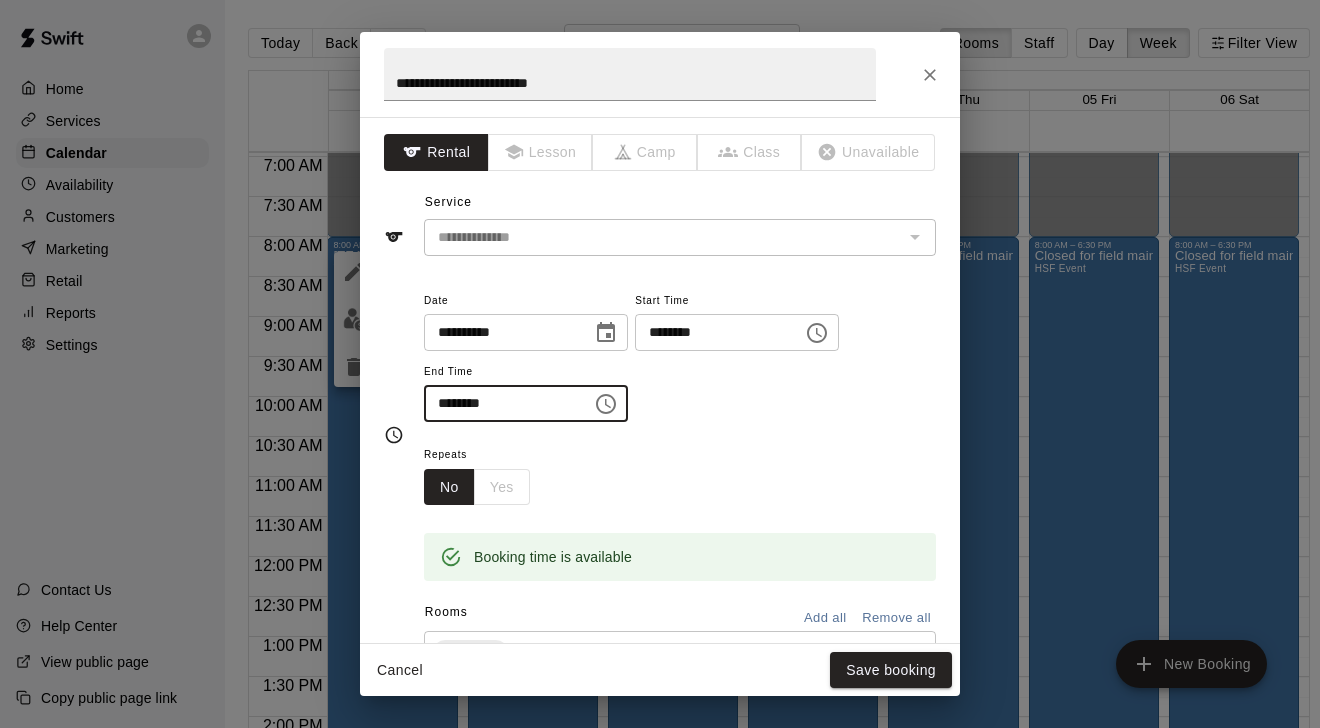 type on "********" 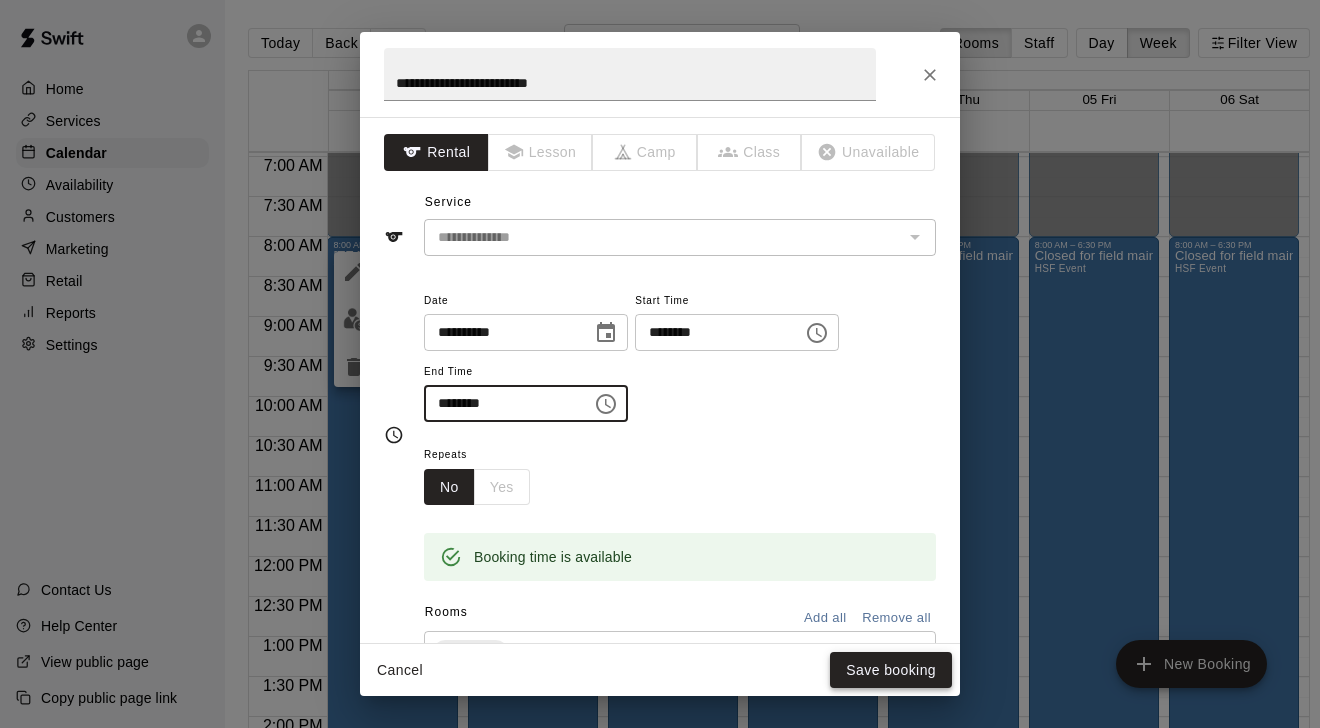 click on "Save booking" at bounding box center [891, 670] 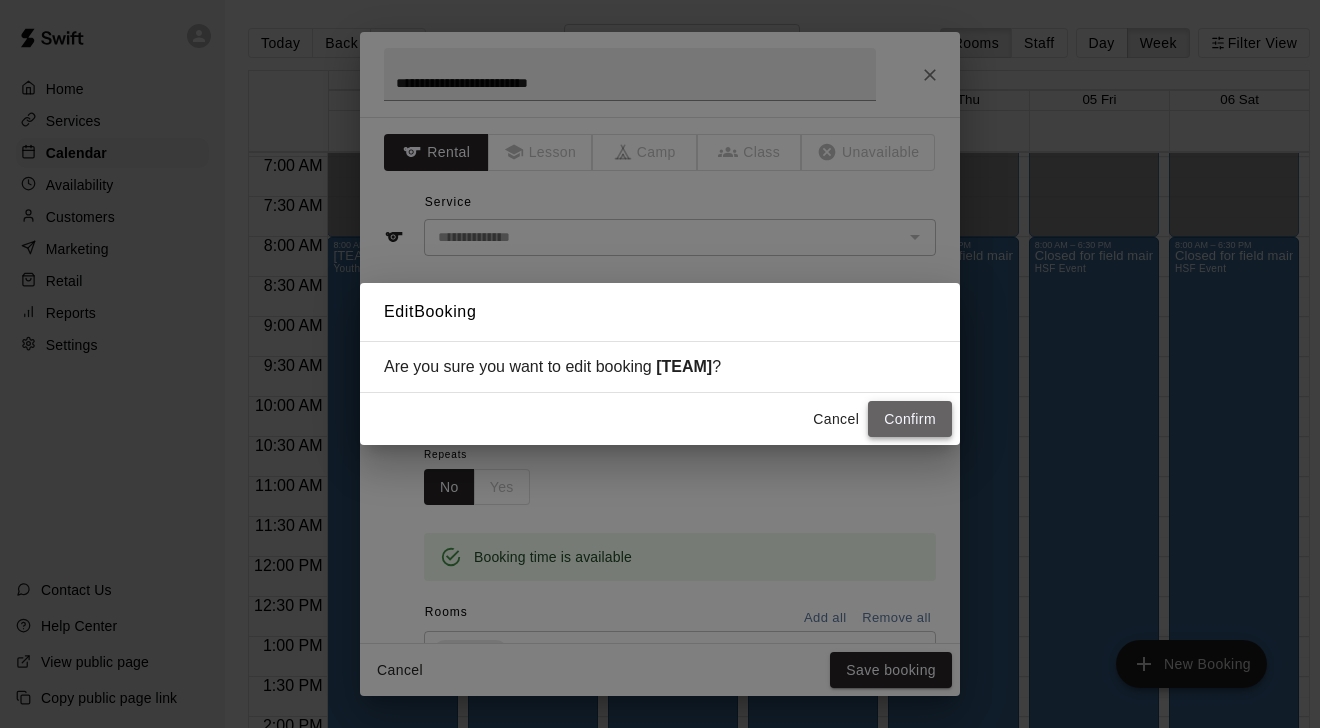 click on "Confirm" at bounding box center [910, 419] 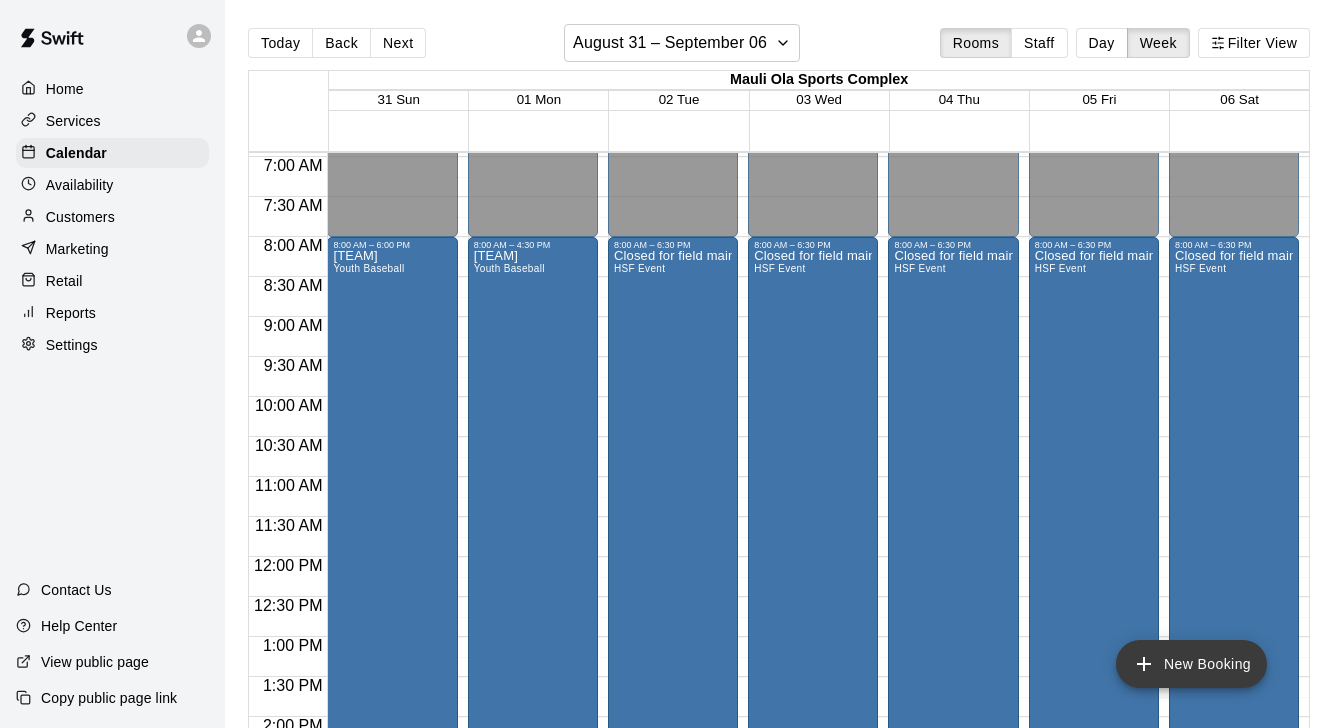 click on "New Booking" at bounding box center [1191, 664] 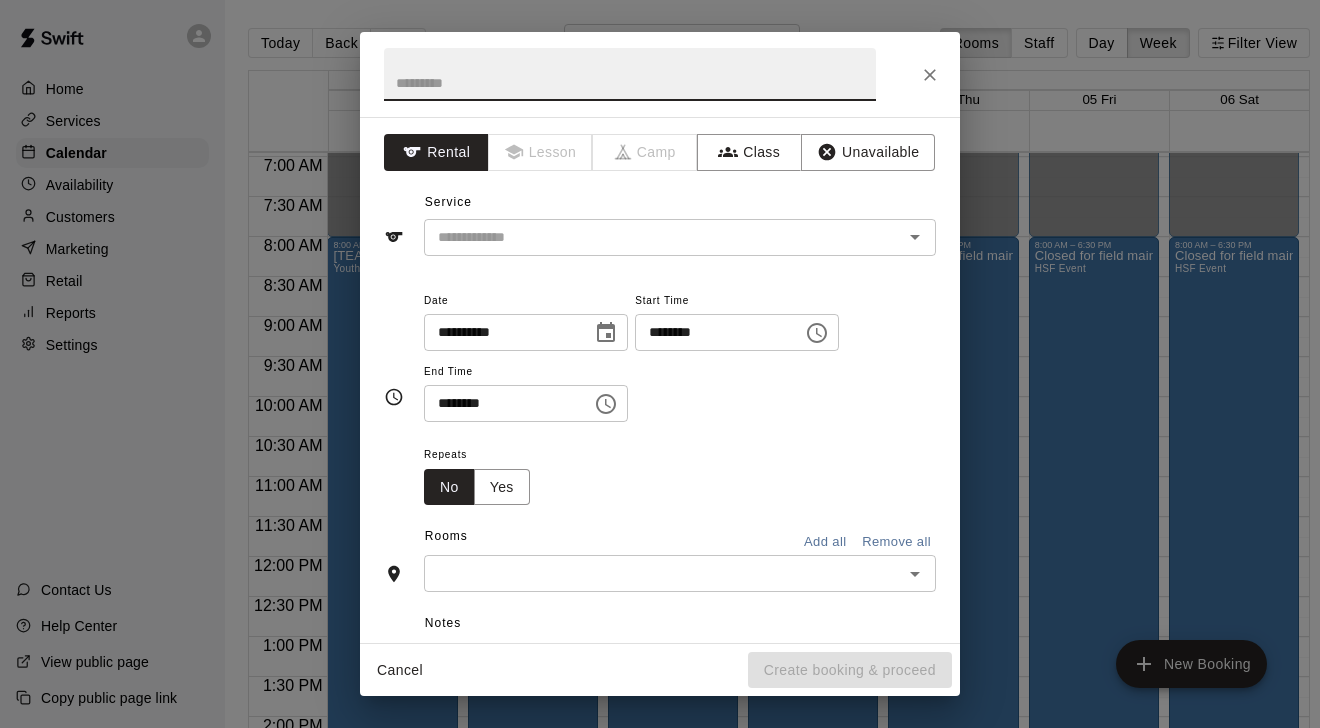 click 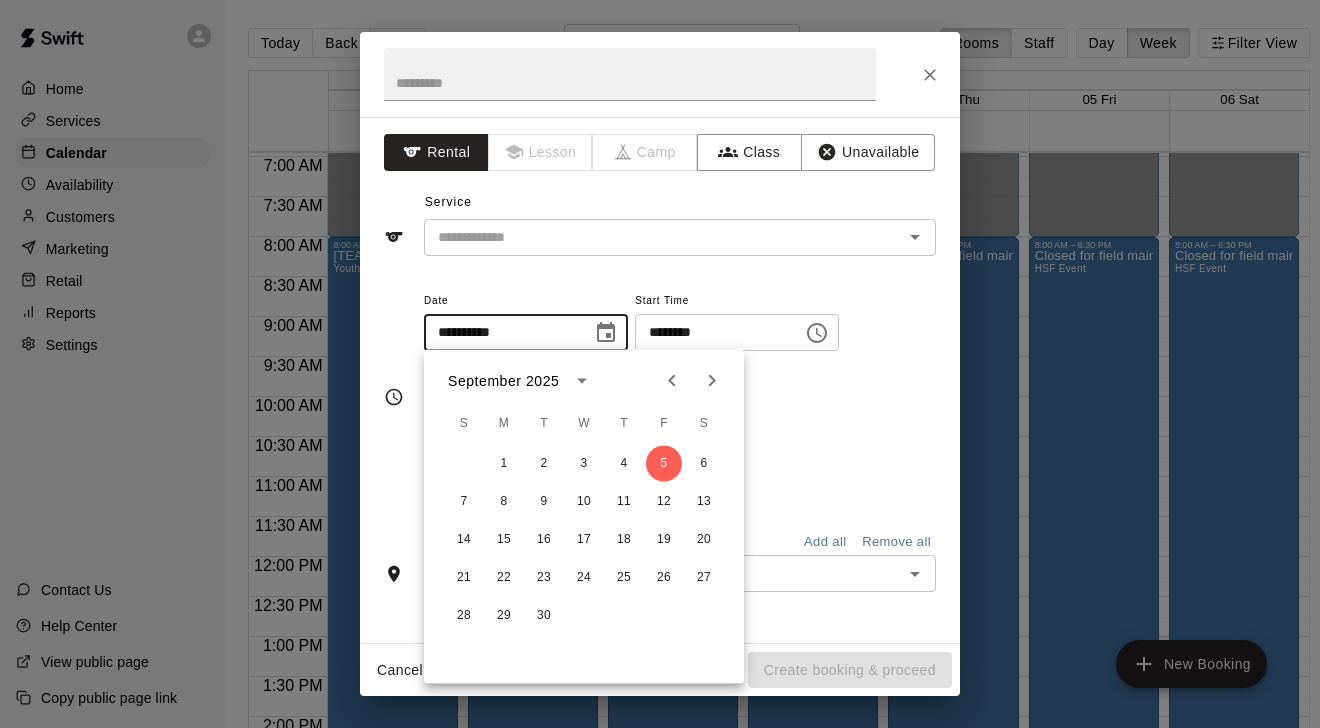 click on "1 2 3 4 5 6" at bounding box center [584, 464] 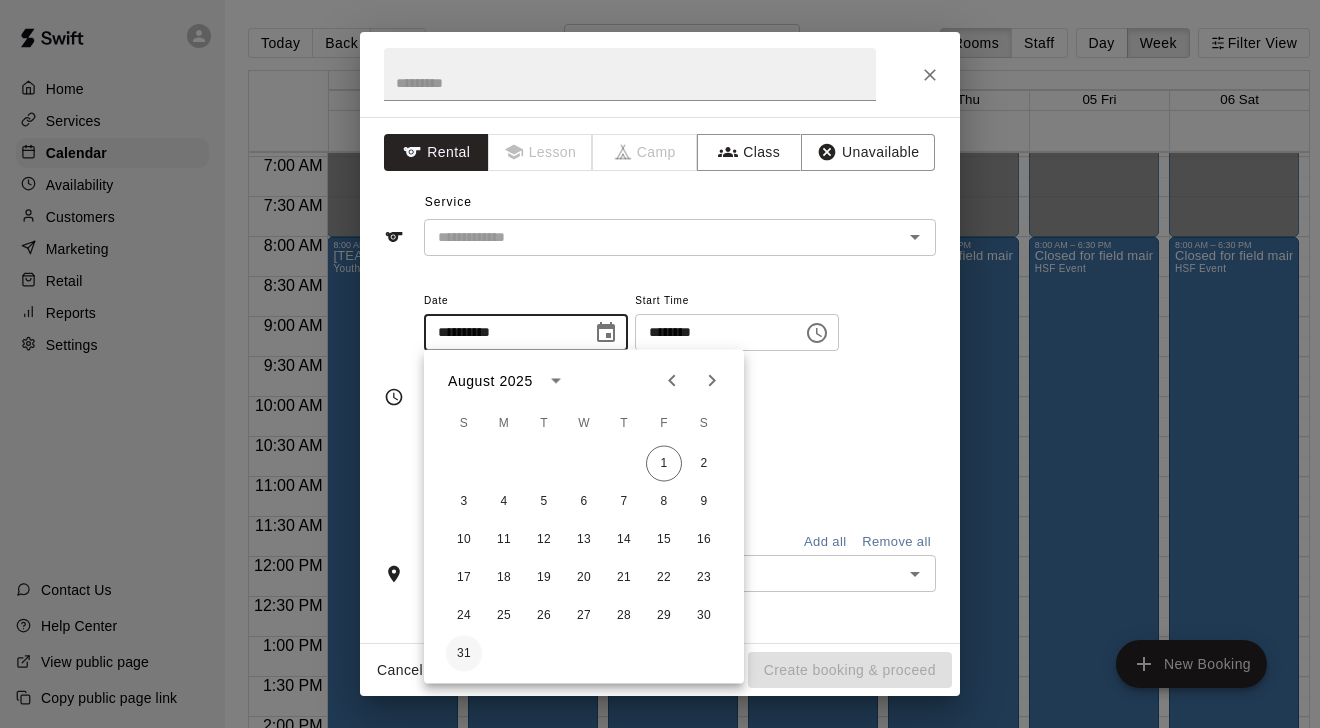 click on "31" at bounding box center [464, 654] 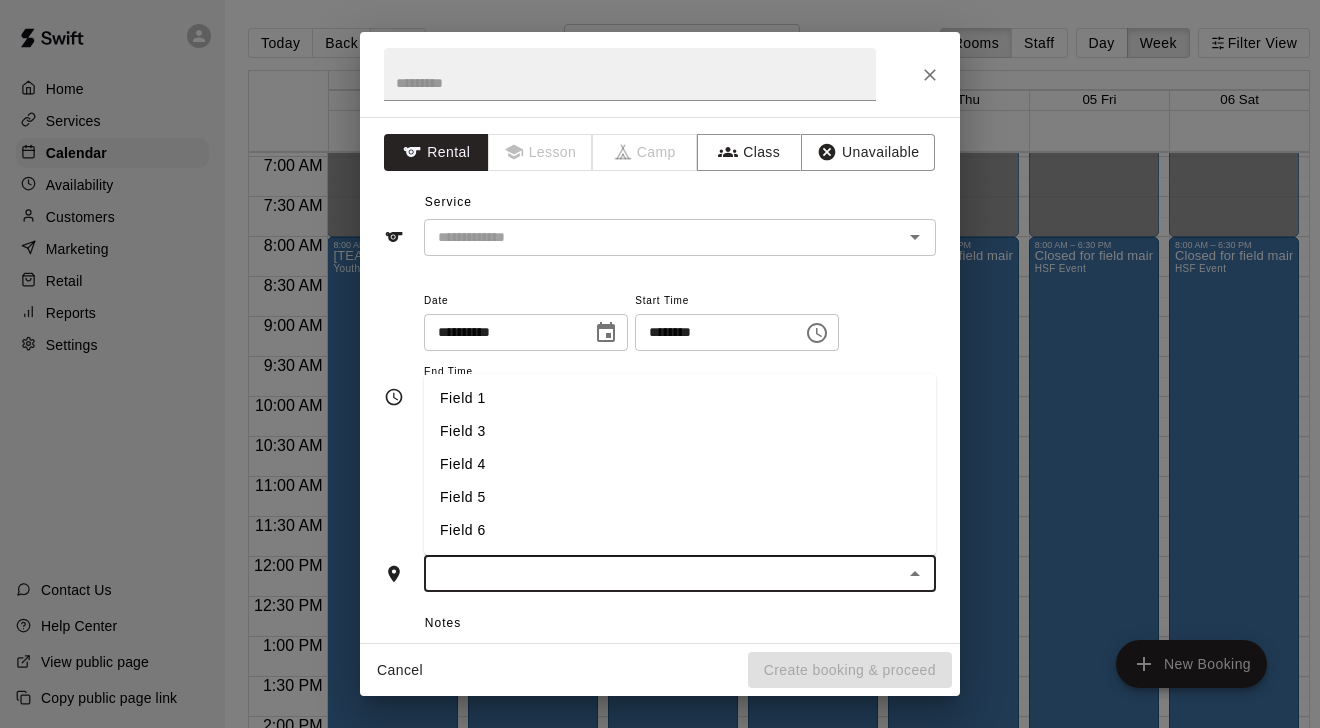 click at bounding box center (663, 573) 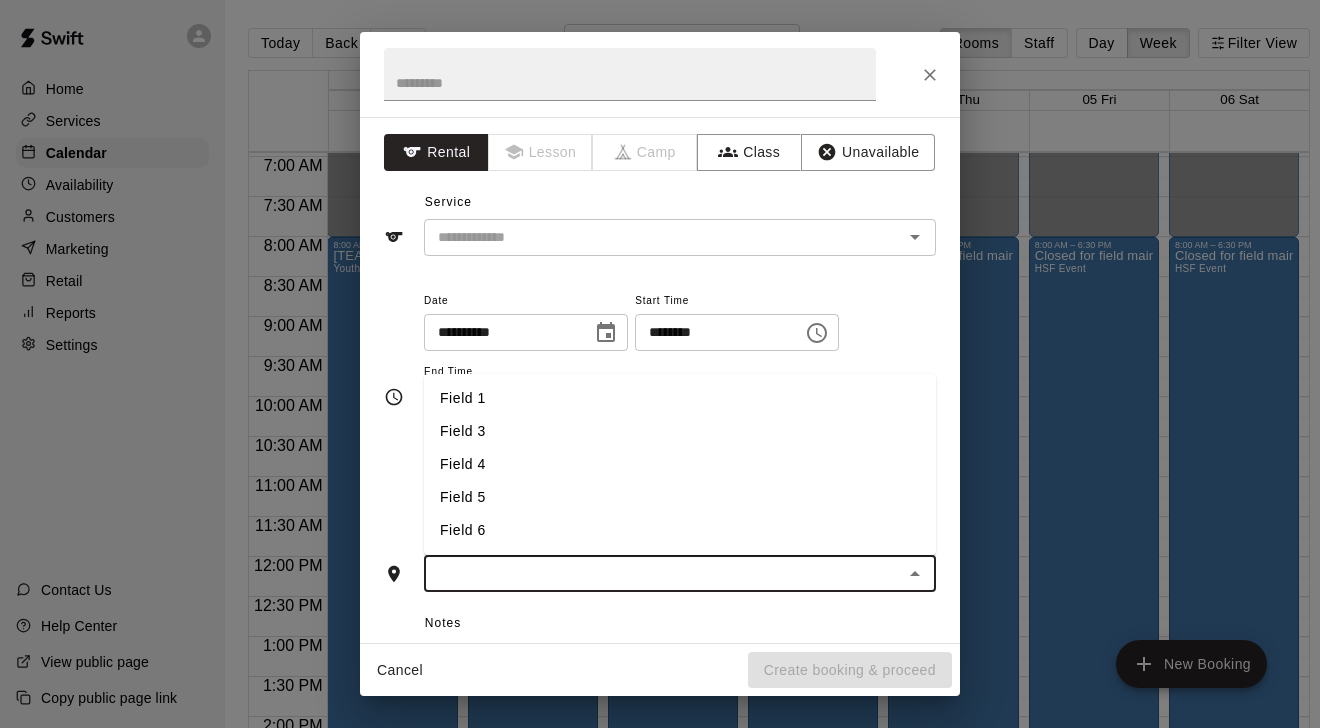 click on "Field 4" at bounding box center (680, 464) 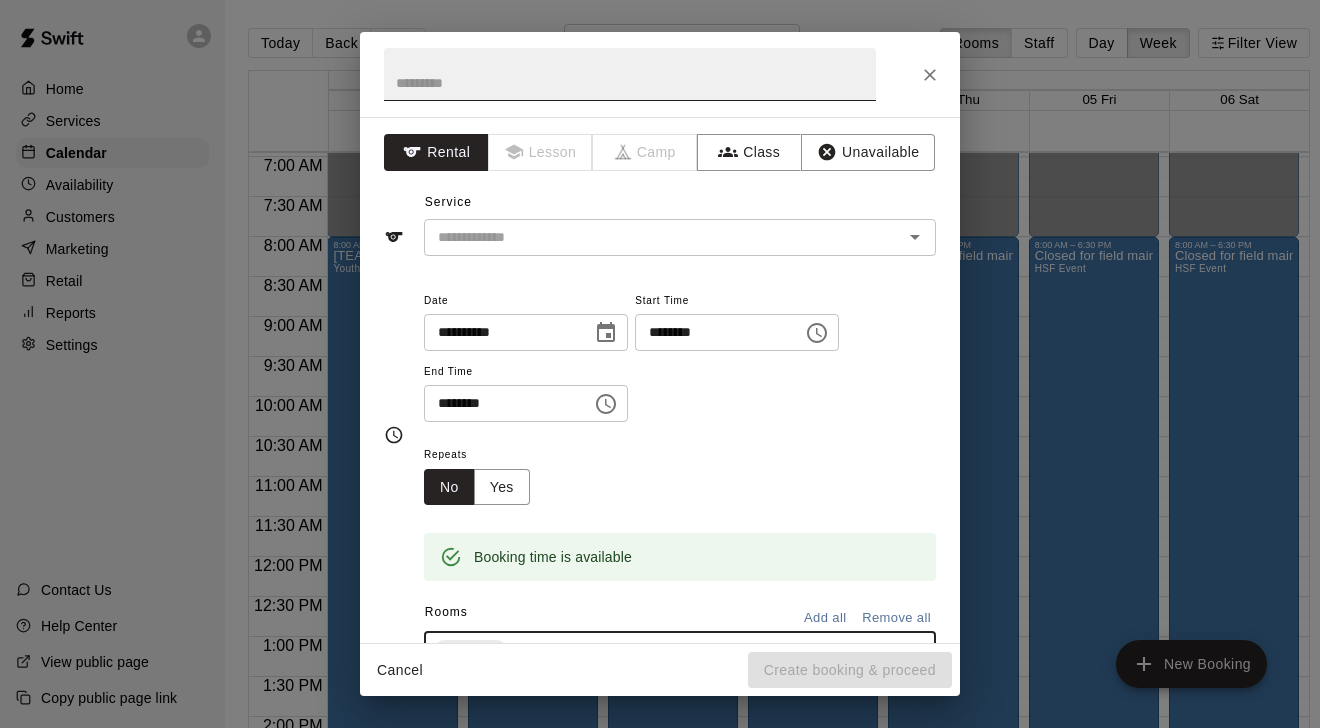click at bounding box center [630, 74] 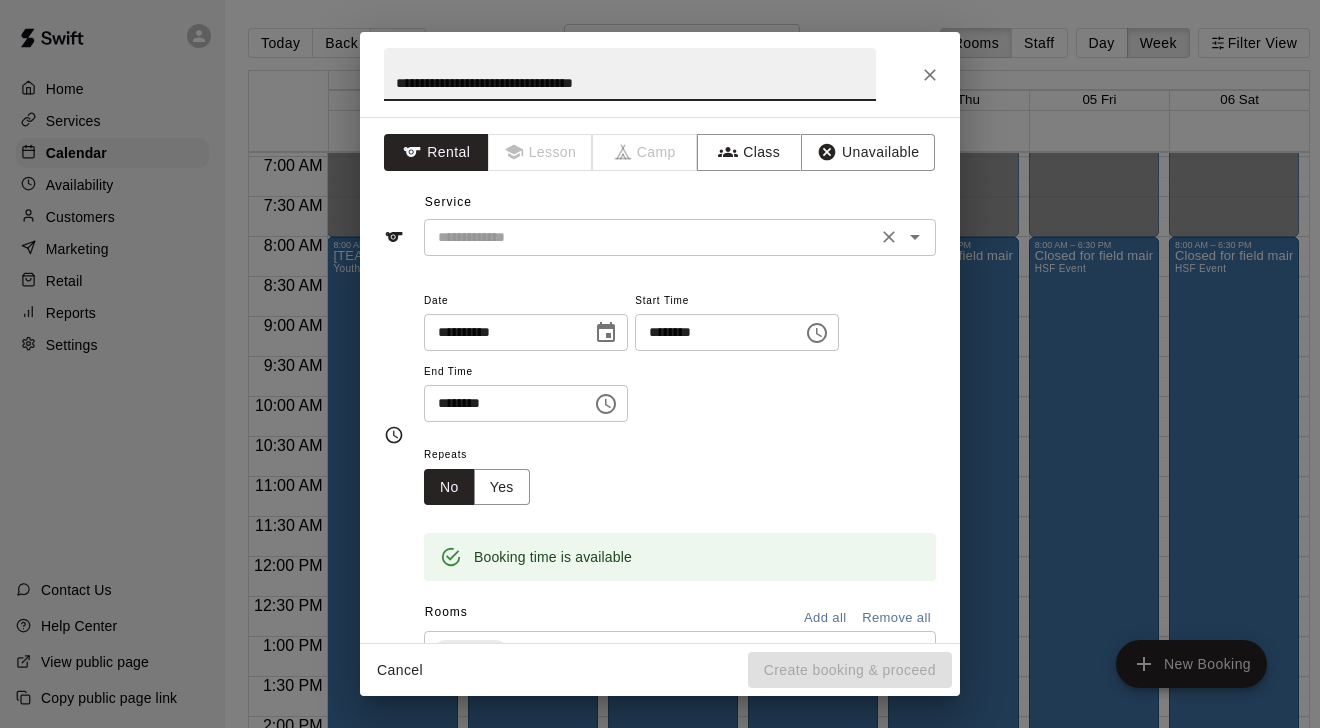 type on "**********" 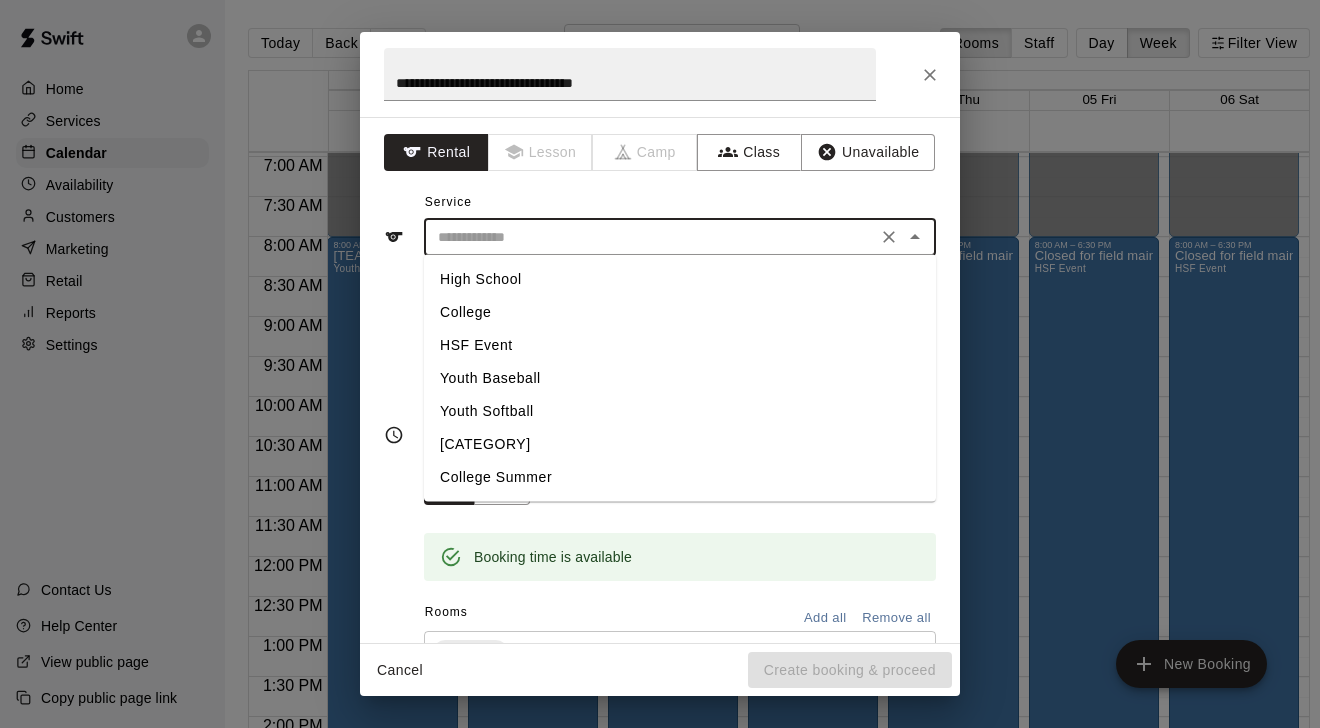 click on "College" at bounding box center (680, 312) 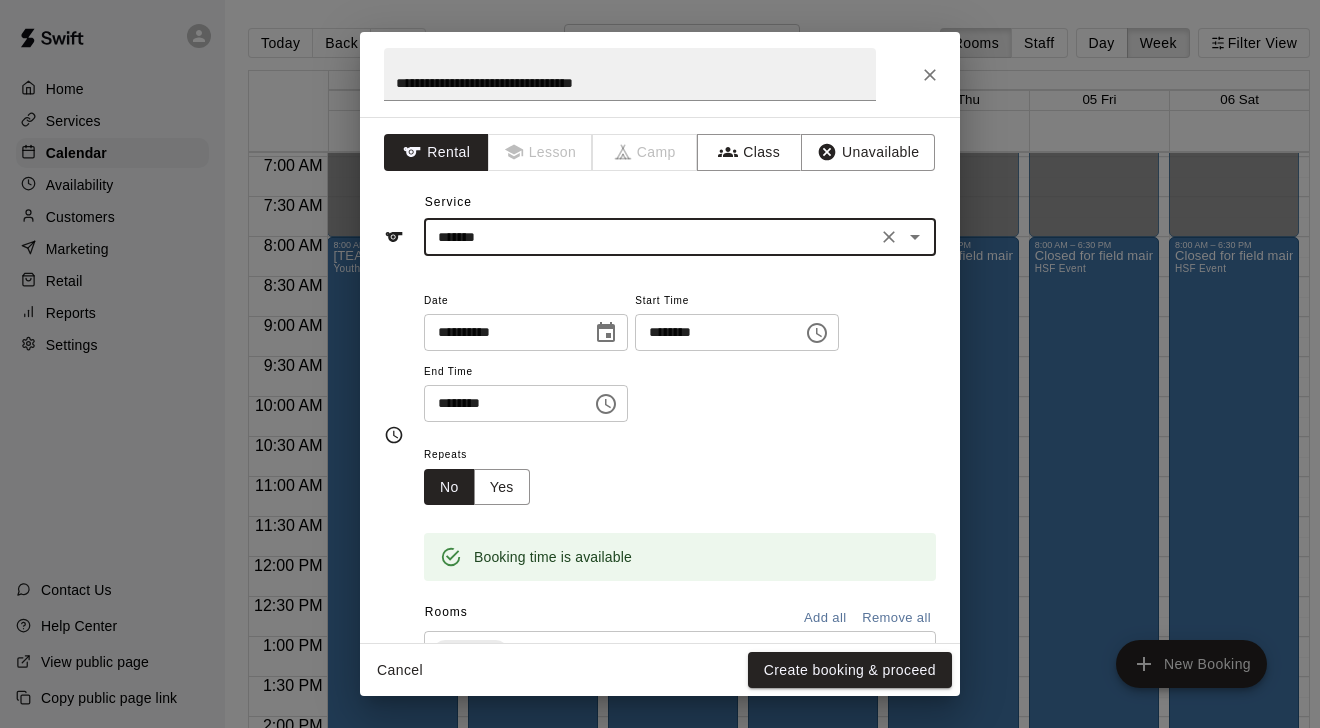 scroll, scrollTop: 0, scrollLeft: 0, axis: both 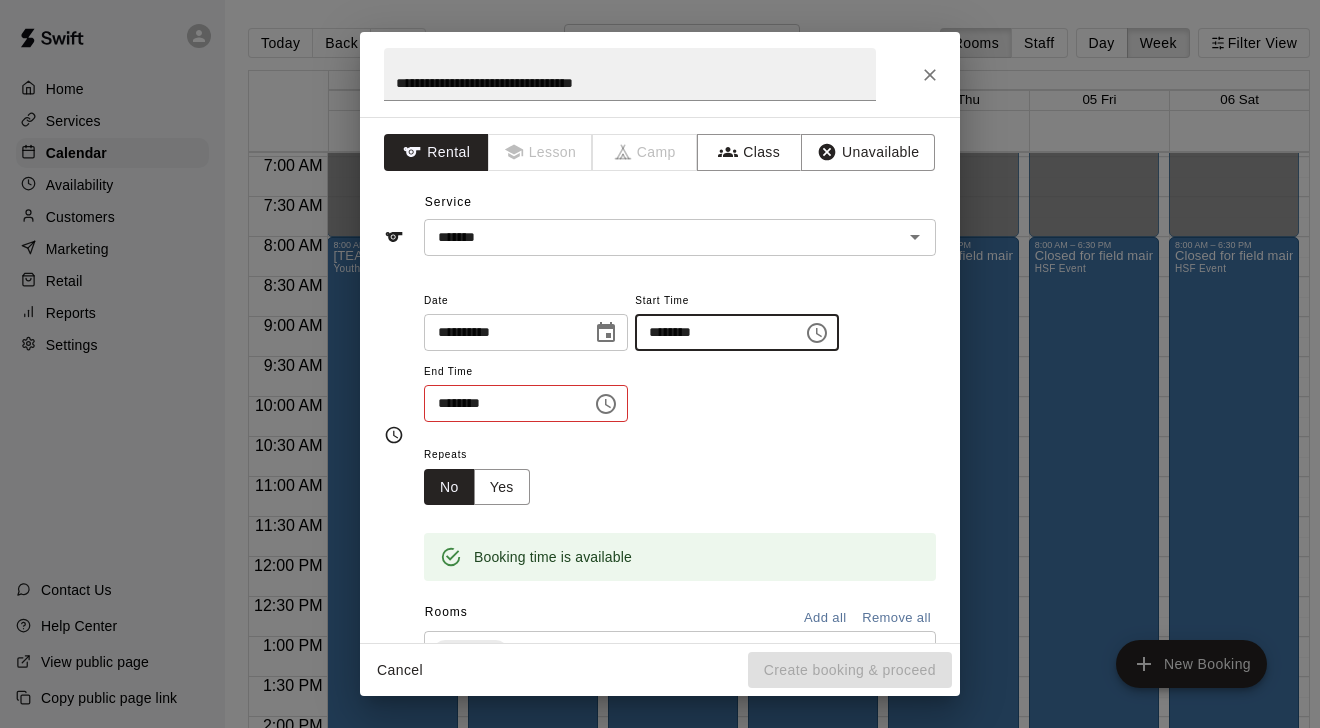 click on "********" at bounding box center (712, 332) 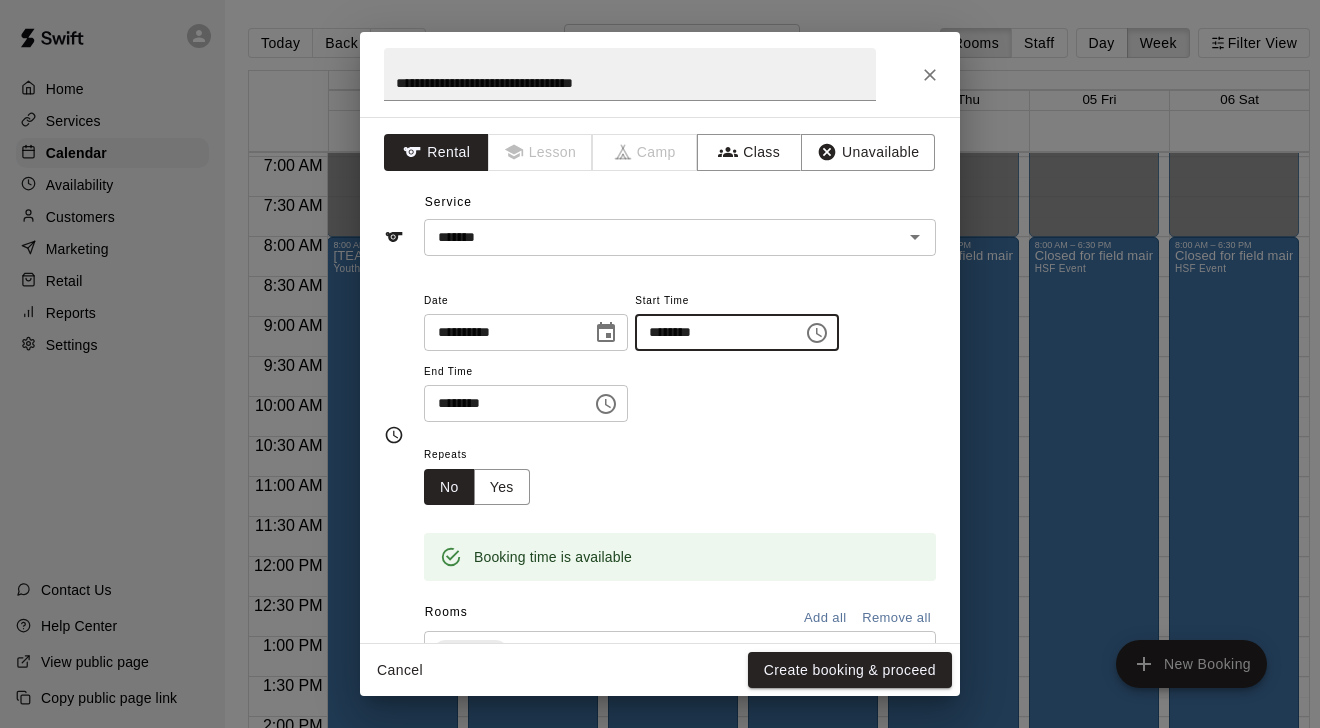 click on "********" at bounding box center (501, 403) 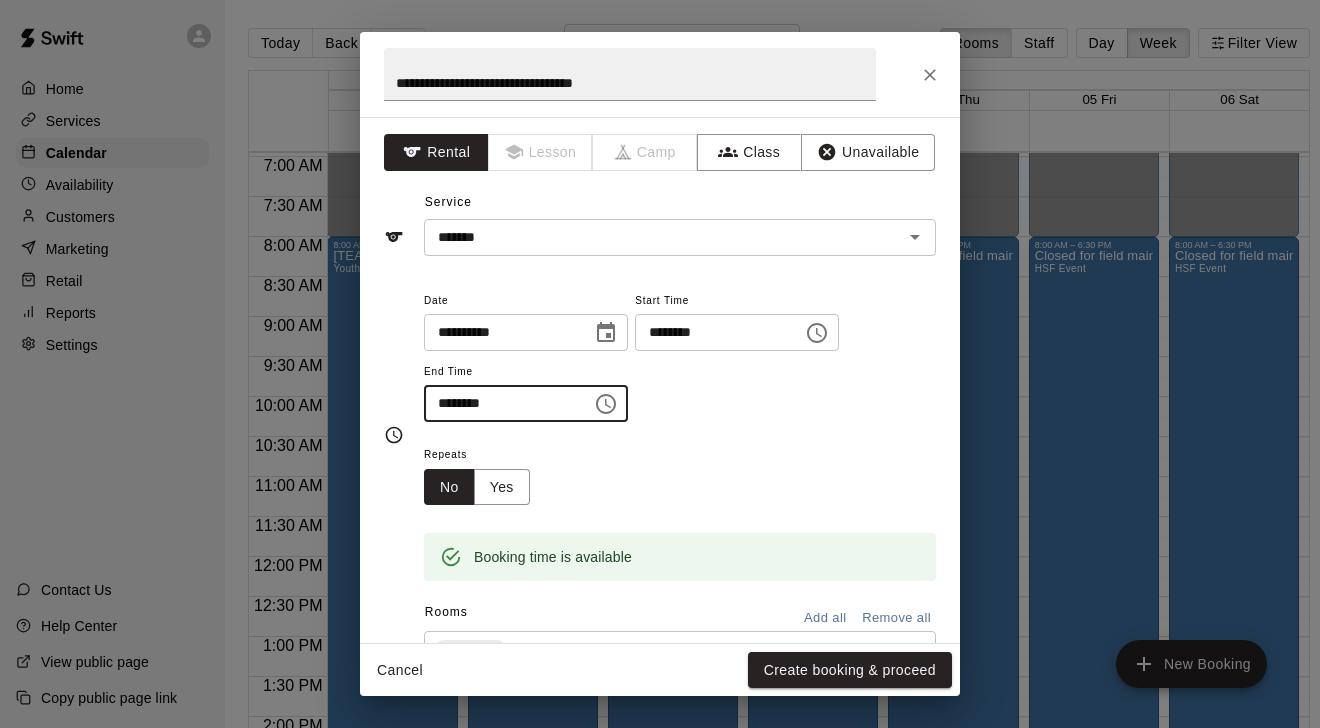 type on "********" 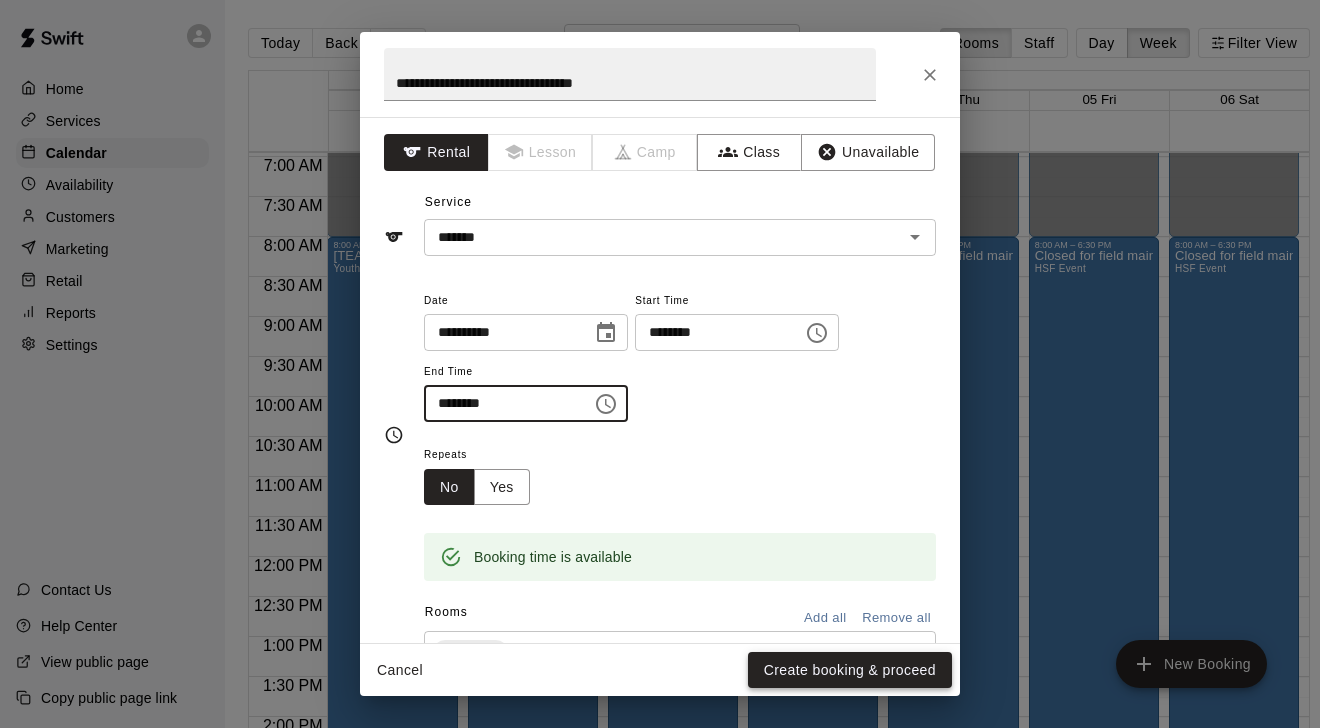 click on "Create booking & proceed" at bounding box center (850, 670) 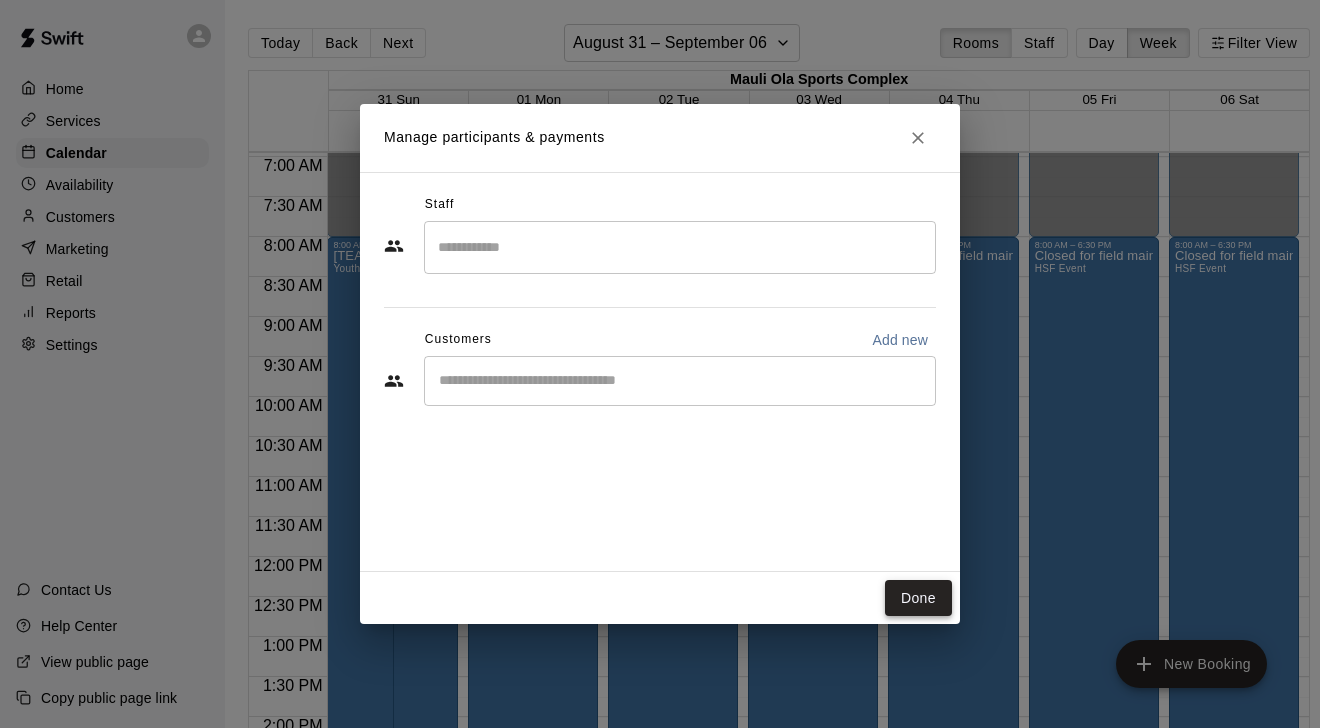 click on "Done" at bounding box center (918, 598) 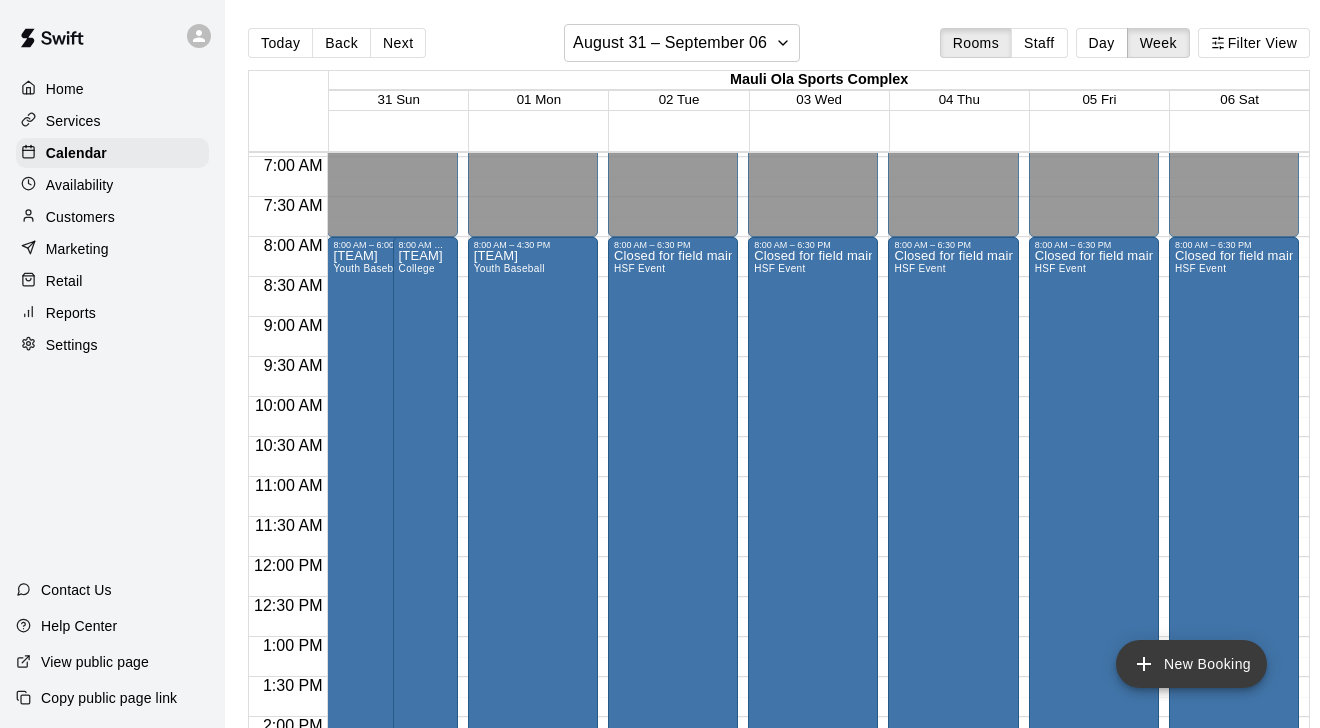 click 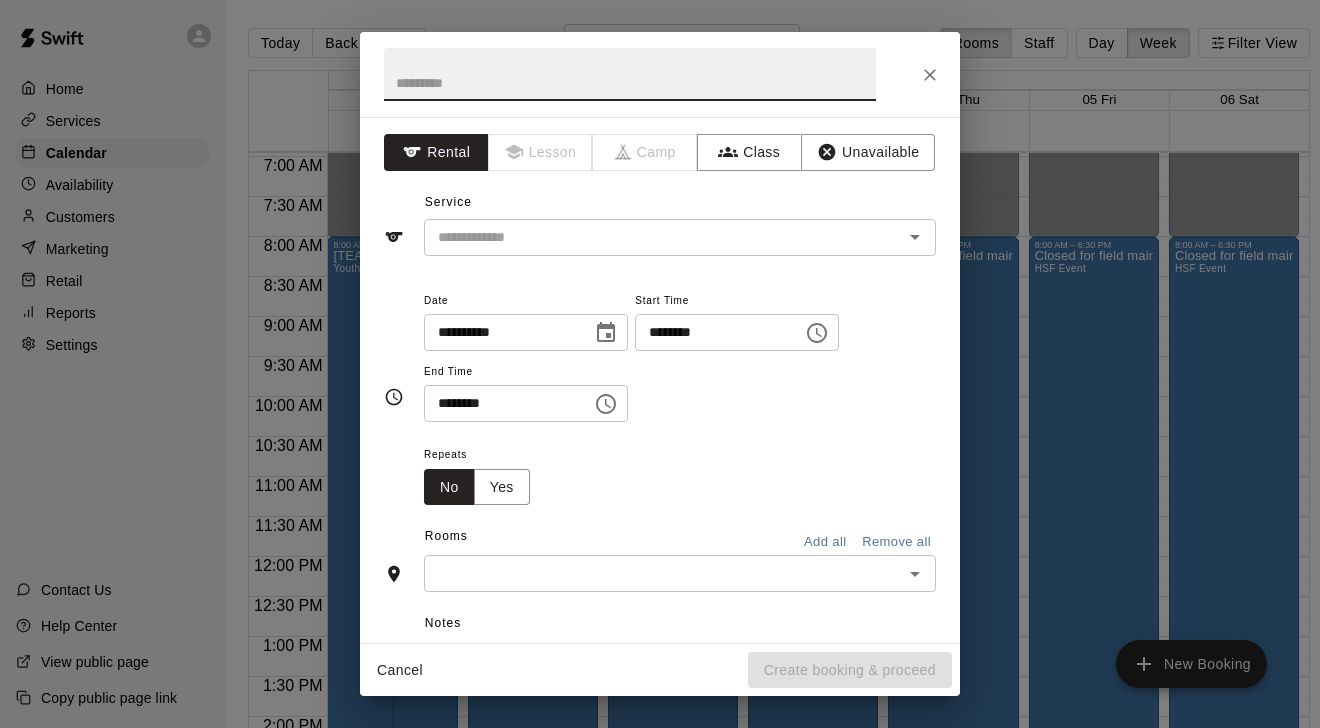 click at bounding box center (663, 573) 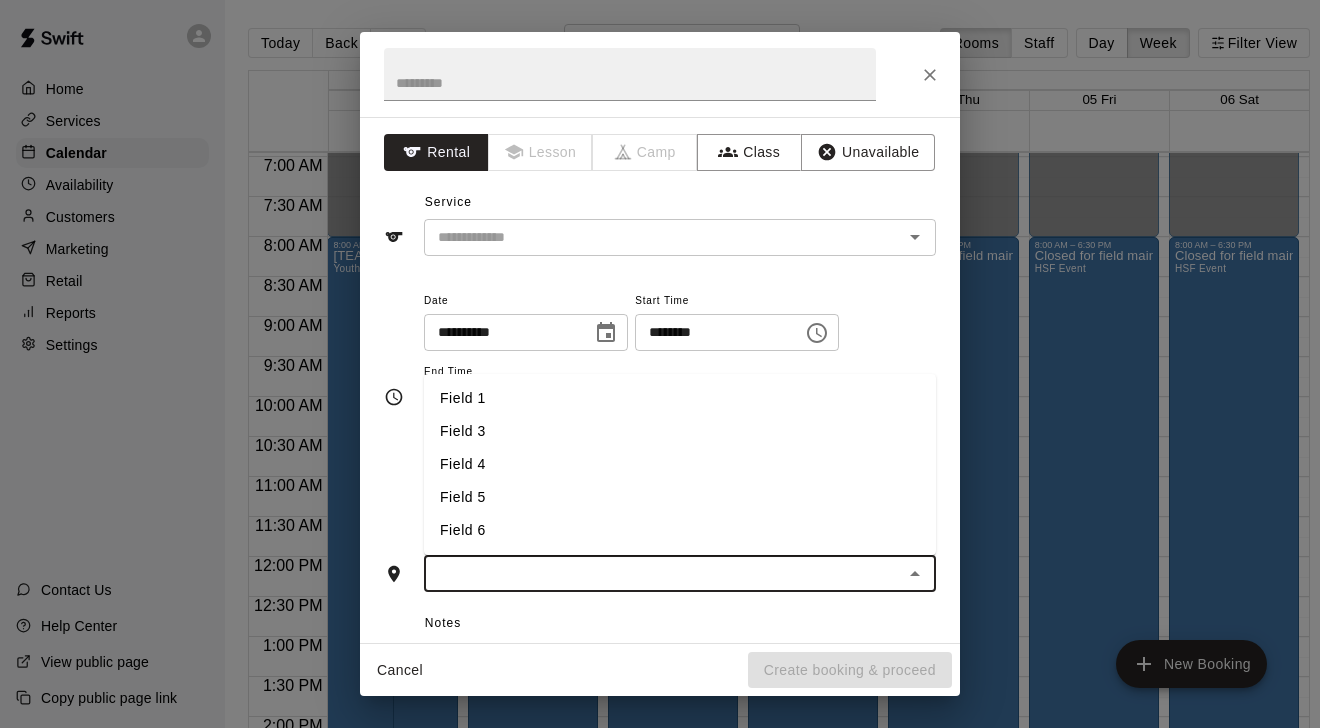 click on "Field 5" at bounding box center [680, 497] 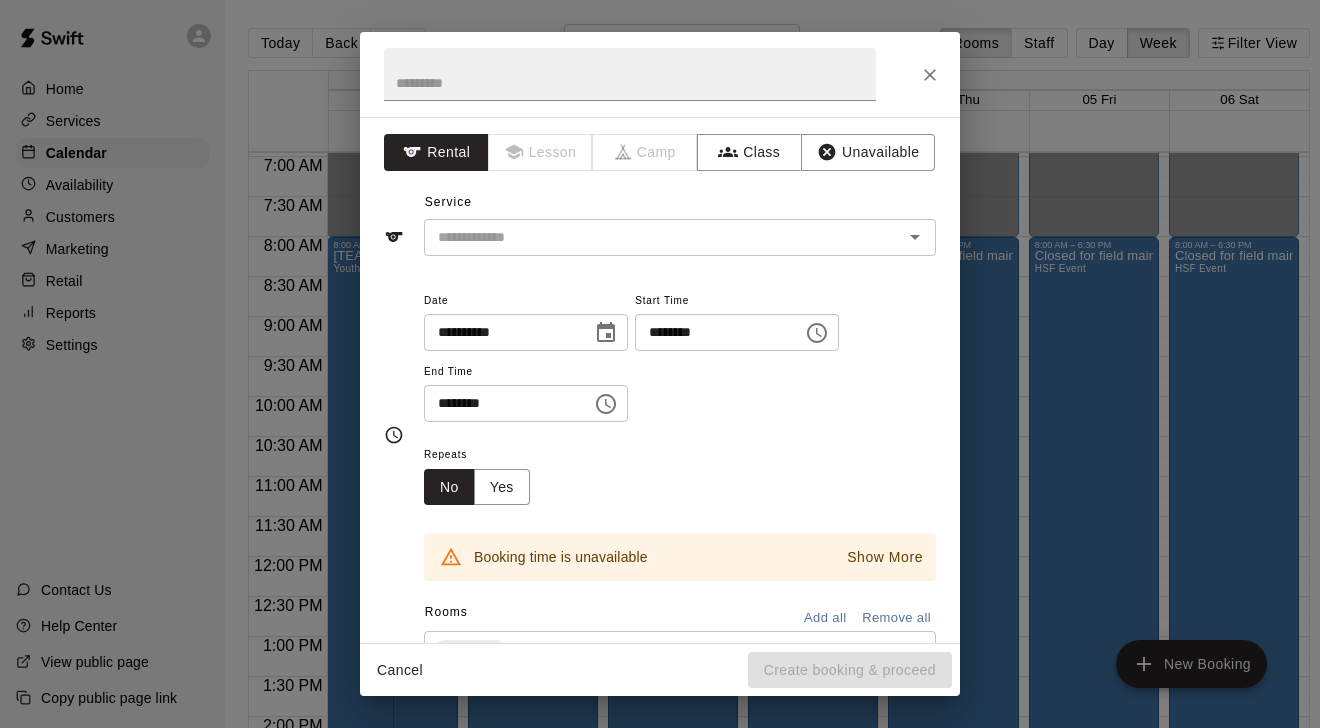 click at bounding box center [630, 74] 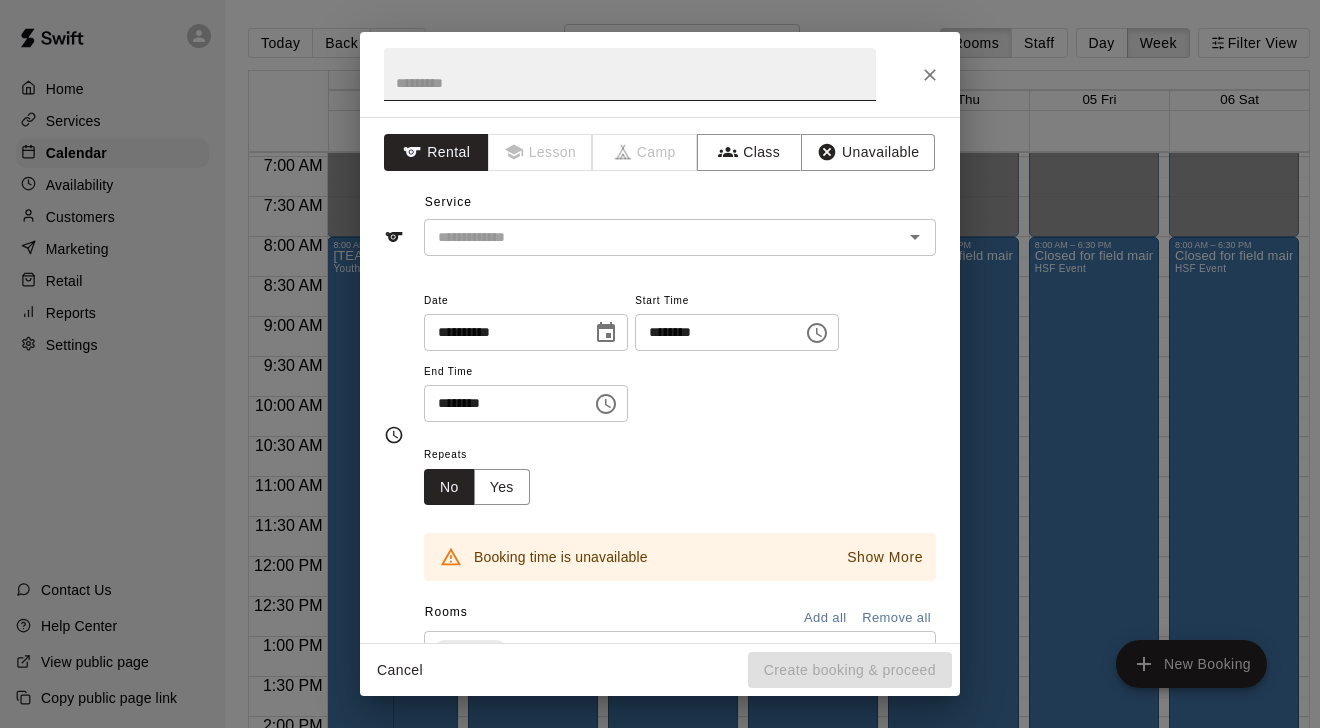 click at bounding box center (630, 74) 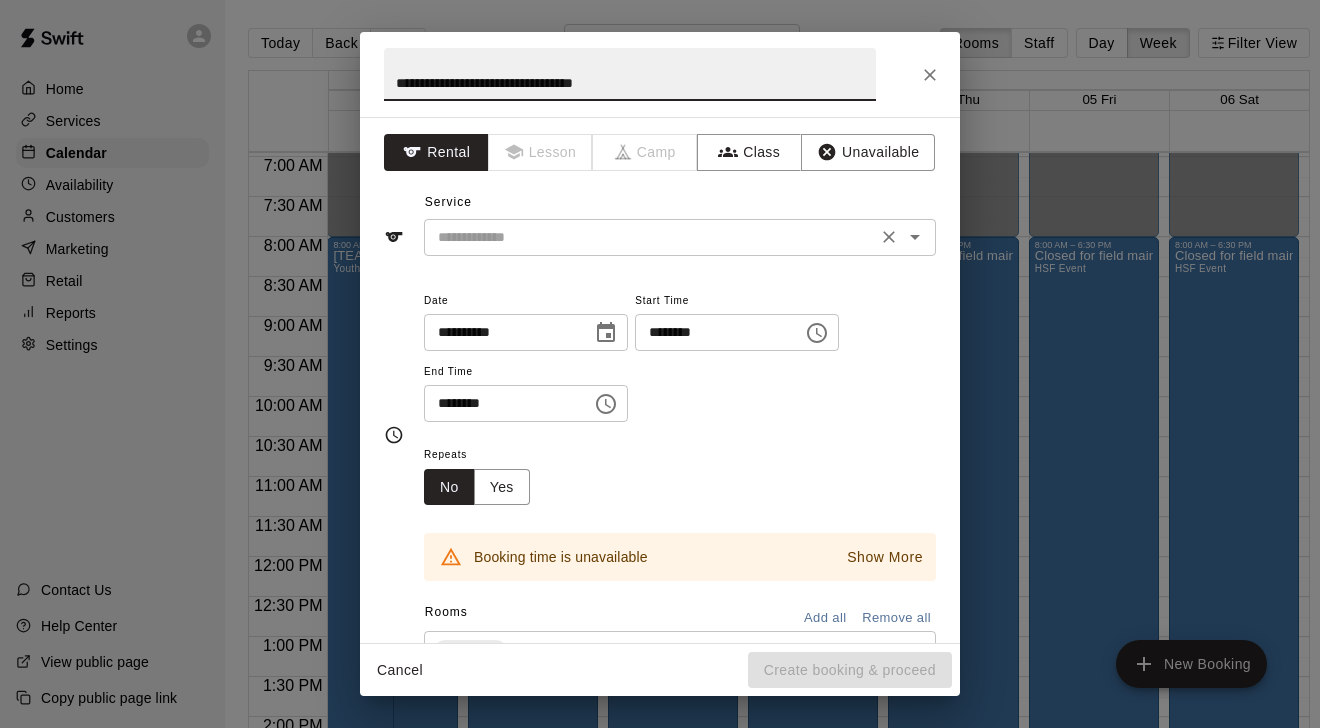 type on "**********" 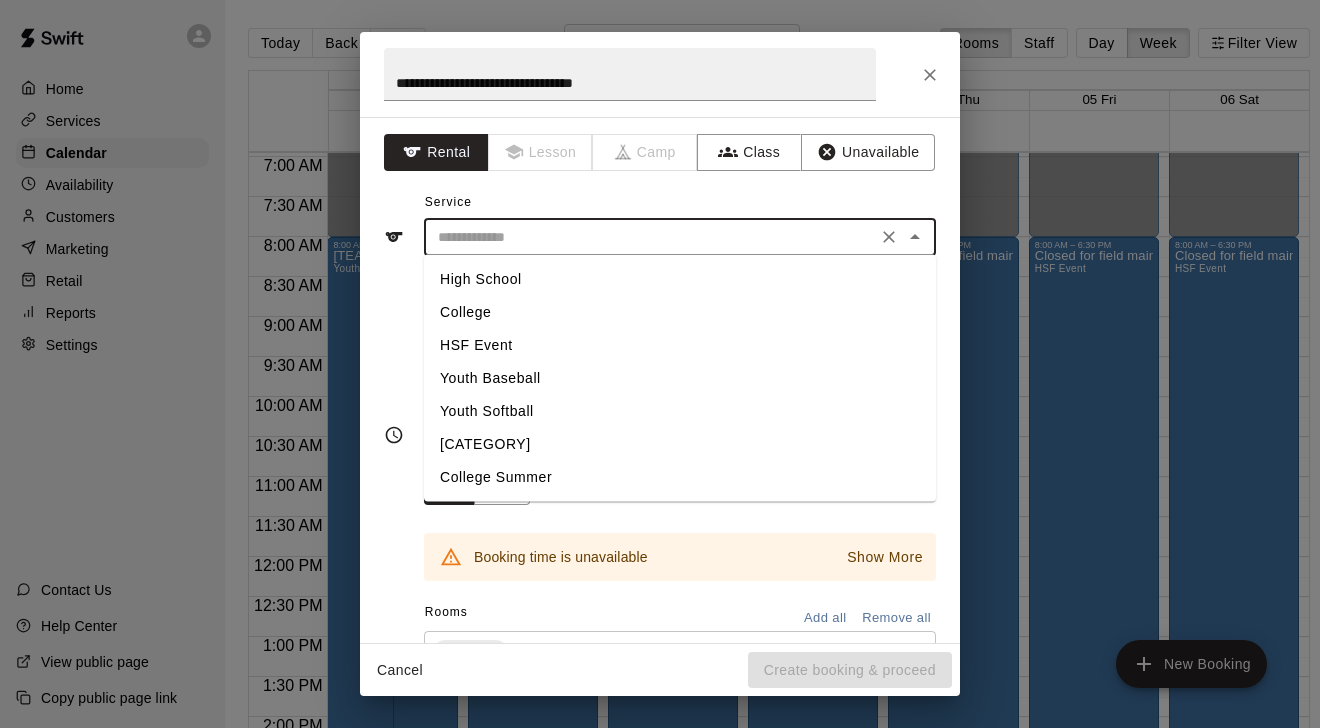 click on "Youth Baseball" at bounding box center [680, 378] 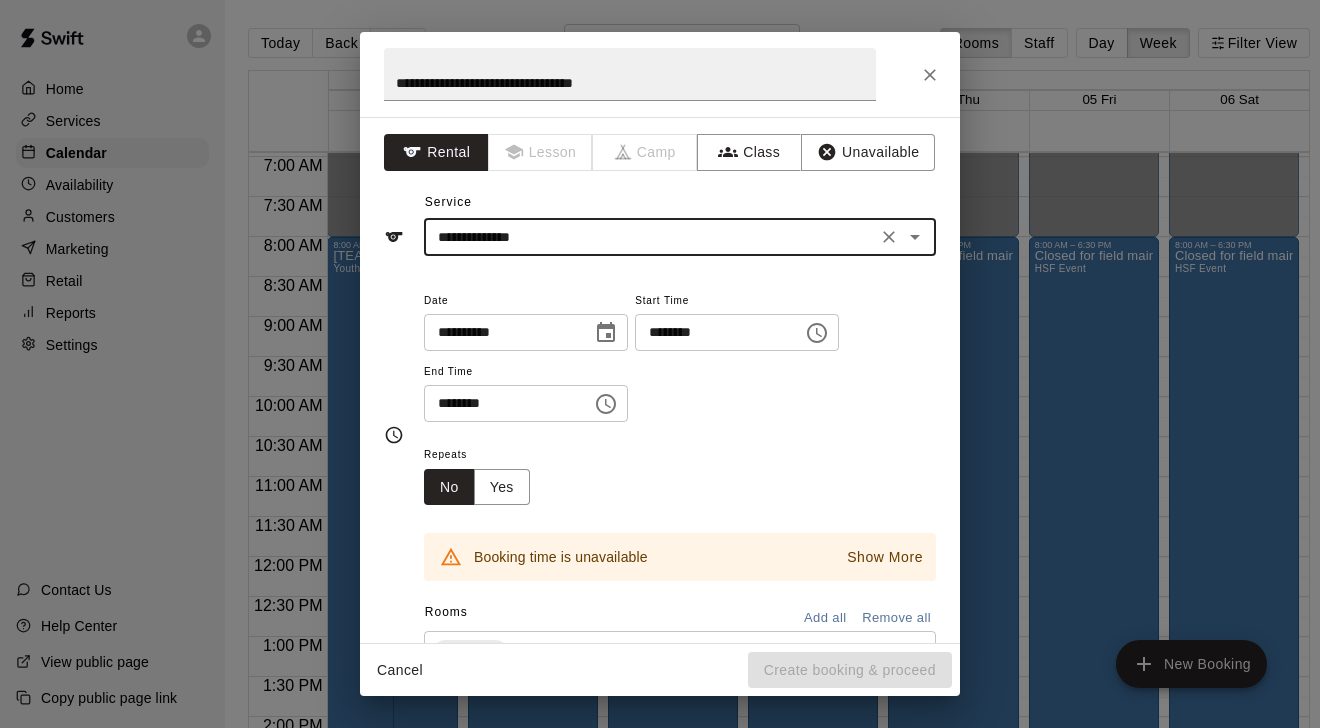 click 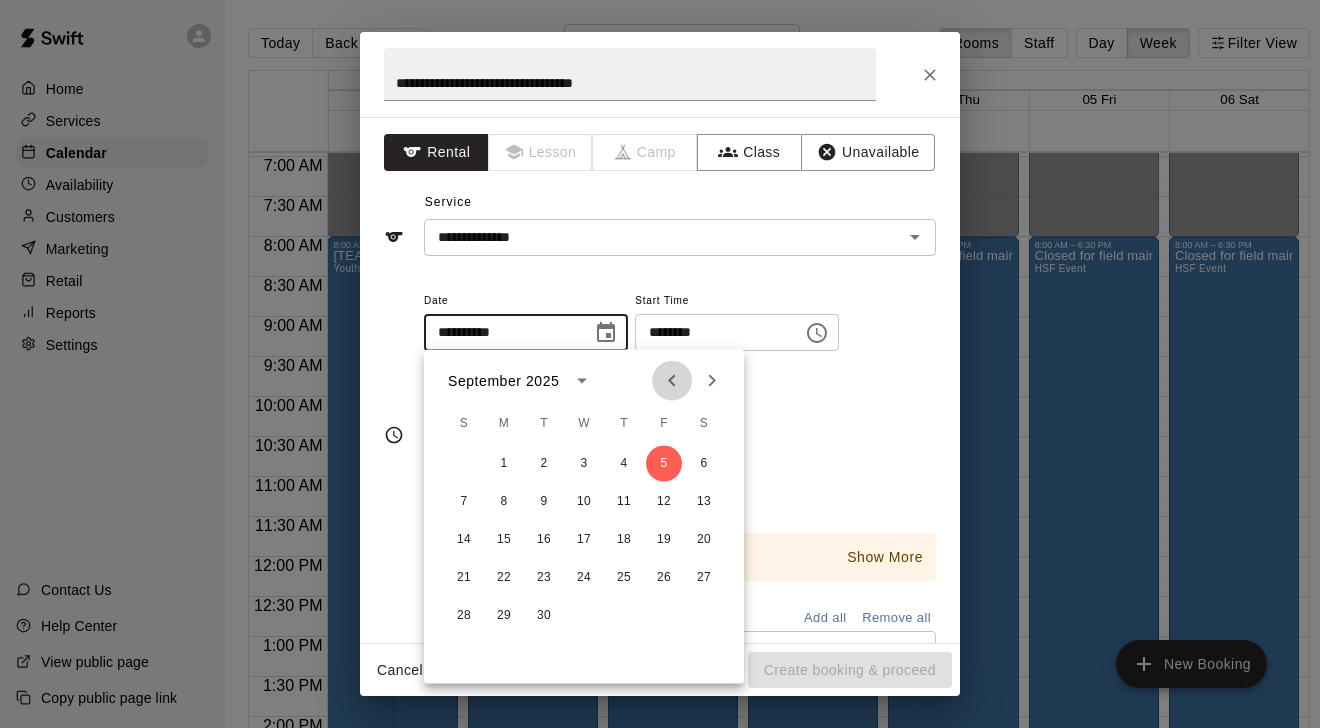 click 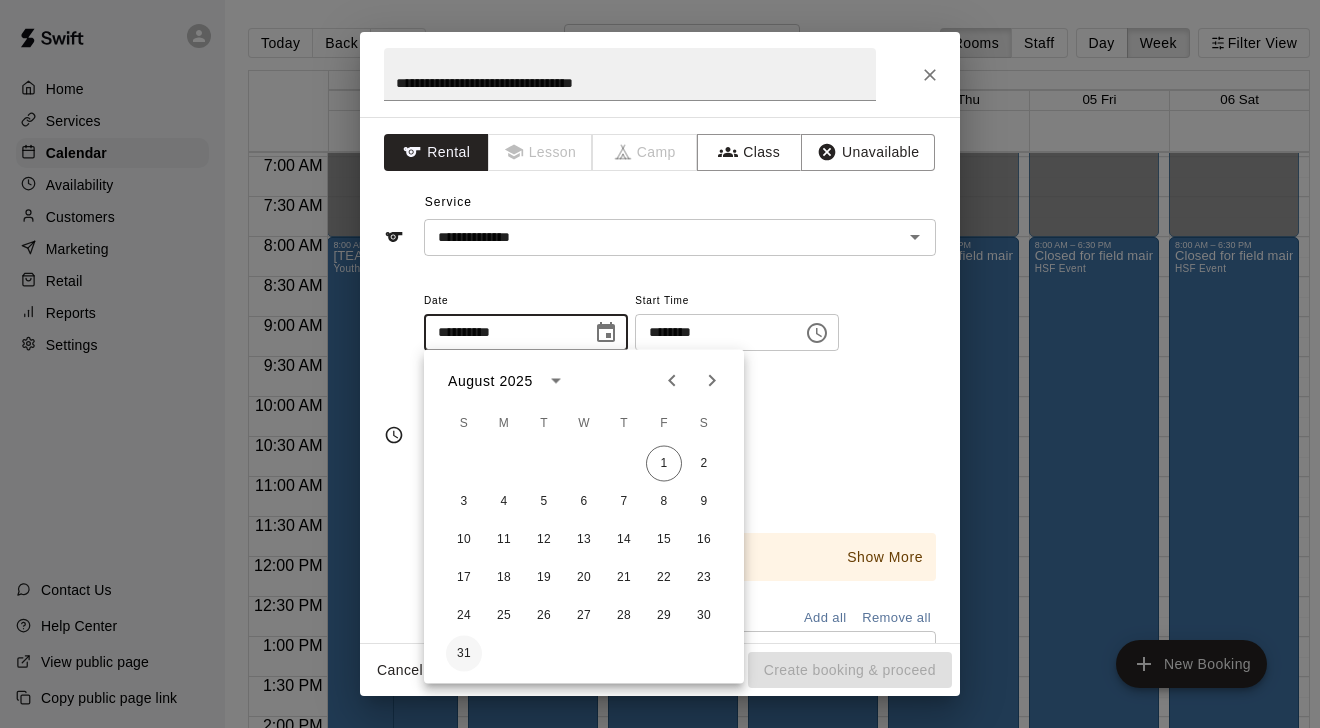 click on "31" at bounding box center (464, 654) 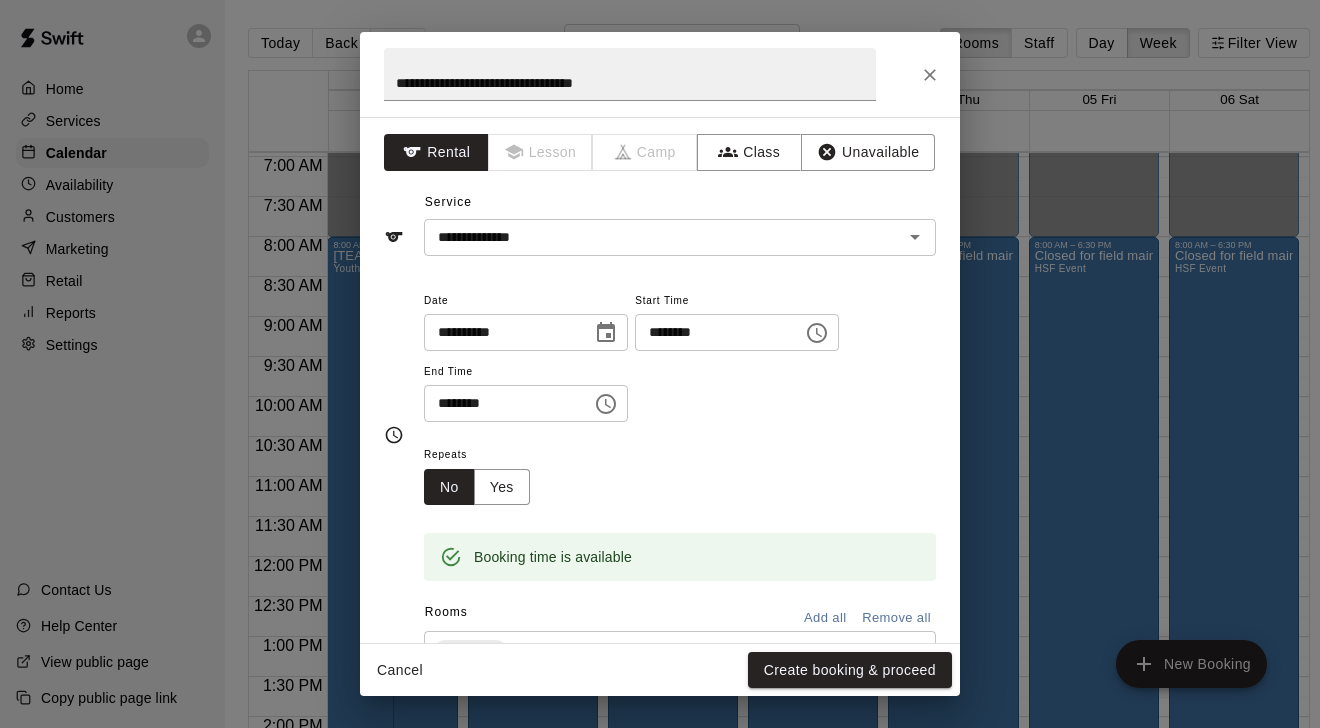 click on "********" at bounding box center [712, 332] 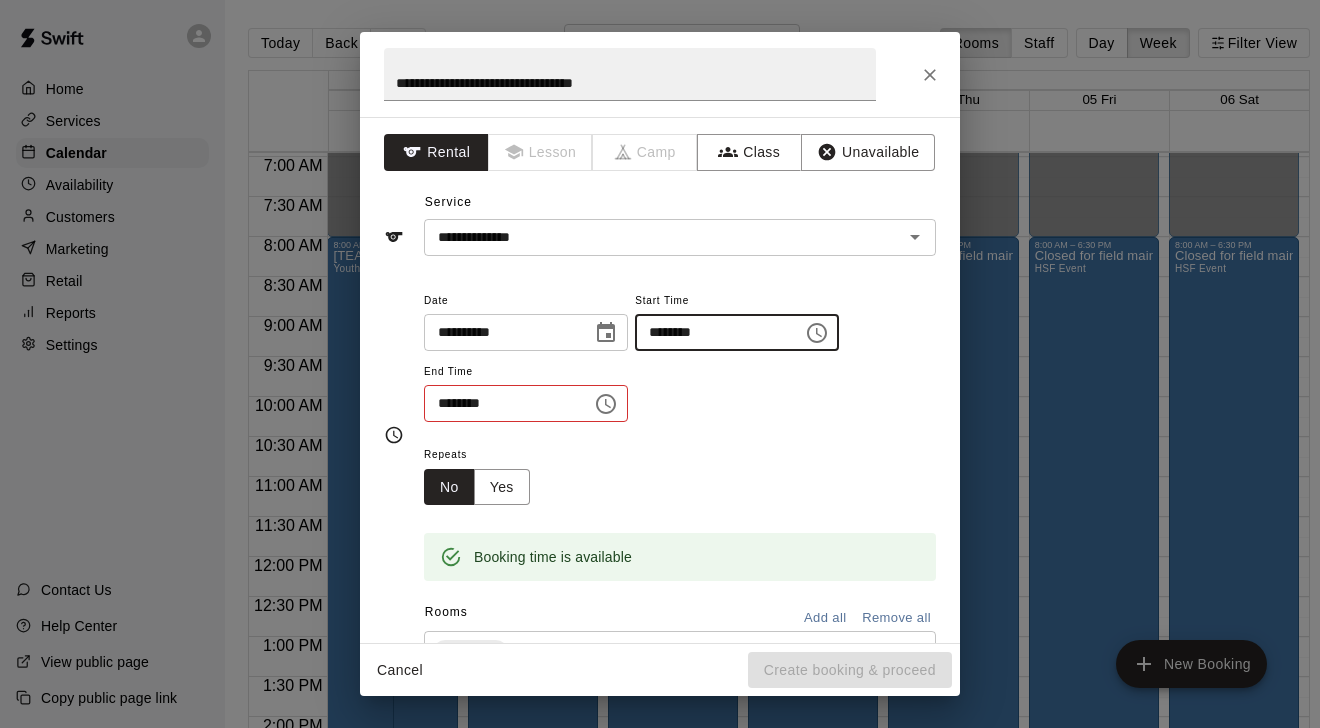 type on "********" 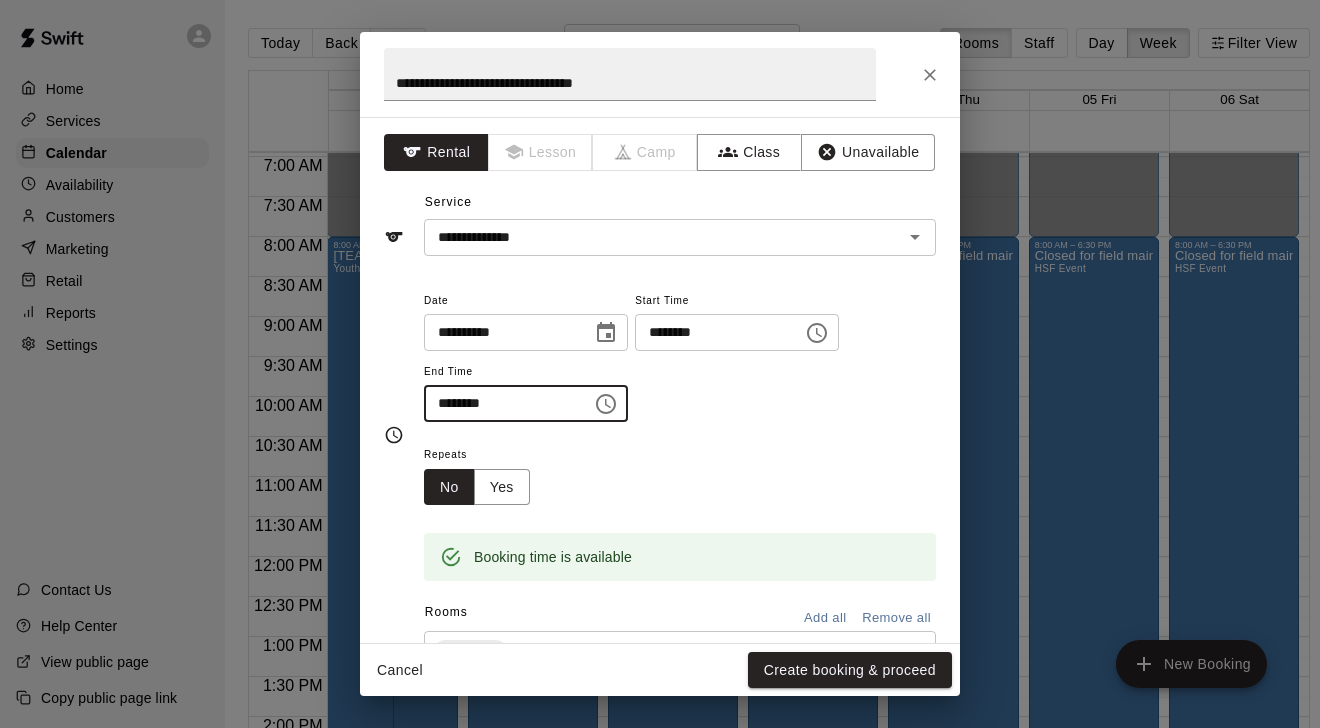 click on "********" at bounding box center [501, 403] 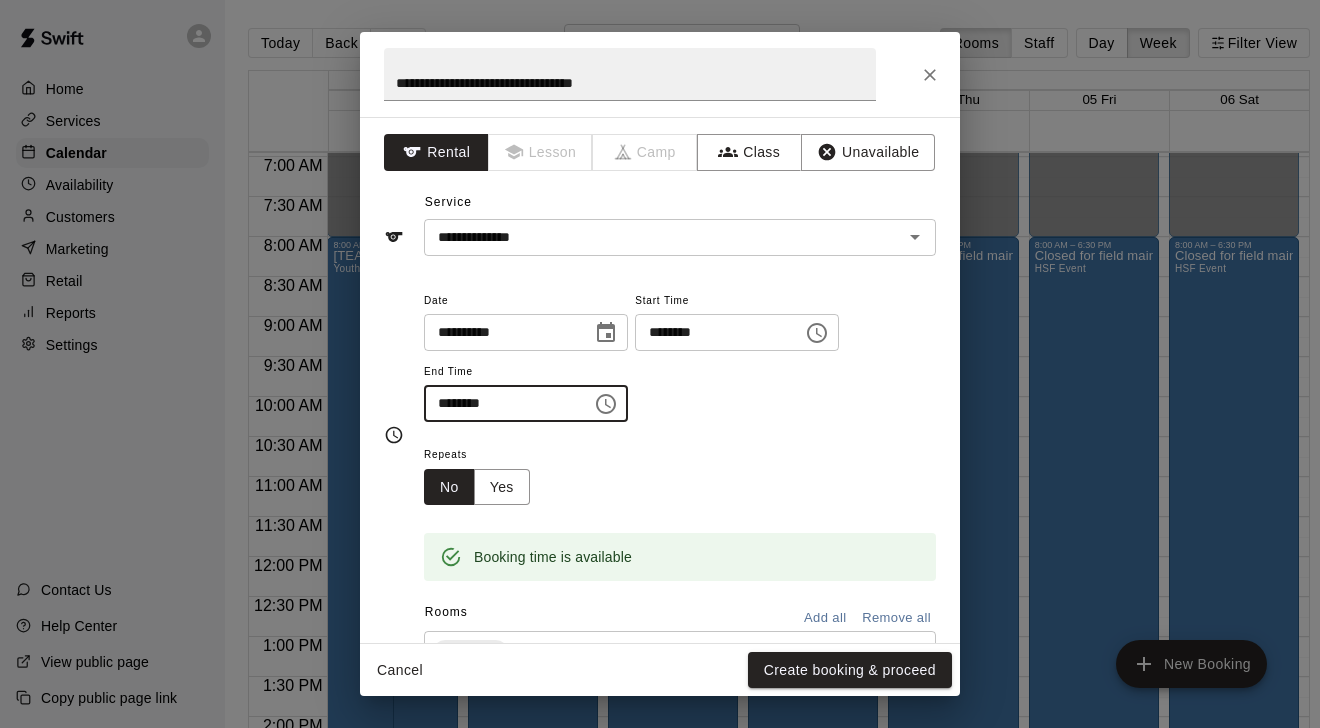 type on "********" 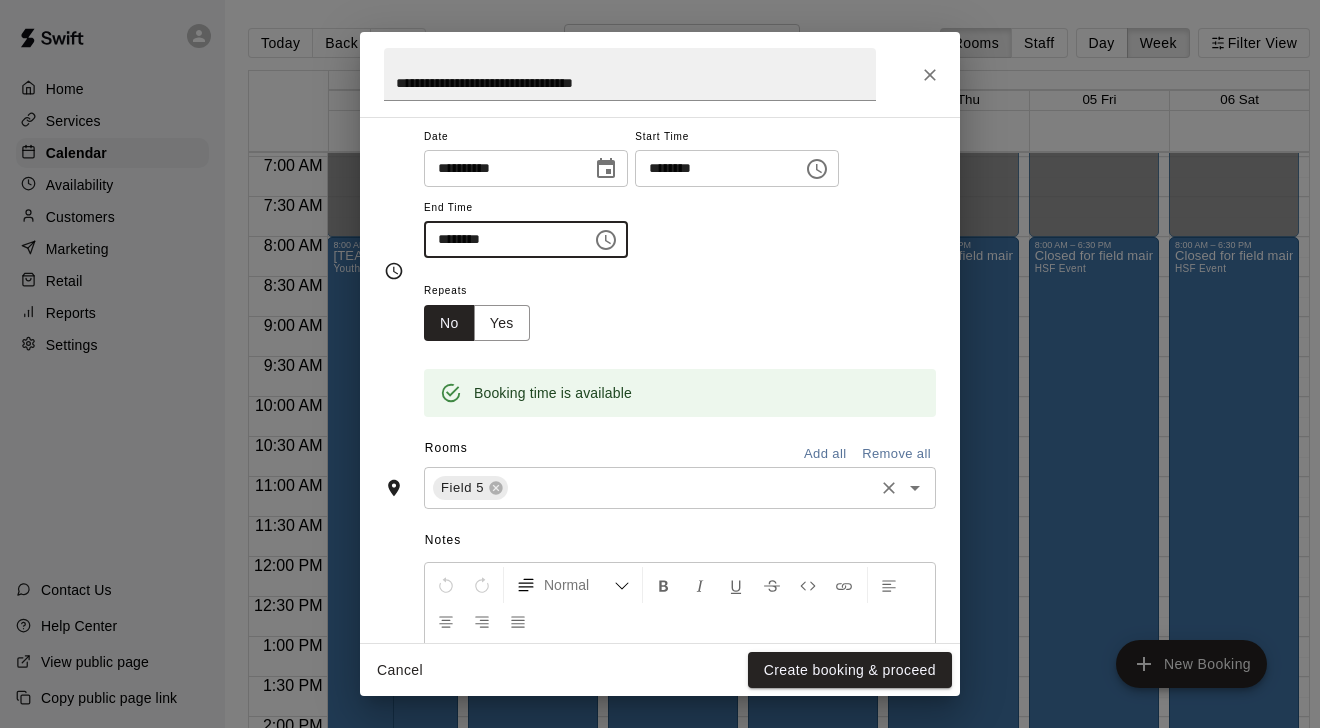 scroll, scrollTop: 169, scrollLeft: 0, axis: vertical 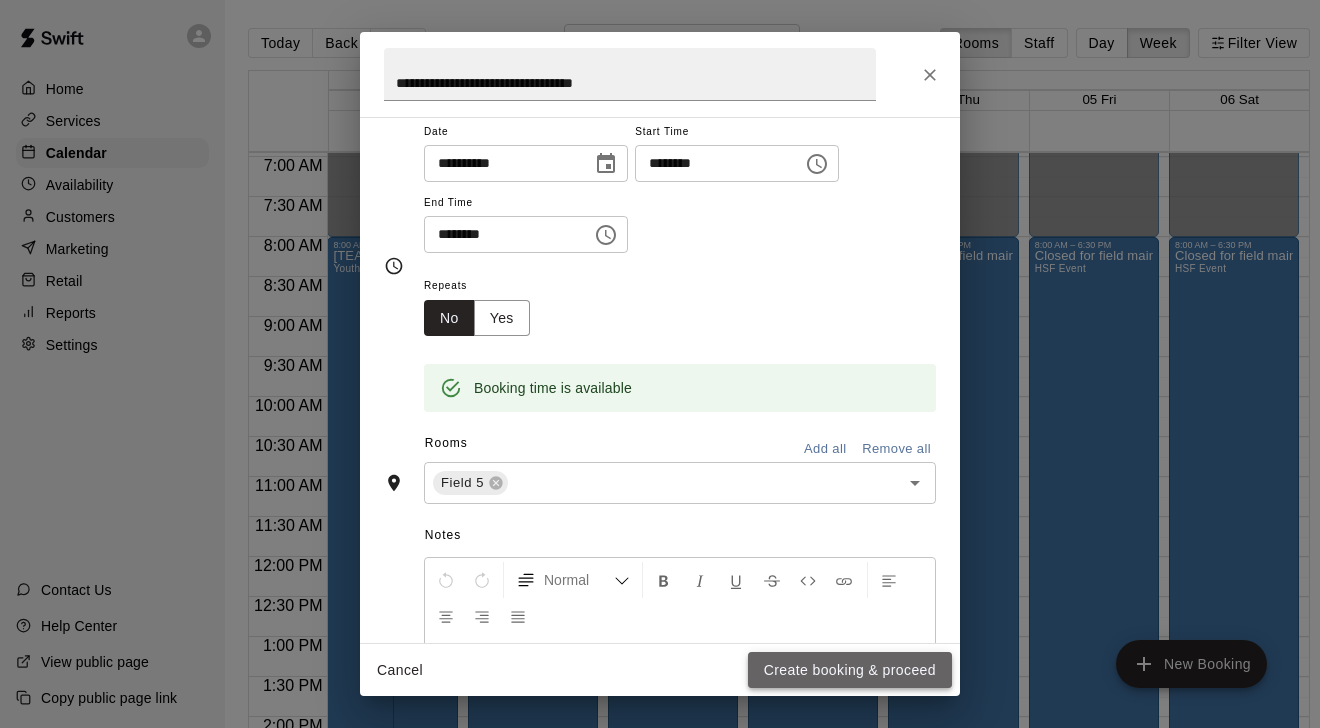 click on "Create booking & proceed" at bounding box center [850, 670] 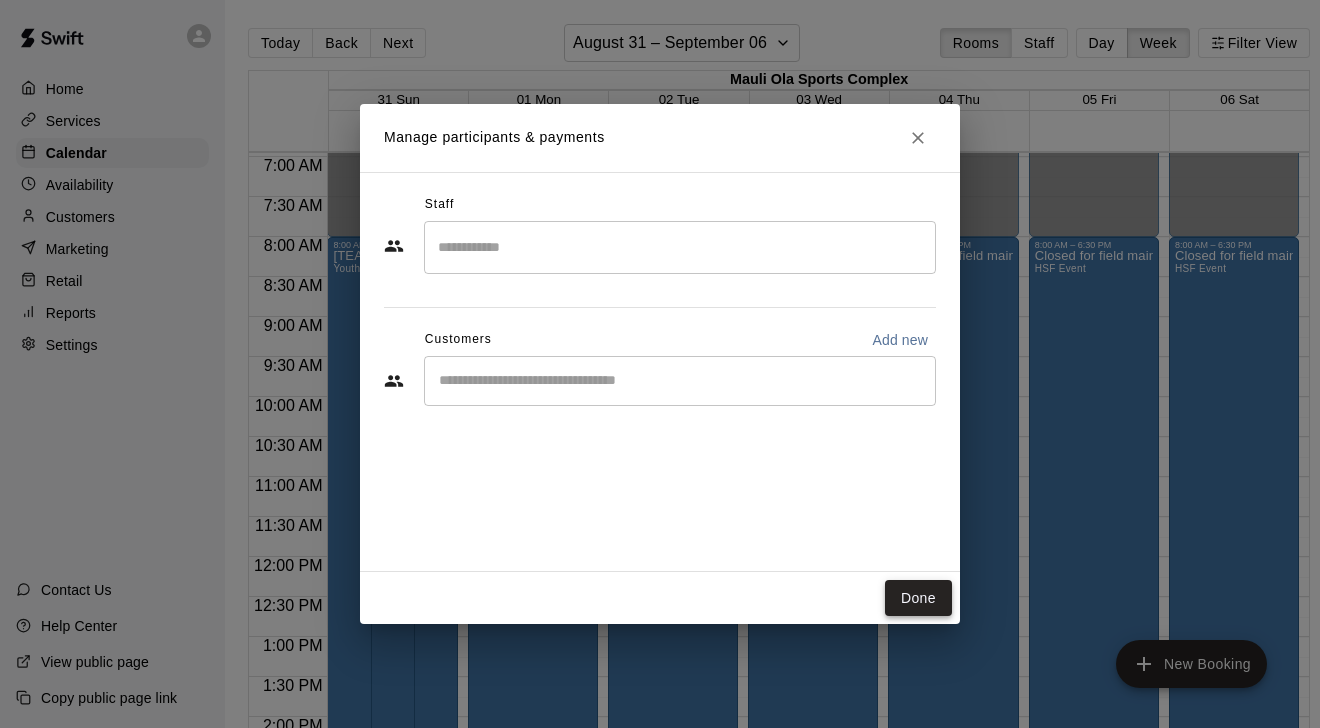 click on "Done" at bounding box center (918, 598) 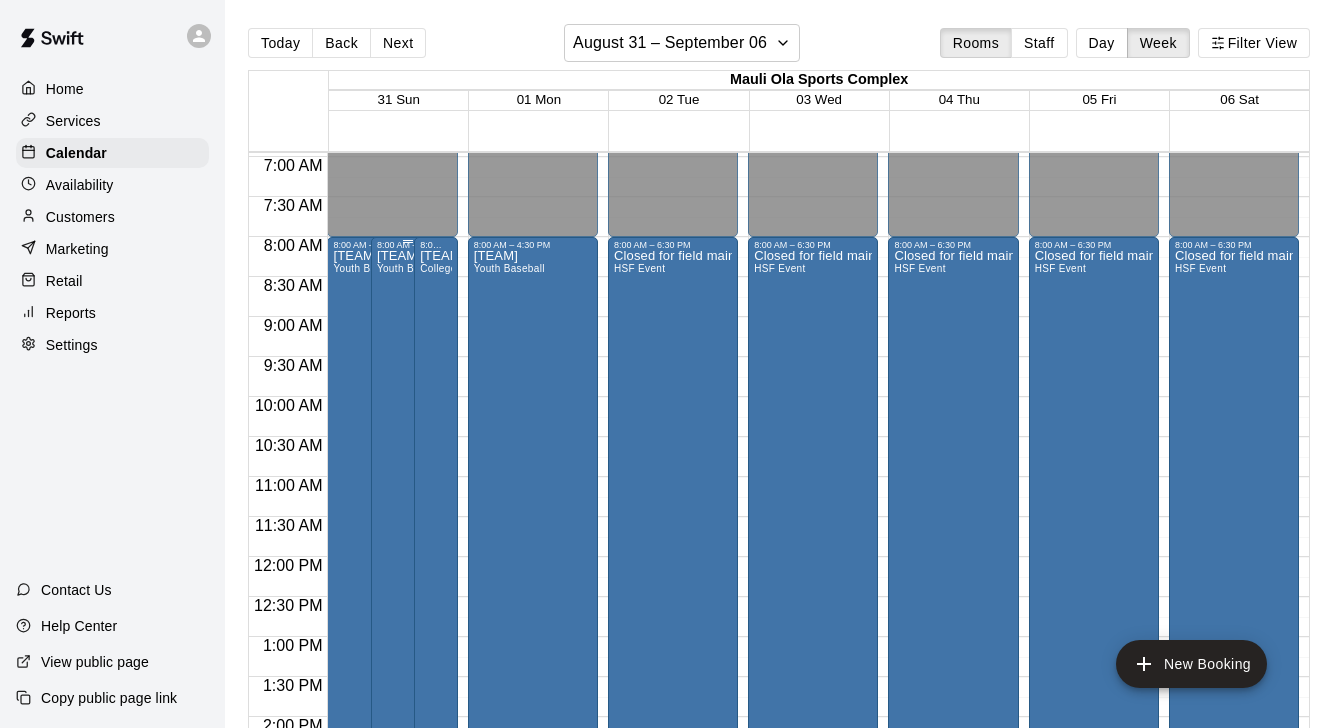 click on "[TEAM] [CATEGORY]" at bounding box center (408, 614) 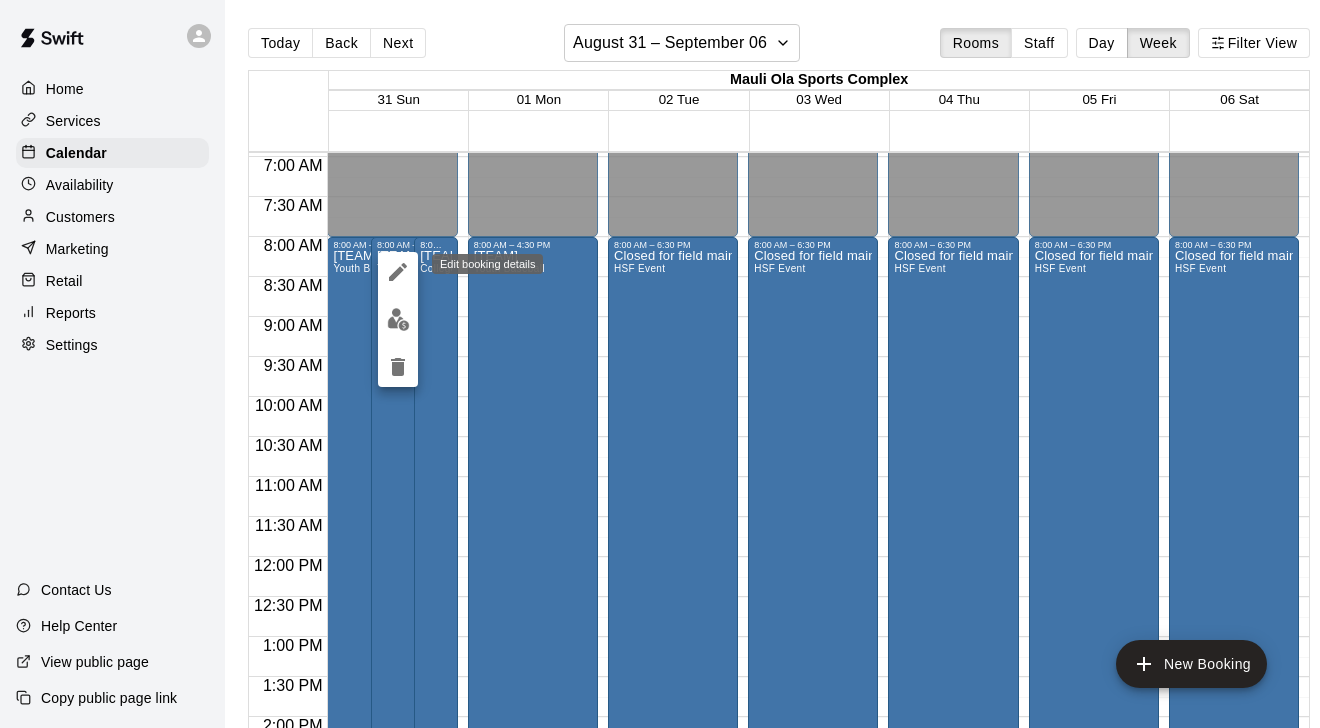 click 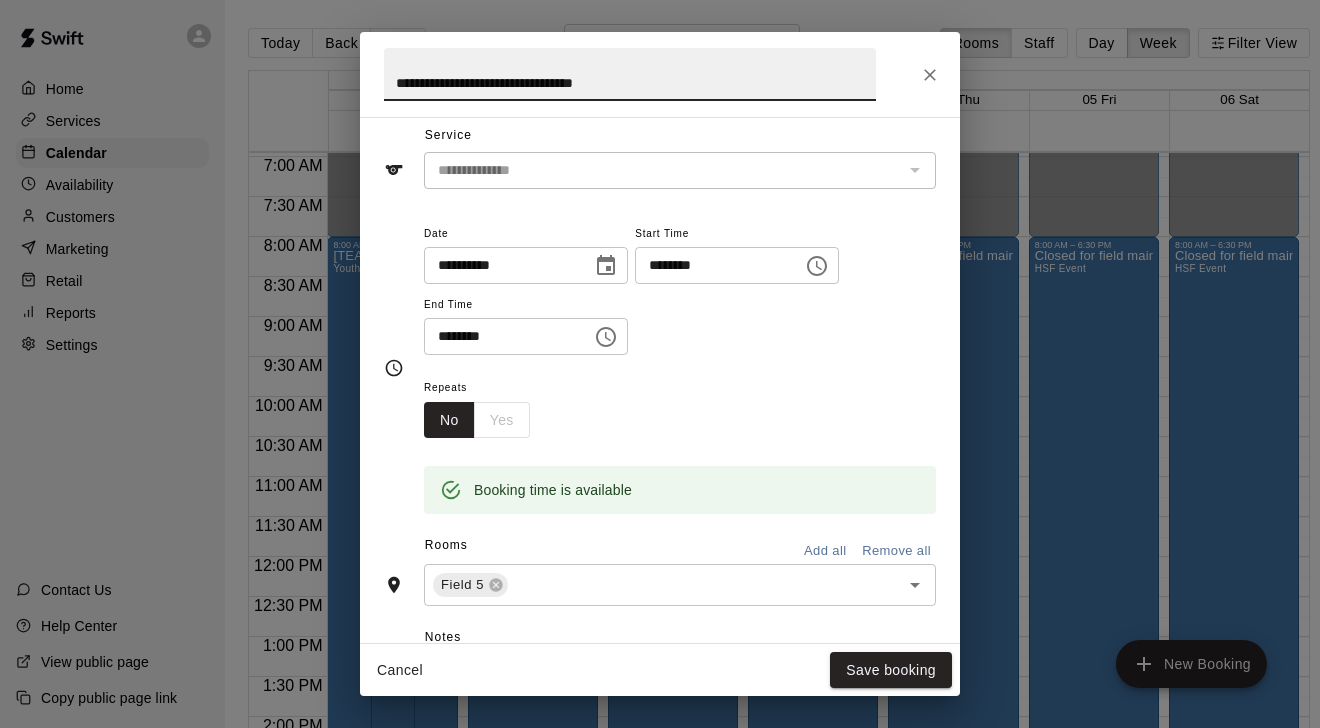 scroll, scrollTop: 68, scrollLeft: 0, axis: vertical 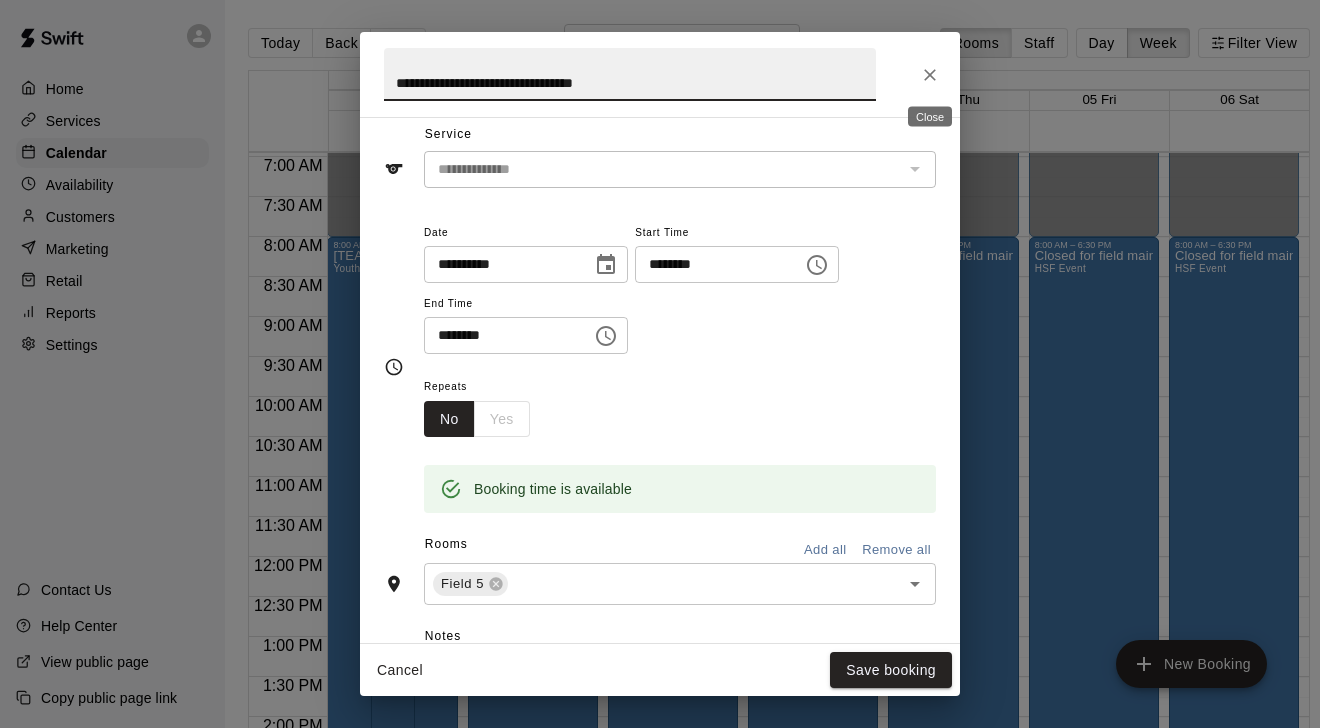 click 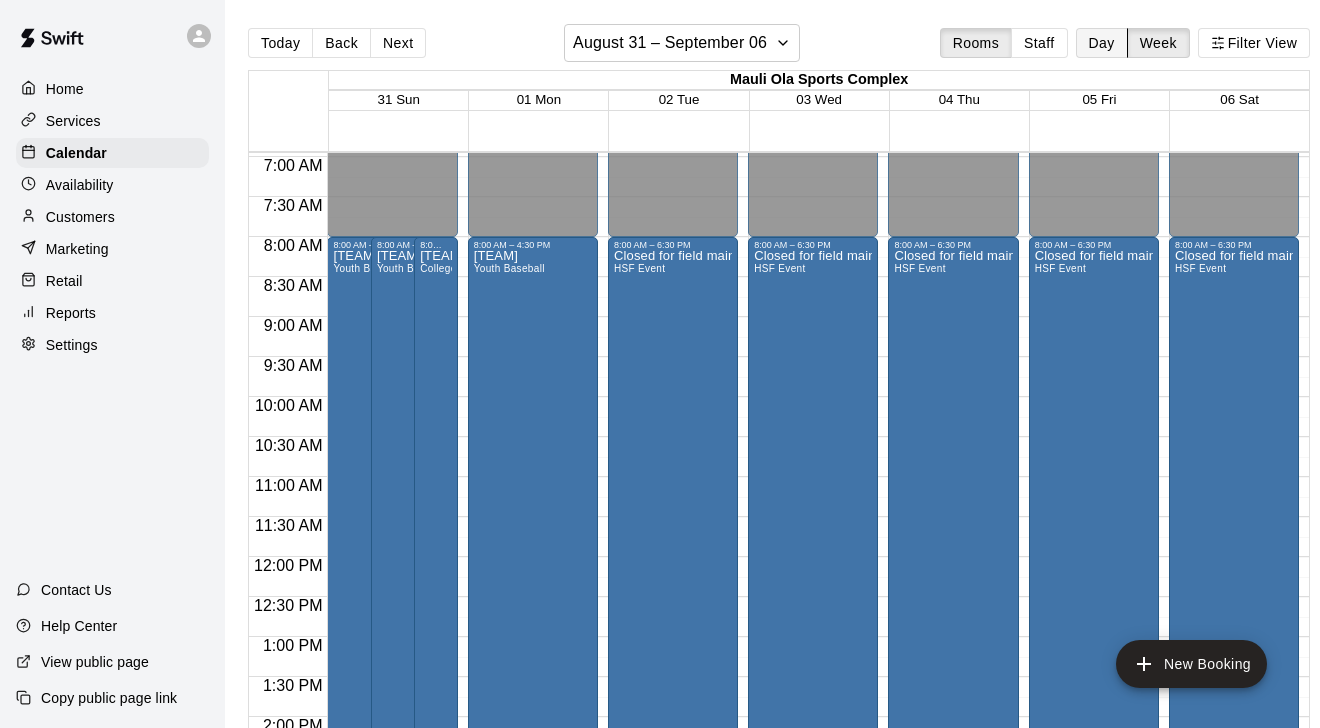 click on "Day" at bounding box center [1102, 43] 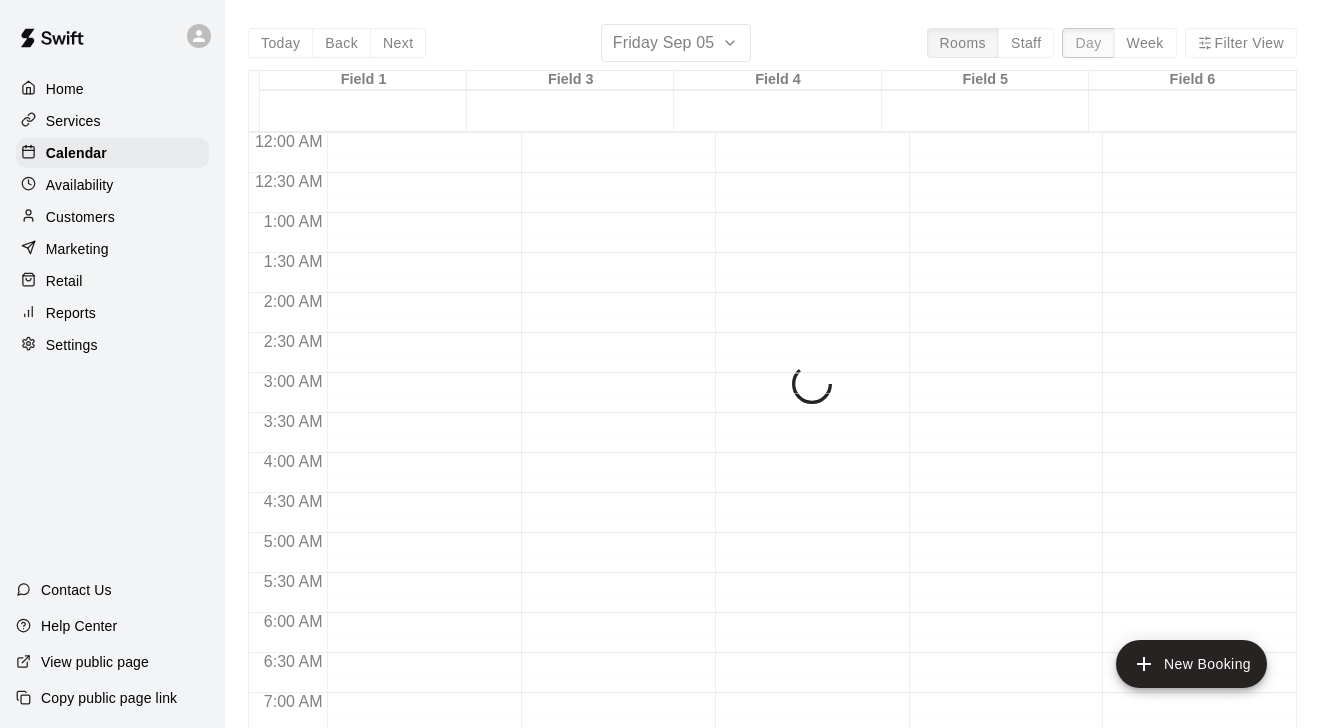 scroll, scrollTop: 1199, scrollLeft: 0, axis: vertical 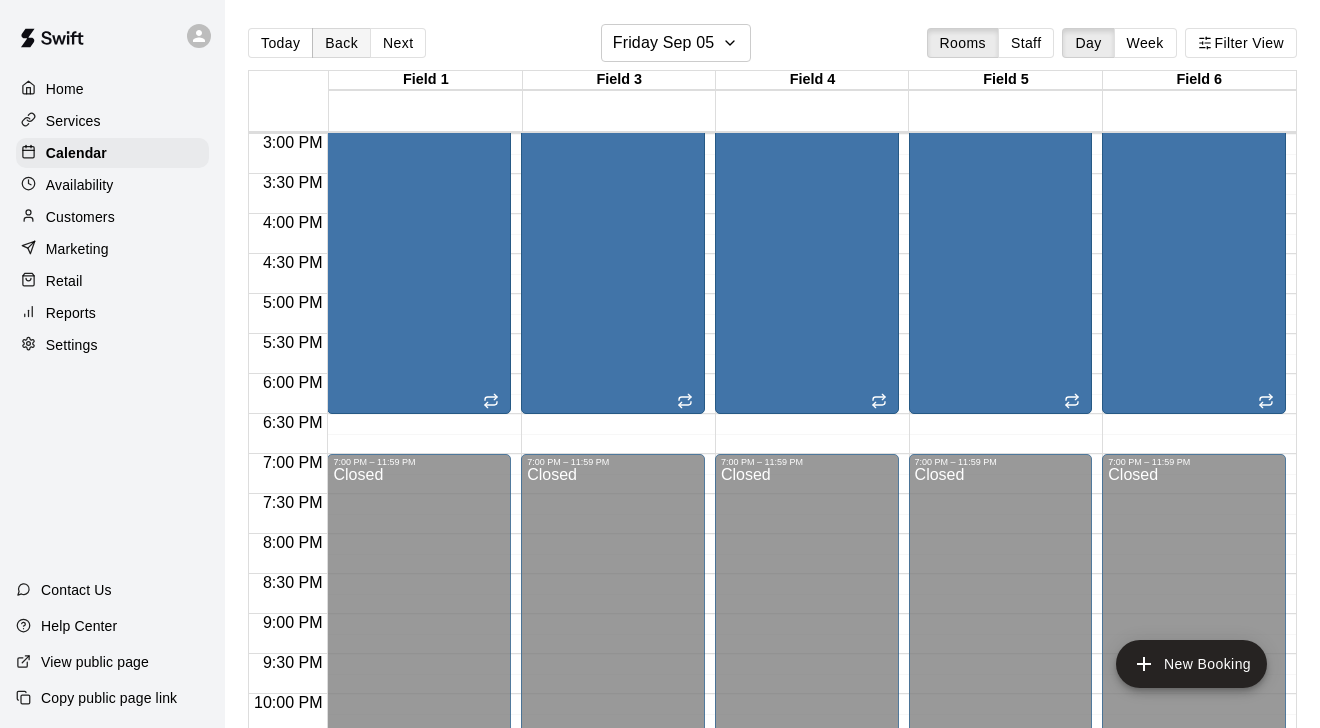 click on "Back" at bounding box center [341, 43] 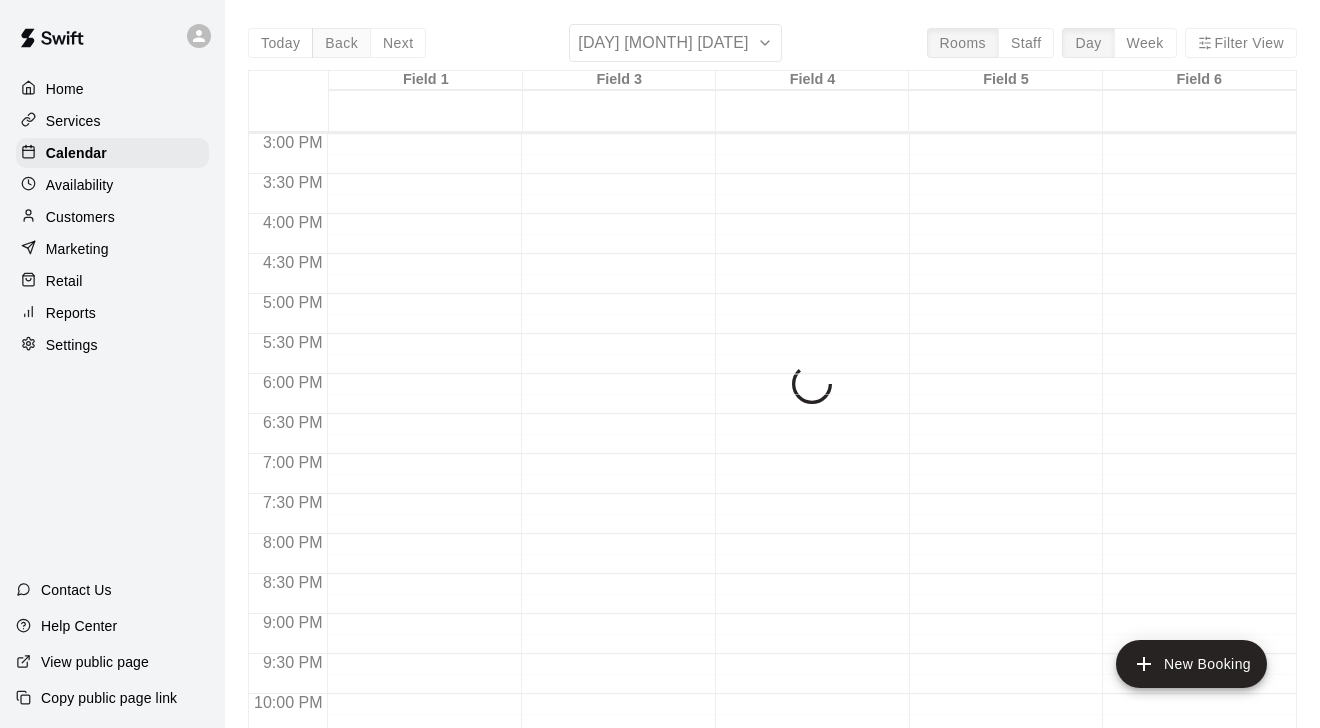 click on "Today Back Next [DAY] [MONTH] [DATE] Rooms Staff Day Week Filter View Field 1 [DATE] [DAY] Field 3 [DATE] [DAY] Field 4 [DATE] [DAY] Field 5 [DATE] [DAY] Field 6 [DATE] [DAY] 12:00 AM 12:30 AM 1:00 AM 1:30 AM 2:00 AM 2:30 AM 3:00 AM 3:30 AM 4:00 AM 4:30 AM 5:00 AM 5:30 AM 6:00 AM 6:30 AM 7:00 AM 7:30 AM 8:00 AM 8:30 AM 9:00 AM 9:30 AM 10:00 AM 10:30 AM 11:00 AM 11:30 AM 12:00 PM 12:30 PM 1:00 PM 1:30 PM 2:00 PM 2:30 PM 3:00 PM 3:30 PM 4:00 PM 4:30 PM 5:00 PM 5:30 PM 6:00 PM 6:30 PM 7:00 PM 7:30 PM 8:00 PM 8:30 PM 9:00 PM 9:30 PM 10:00 PM 10:30 PM 11:00 PM 11:30 PM" at bounding box center (772, 388) 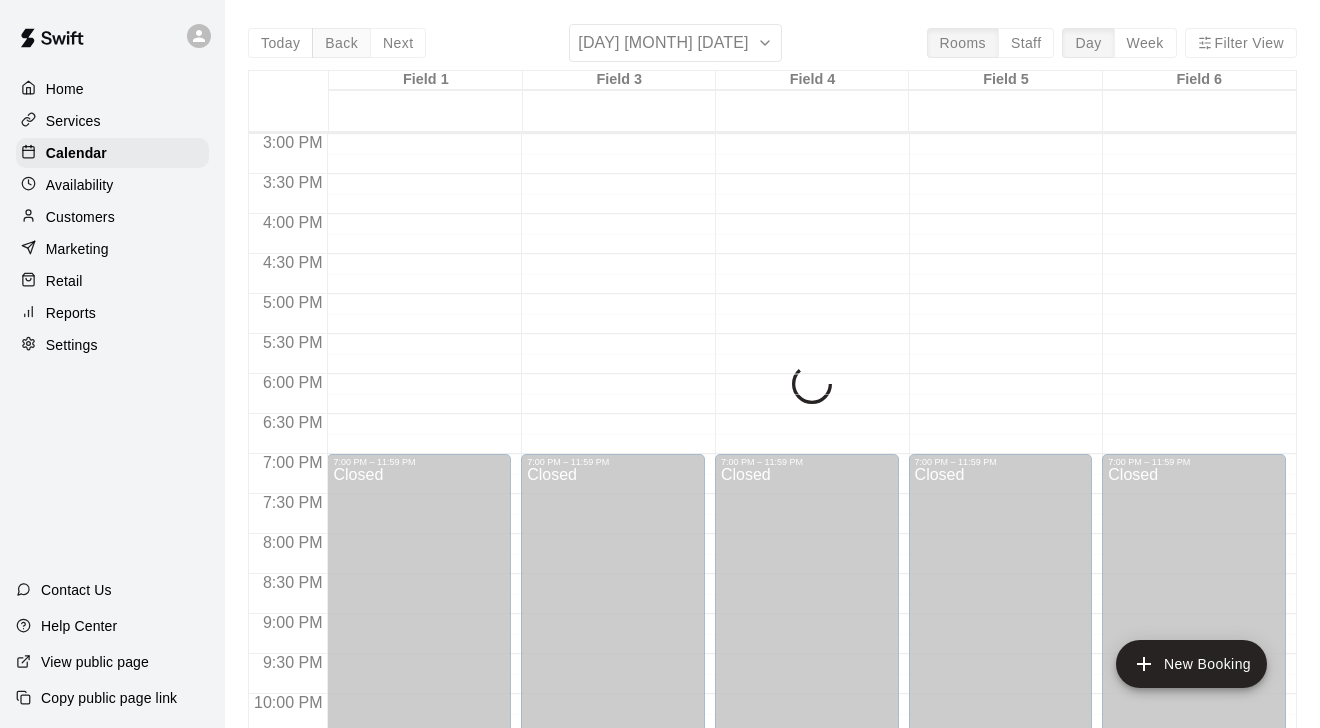 click on "Today Back Next [DAY] [MONTH] [DATE] Rooms Staff Day Week Filter View Field 1 [DATE] [DAY] Field 3 [DATE] [DAY] Field 4 [DATE] [DAY] Field 5 [DATE] [DAY] Field 6 [DATE] [DAY] 12:00 AM 12:30 AM 1:00 AM 1:30 AM 2:00 AM 2:30 AM 3:00 AM 3:30 AM 4:00 AM 4:30 AM 5:00 AM 5:30 AM 6:00 AM 6:30 AM 7:00 AM 7:30 AM 8:00 AM 8:30 AM 9:00 AM 9:30 AM 10:00 AM 10:30 AM 11:00 AM 11:30 AM 12:00 PM 12:30 PM 1:00 PM 1:30 PM 2:00 PM 2:30 PM 3:00 PM 3:30 PM 4:00 PM 4:30 PM 5:00 PM 5:30 PM 6:00 PM 6:30 PM 7:00 PM 7:30 PM 8:00 PM 8:30 PM 9:00 PM 9:30 PM 10:00 PM 10:30 PM 11:00 PM 11:30 PM 12:00 AM – 8:00 AM Closed 7:00 PM – 11:59 PM Closed 12:00 AM – 8:00 AM Closed 7:00 PM – 11:59 PM Closed 12:00 AM – 8:00 AM Closed 7:00 PM – 11:59 PM Closed 12:00 AM – 8:00 AM Closed 7:00 PM – 11:59 PM Closed 12:00 AM – 8:00 AM Closed 7:00 PM – 11:59 PM Closed" at bounding box center [772, 388] 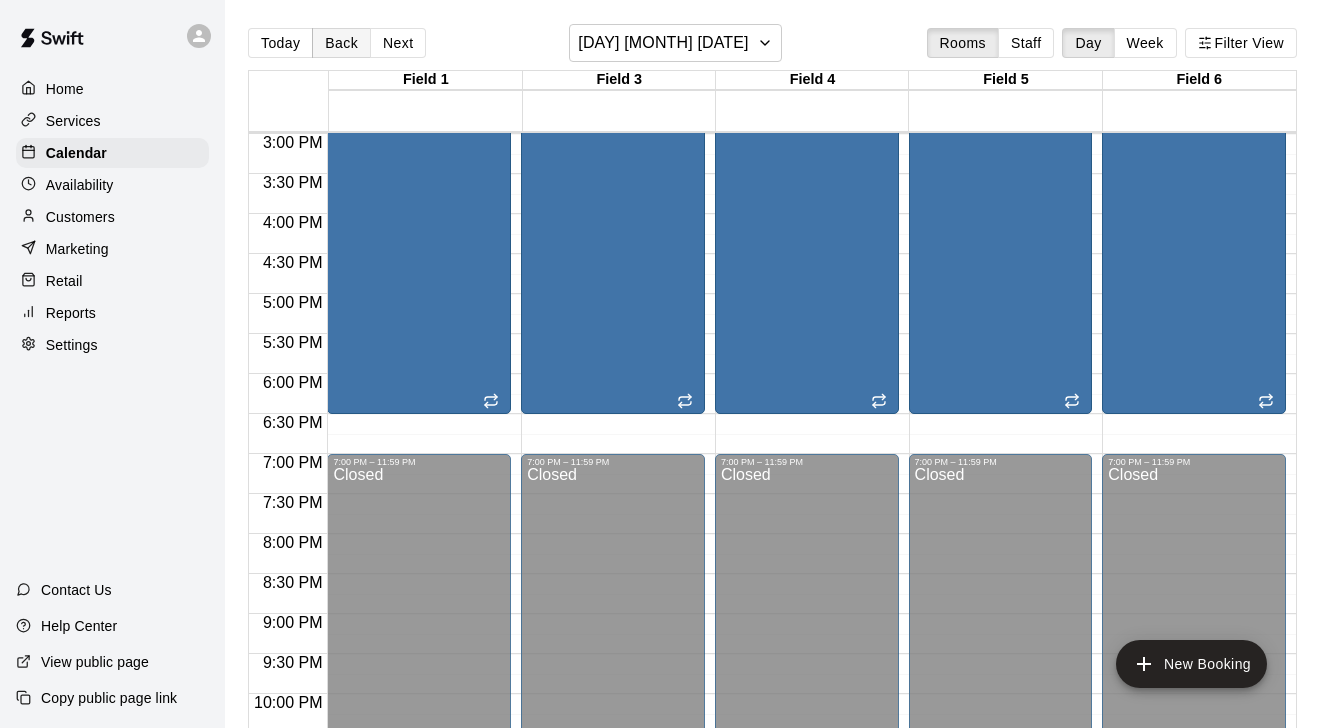 click on "Back" at bounding box center (341, 43) 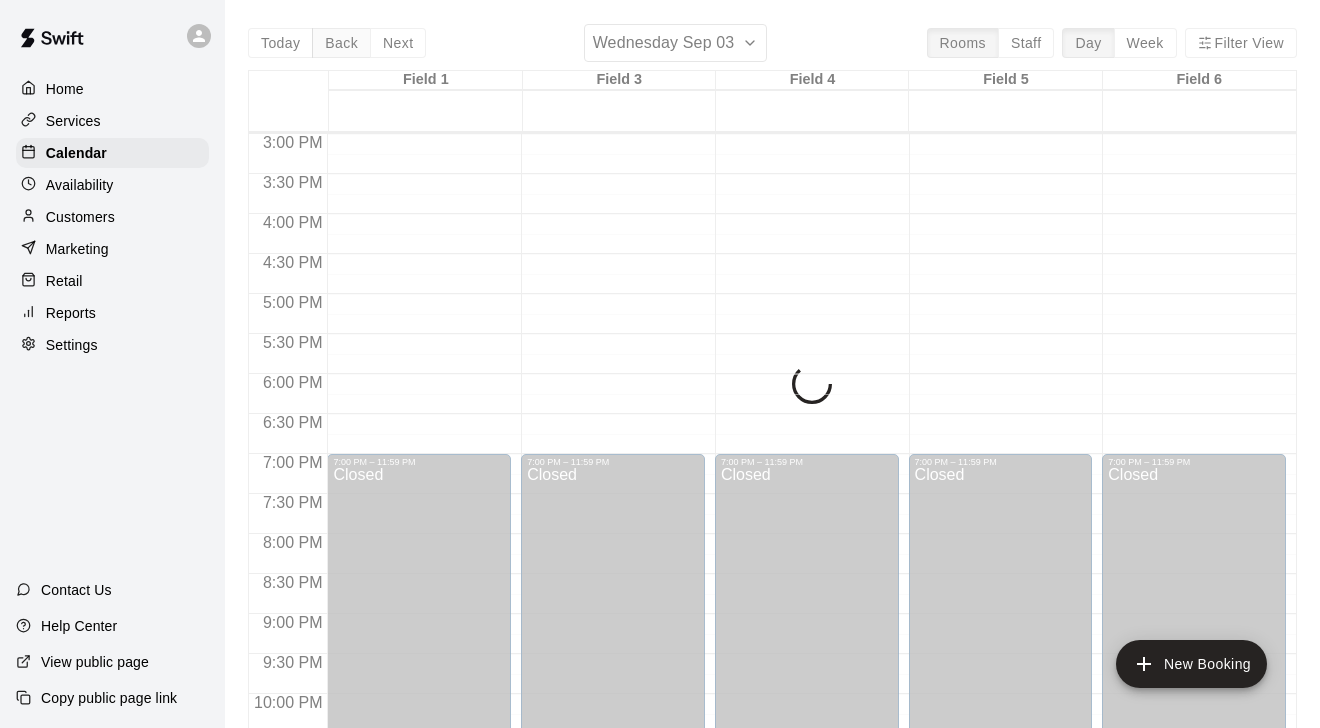 click on "Today Back Next [DAY] [MONTH] [DATE] Rooms Staff Day Week Filter View Field 1 [DATE] [DAY] Field 3 [DATE] [DAY] Field 4 [DATE] [DAY] Field 5 [DATE] [DAY] Field 6 [DATE] [DAY] 12:00 AM 12:30 AM 1:00 AM 1:30 AM 2:00 AM 2:30 AM 3:00 AM 3:30 AM 4:00 AM 4:30 AM 5:00 AM 5:30 AM 6:00 AM 6:30 AM 7:00 AM 7:30 AM 8:00 AM 8:30 AM 9:00 AM 9:30 AM 10:00 AM 10:30 AM 11:00 AM 11:30 AM 12:00 PM 12:30 PM 1:00 PM 1:30 PM 2:00 PM 2:30 PM 3:00 PM 3:30 PM 4:00 PM 4:30 PM 5:00 PM 5:30 PM 6:00 PM 6:30 PM 7:00 PM 7:30 PM 8:00 PM 8:30 PM 9:00 PM 9:30 PM 10:00 PM 10:30 PM 11:00 PM 11:30 PM 12:00 AM – 8:00 AM Closed 7:00 PM – 11:59 PM Closed 12:00 AM – 8:00 AM Closed 7:00 PM – 11:59 PM Closed 12:00 AM – 8:00 AM Closed 7:00 PM – 11:59 PM Closed 12:00 AM – 8:00 AM Closed 7:00 PM – 11:59 PM Closed 12:00 AM – 8:00 AM Closed 7:00 PM – 11:59 PM Closed" at bounding box center (772, 388) 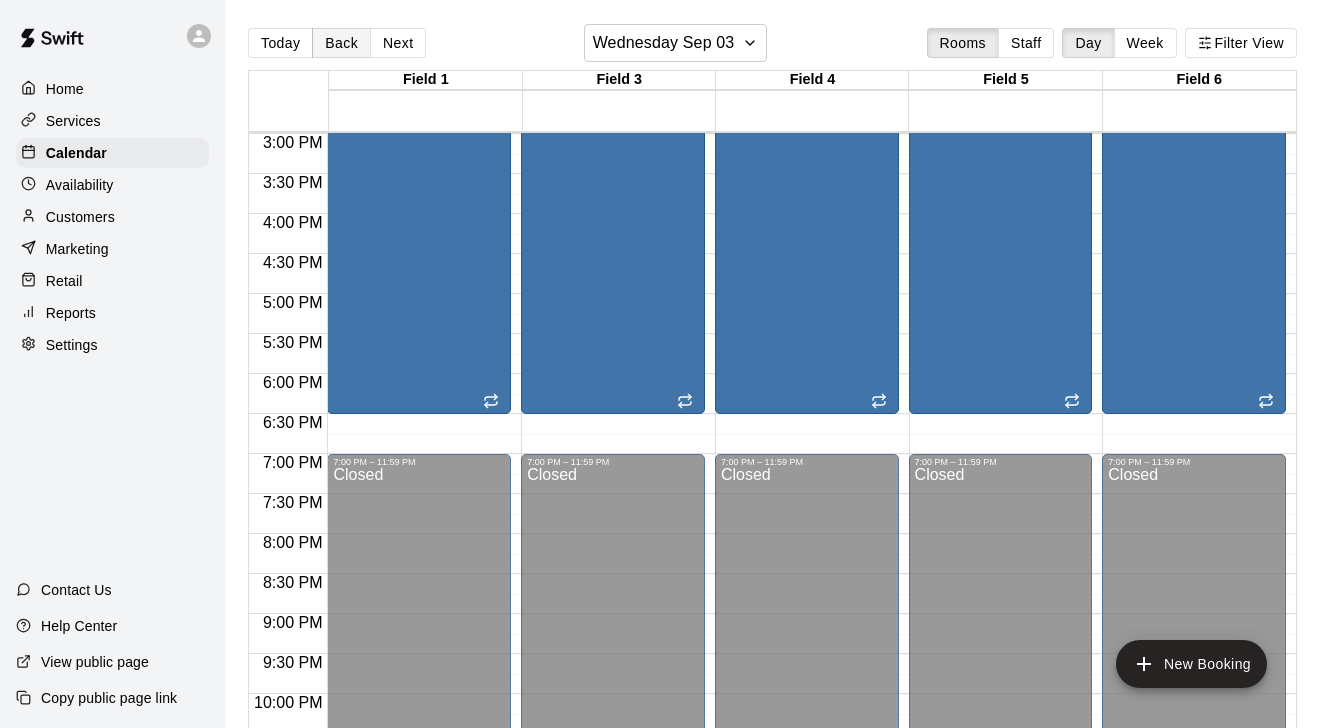 click on "Back" at bounding box center [341, 43] 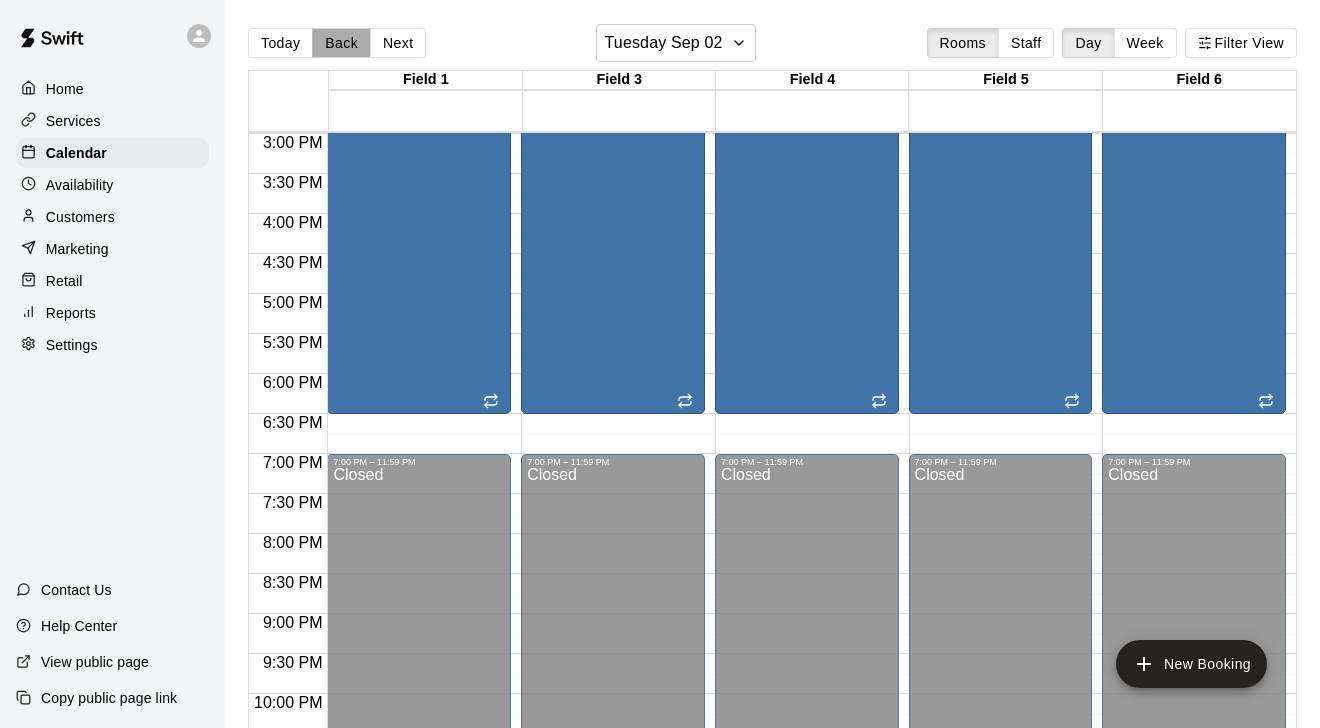click on "Back" at bounding box center [341, 43] 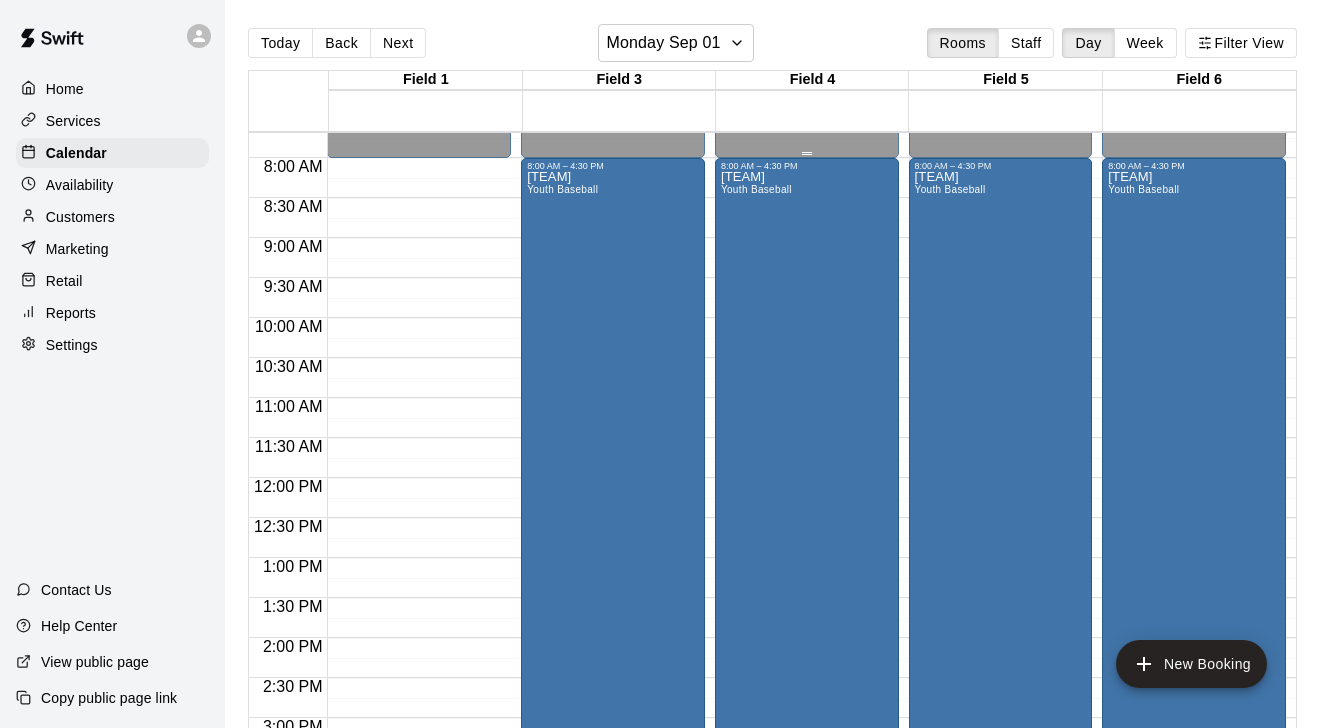 scroll, scrollTop: 616, scrollLeft: 0, axis: vertical 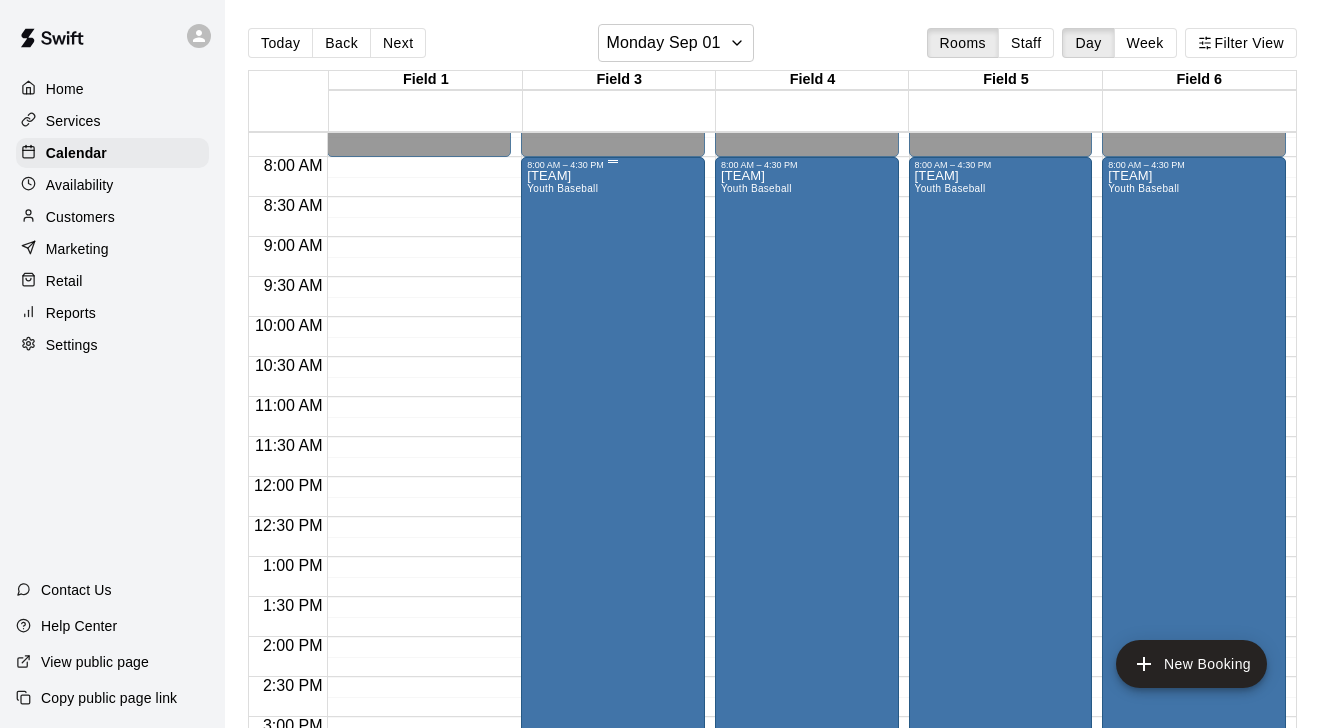 click on "[TEAM] [CATEGORY]" at bounding box center [562, 534] 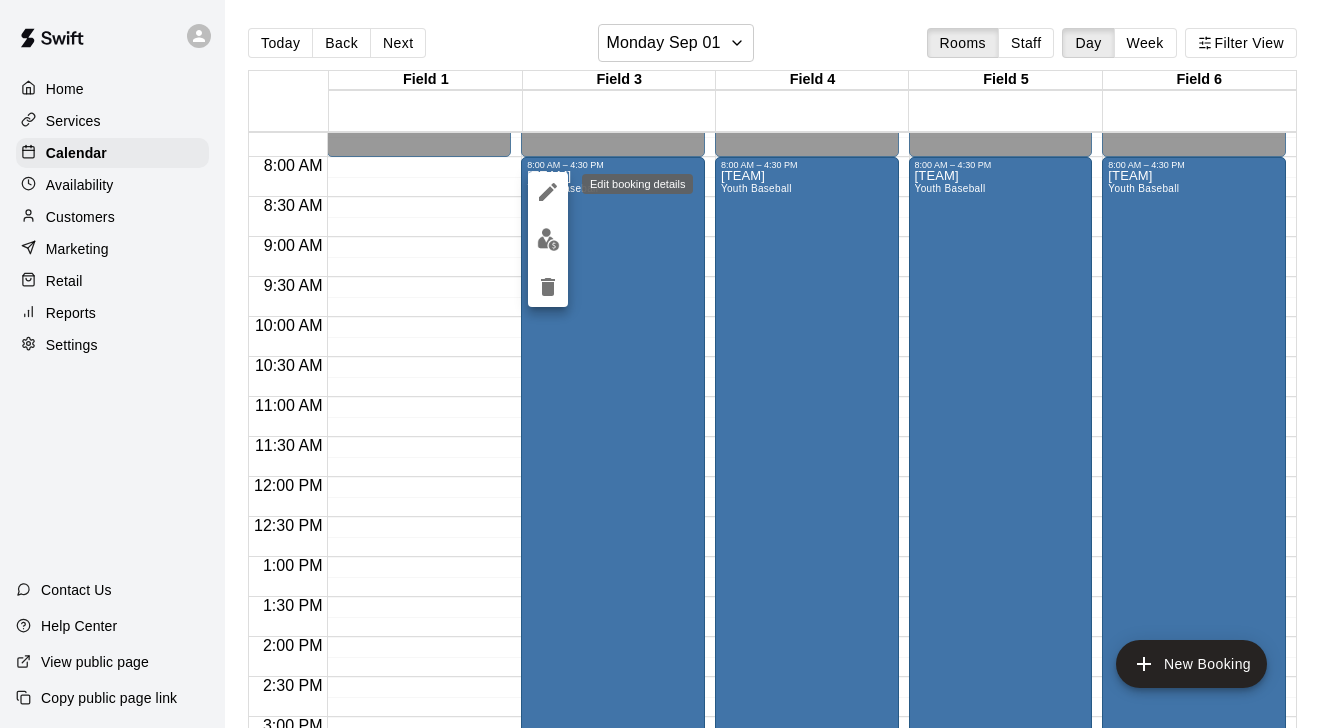 click 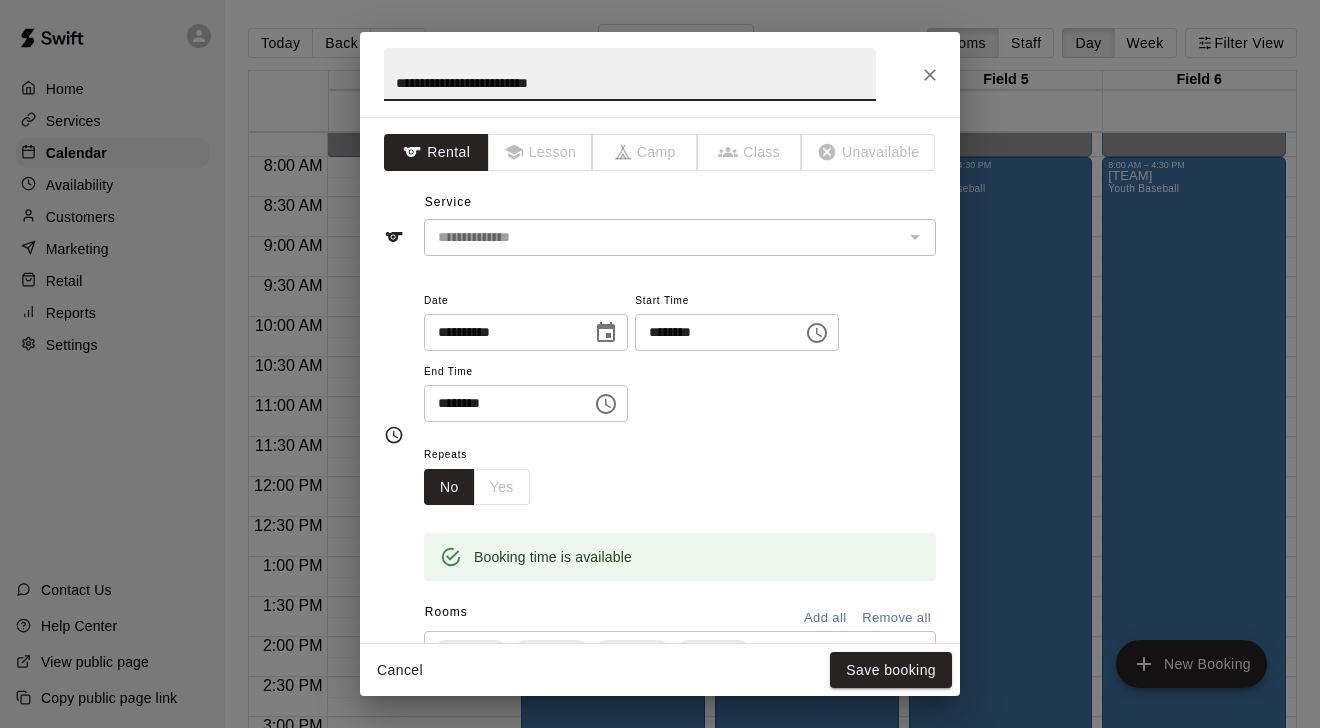 click on "********" at bounding box center (501, 403) 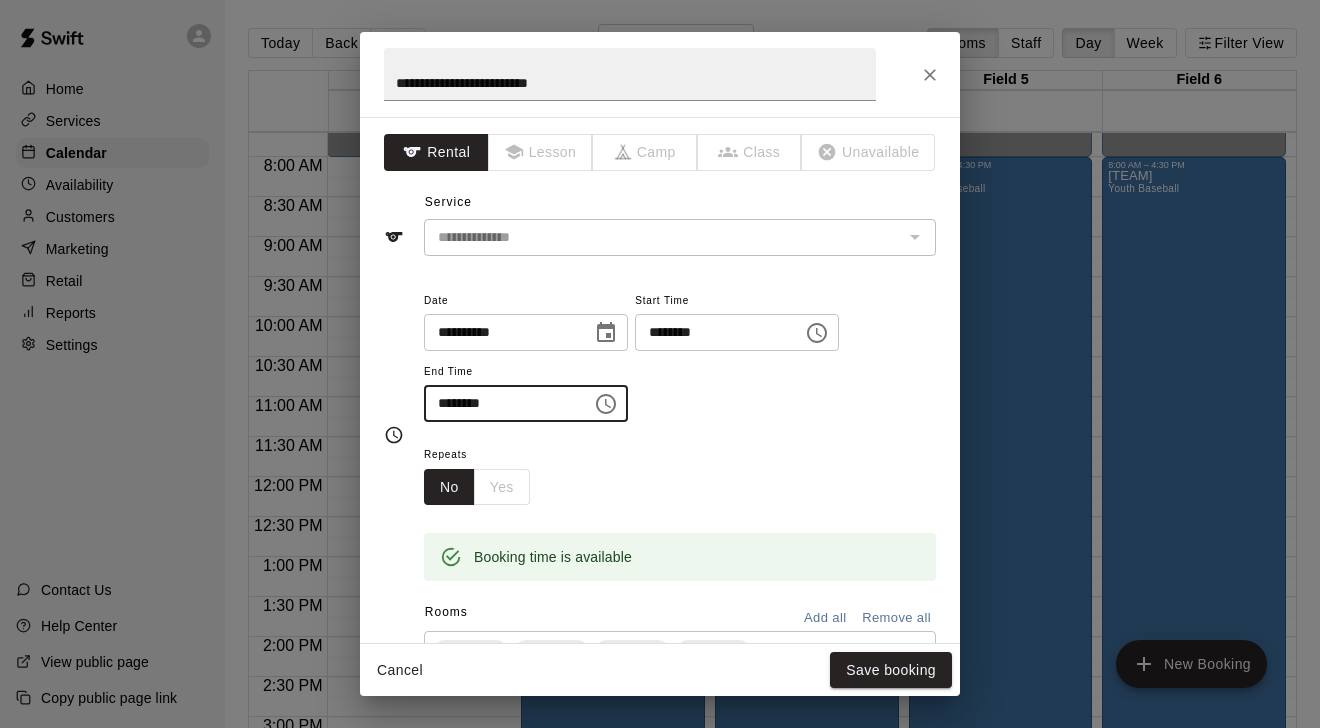 type on "********" 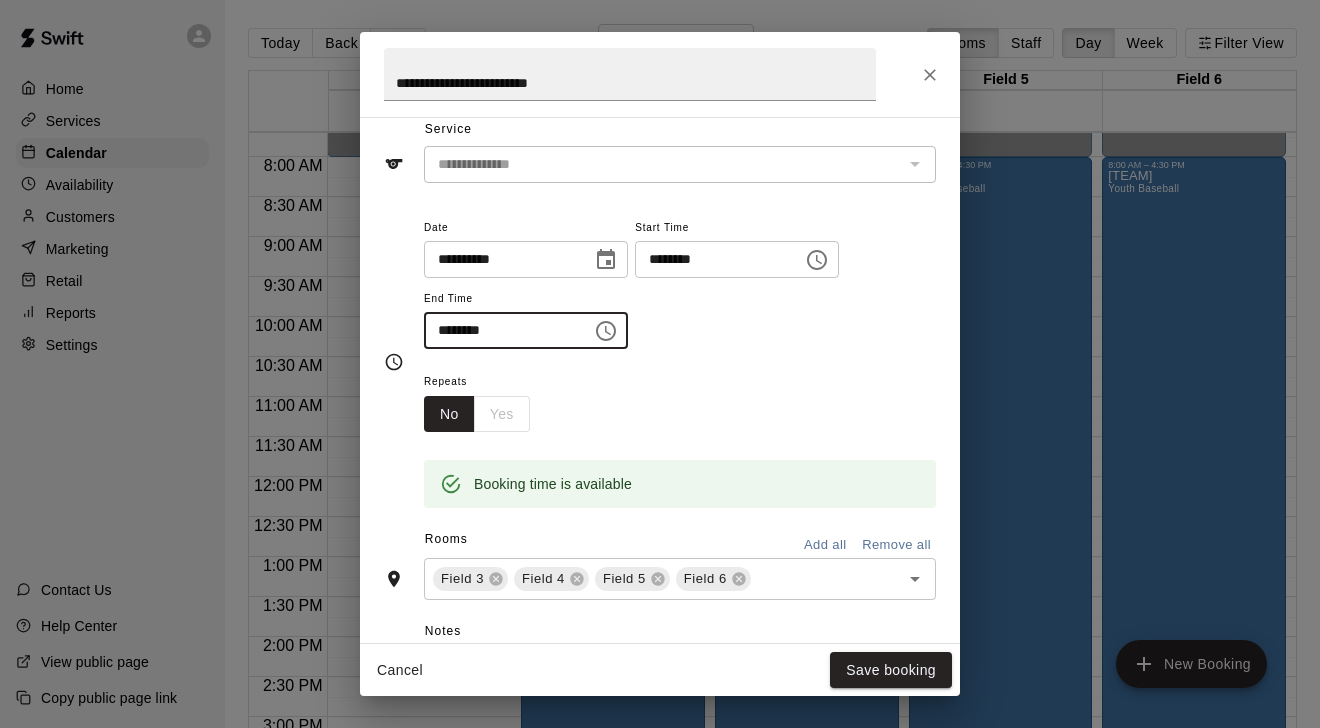 scroll, scrollTop: 86, scrollLeft: 0, axis: vertical 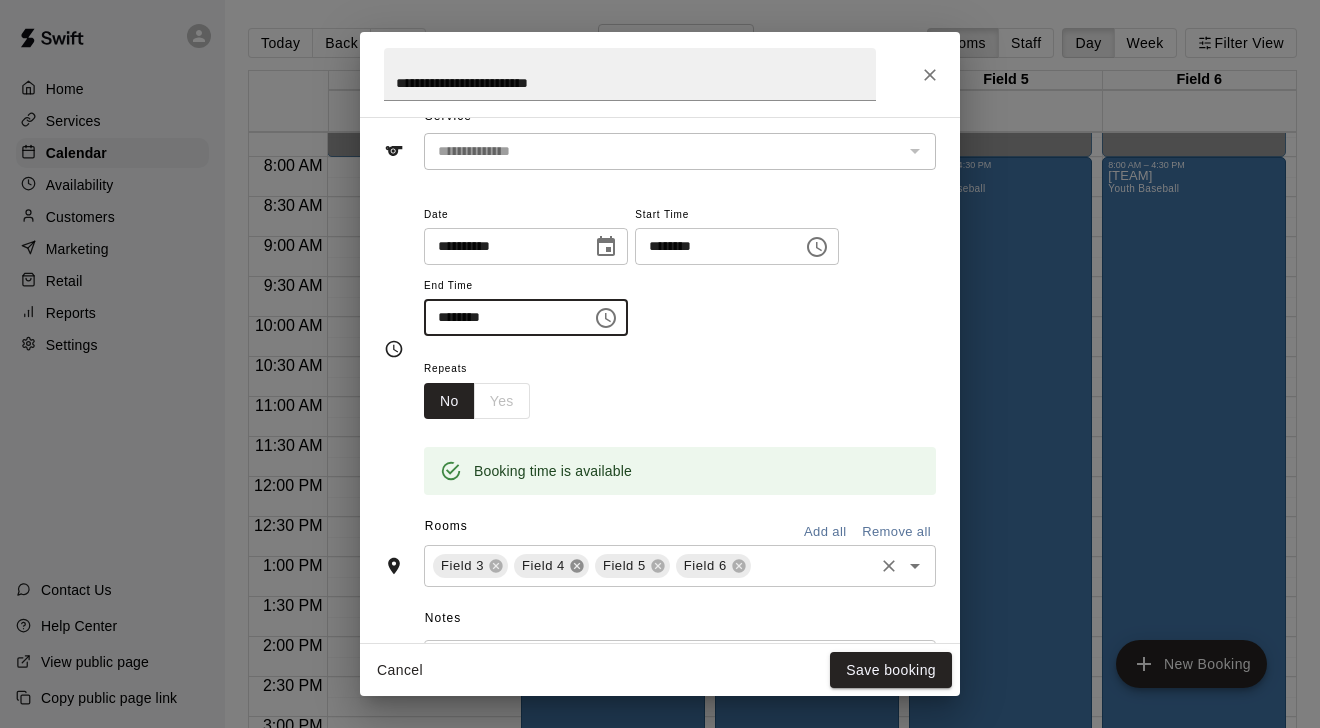 click 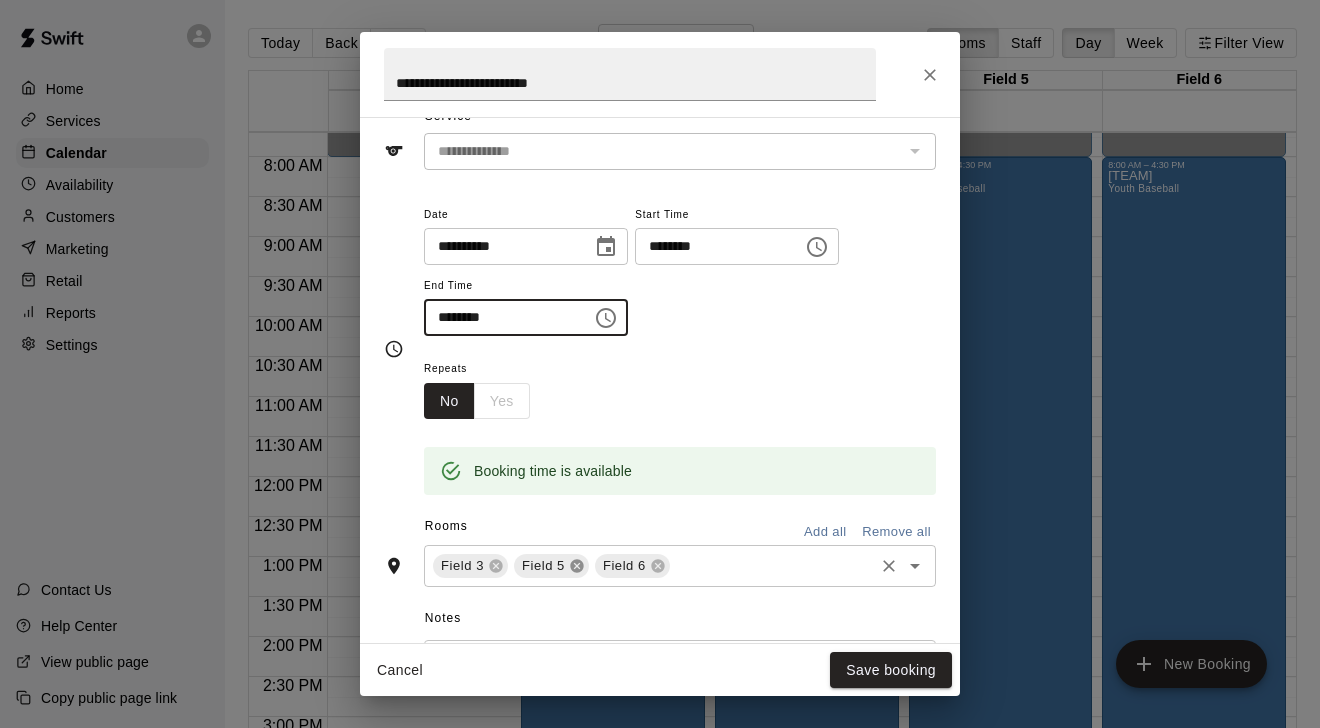 click 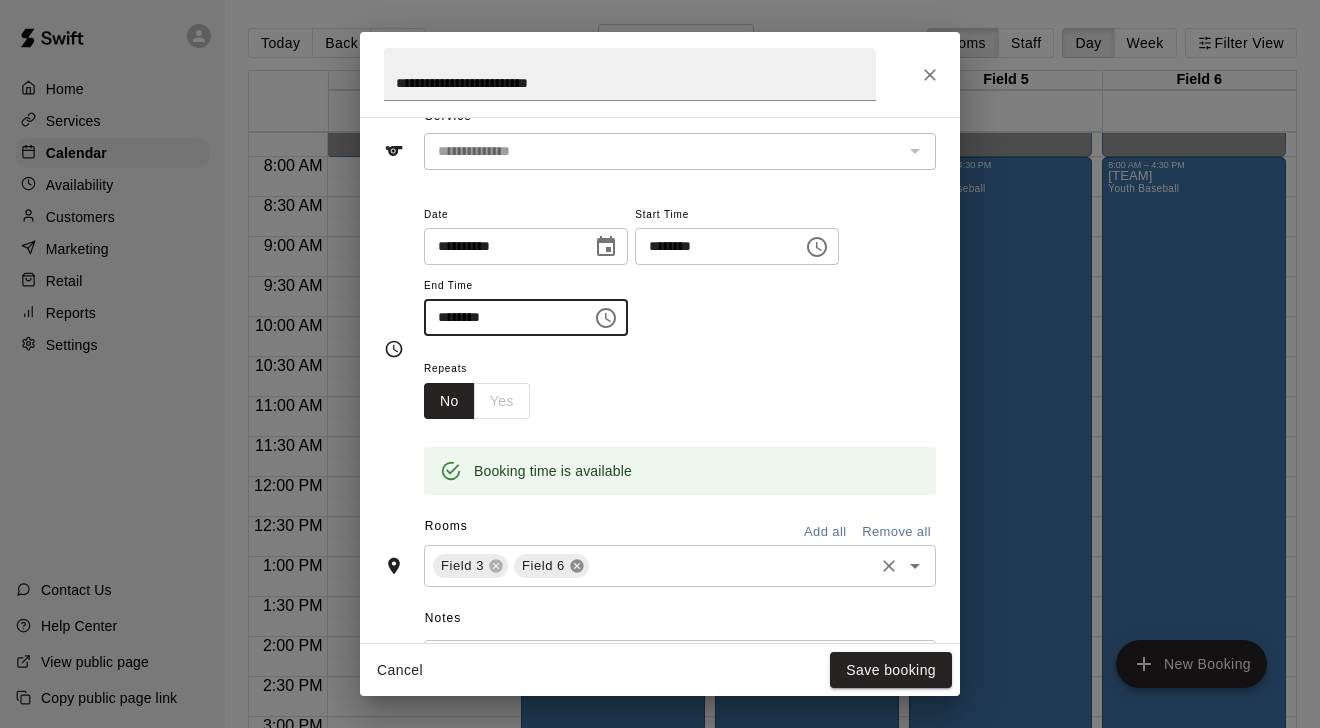click 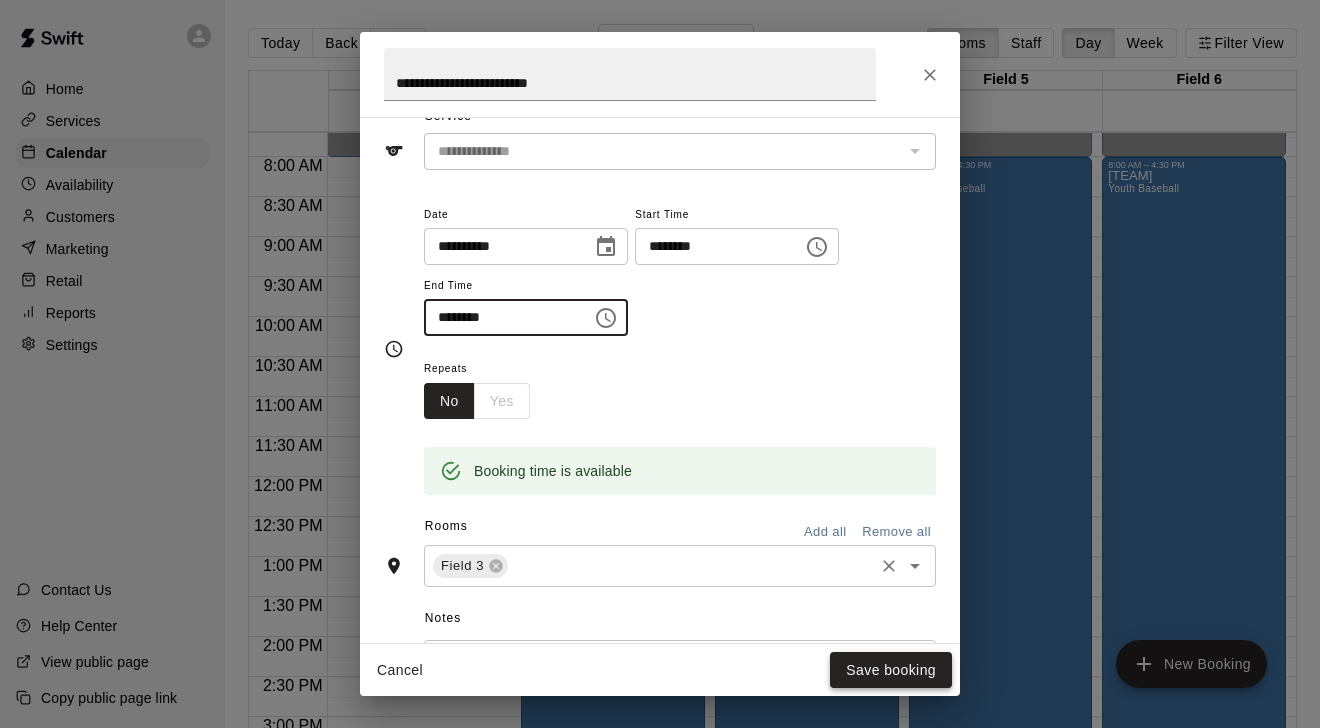 click on "Save booking" at bounding box center (891, 670) 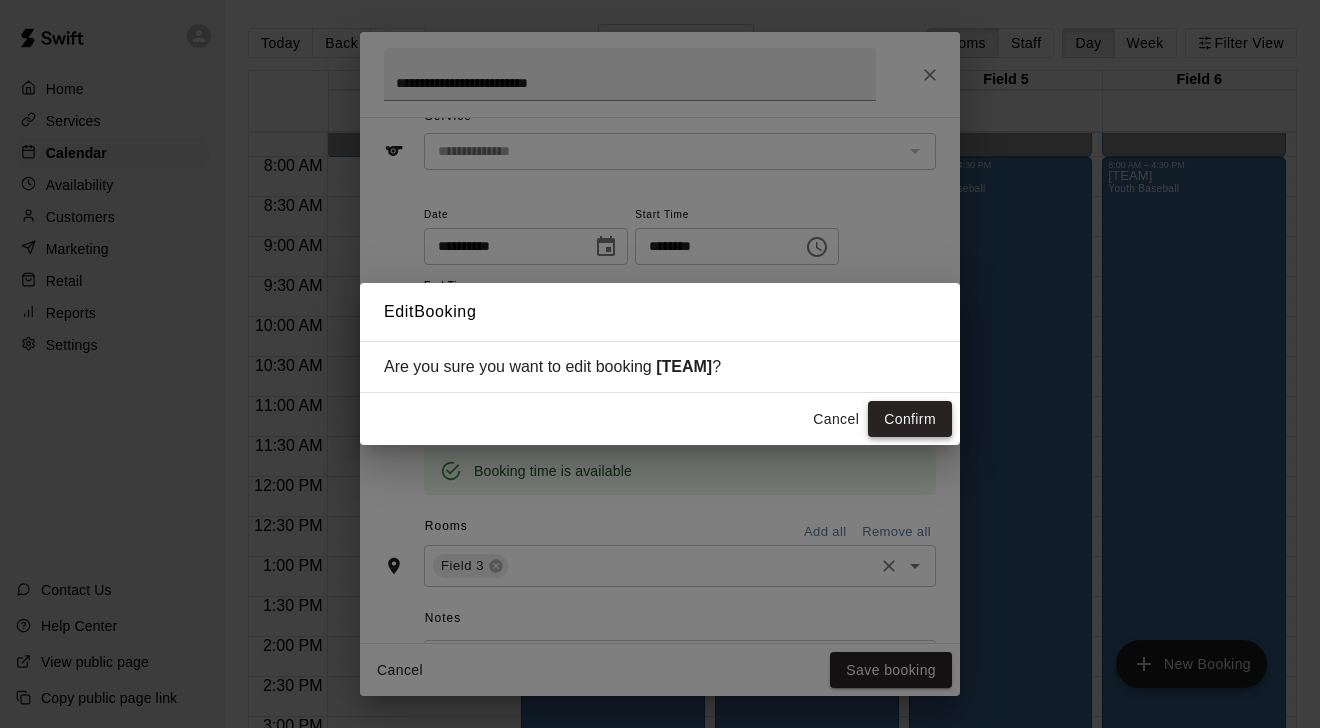 click on "Confirm" at bounding box center [910, 419] 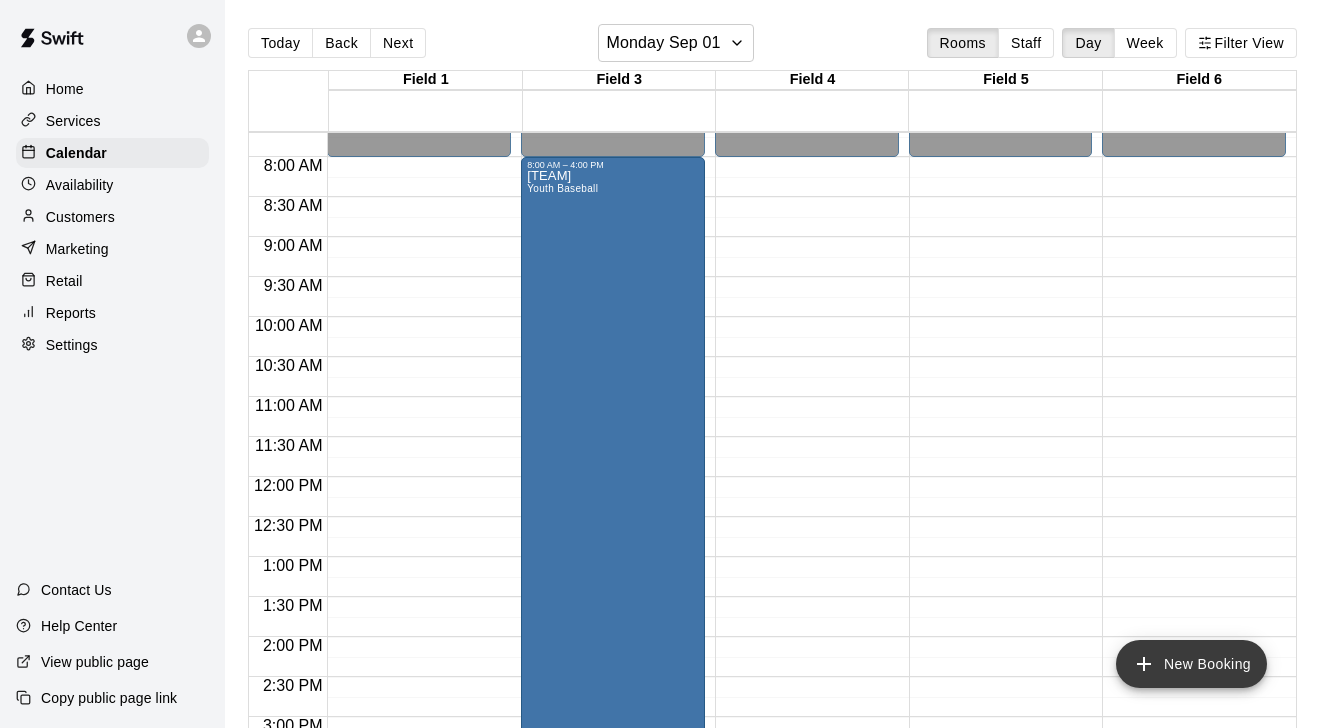 click on "New Booking" at bounding box center (1191, 664) 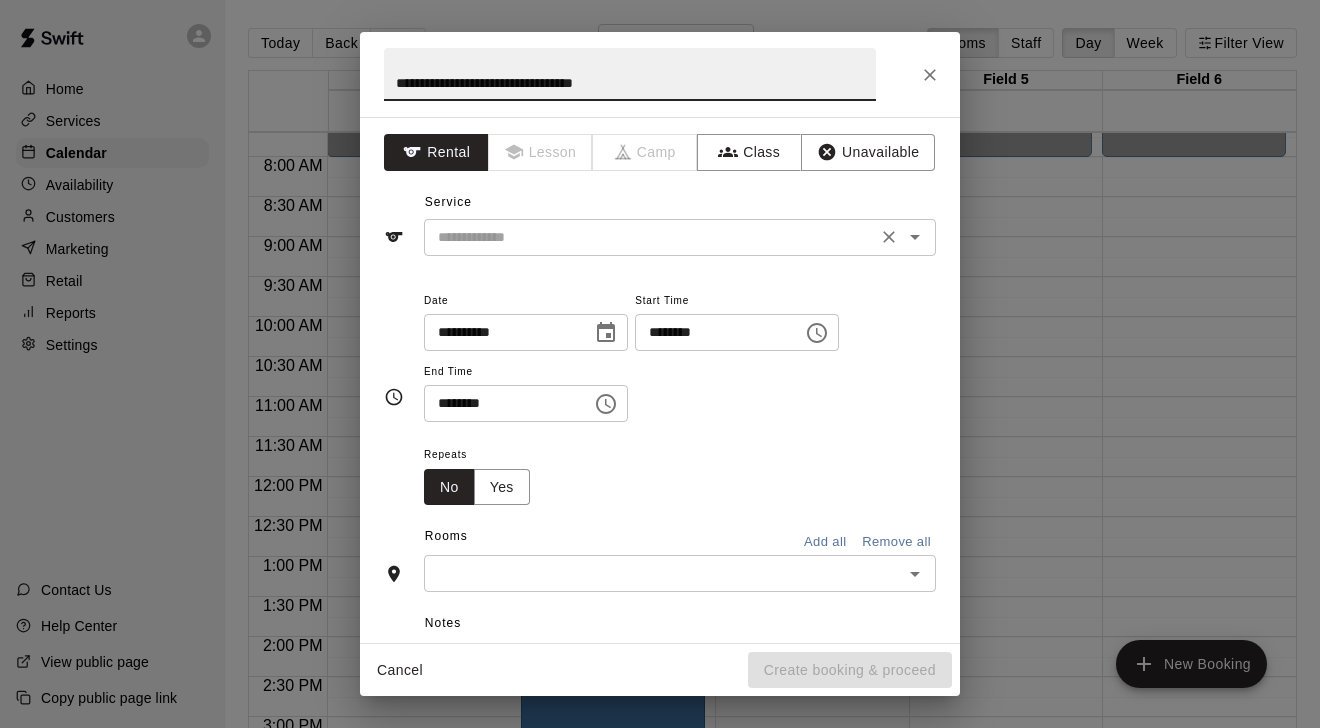 type on "**********" 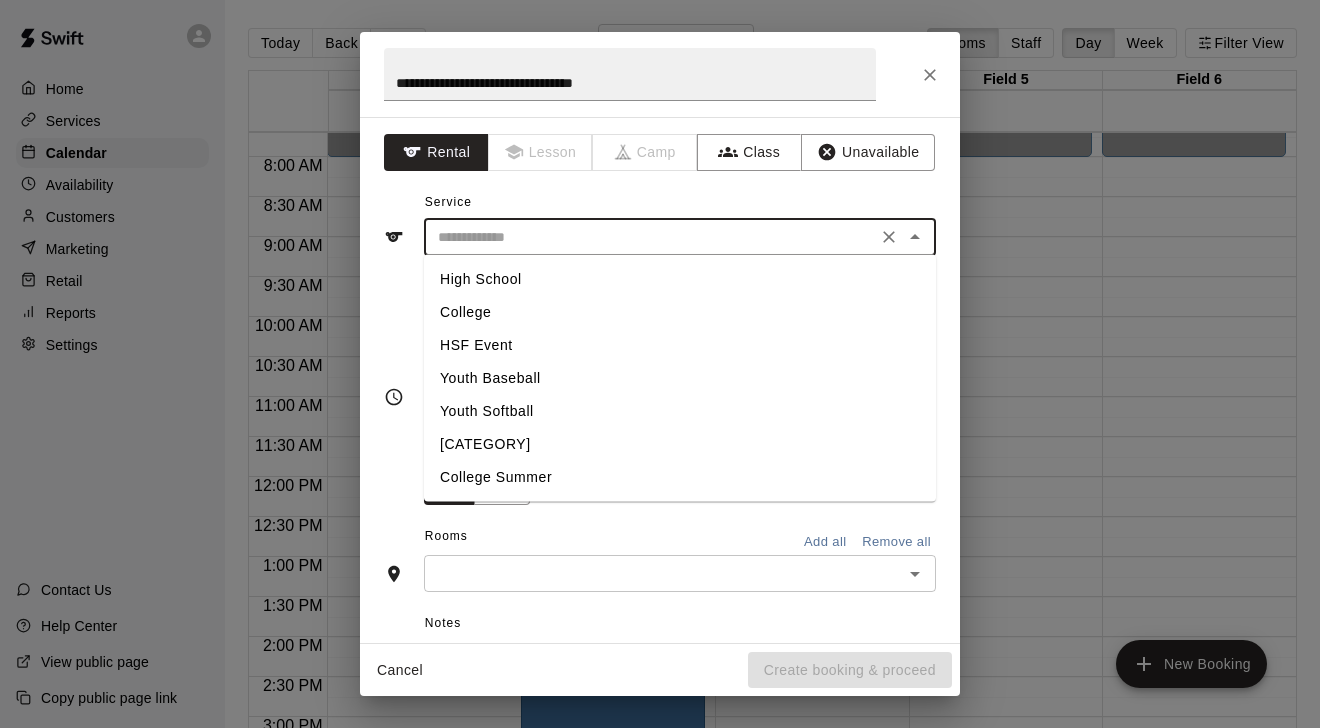 click on "Youth Baseball" at bounding box center (680, 378) 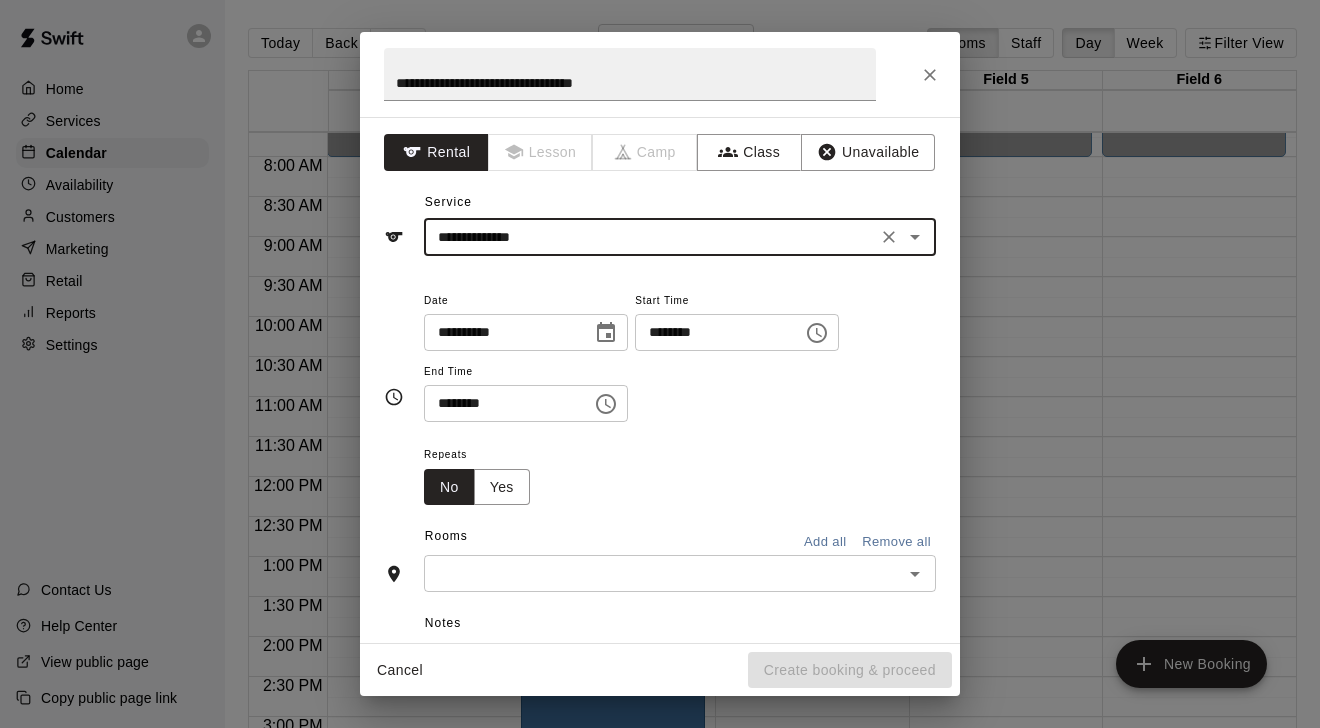 type on "**********" 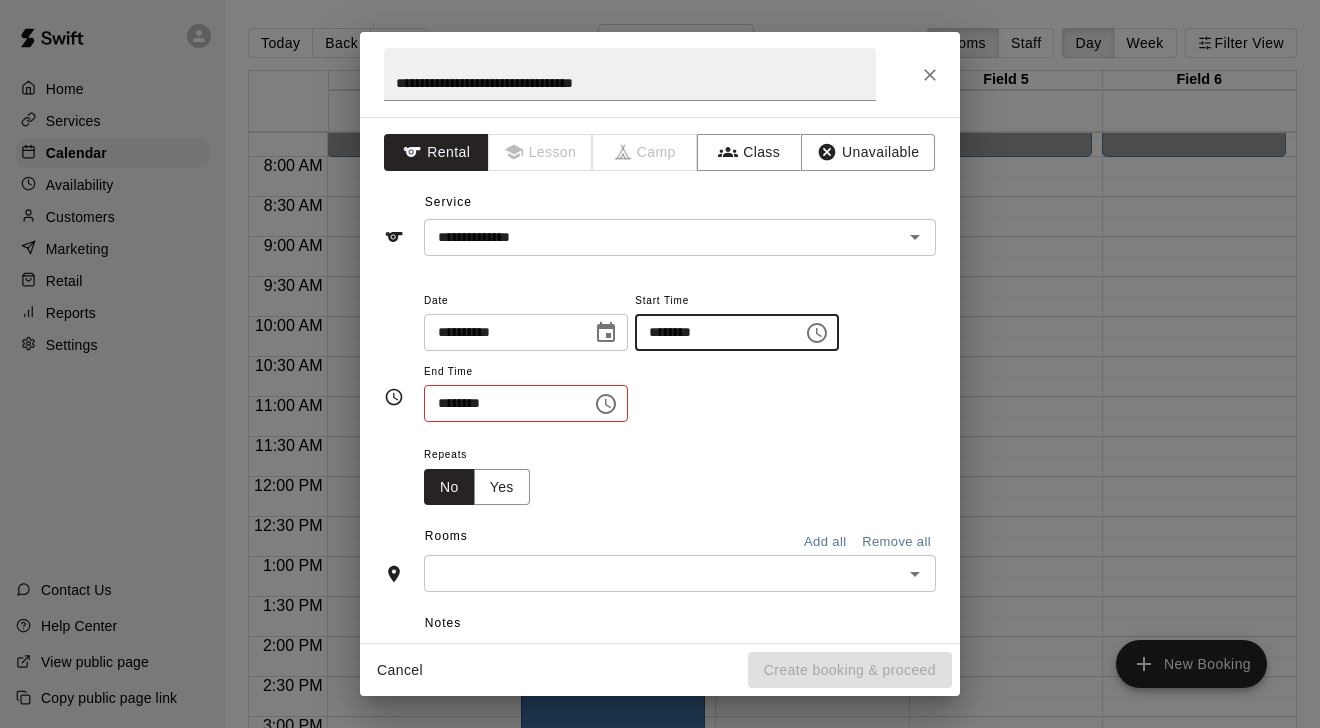 type on "********" 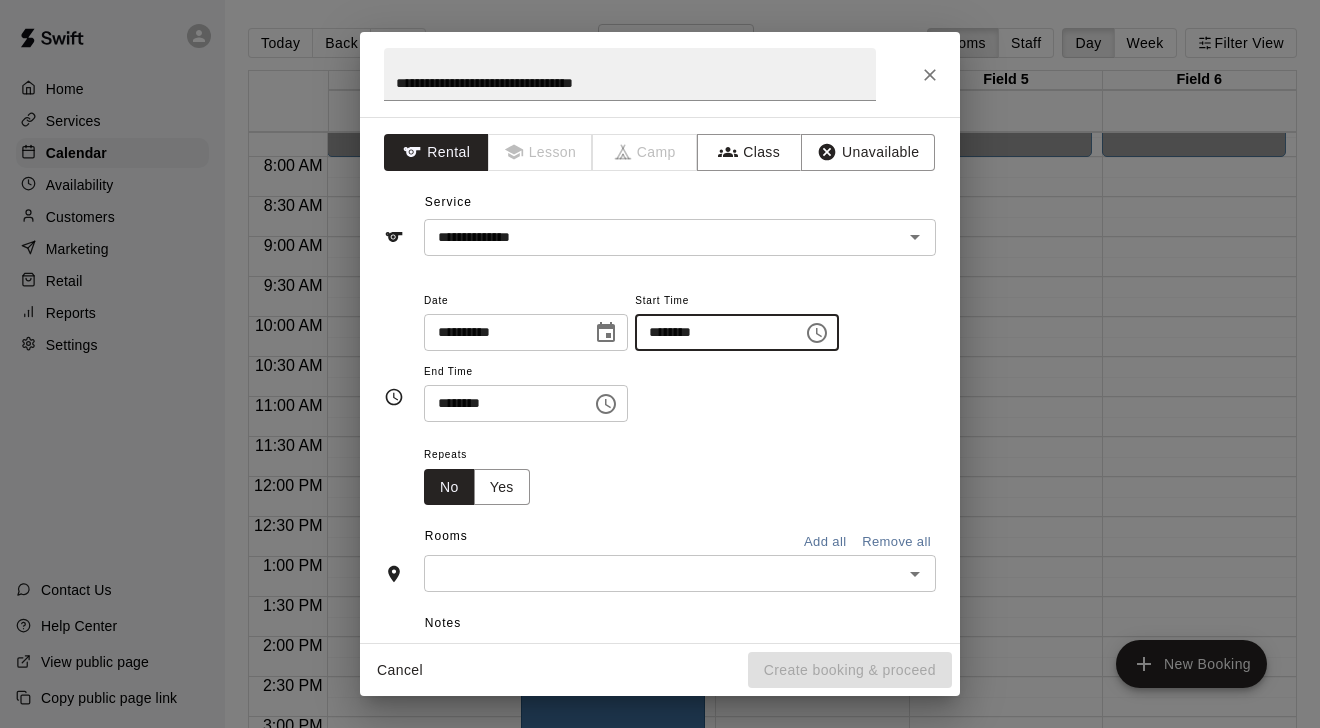 type 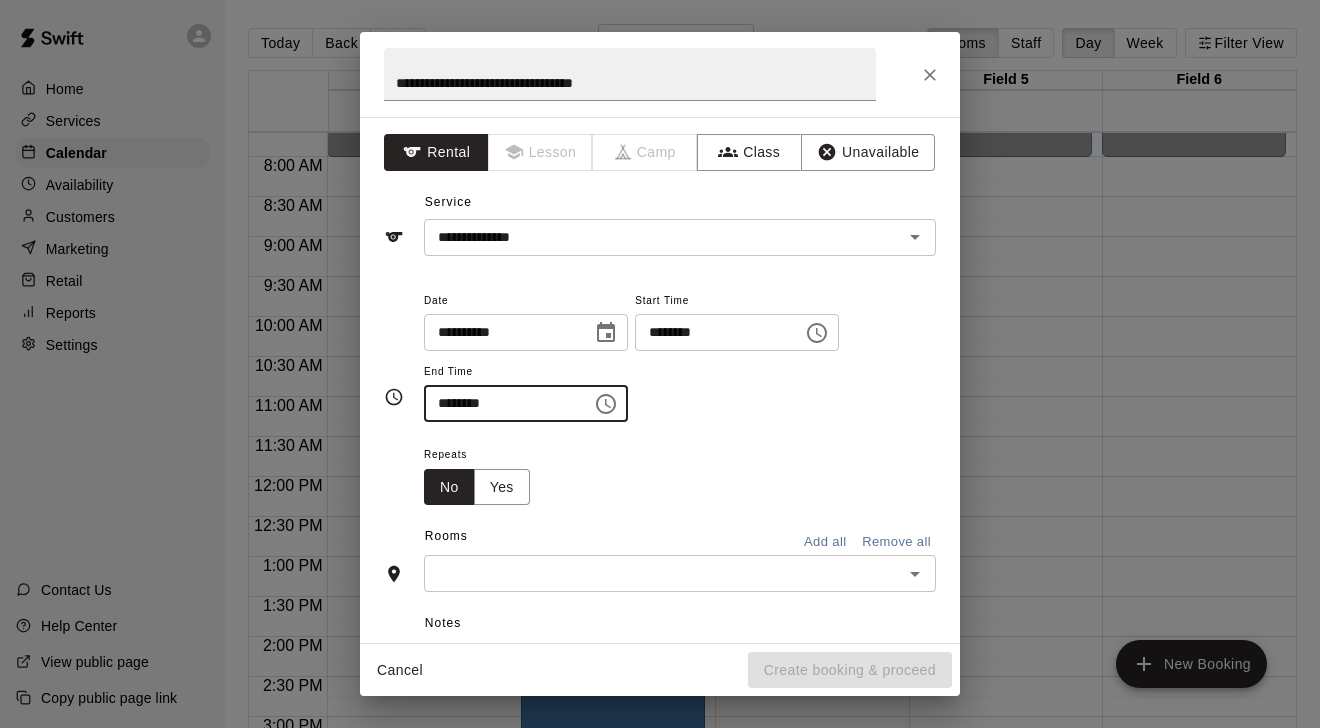 type on "********" 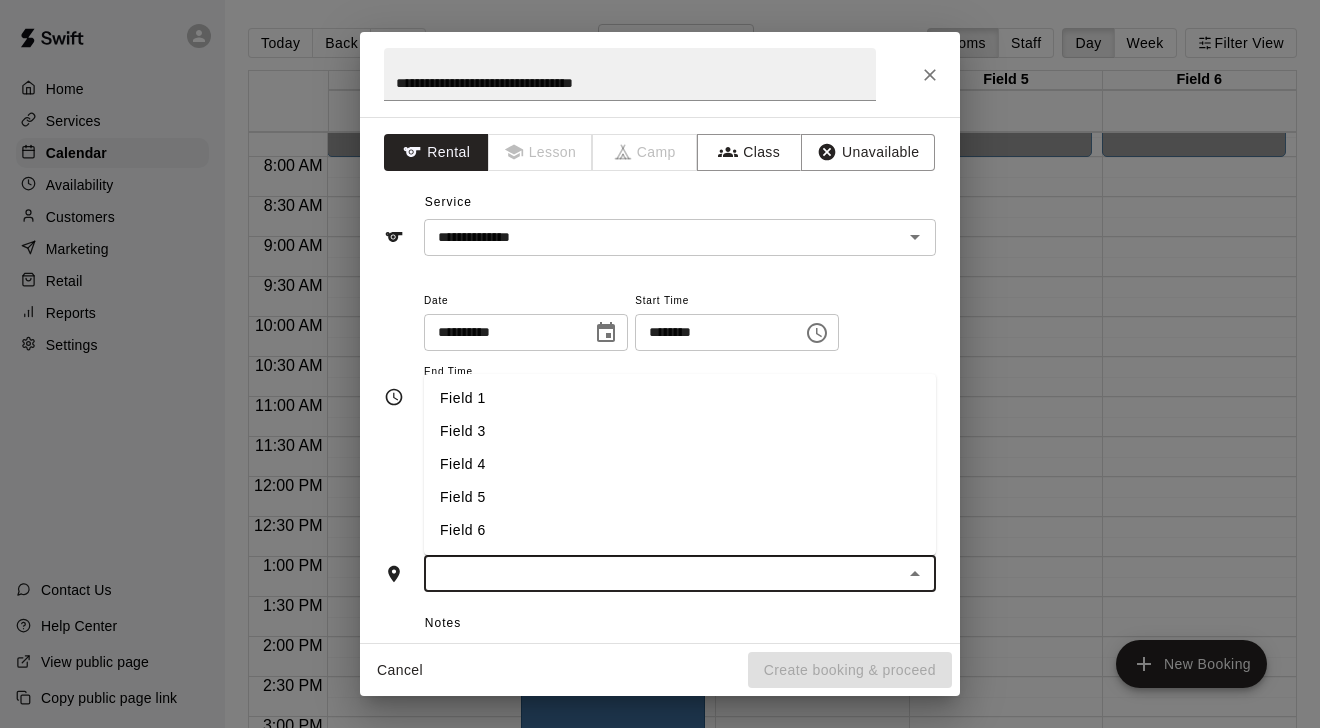 click on "Field 4" at bounding box center [680, 464] 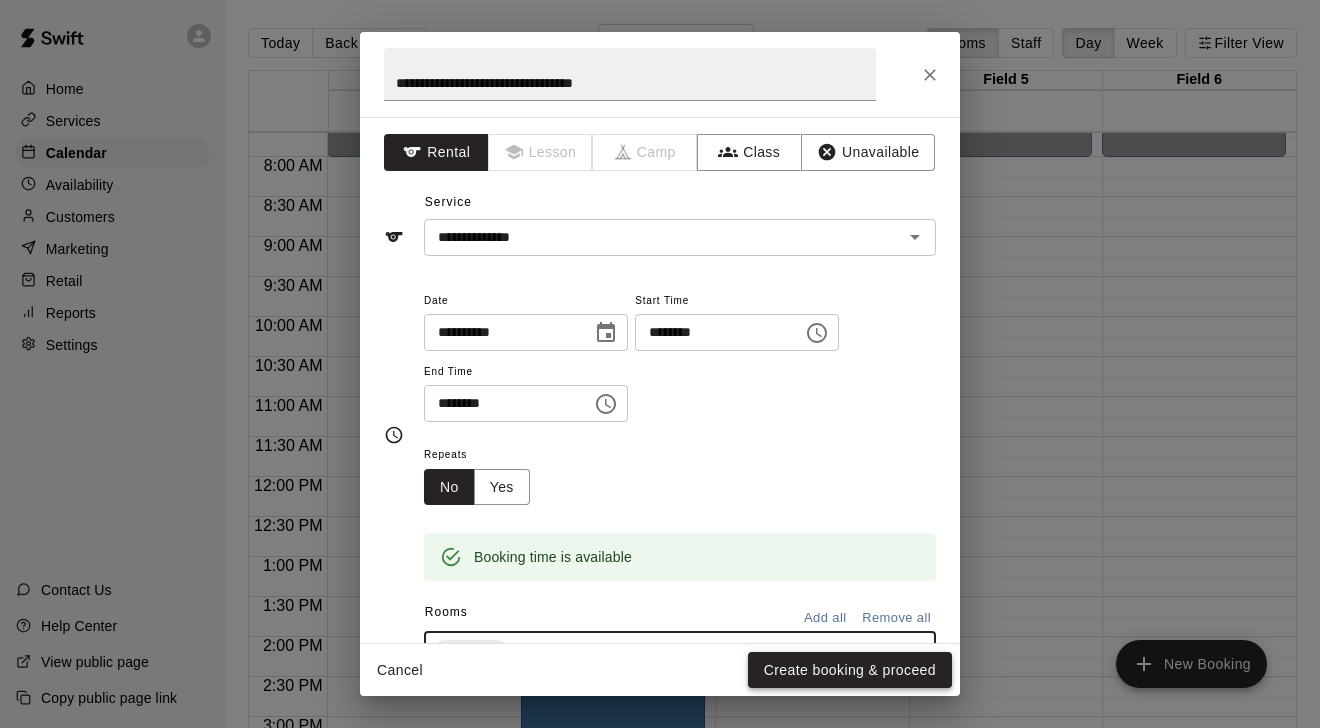 click on "Create booking & proceed" at bounding box center (850, 670) 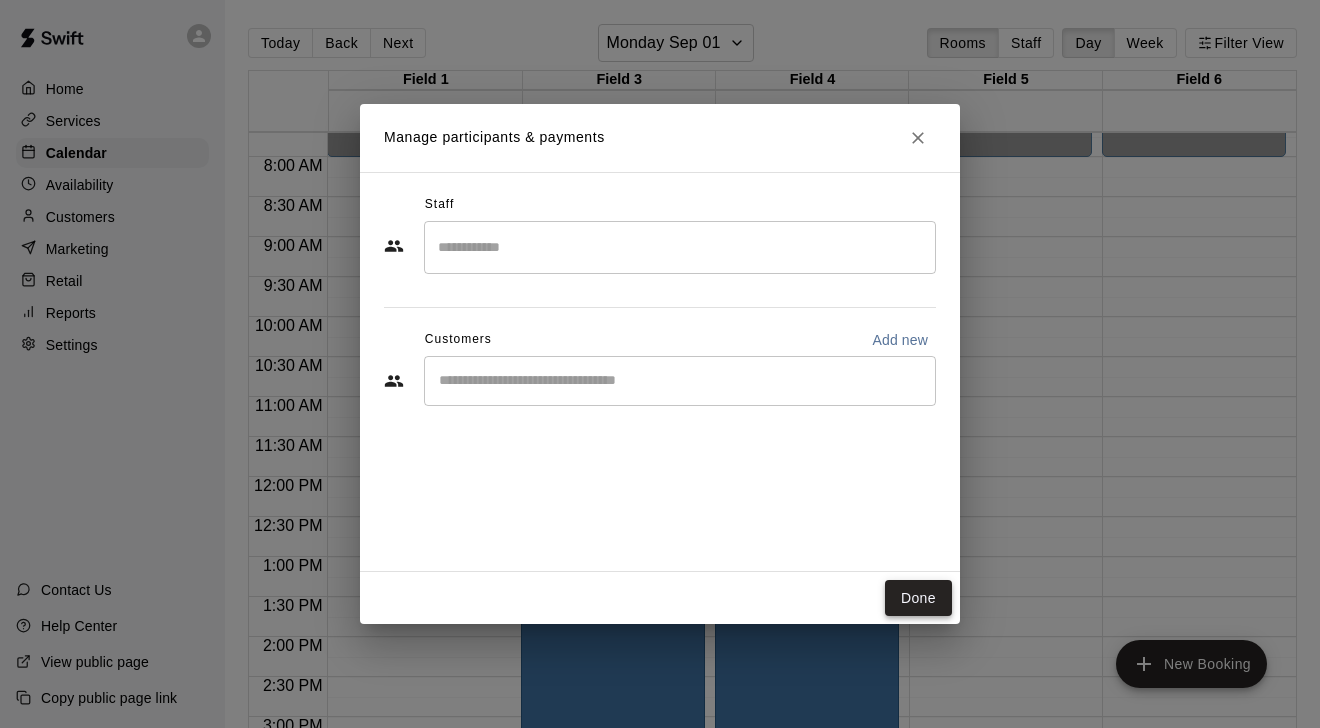 click on "Done" at bounding box center [918, 598] 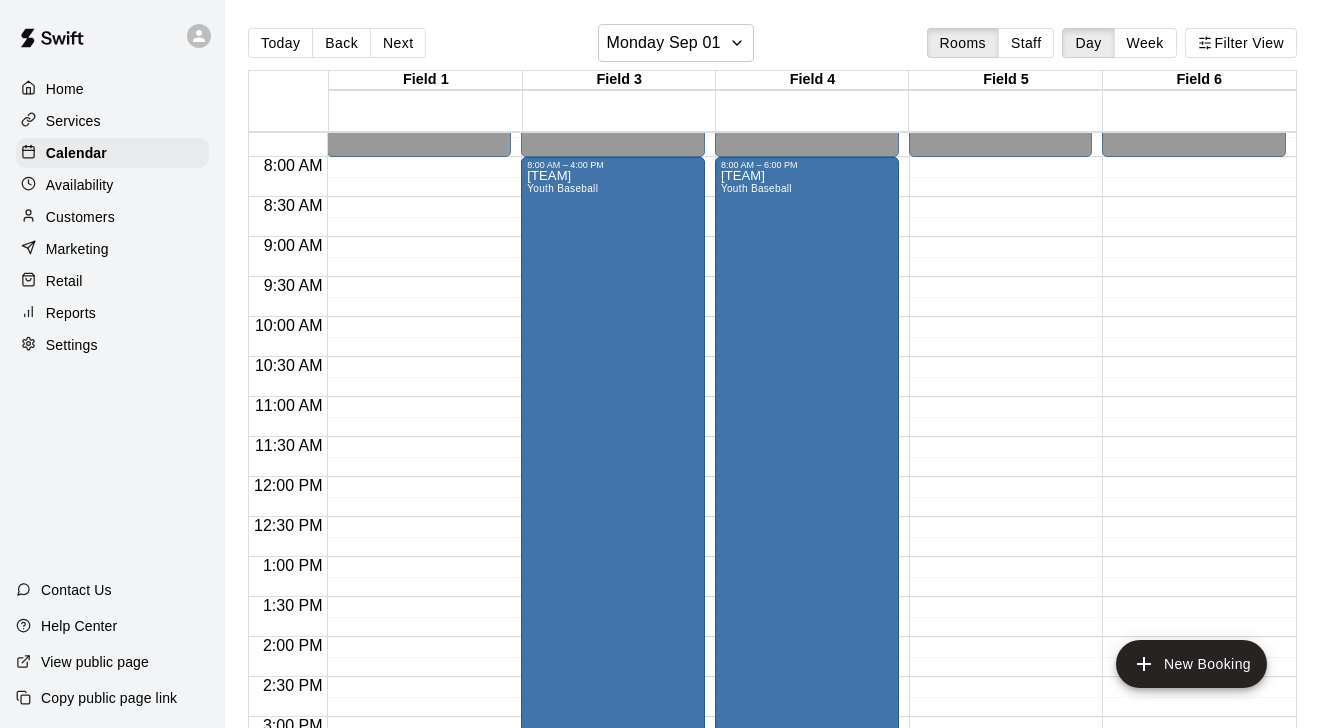 click on "12:00 AM – 8:00 AM Closed 7:00 PM – 11:59 PM Closed" at bounding box center [1001, 477] 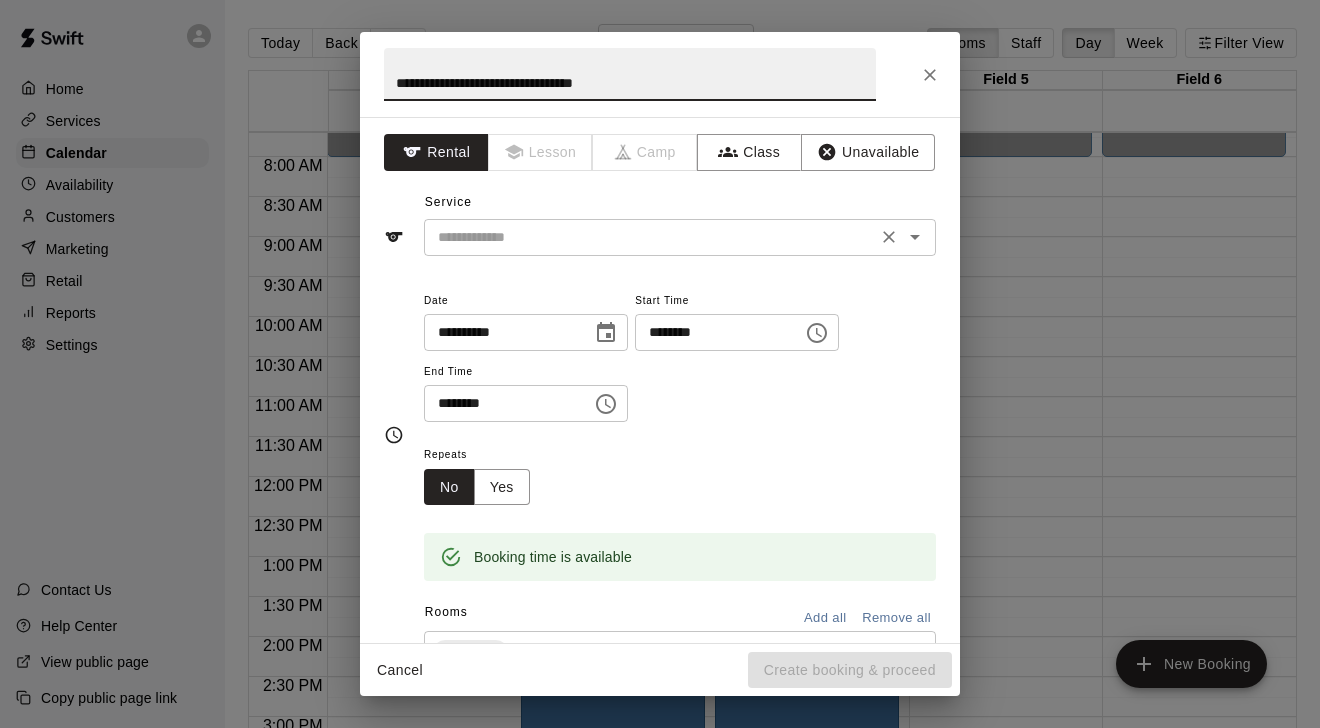 type on "**********" 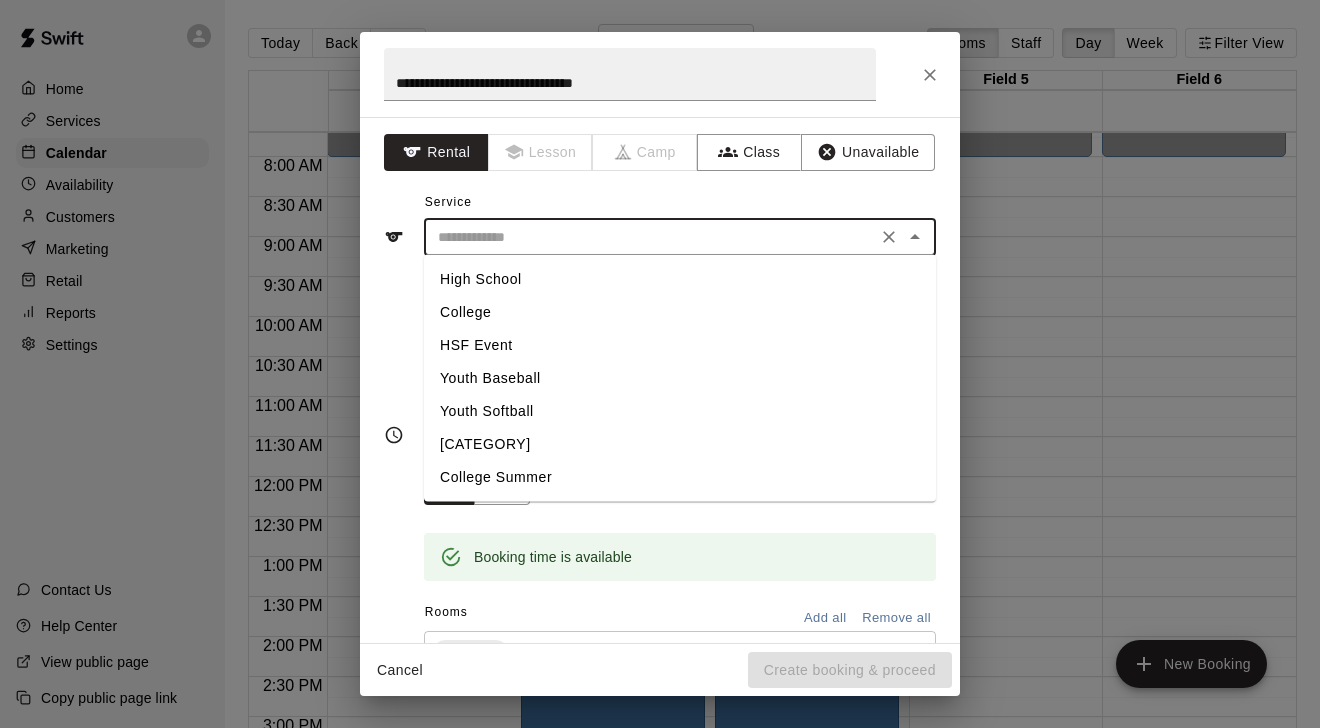click on "Youth Baseball" at bounding box center [680, 378] 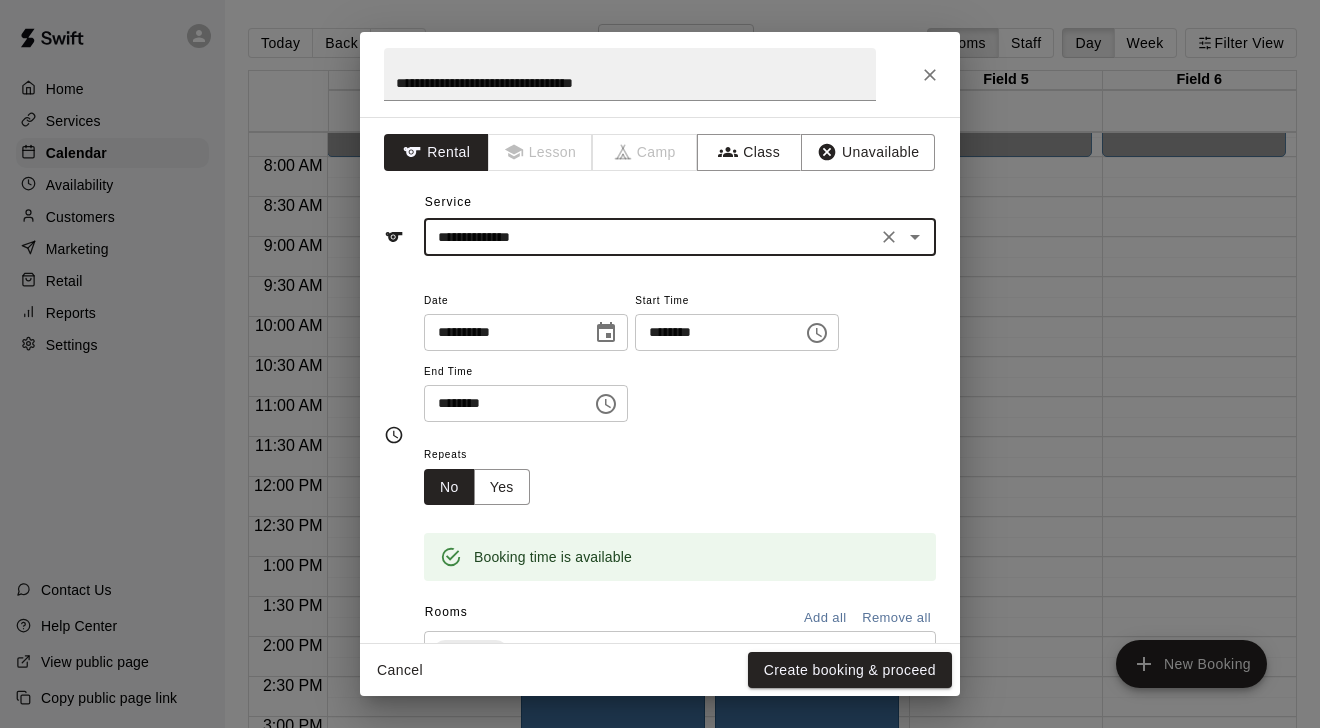 click on "********" at bounding box center [501, 403] 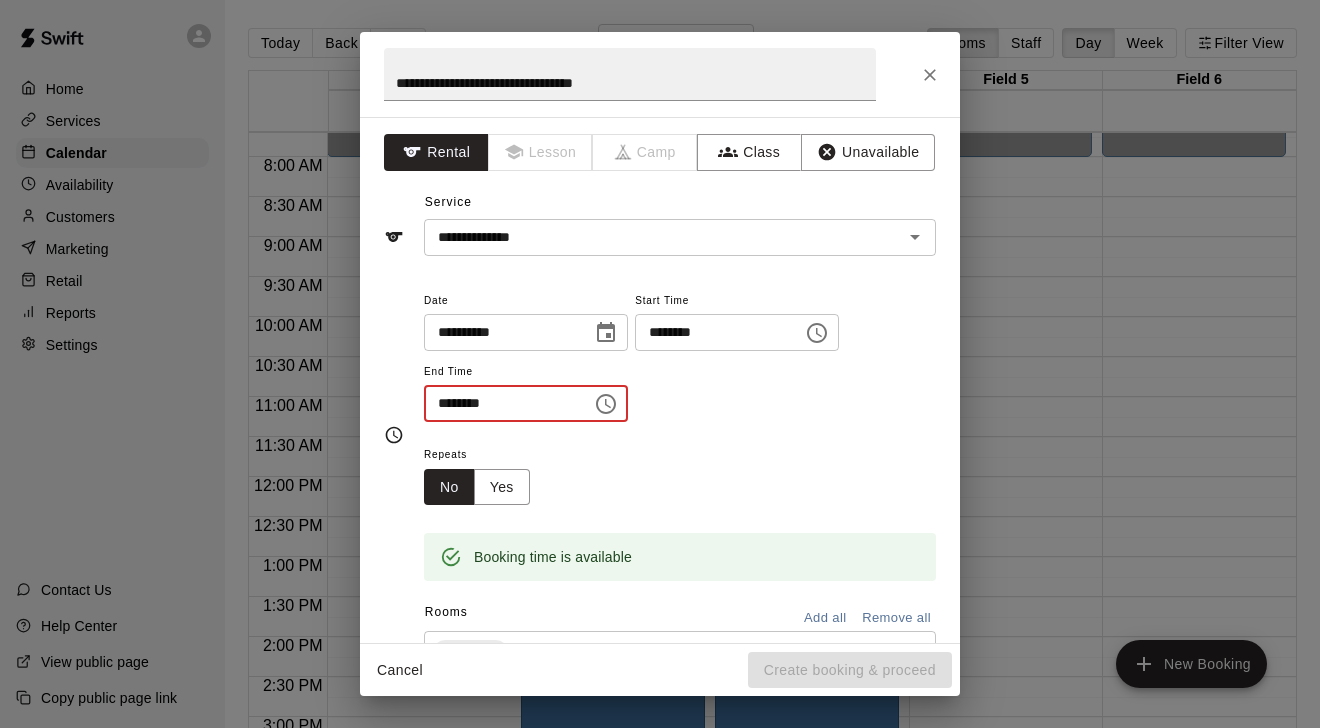 type on "********" 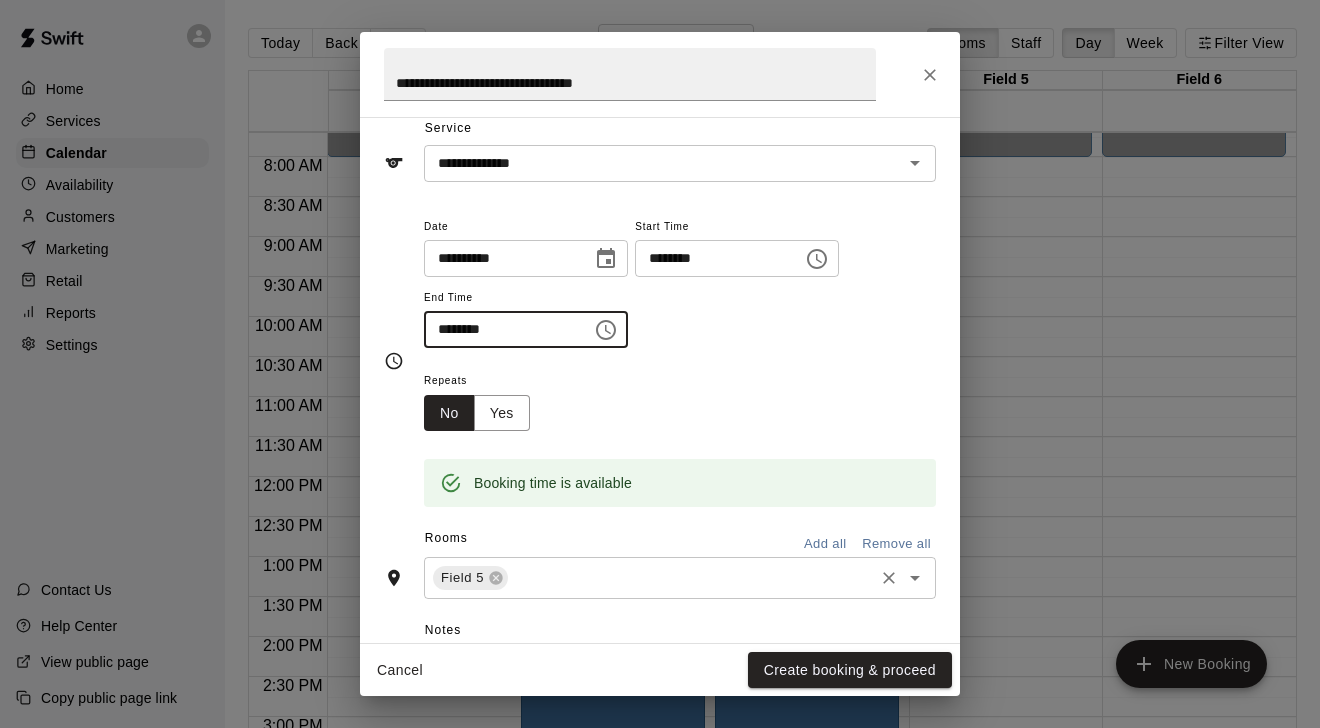 scroll, scrollTop: 77, scrollLeft: 0, axis: vertical 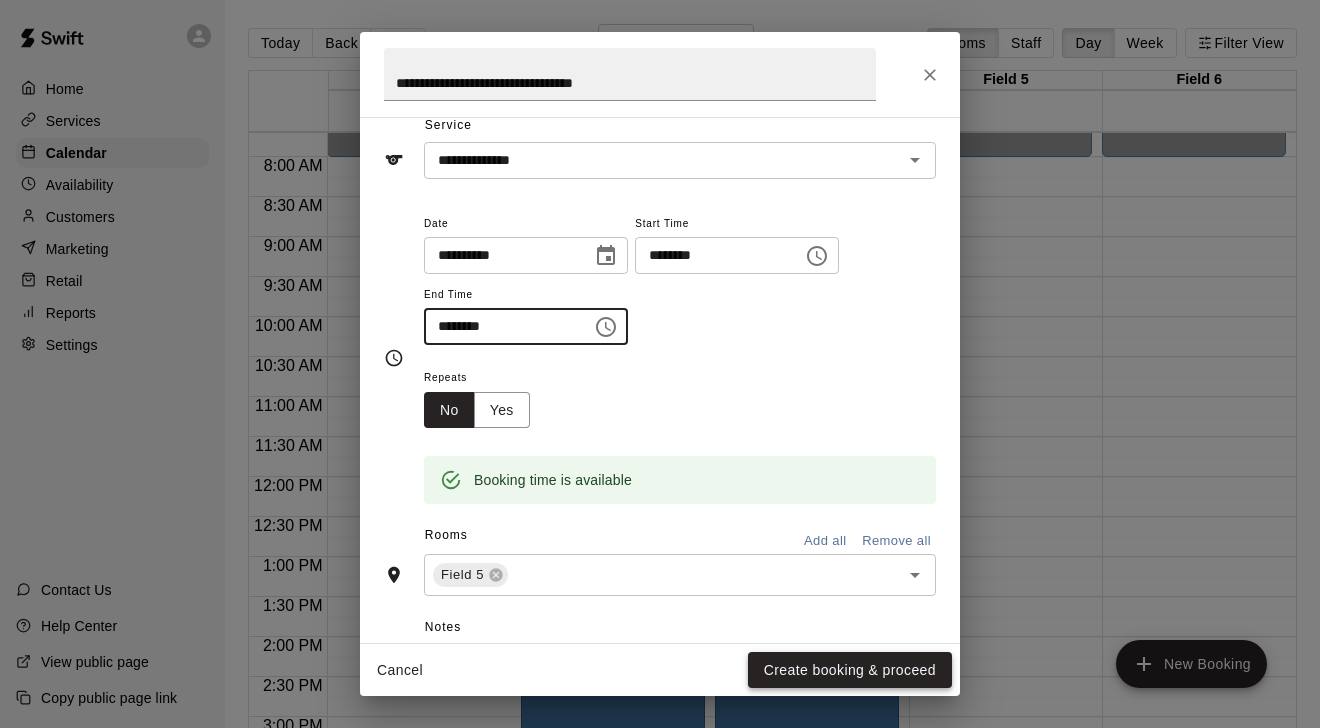 click on "Create booking & proceed" at bounding box center [850, 670] 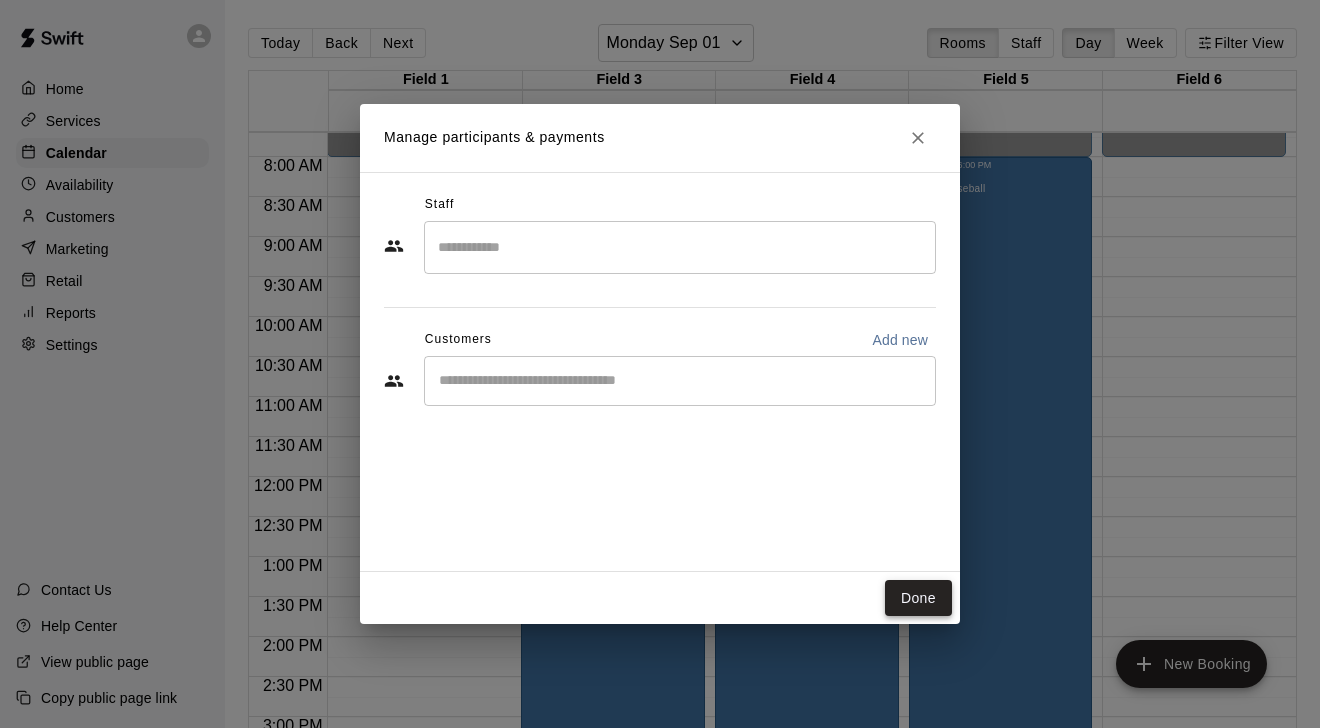 click on "Done" at bounding box center [918, 598] 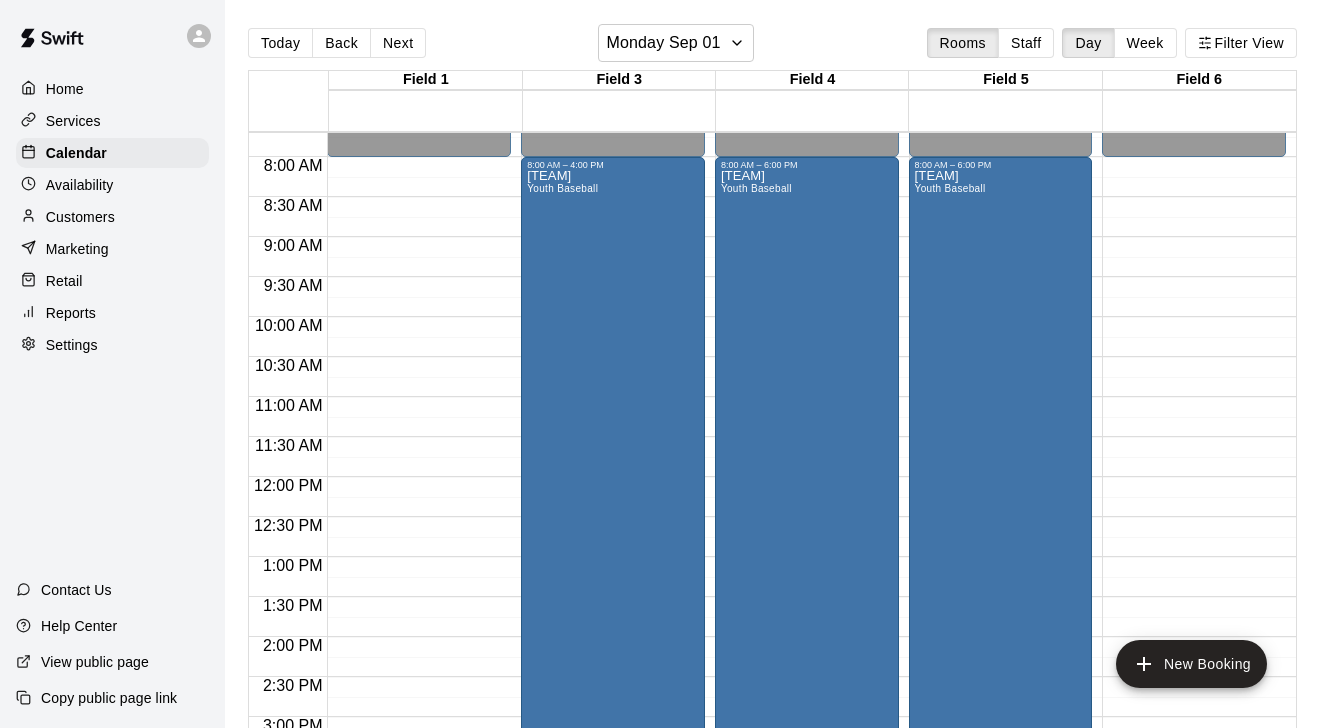 click on "12:00 AM – 8:00 AM Closed 7:00 PM – 11:59 PM Closed" at bounding box center [1194, 477] 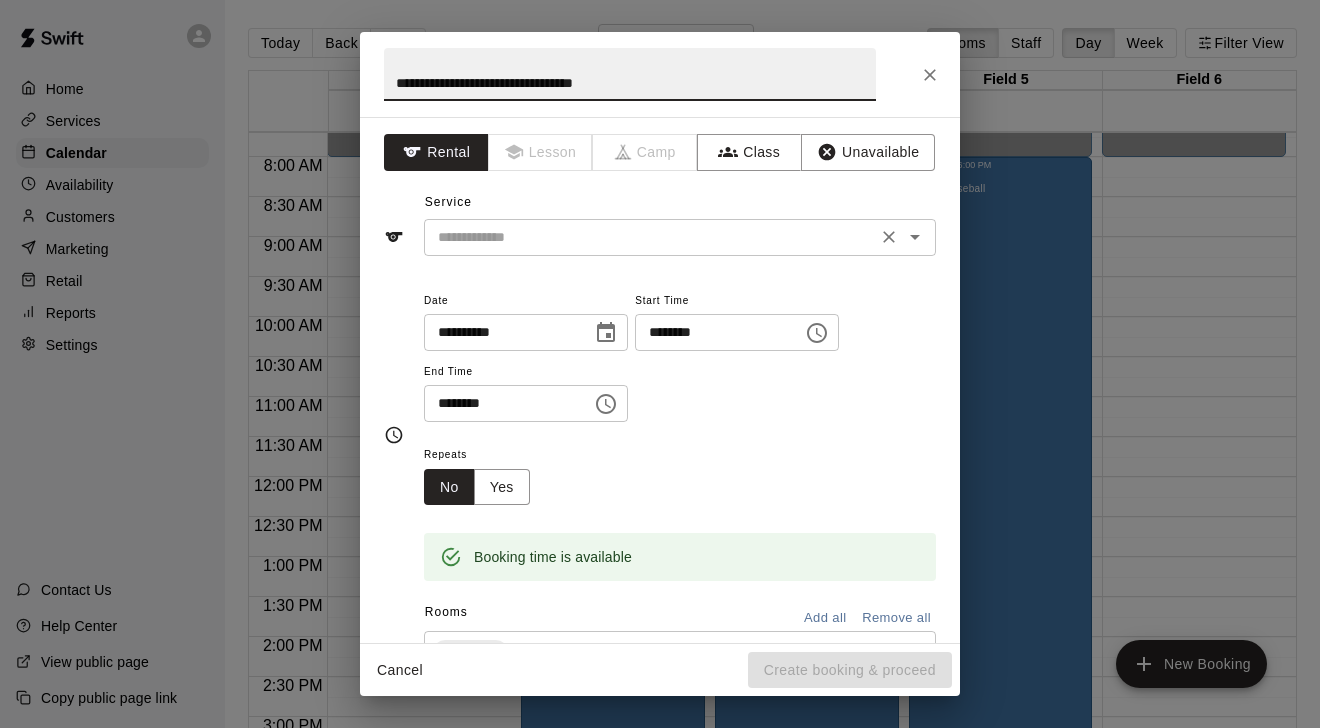 type on "**********" 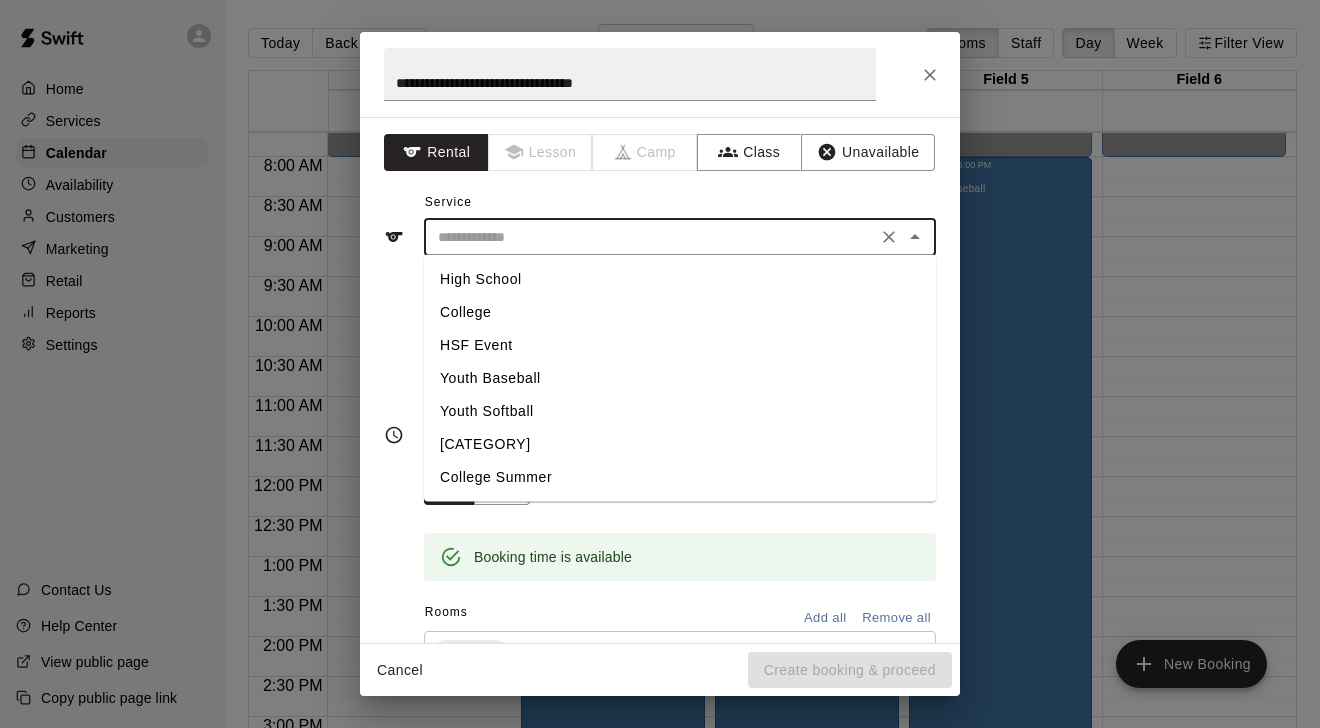 click on "Youth Baseball" at bounding box center (680, 378) 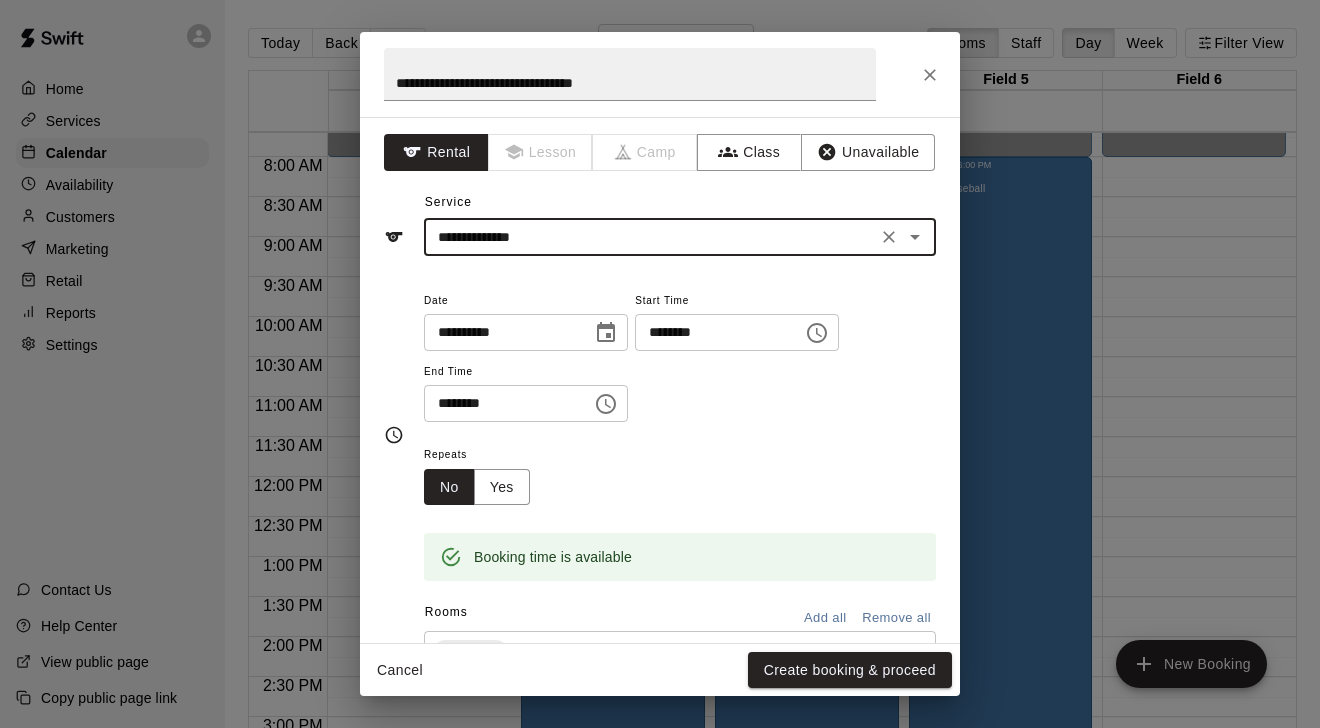 type on "**********" 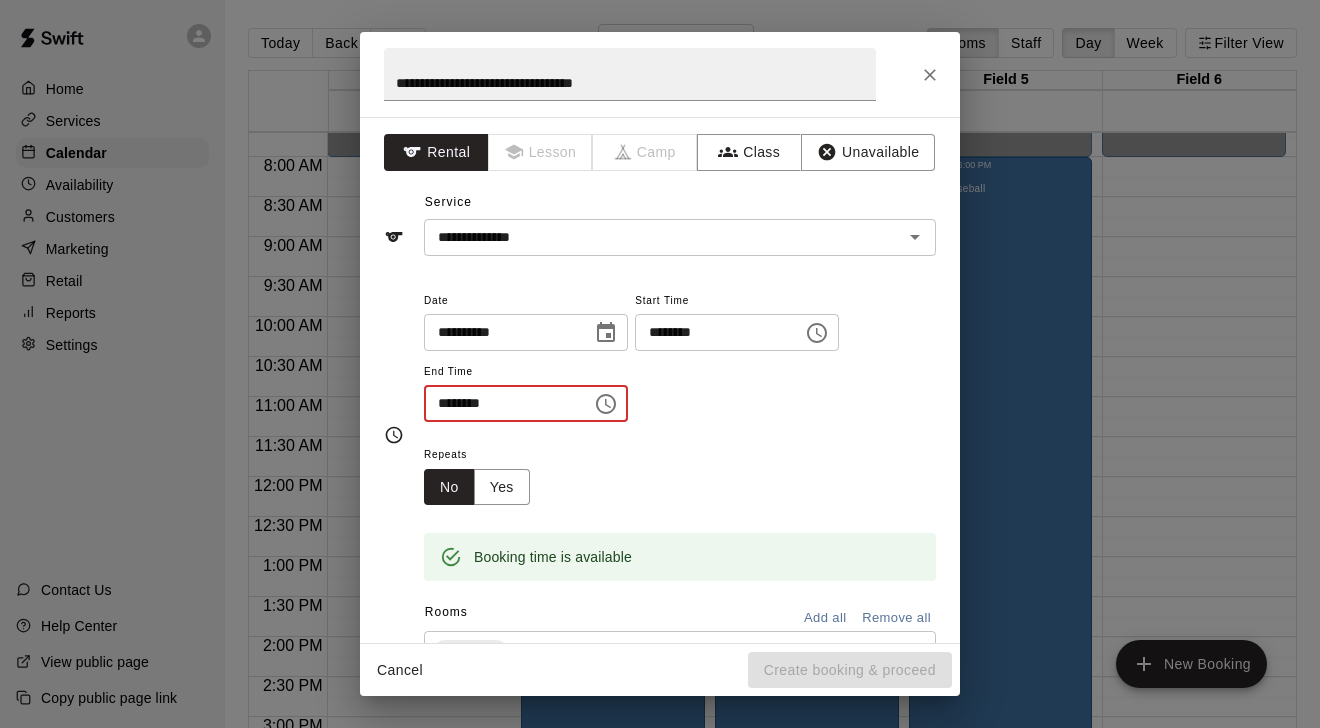 type on "********" 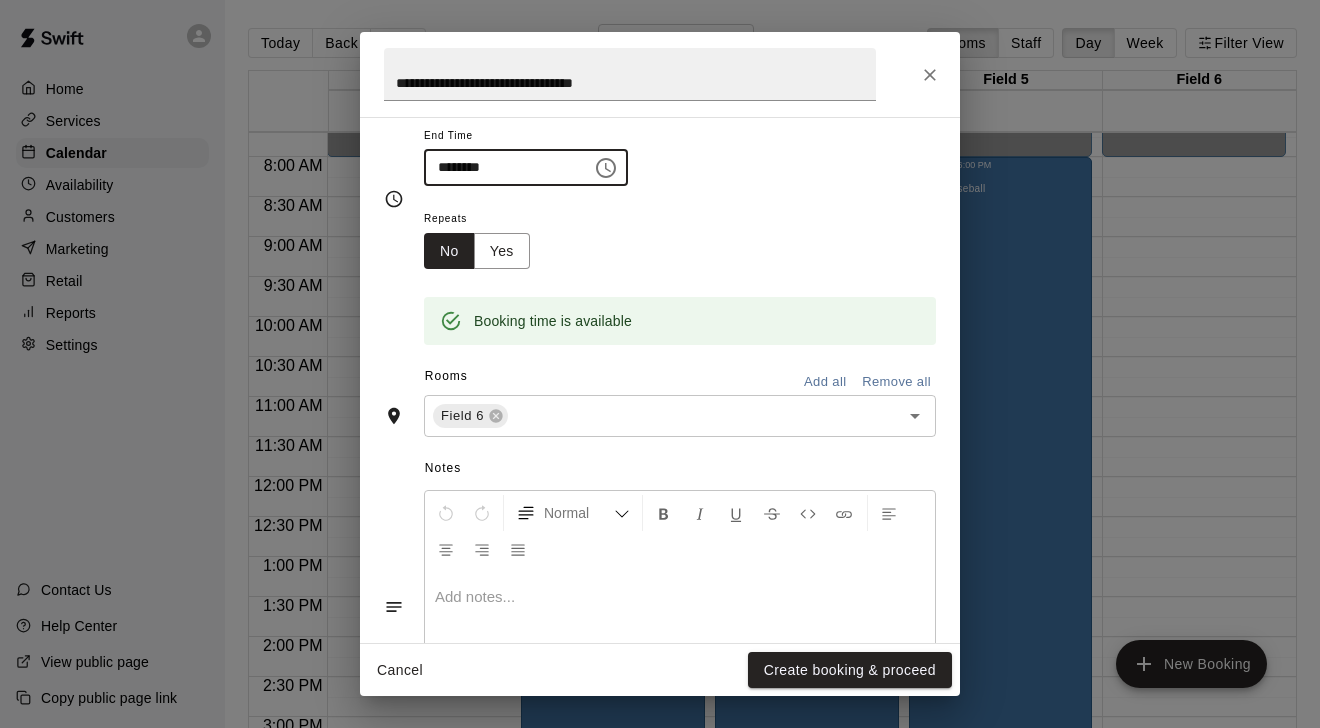 scroll, scrollTop: 237, scrollLeft: 0, axis: vertical 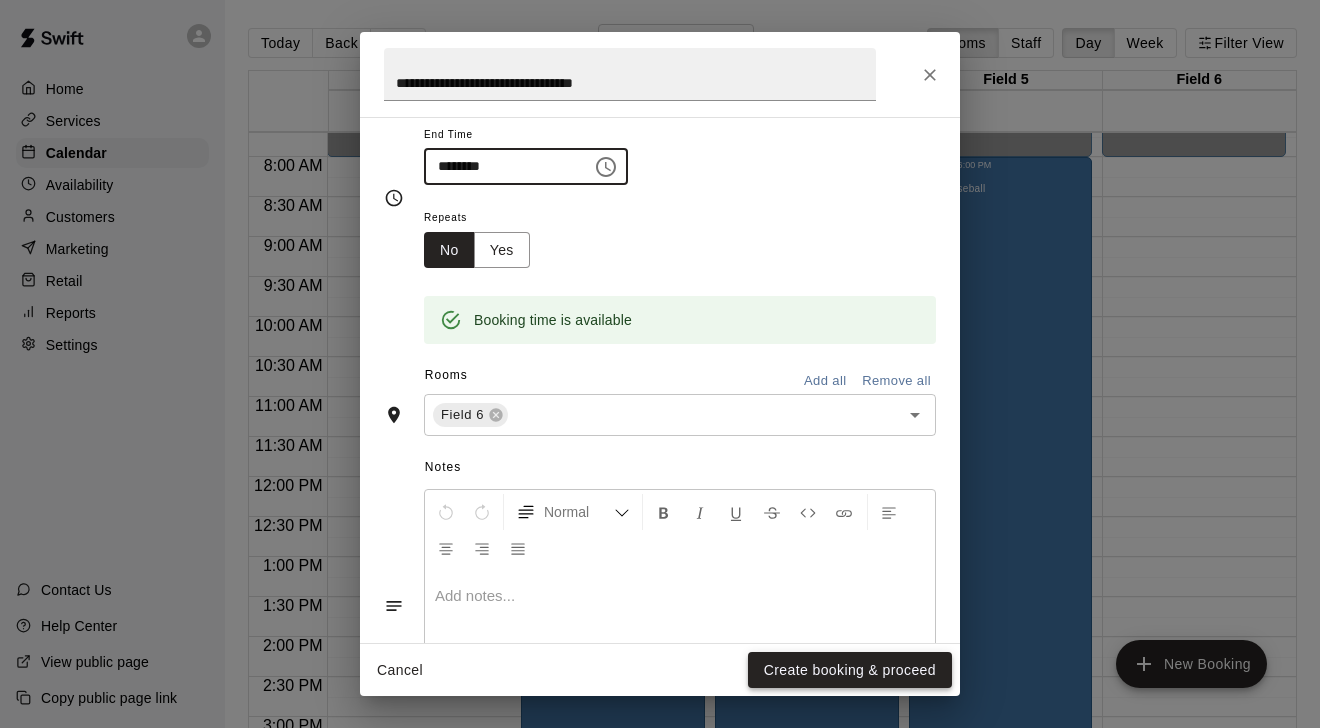 click on "Create booking & proceed" at bounding box center (850, 670) 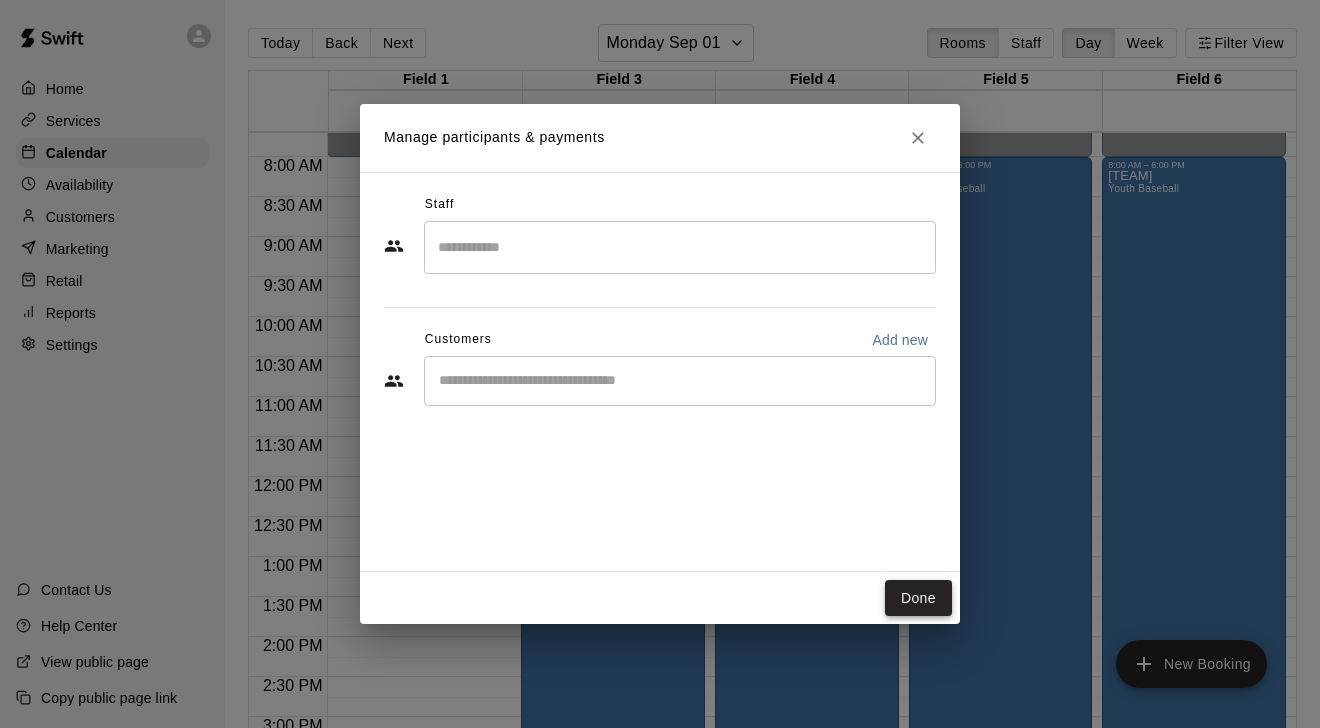 click on "Done" at bounding box center (918, 598) 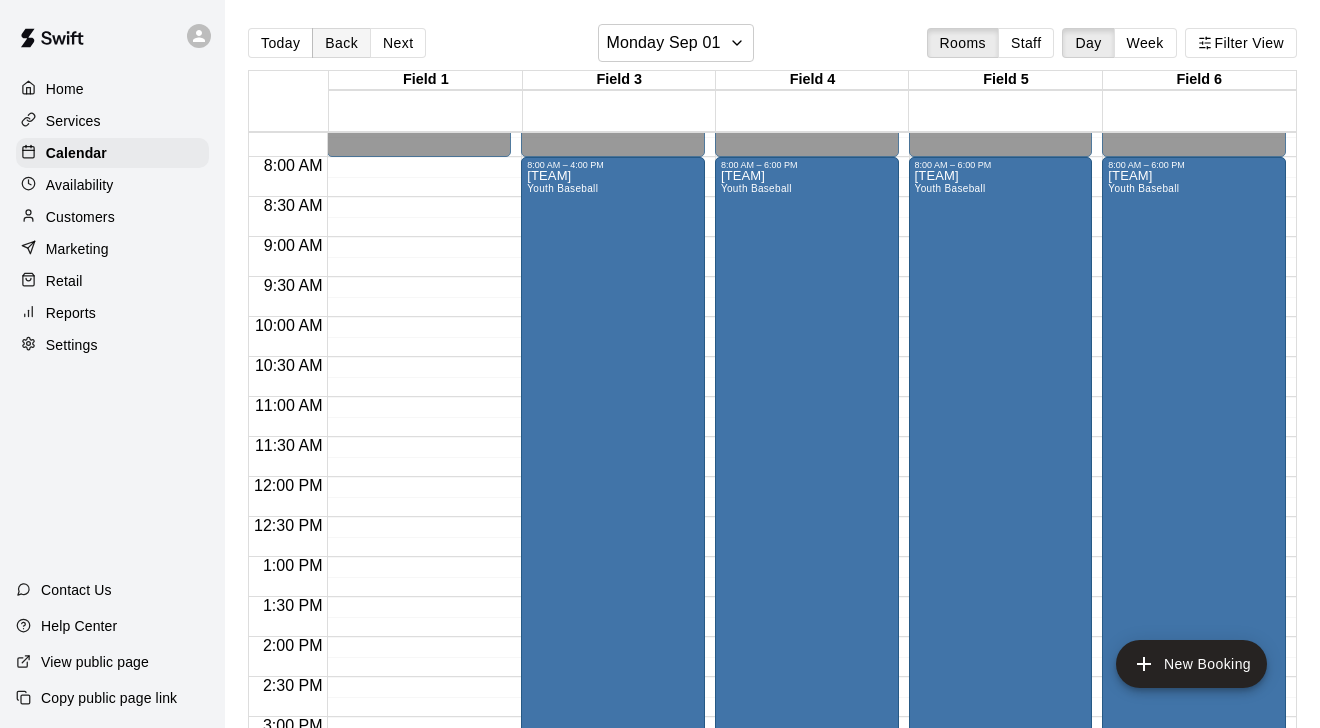 click on "Back" at bounding box center [341, 43] 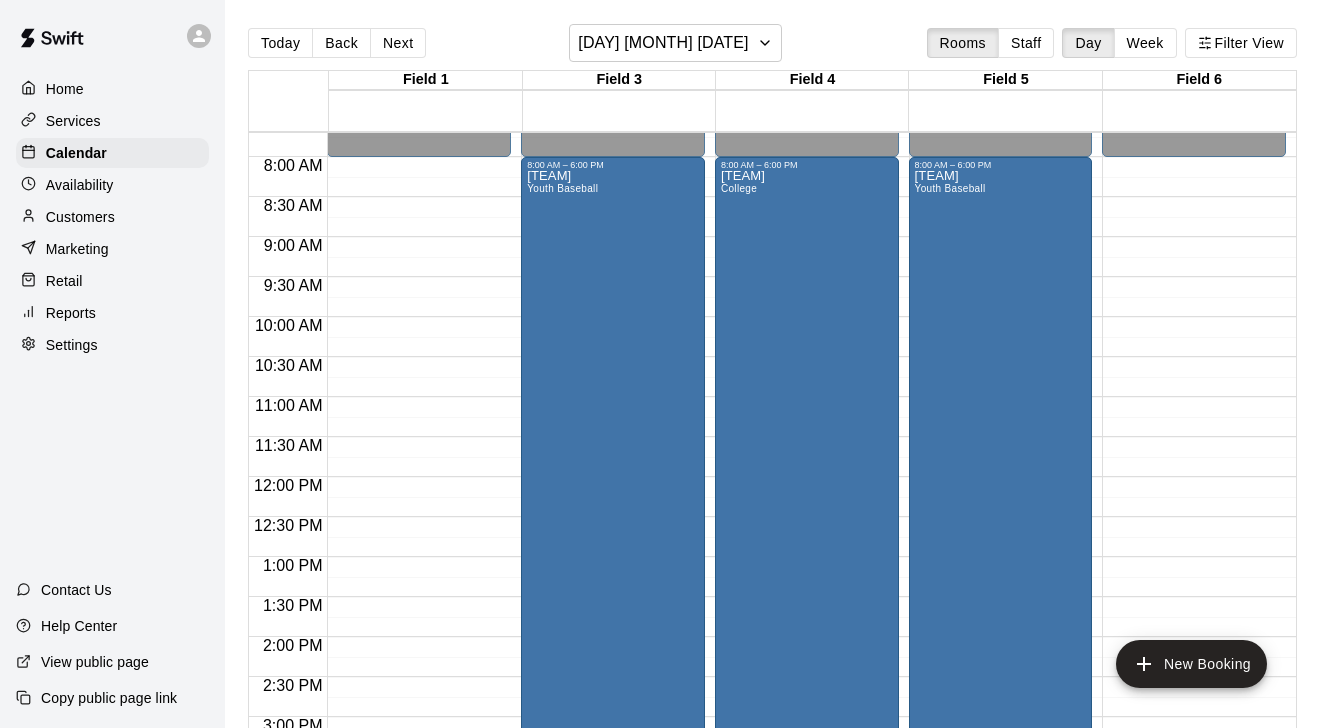 click on "12:00 AM – 8:00 AM Closed 7:00 PM – 11:59 PM Closed" at bounding box center [1194, 477] 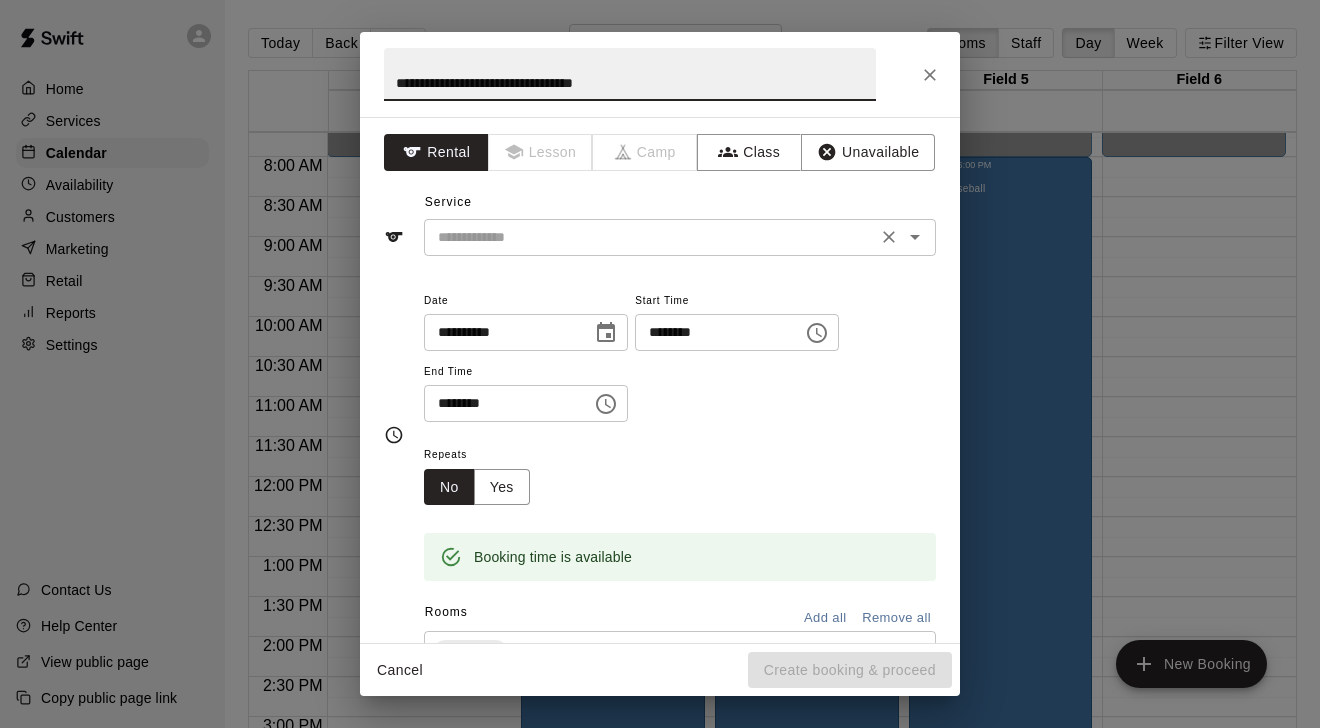 type on "**********" 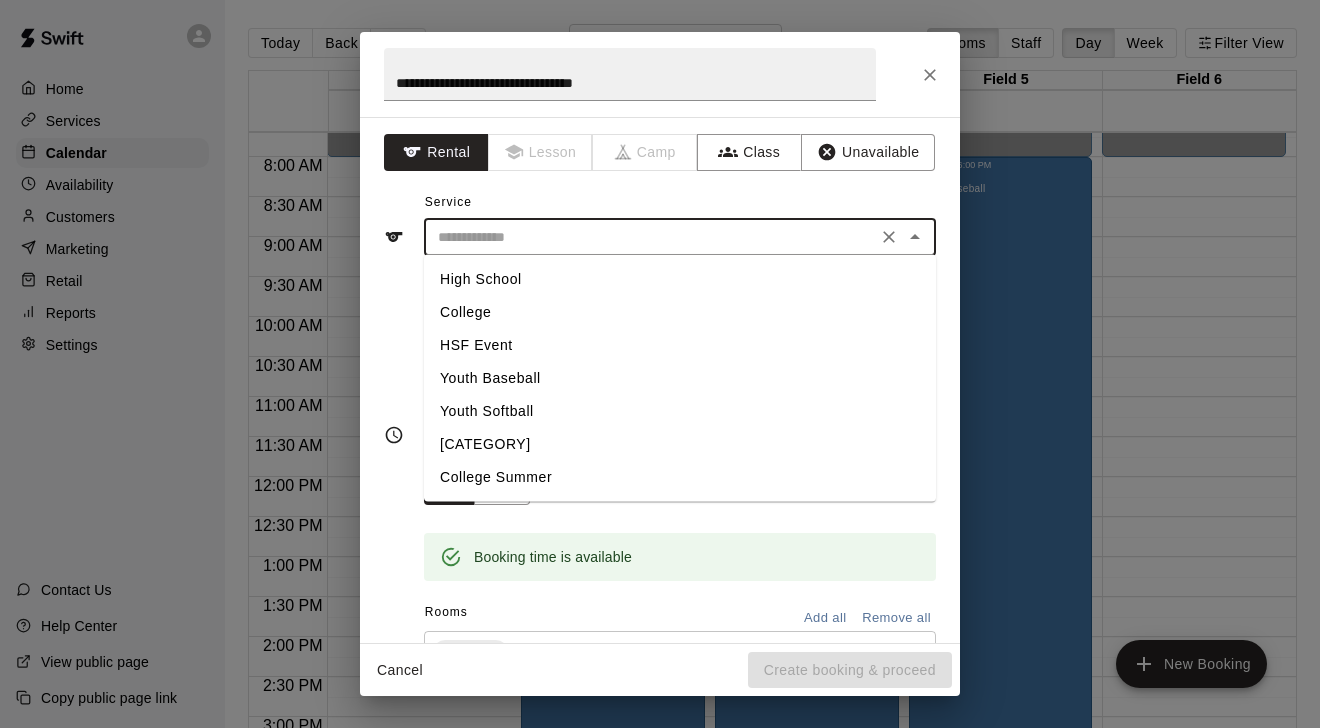 click on "Youth Baseball" at bounding box center (680, 378) 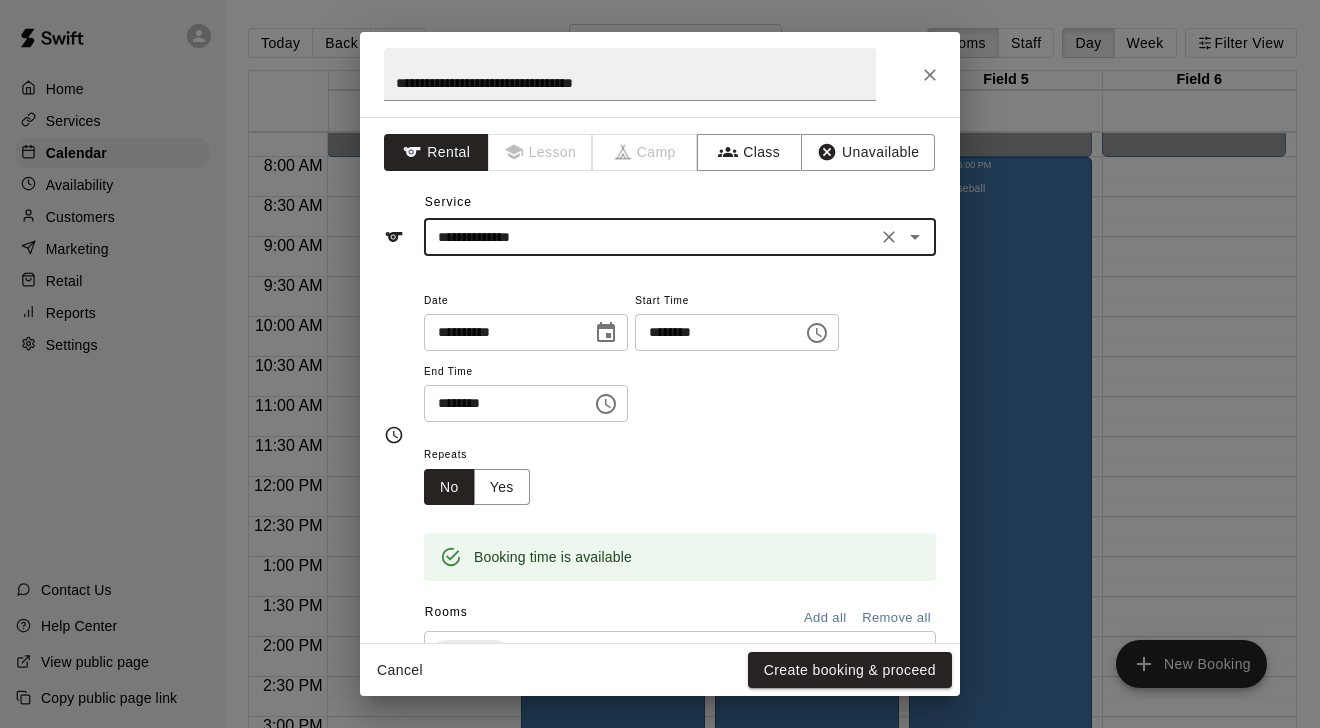 click on "********" at bounding box center (501, 403) 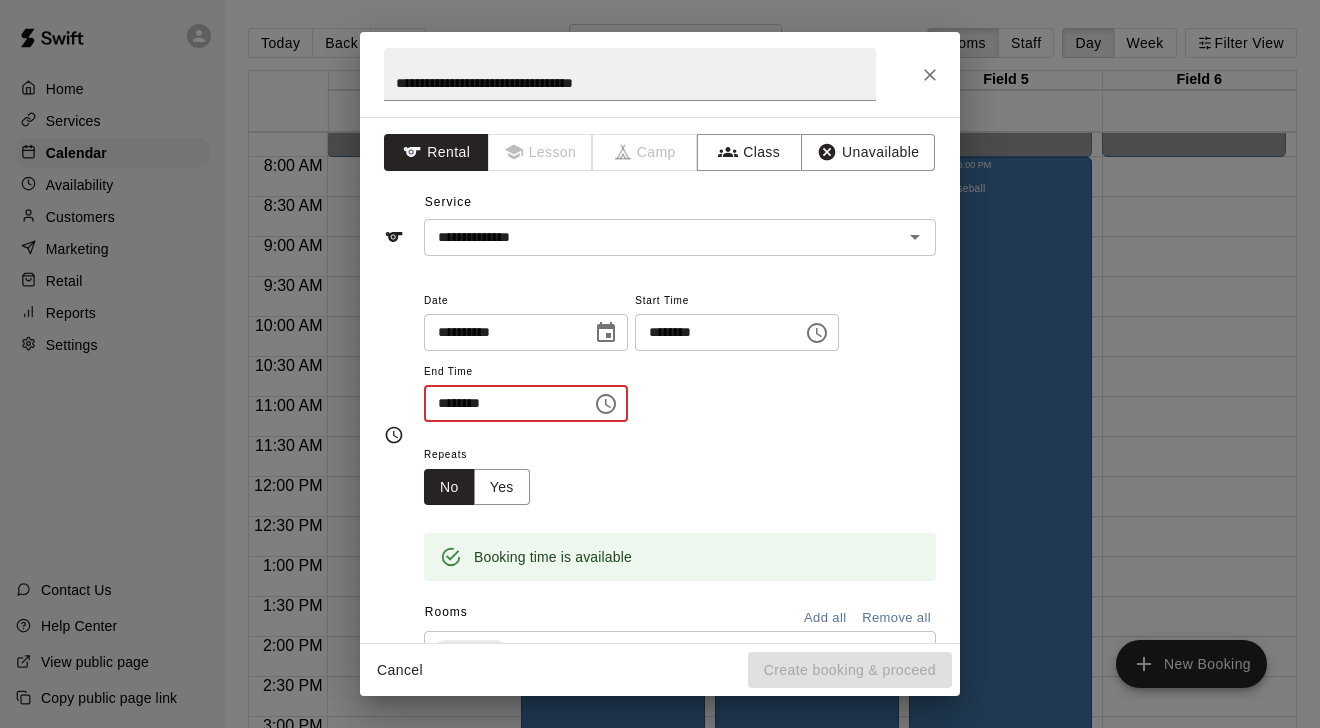 type on "********" 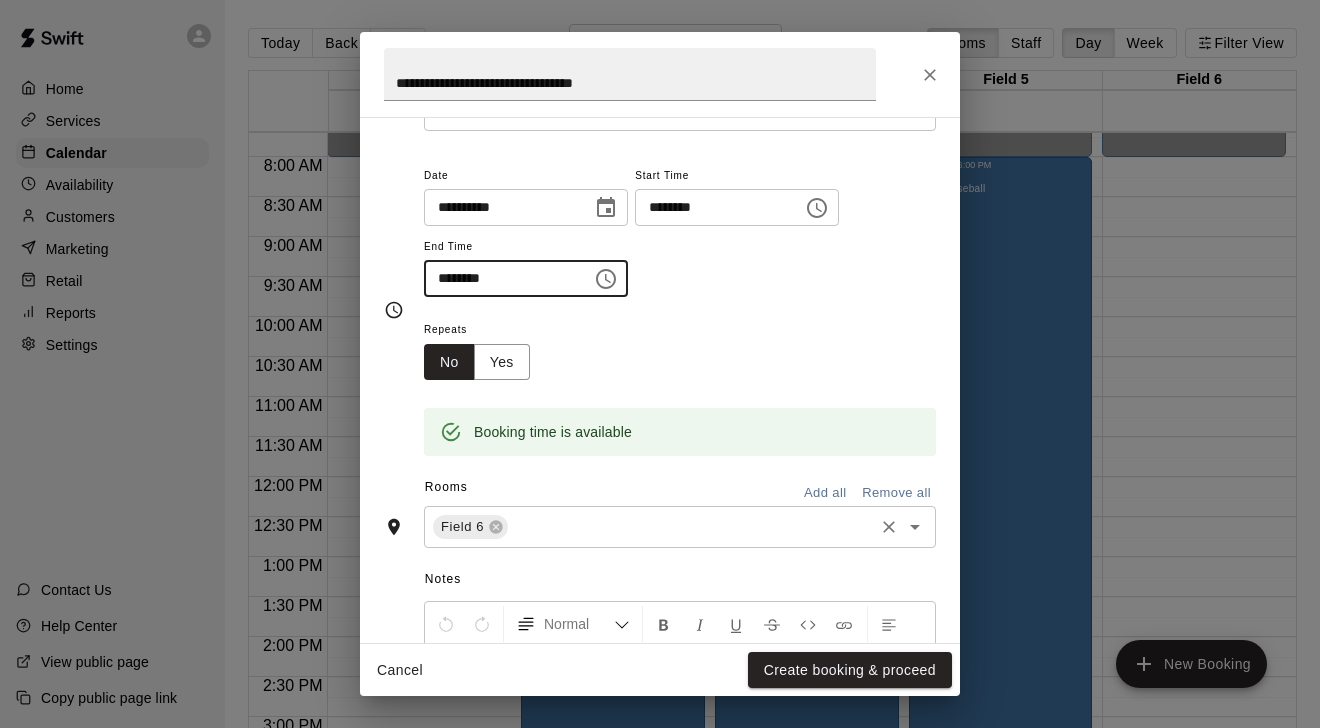 scroll, scrollTop: 235, scrollLeft: 0, axis: vertical 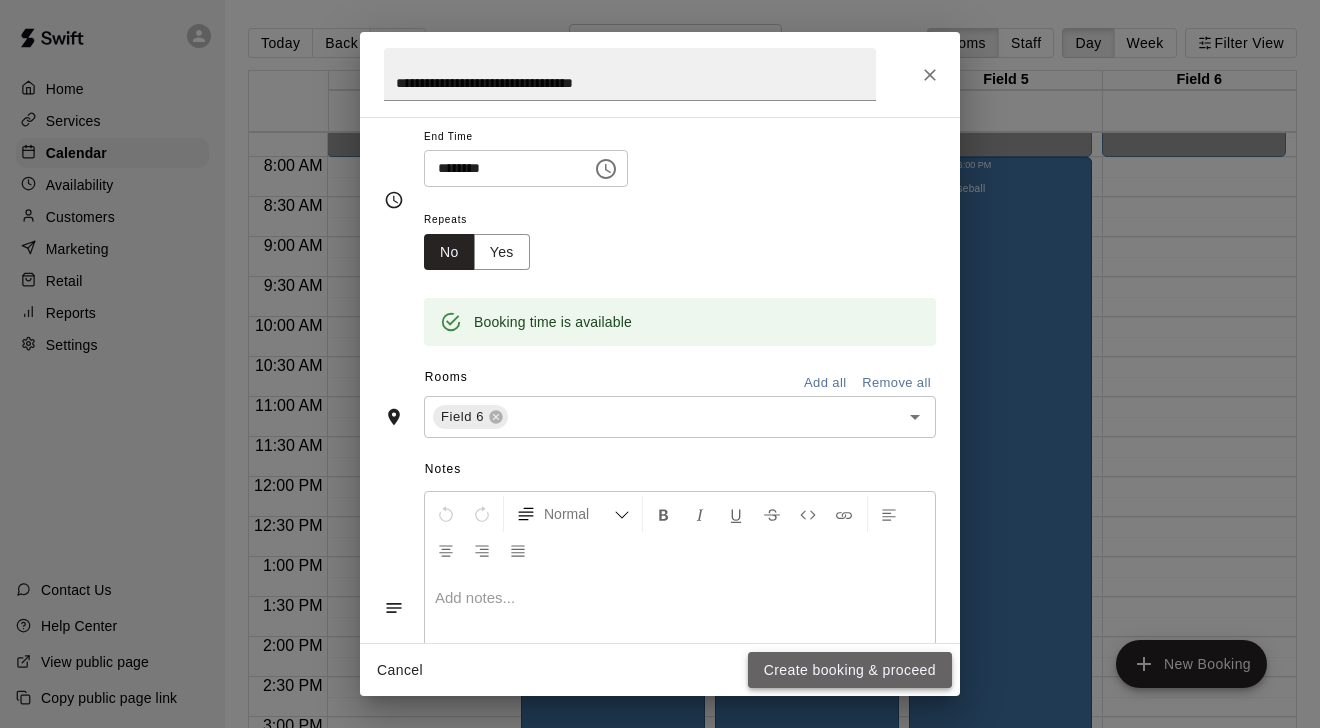 click on "Create booking & proceed" at bounding box center [850, 670] 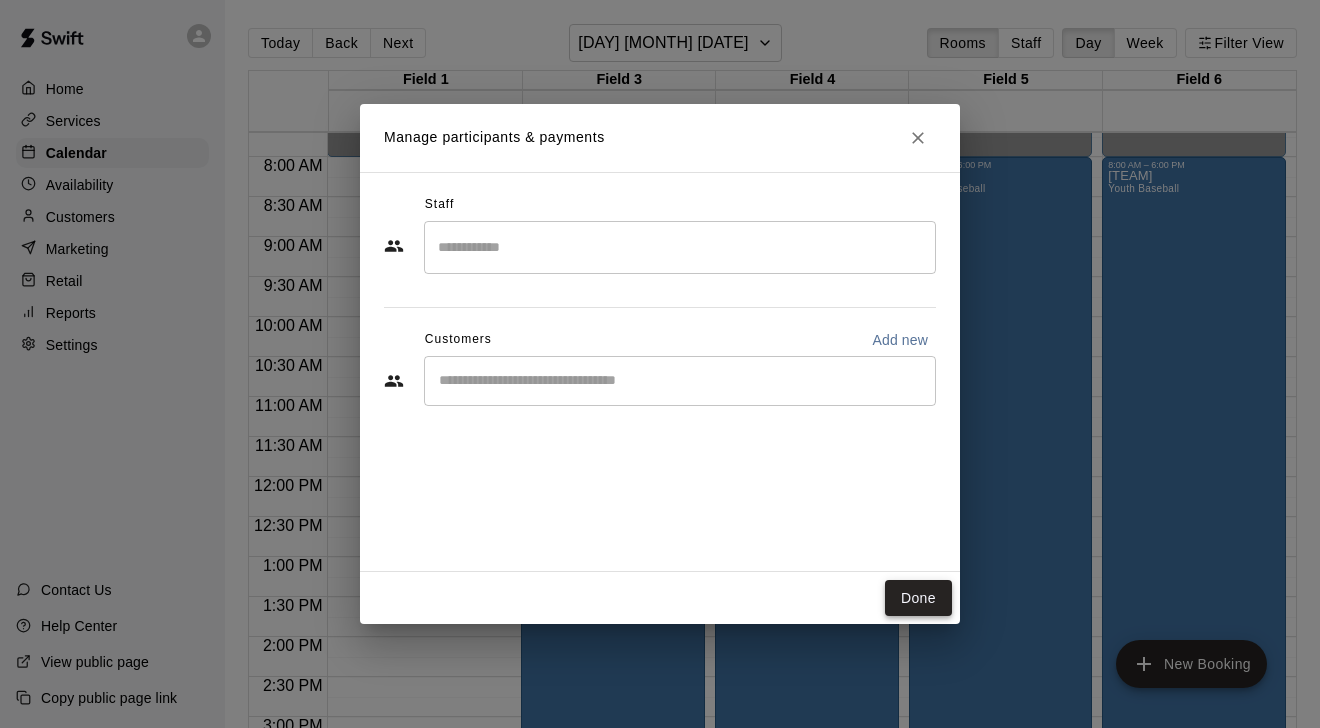 click on "Done" at bounding box center [918, 598] 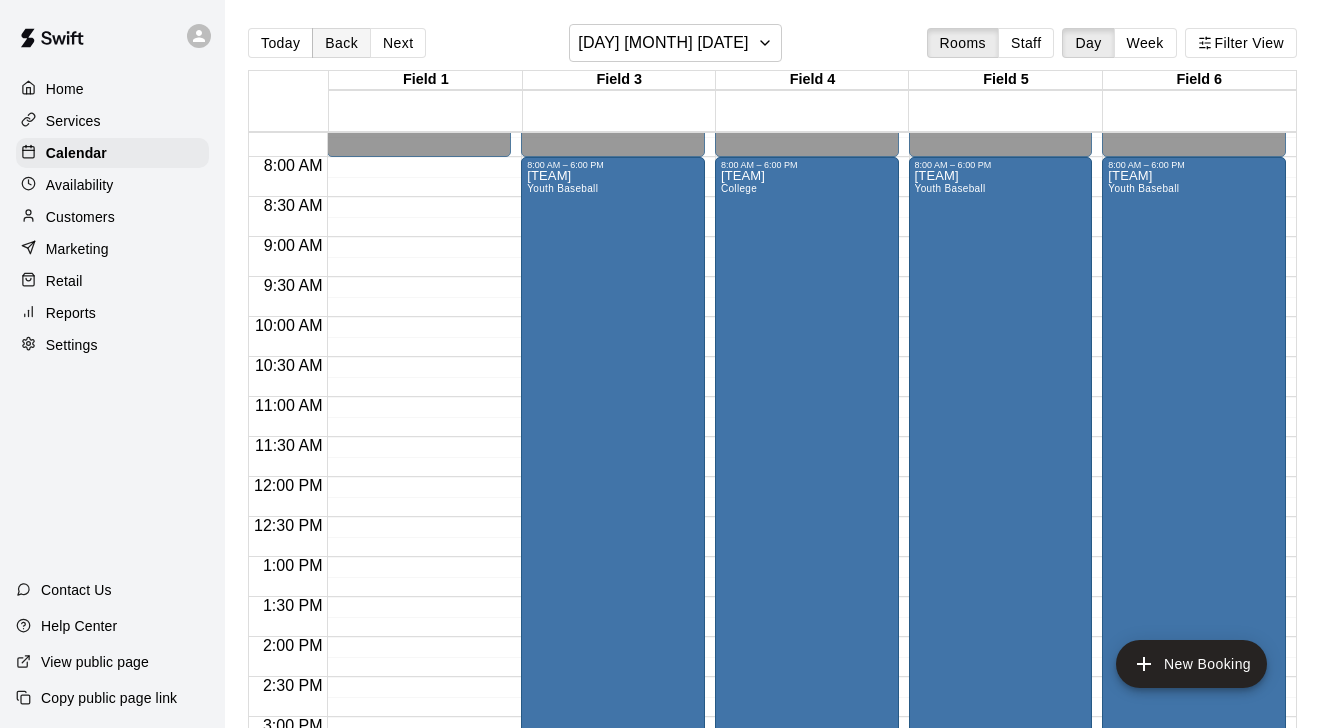click on "Back" at bounding box center (341, 43) 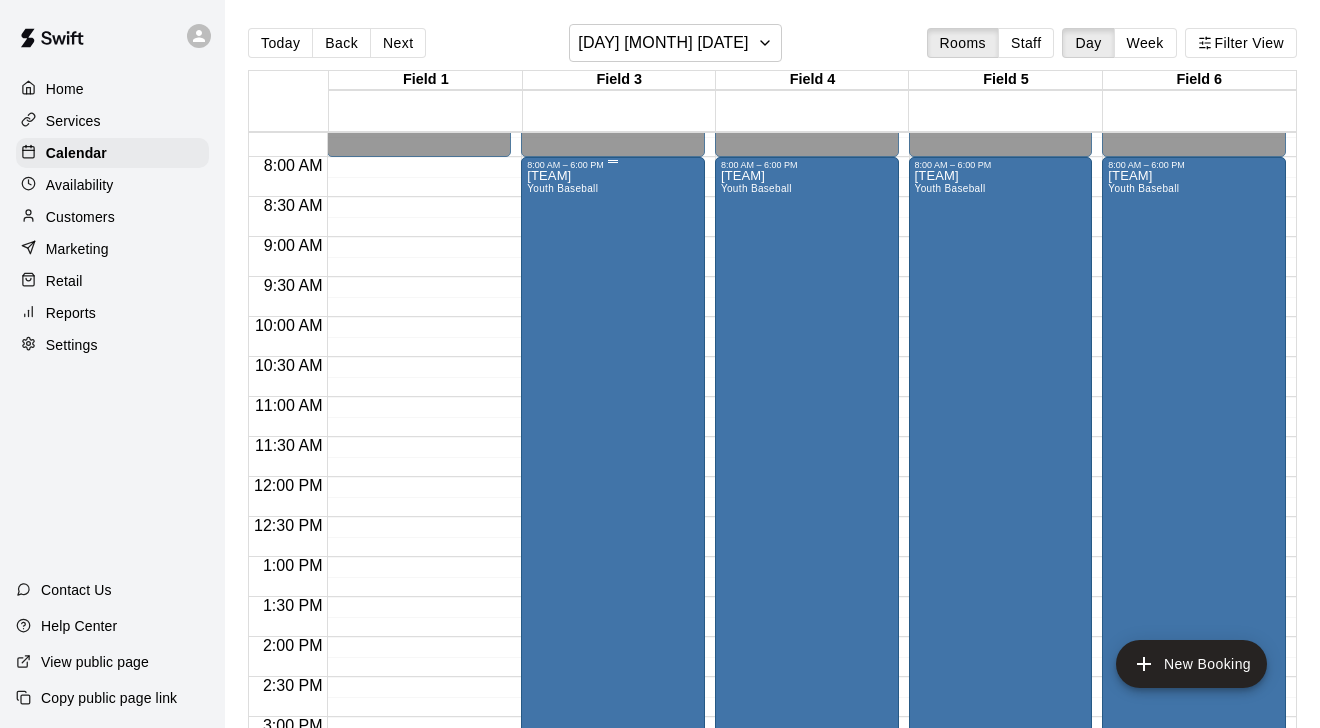 click on "[TEAM] [CATEGORY]" at bounding box center [562, 534] 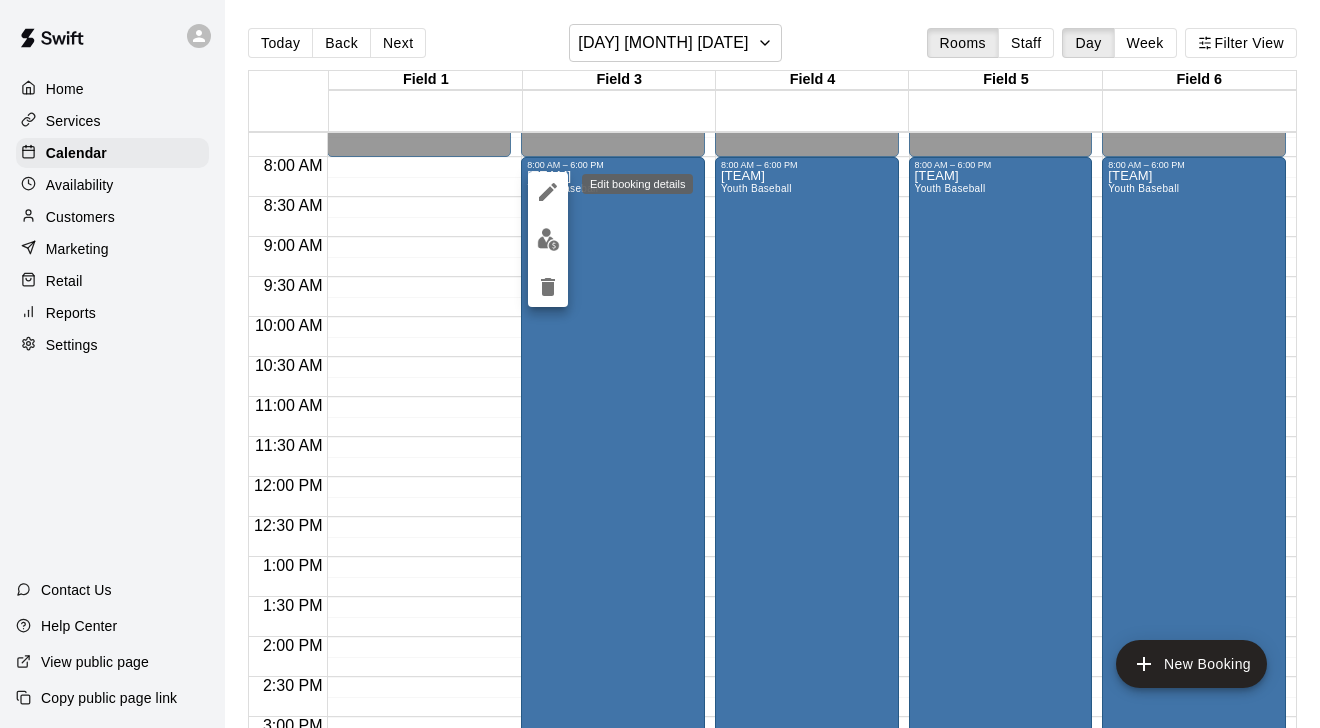 click 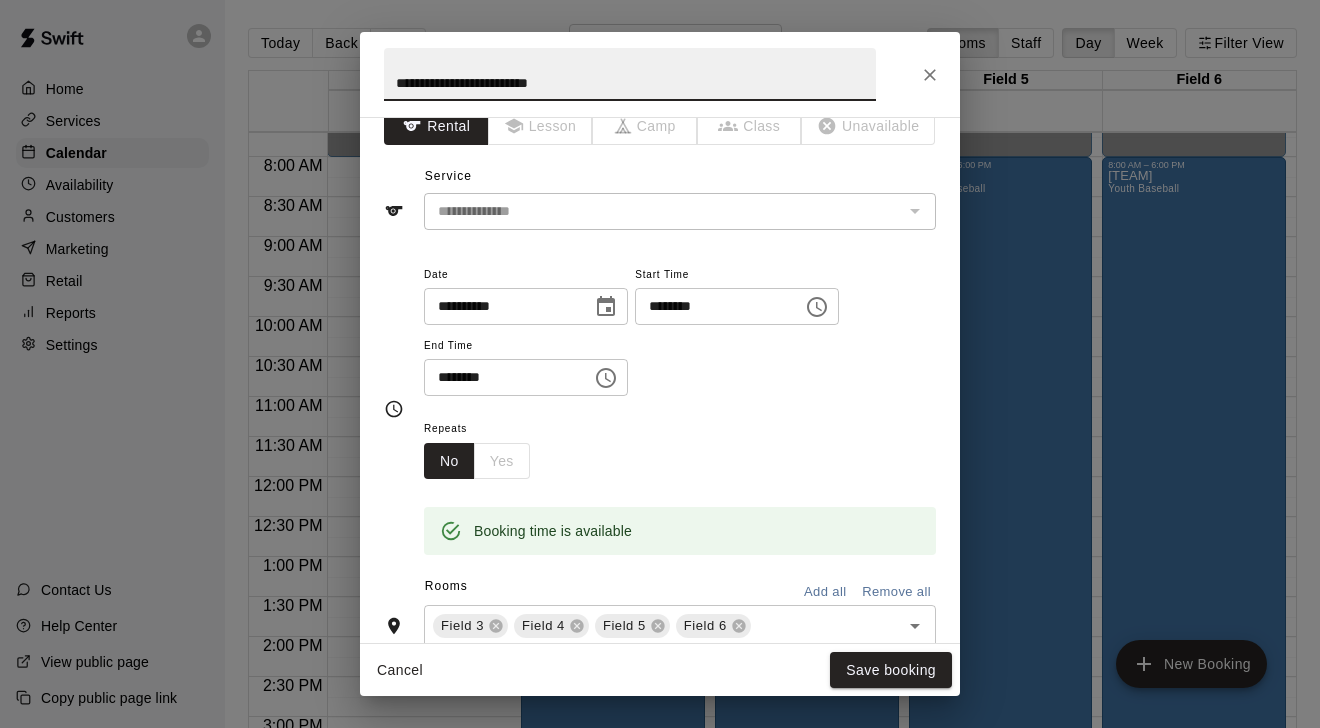scroll, scrollTop: 27, scrollLeft: 0, axis: vertical 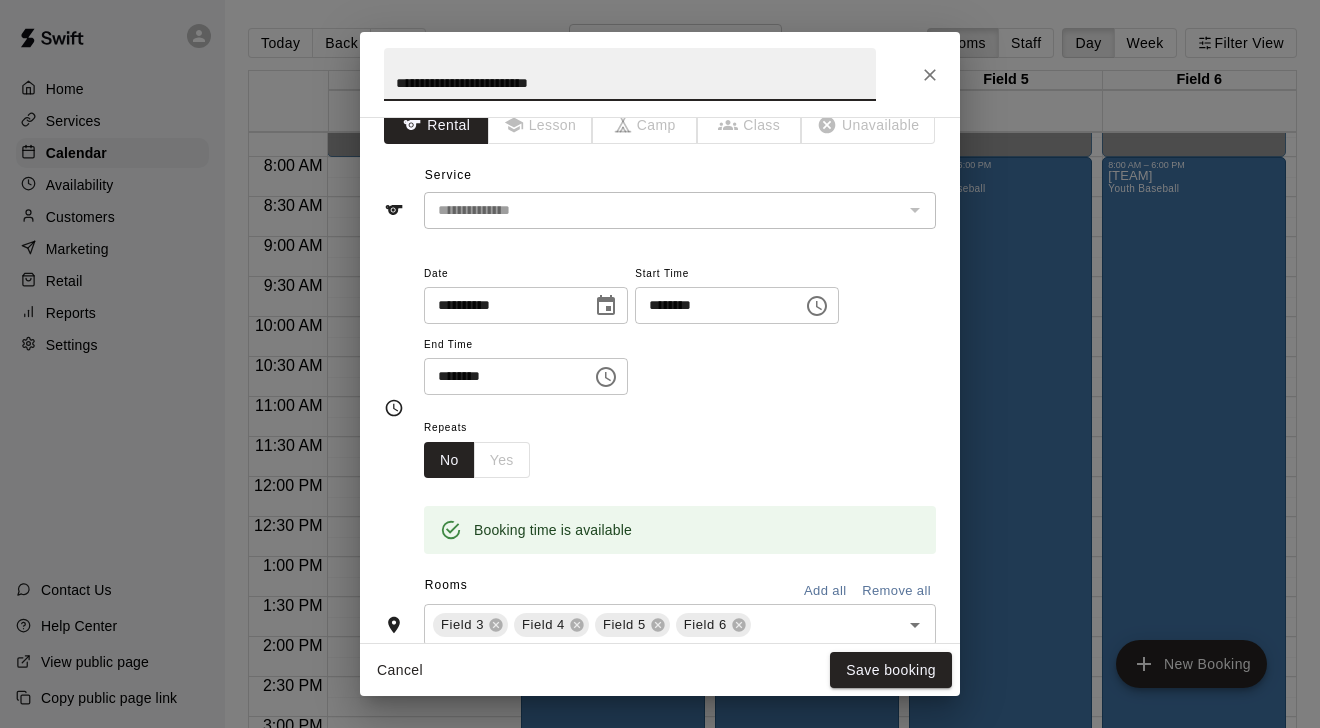 click on "Remove all" at bounding box center (896, 591) 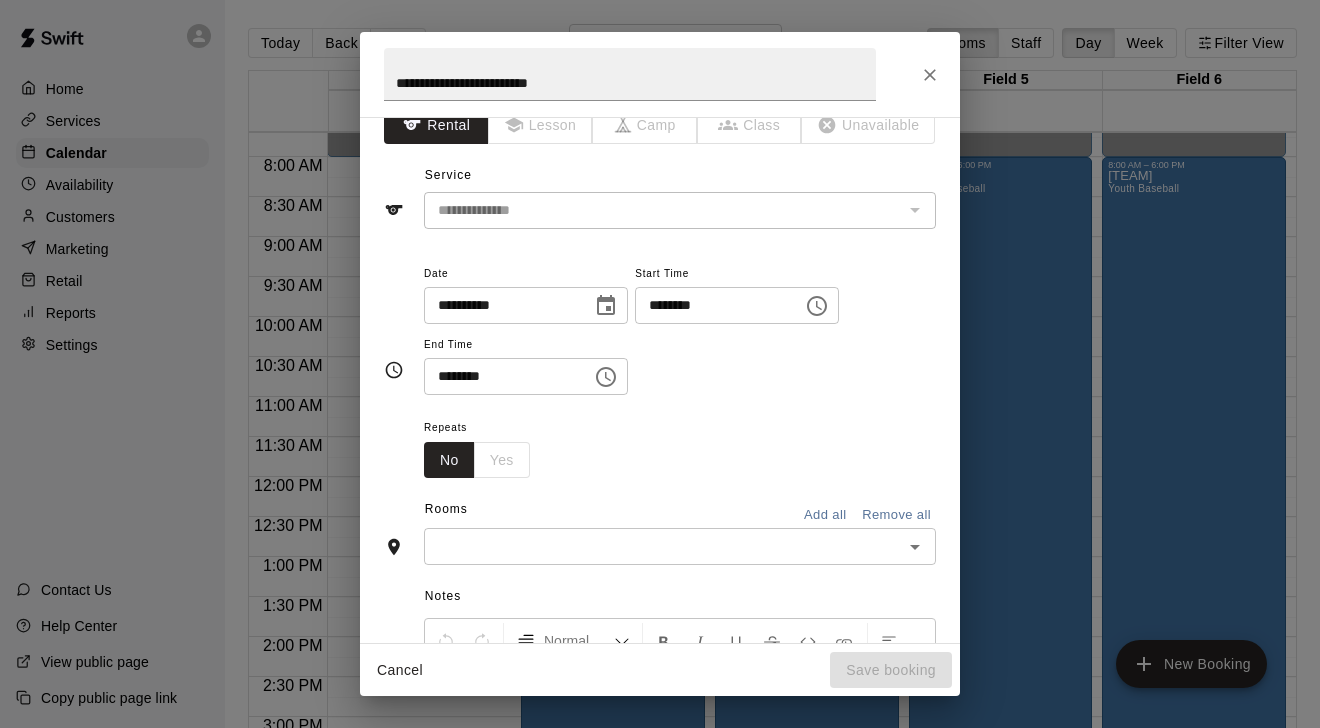 click at bounding box center [663, 546] 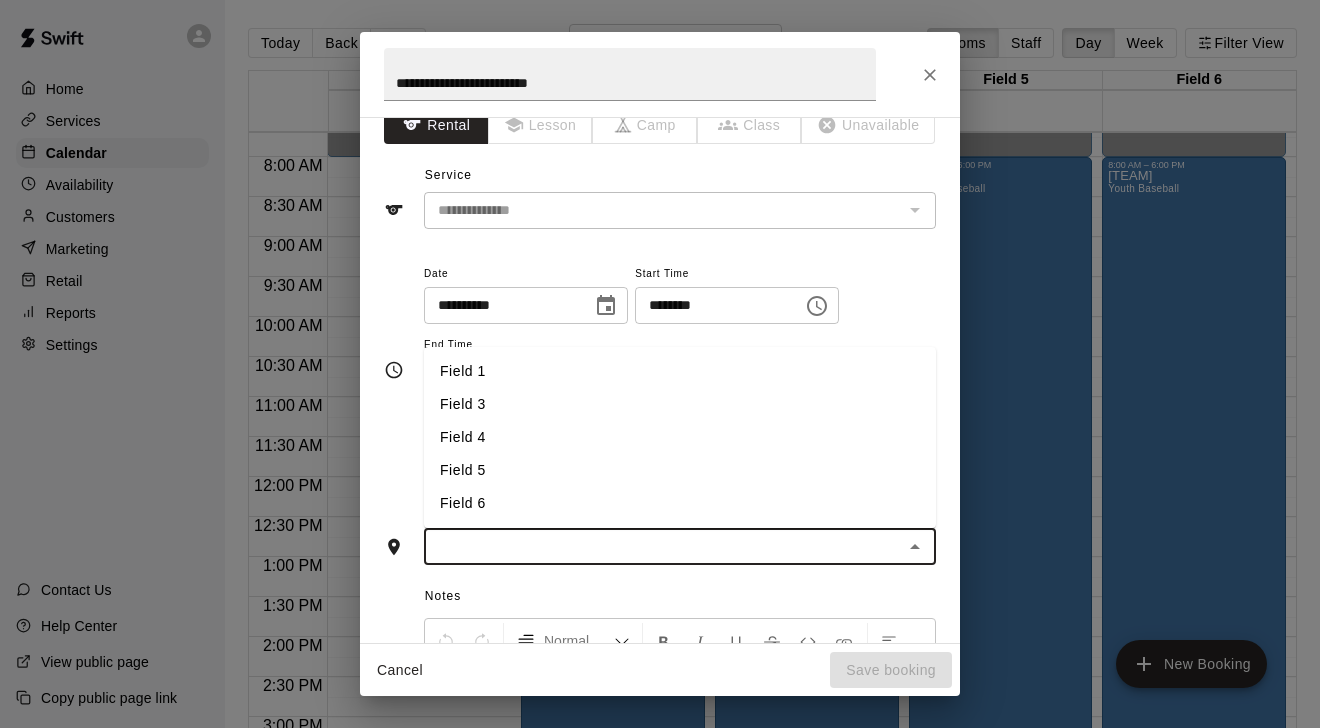 click on "Field 3" at bounding box center (680, 404) 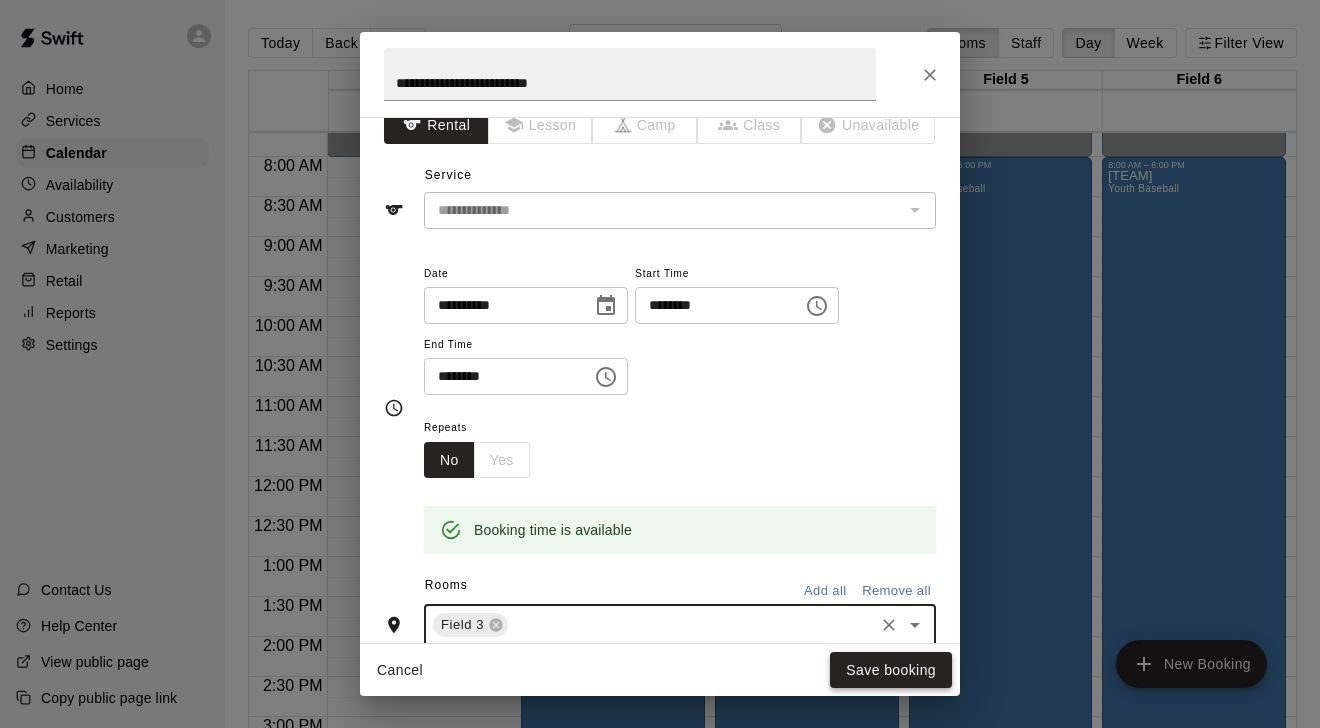 click on "Save booking" at bounding box center [891, 670] 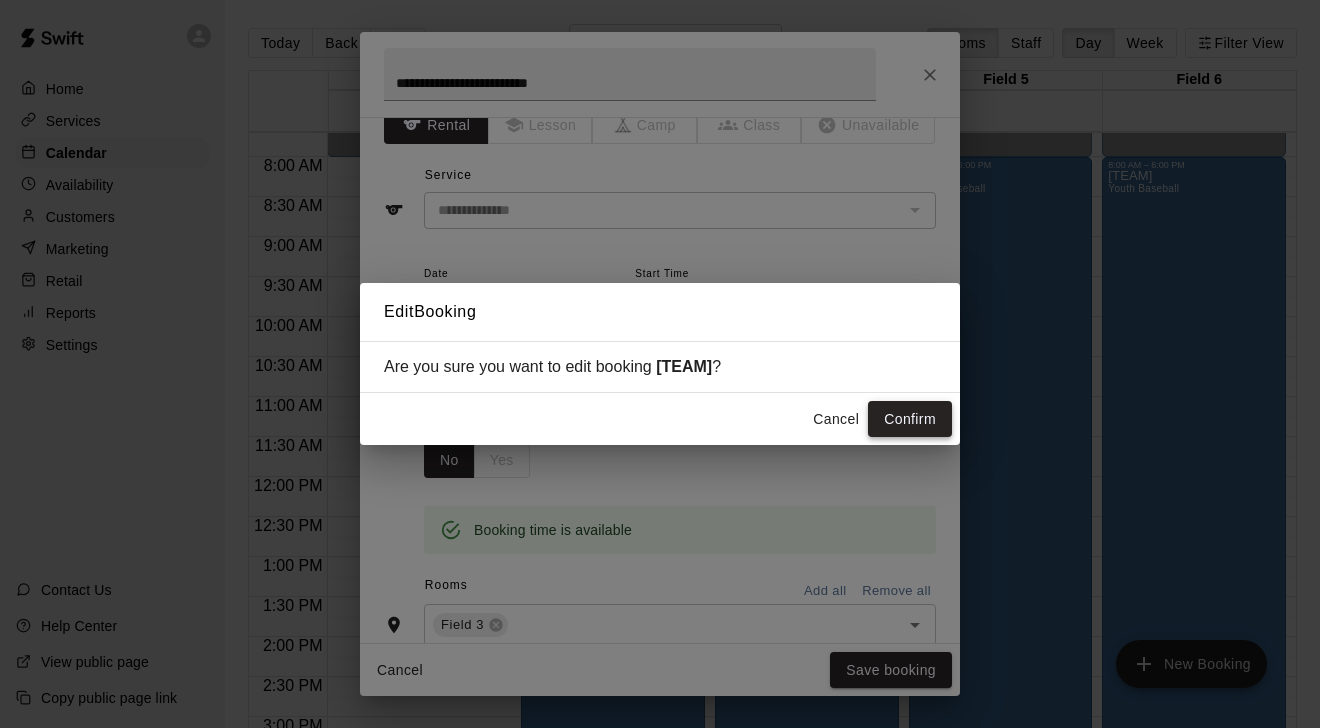 click on "Confirm" at bounding box center [910, 419] 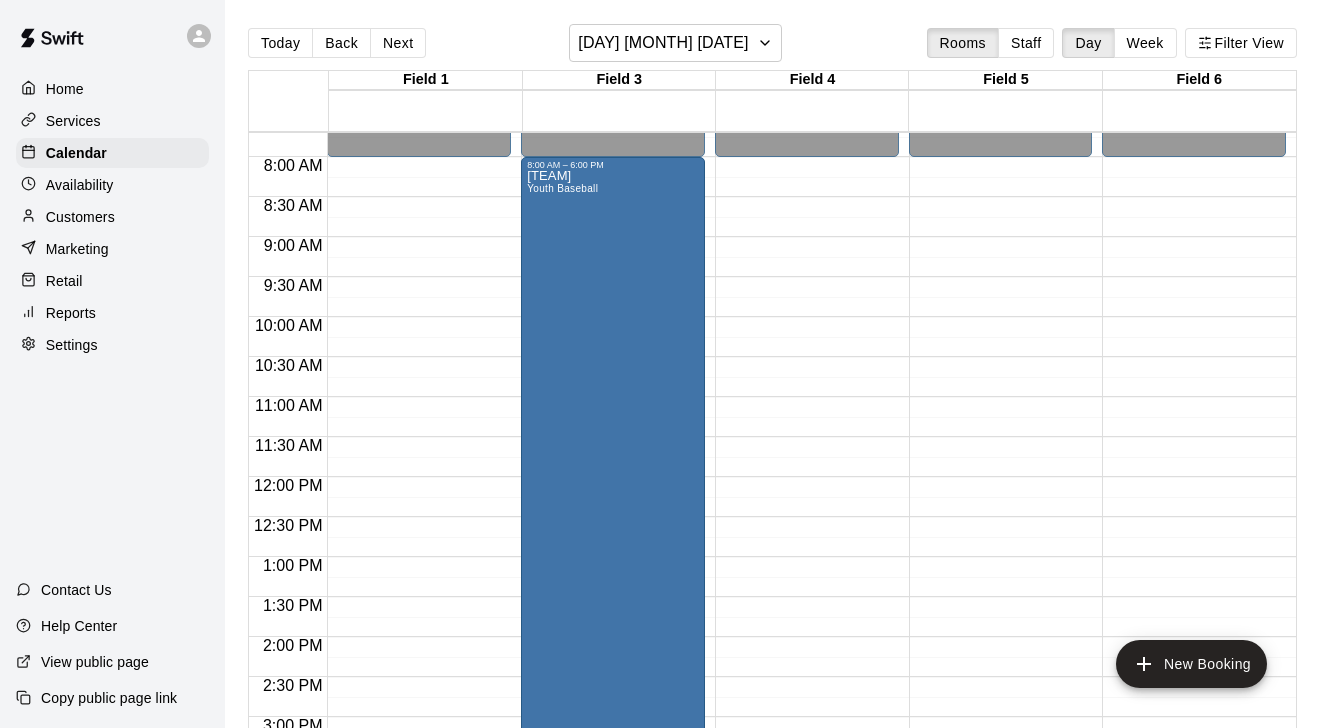click on "12:00 AM – 8:00 AM Closed 7:00 PM – 11:59 PM Closed" at bounding box center (807, 477) 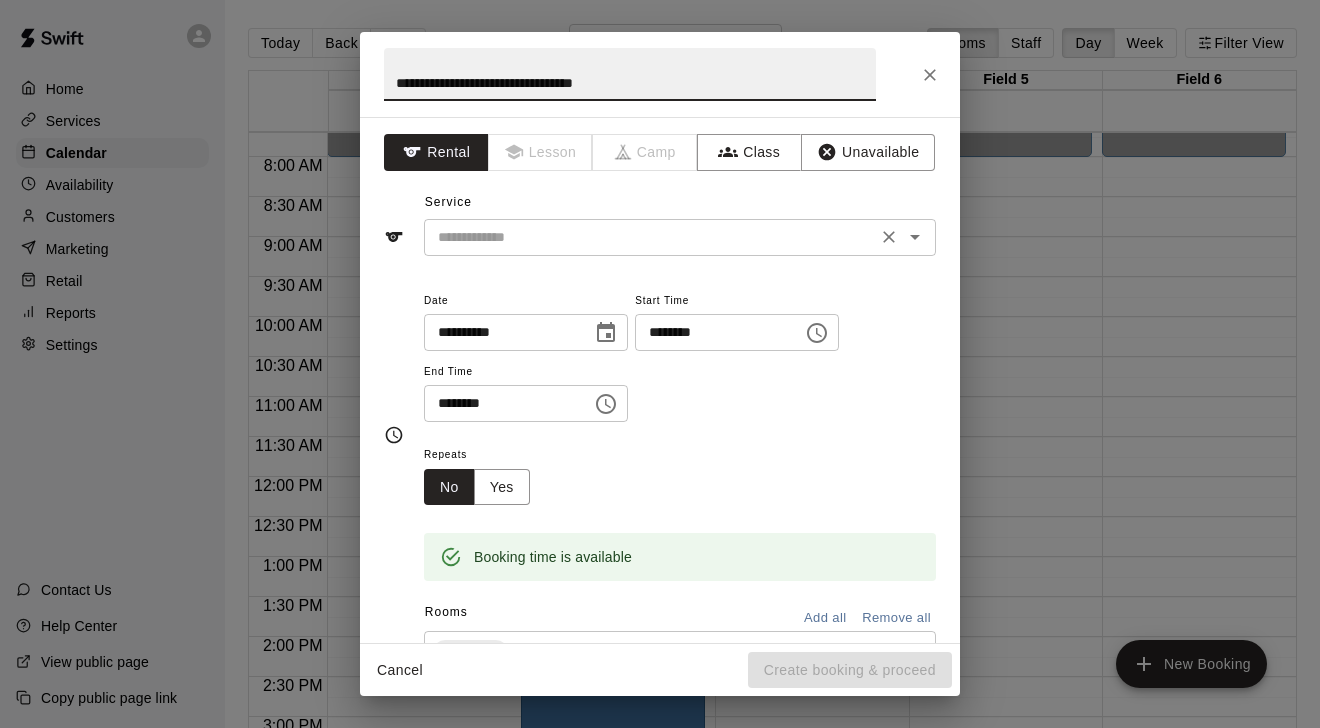 type on "**********" 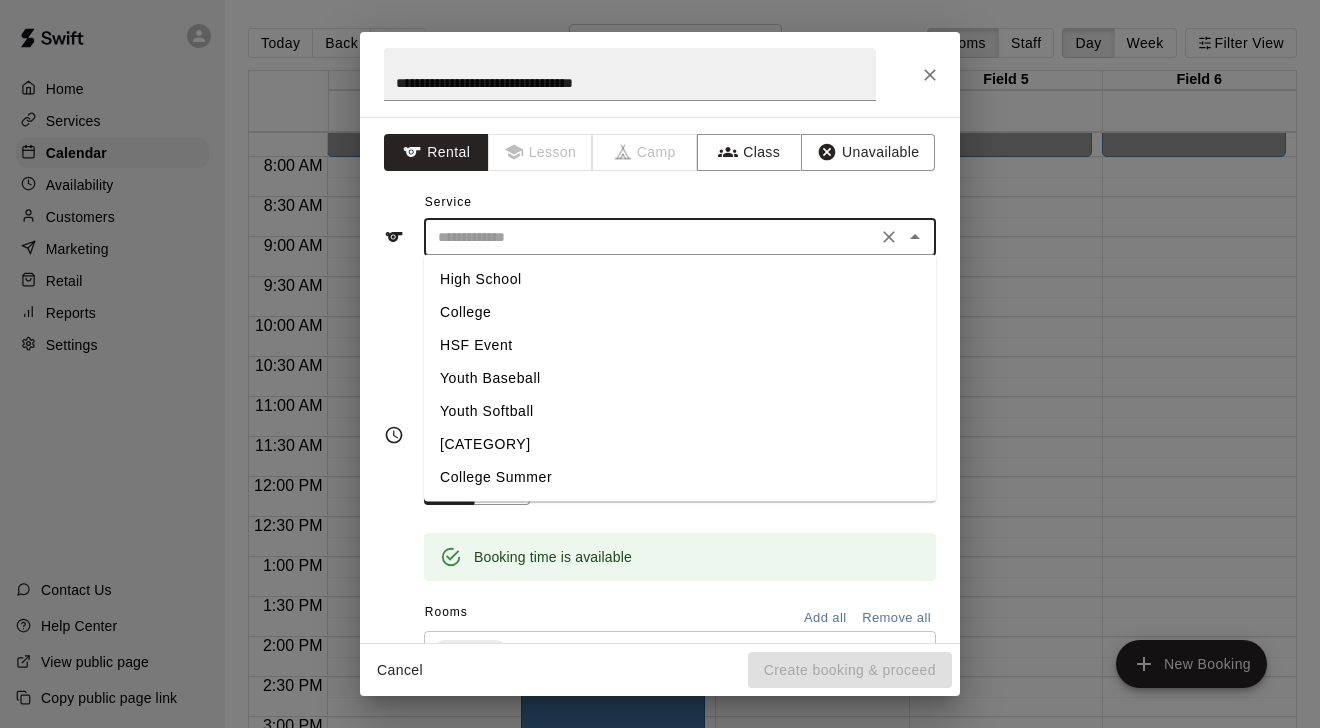 click on "Youth Softball" at bounding box center [680, 411] 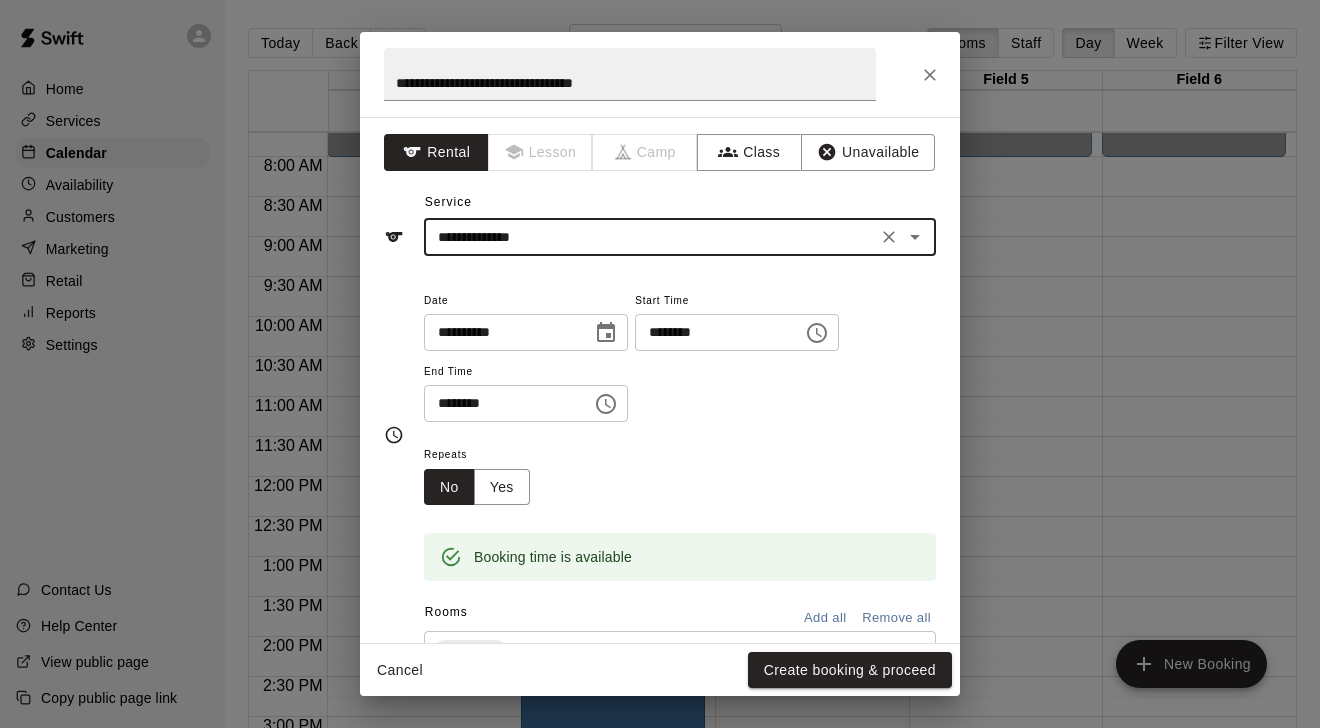 click on "********" at bounding box center (501, 403) 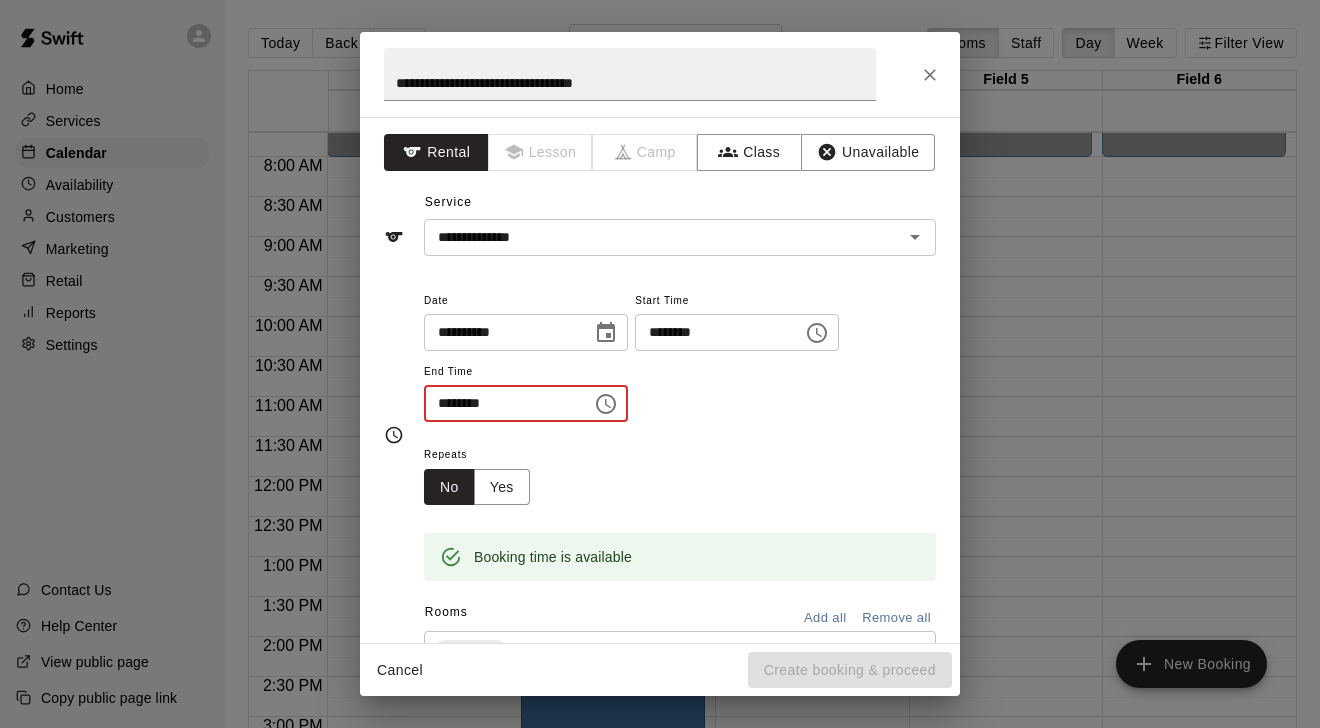 type on "********" 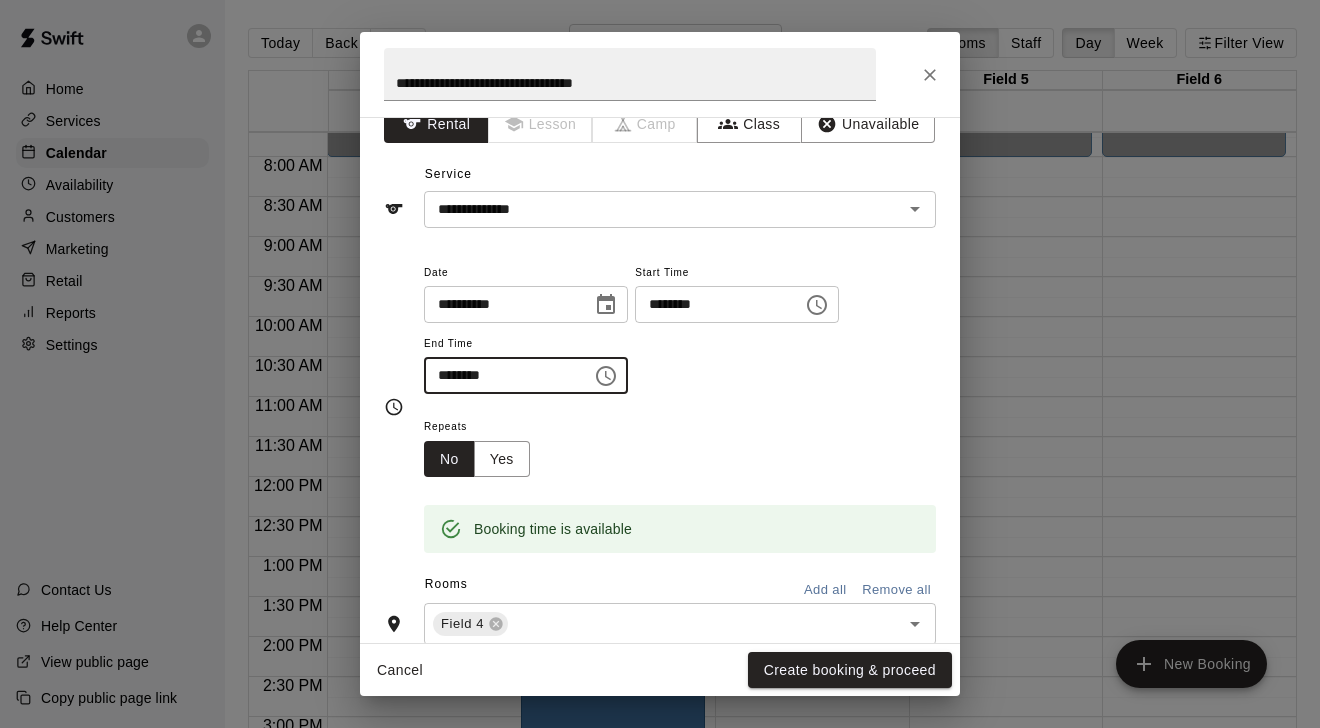 scroll, scrollTop: 31, scrollLeft: 0, axis: vertical 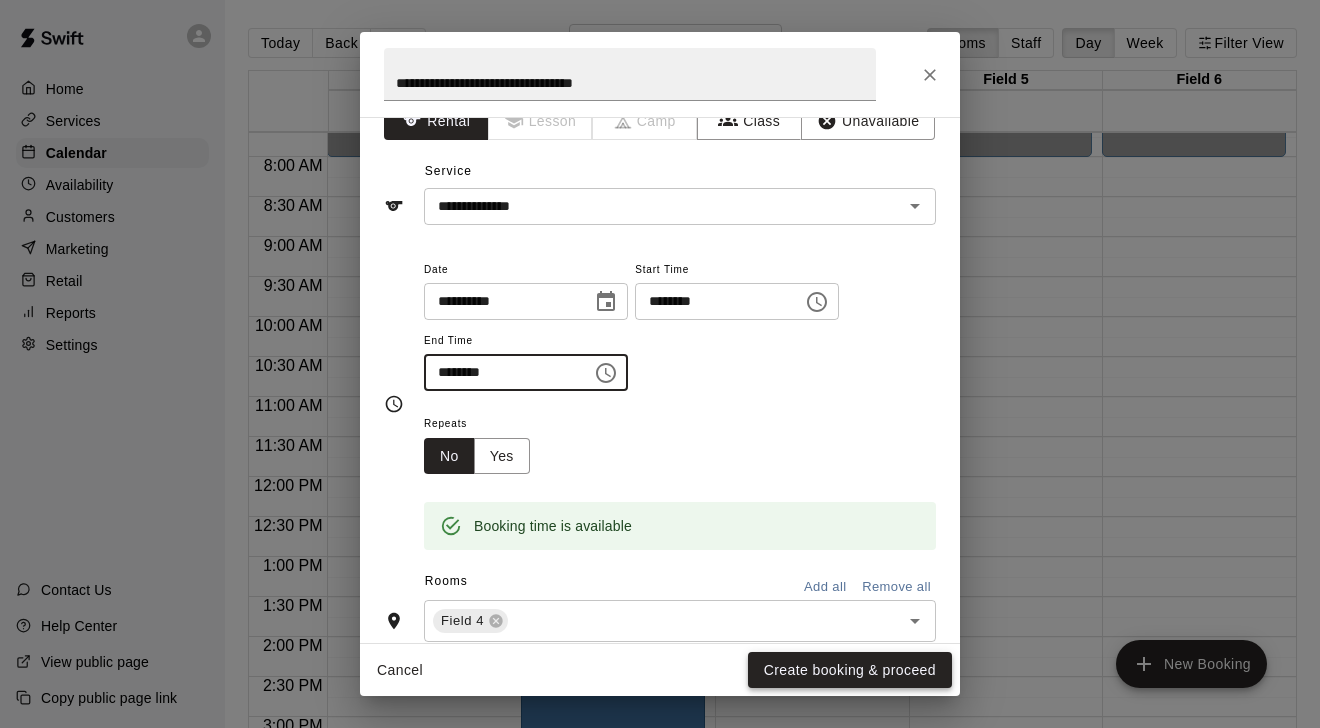 click on "Create booking & proceed" at bounding box center (850, 670) 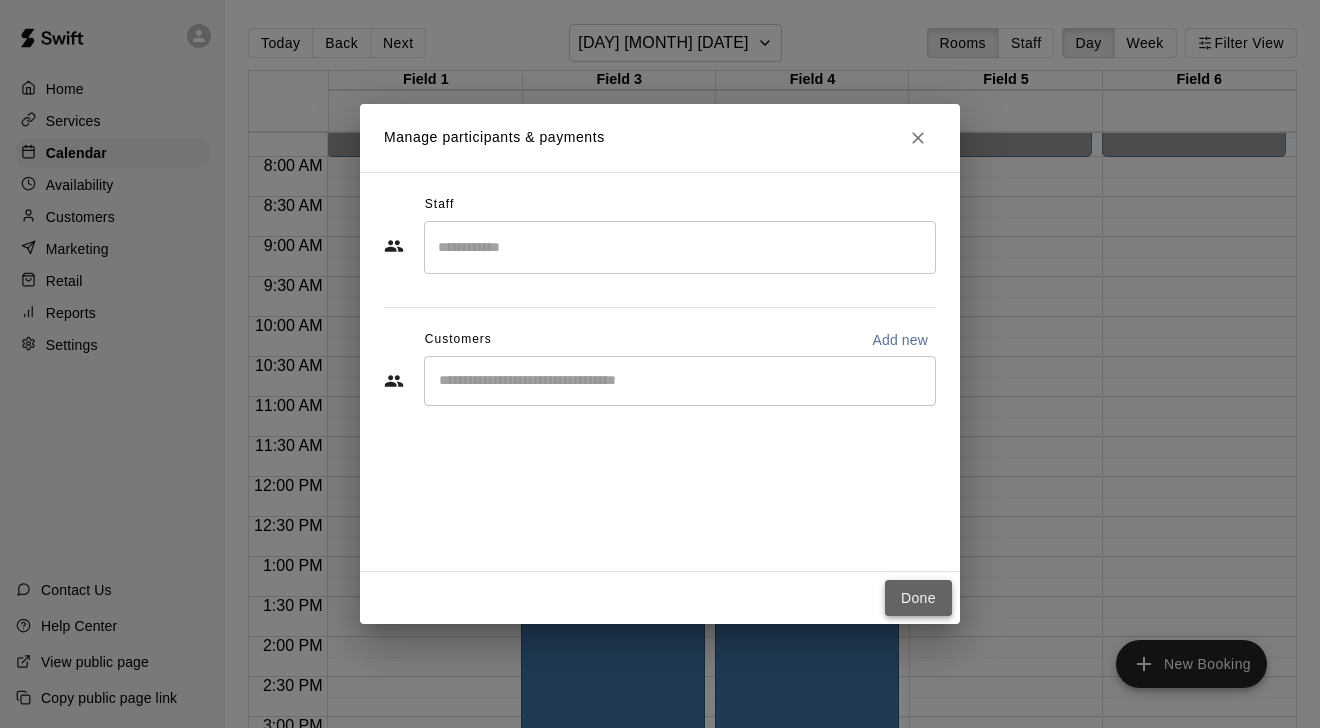 click on "Done" at bounding box center (918, 598) 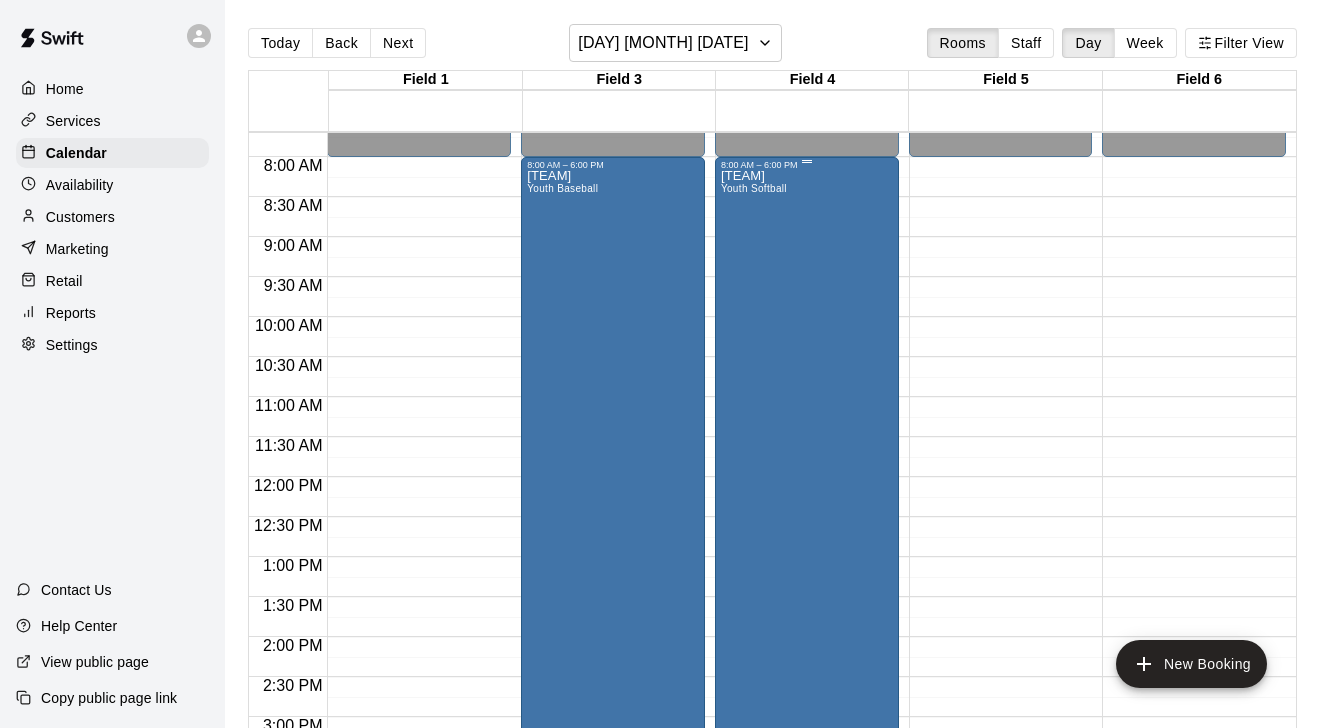 click on "[TEAM] [CATEGORY]" at bounding box center [754, 534] 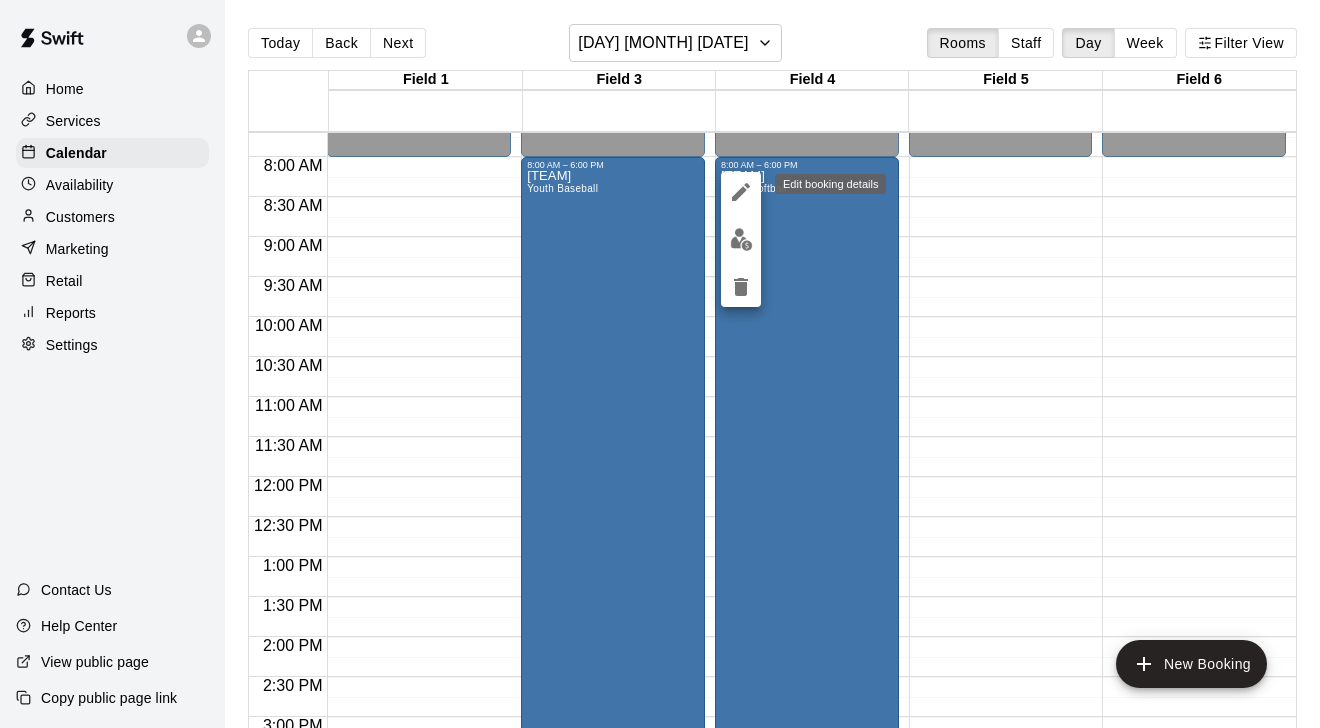click 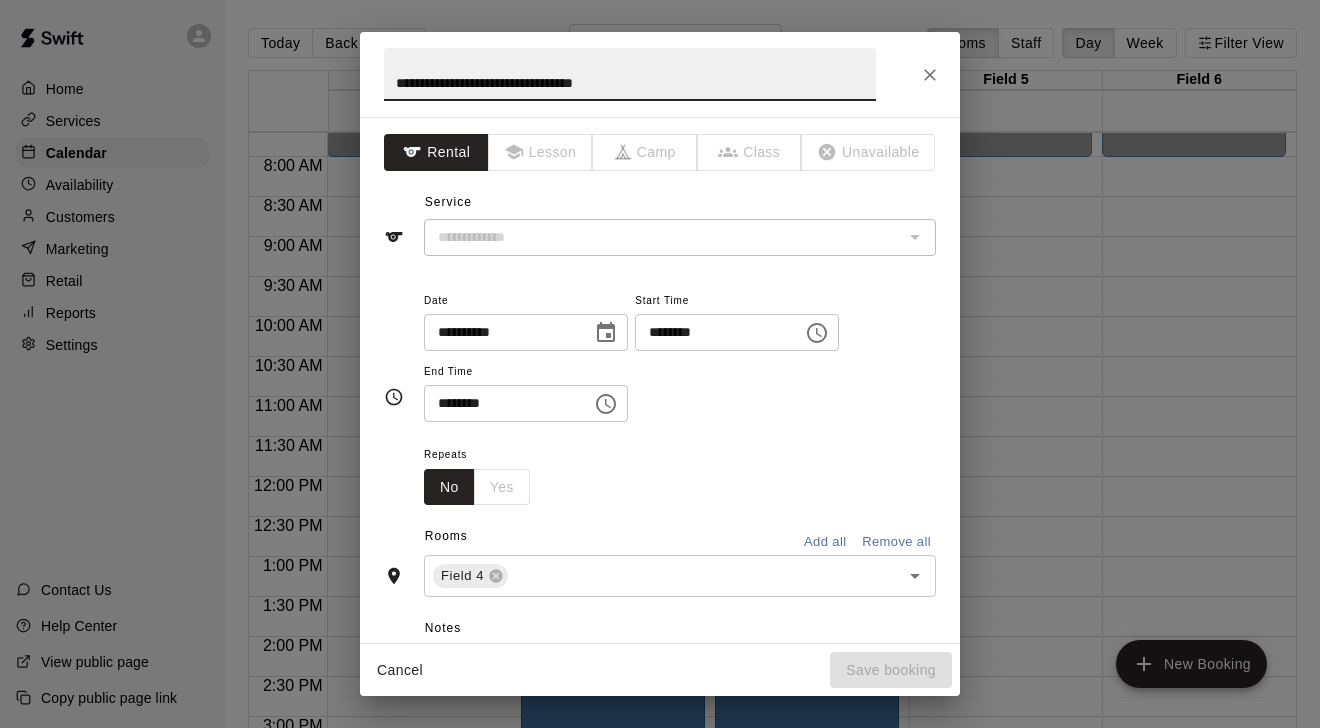 type on "**********" 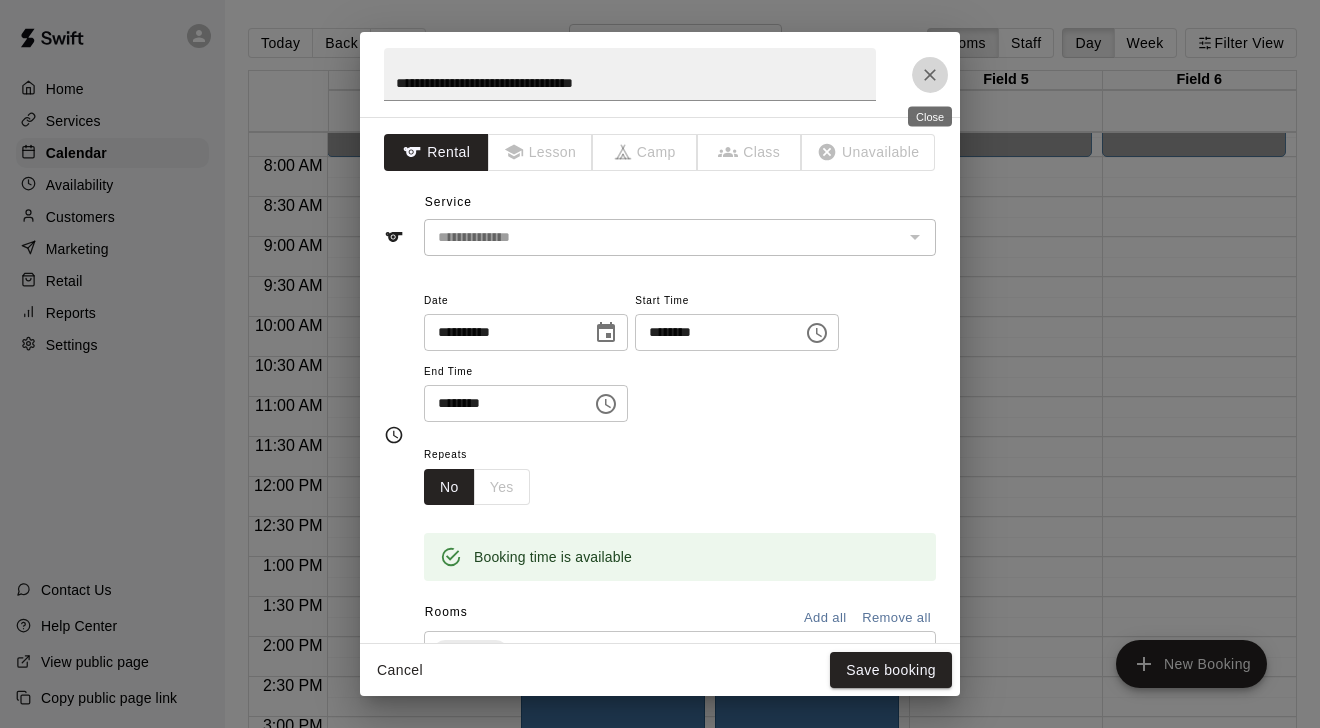 click 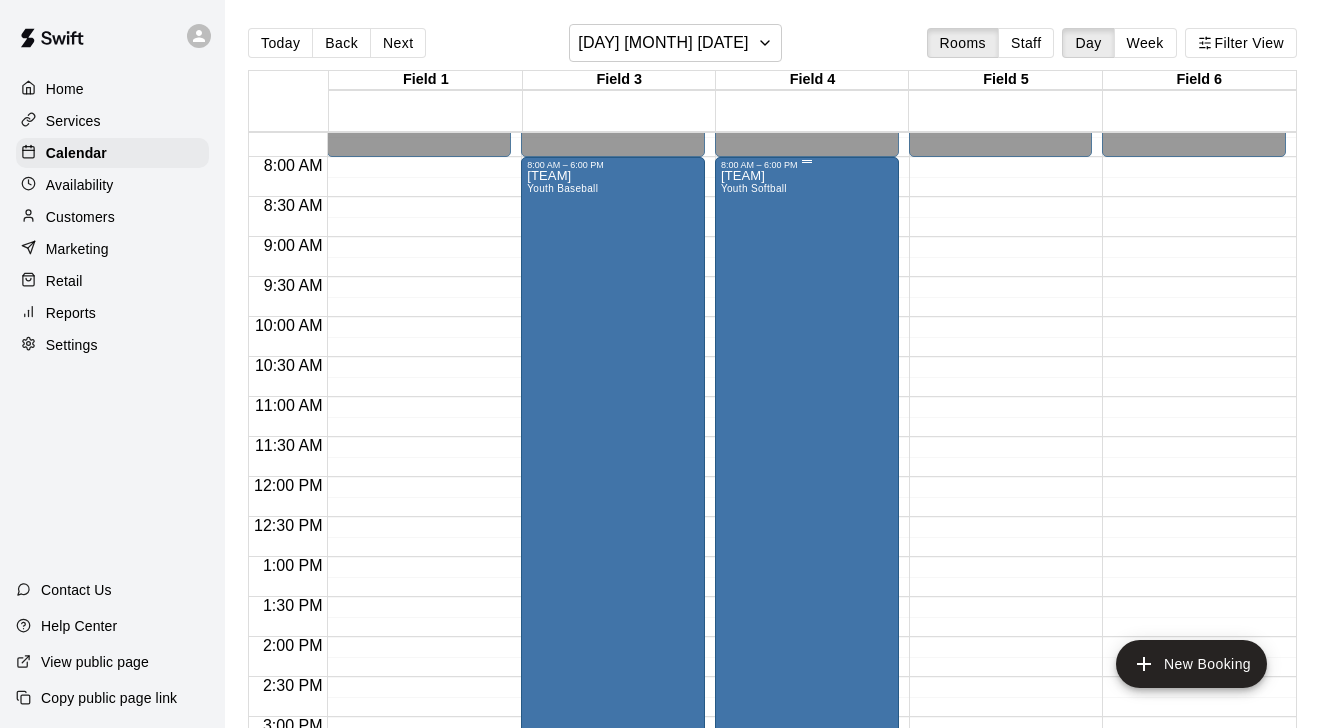 click on "[TEAM] [CATEGORY]" at bounding box center [754, 534] 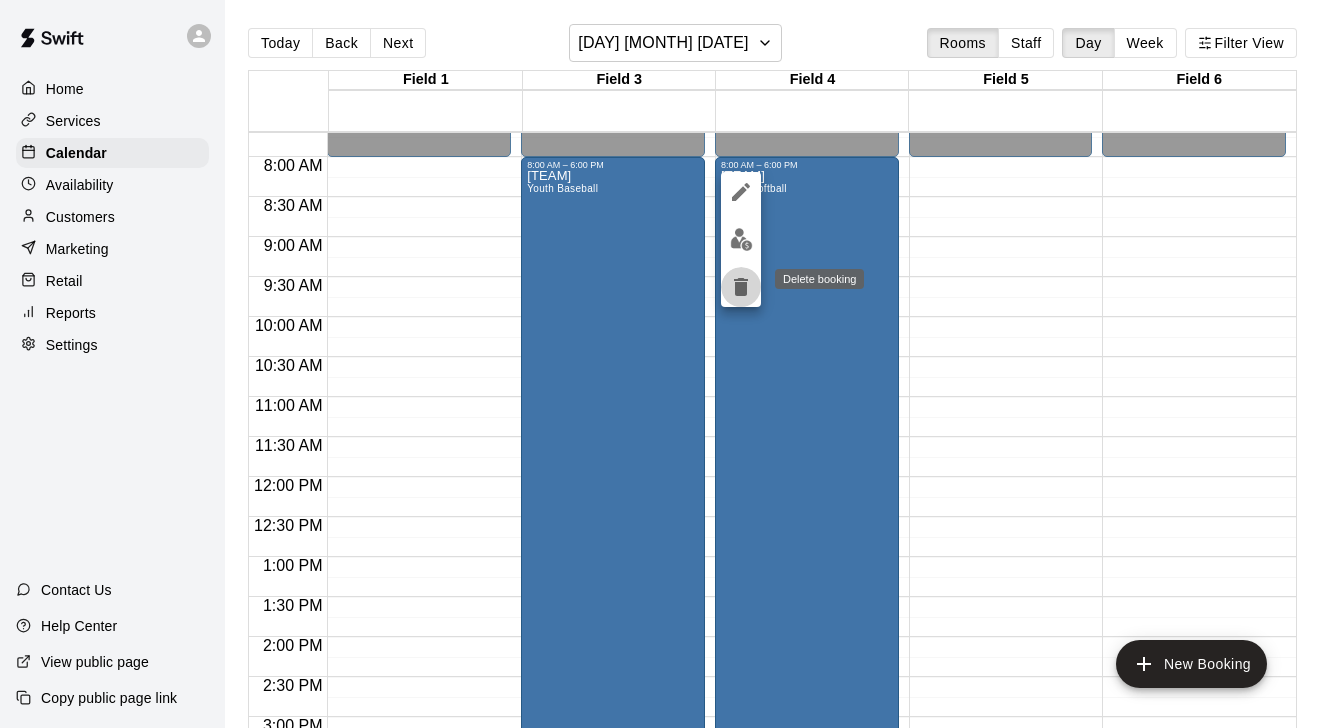 click at bounding box center (741, 287) 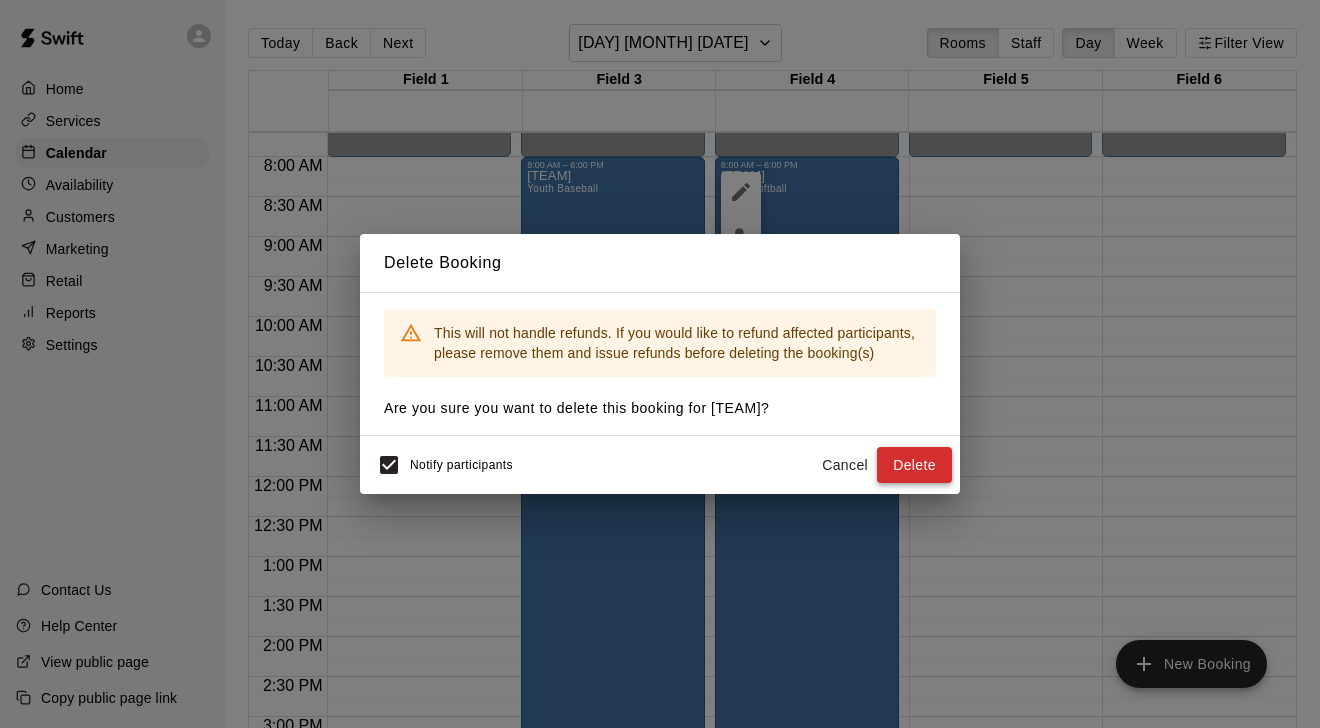 click on "Delete" at bounding box center (914, 465) 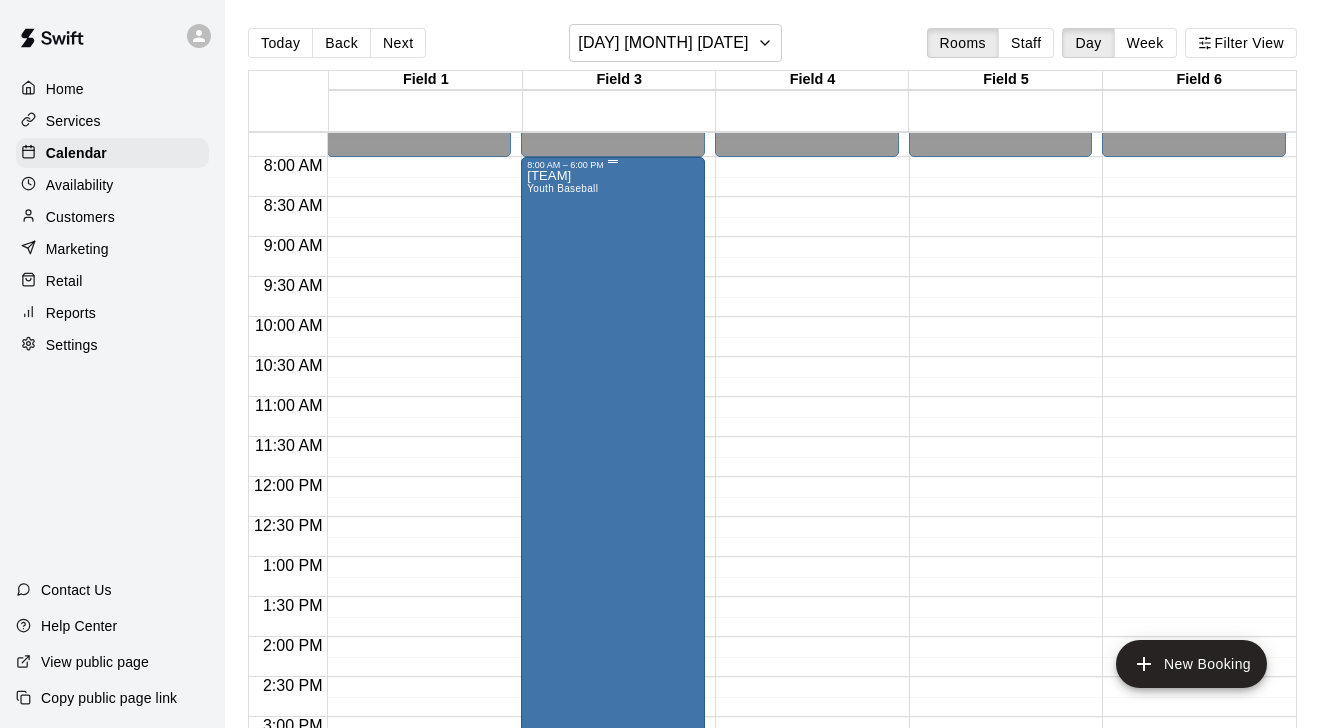 click on "[TEAM] [CATEGORY]" at bounding box center (562, 534) 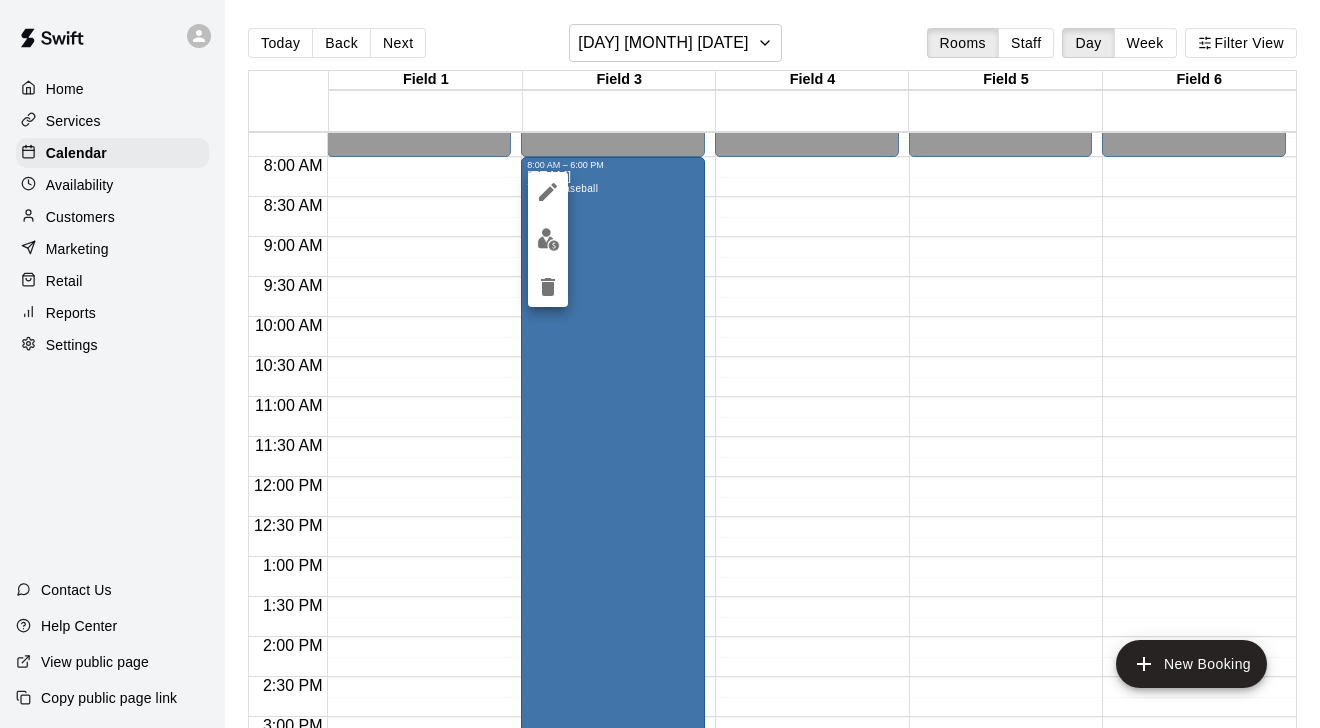 click 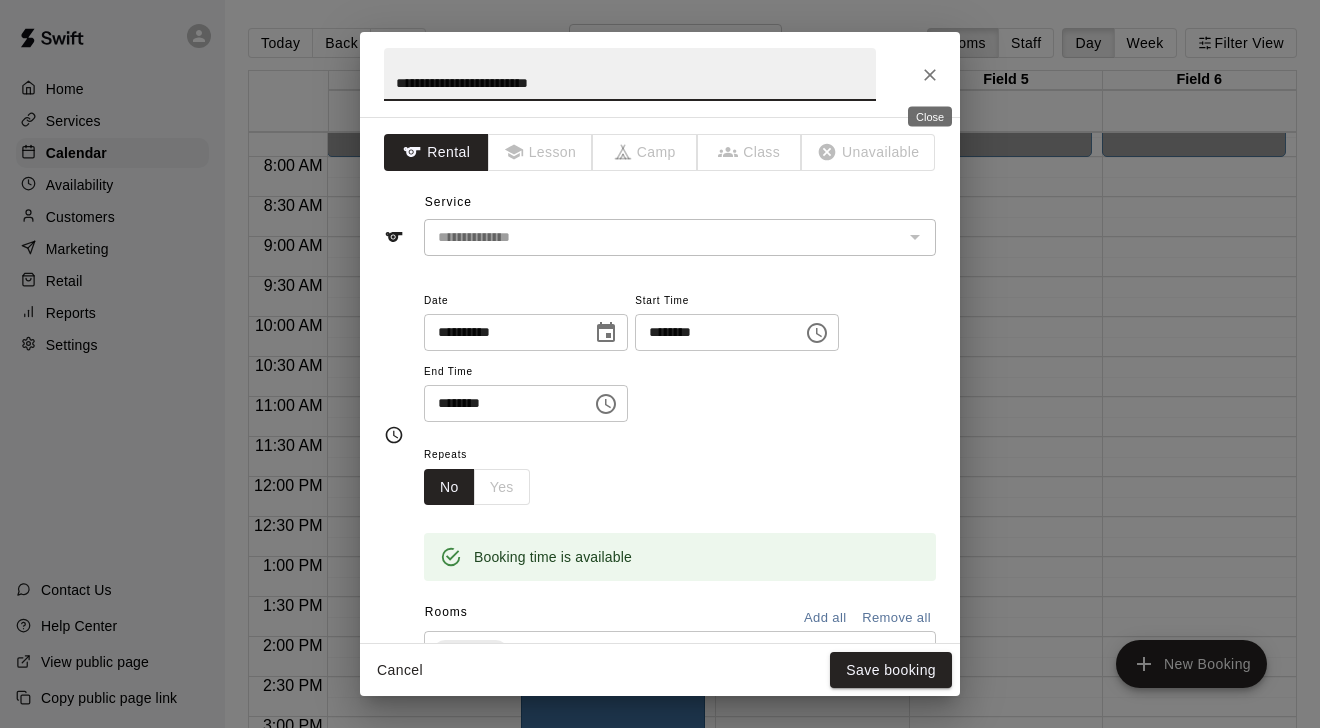 click 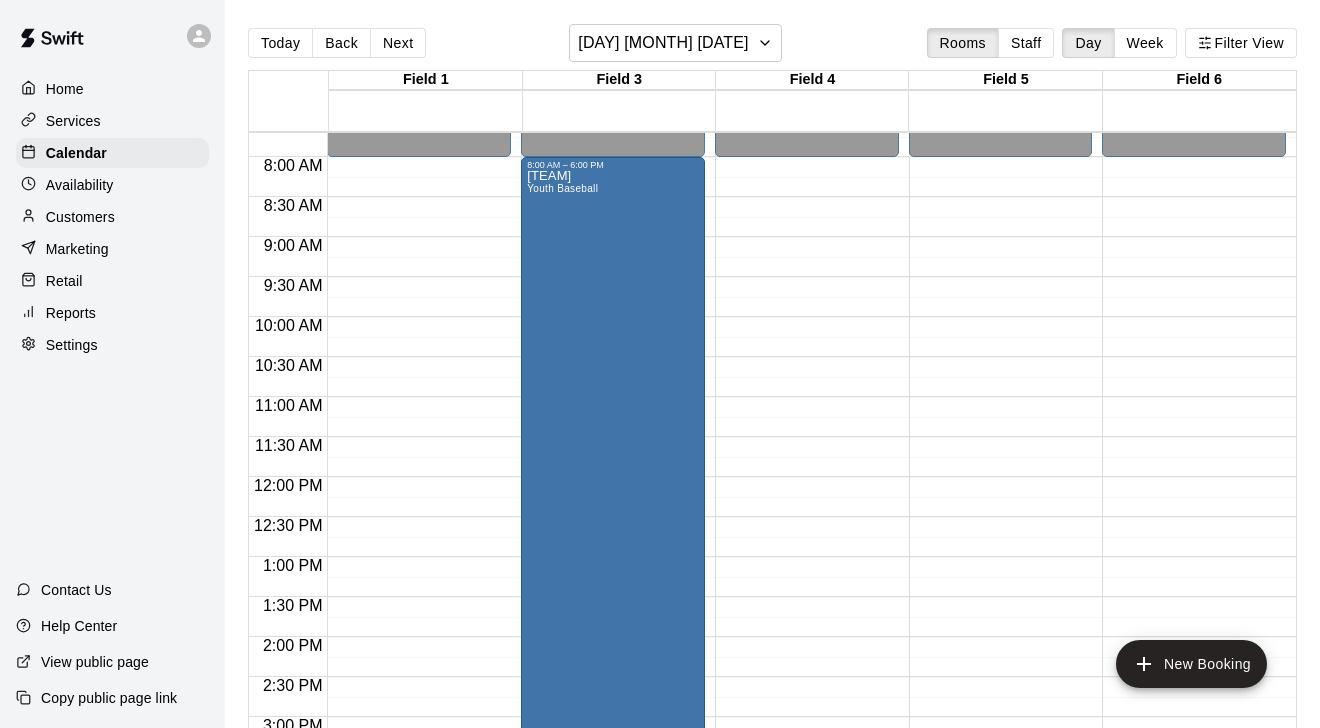 click on "12:00 AM – 8:00 AM Closed 7:00 PM – 11:59 PM Closed" at bounding box center [807, 477] 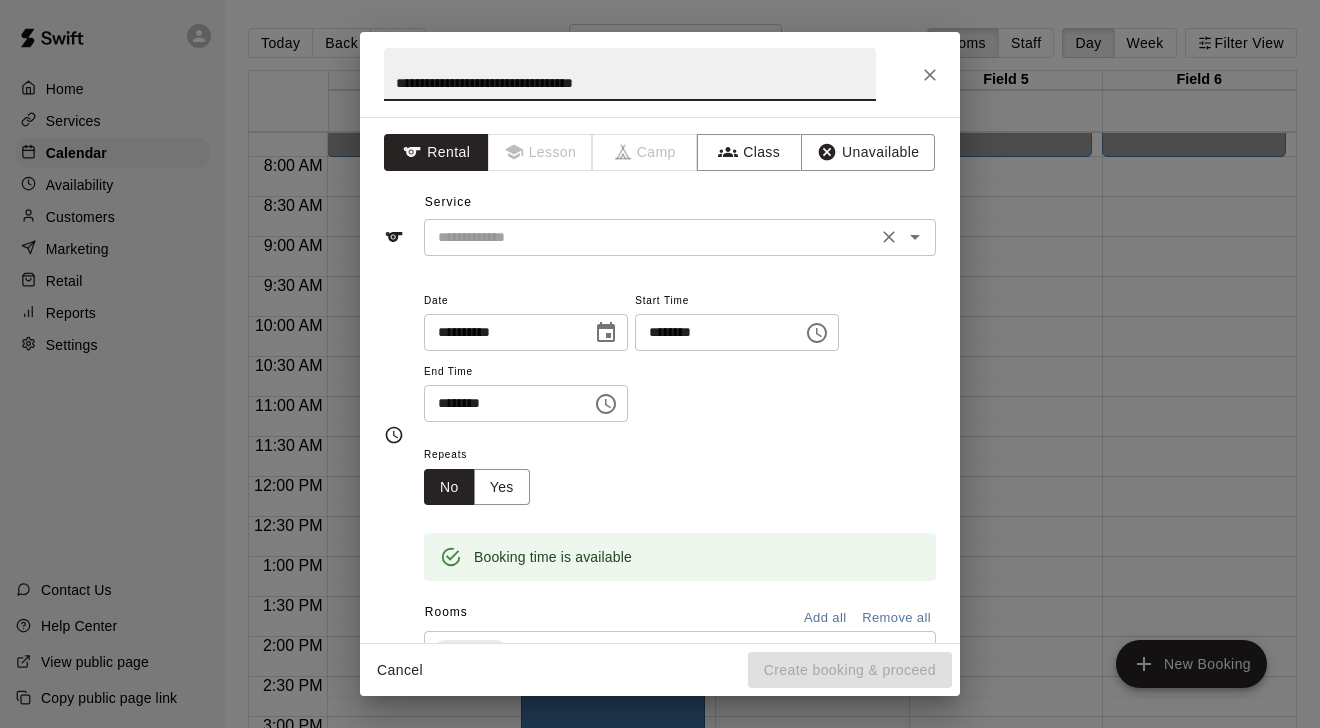 click on "​" at bounding box center [680, 237] 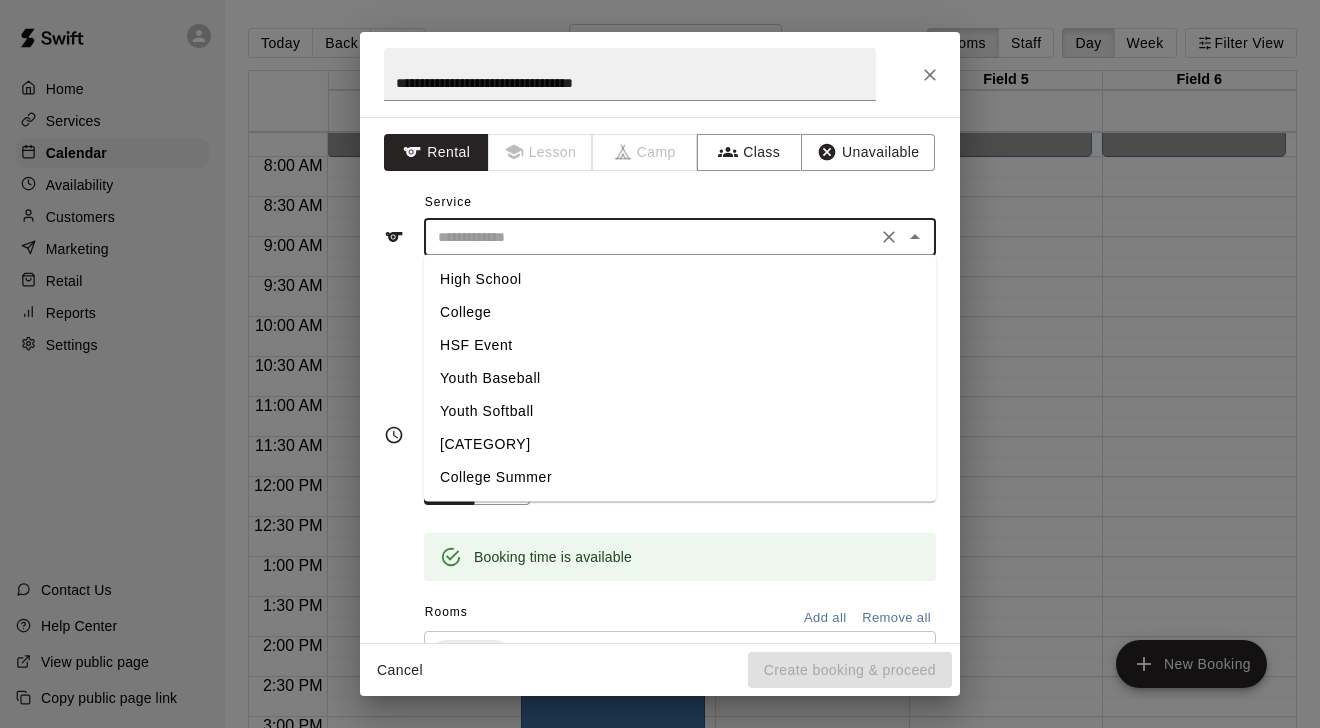 click on "Youth Baseball" at bounding box center (680, 378) 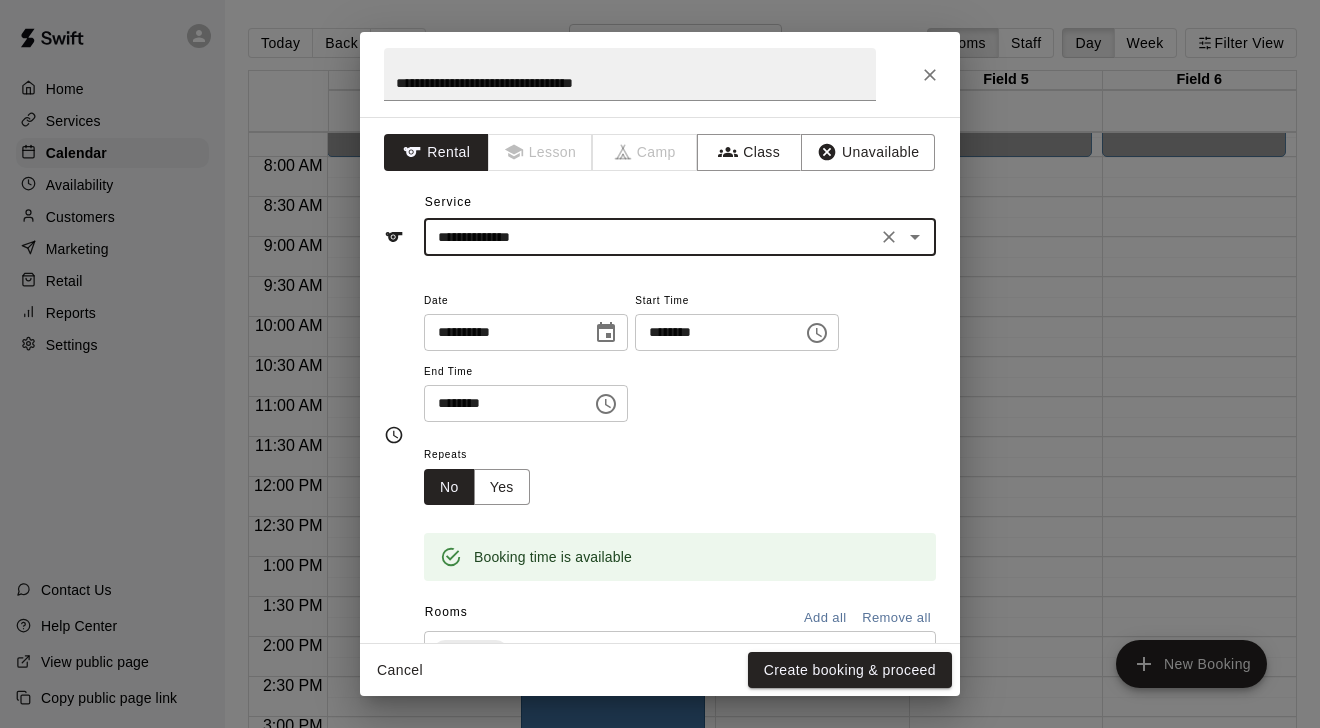 click on "********" at bounding box center [712, 332] 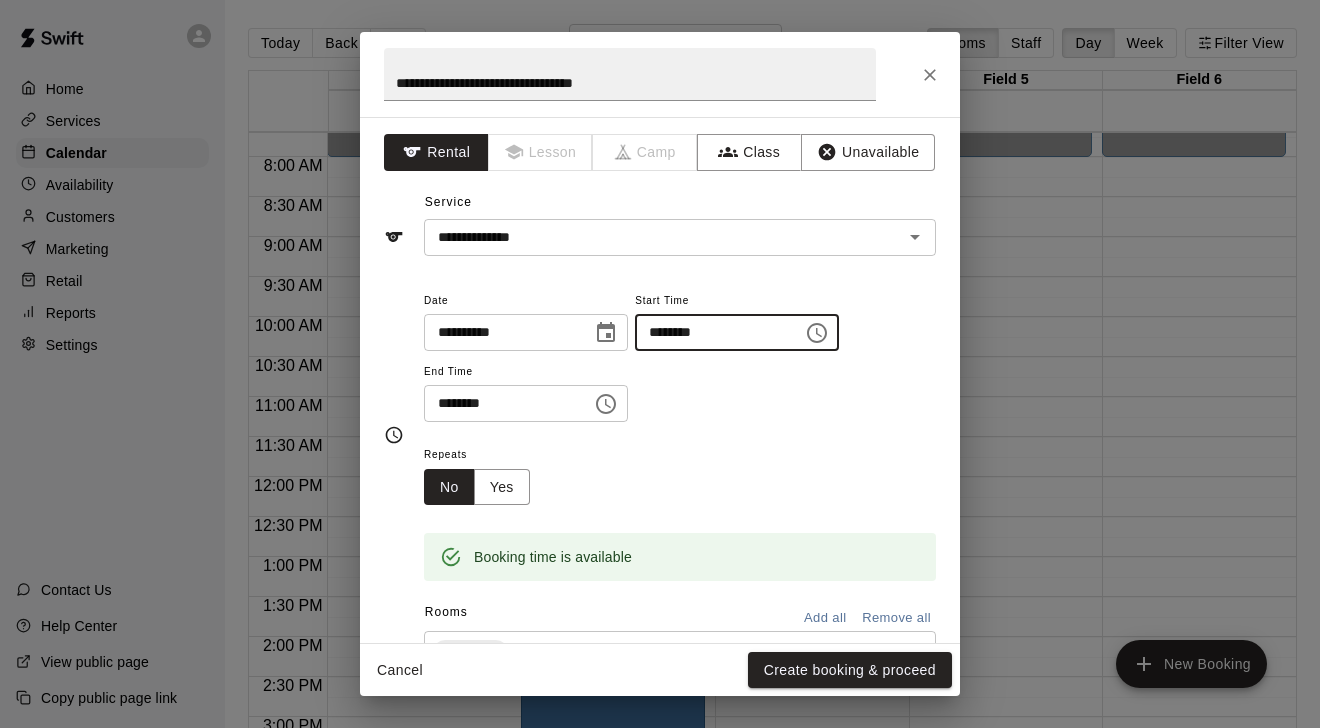 type on "********" 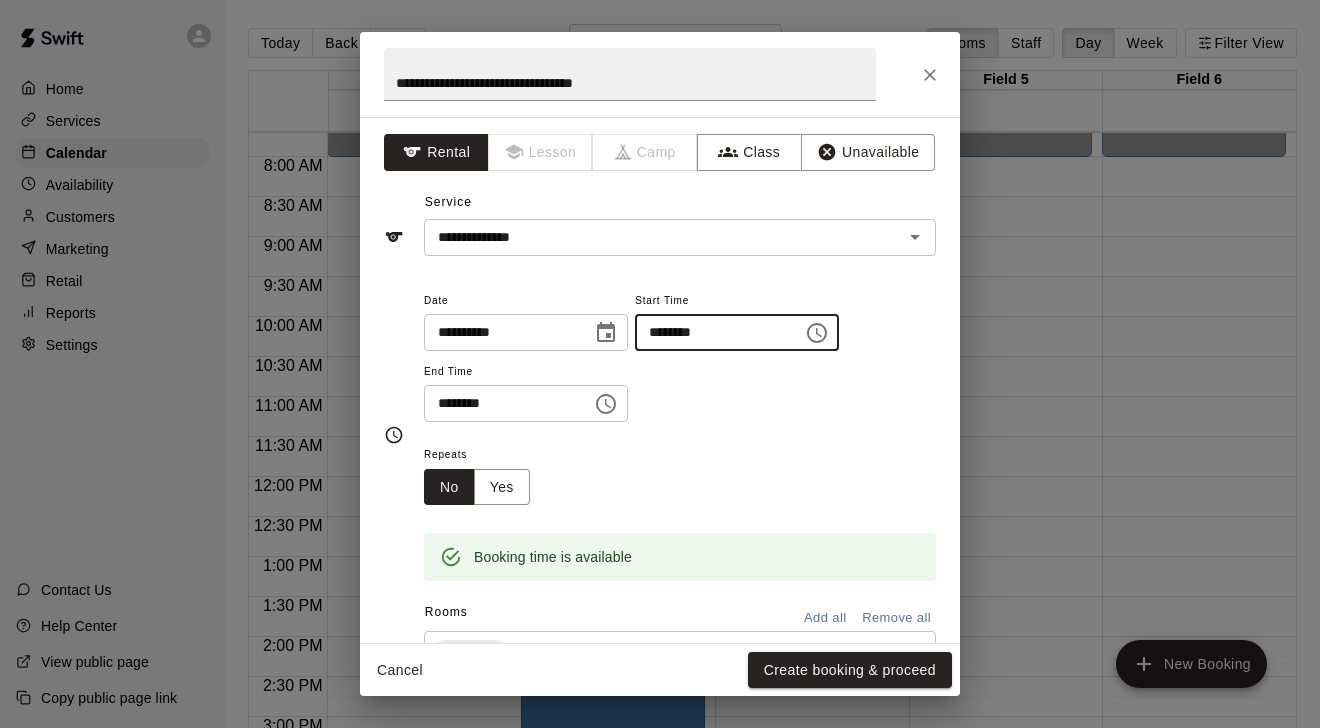 click on "********" at bounding box center (501, 403) 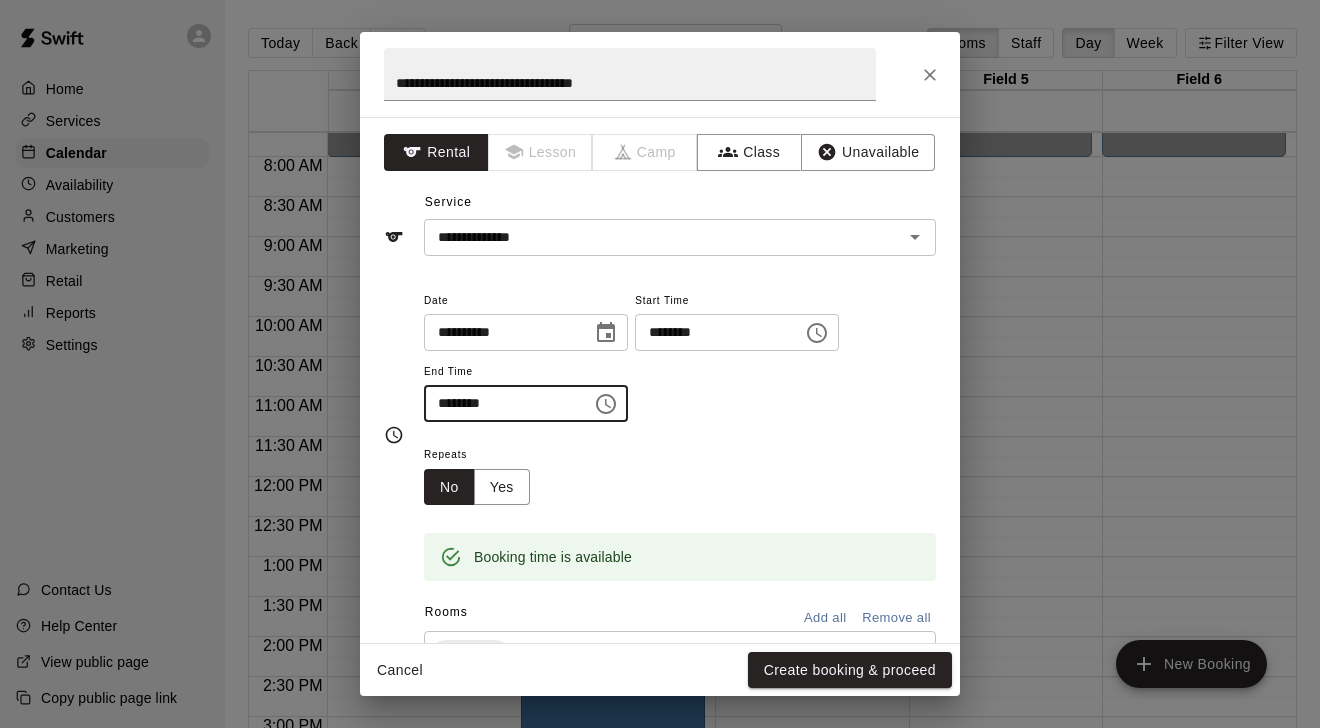 click on "********" at bounding box center [501, 403] 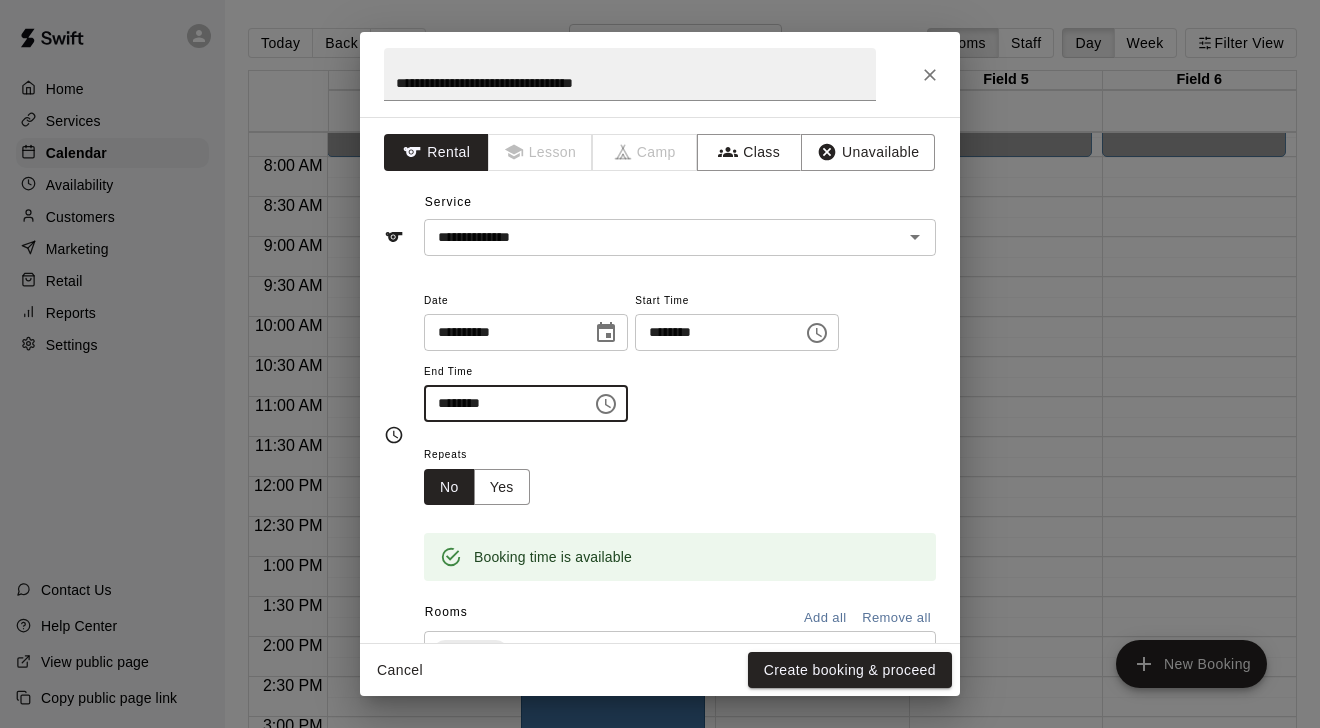 click on "********" at bounding box center [501, 403] 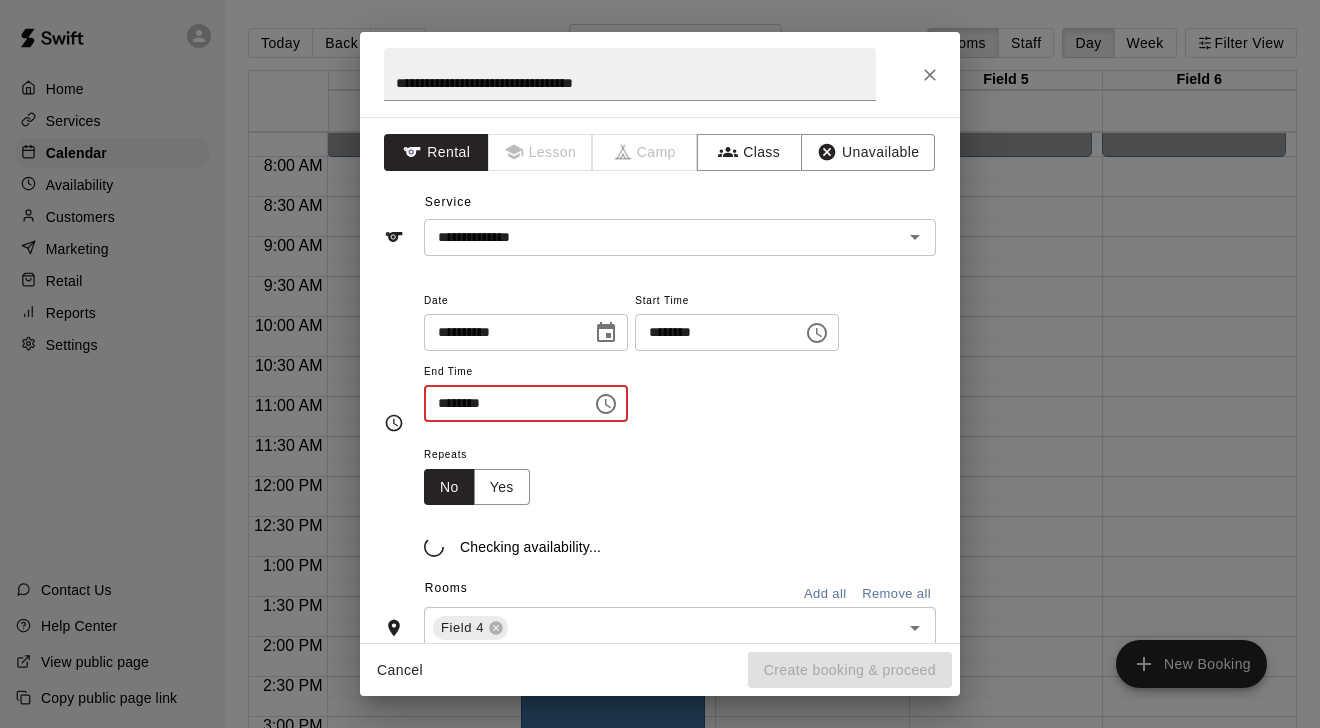 type on "********" 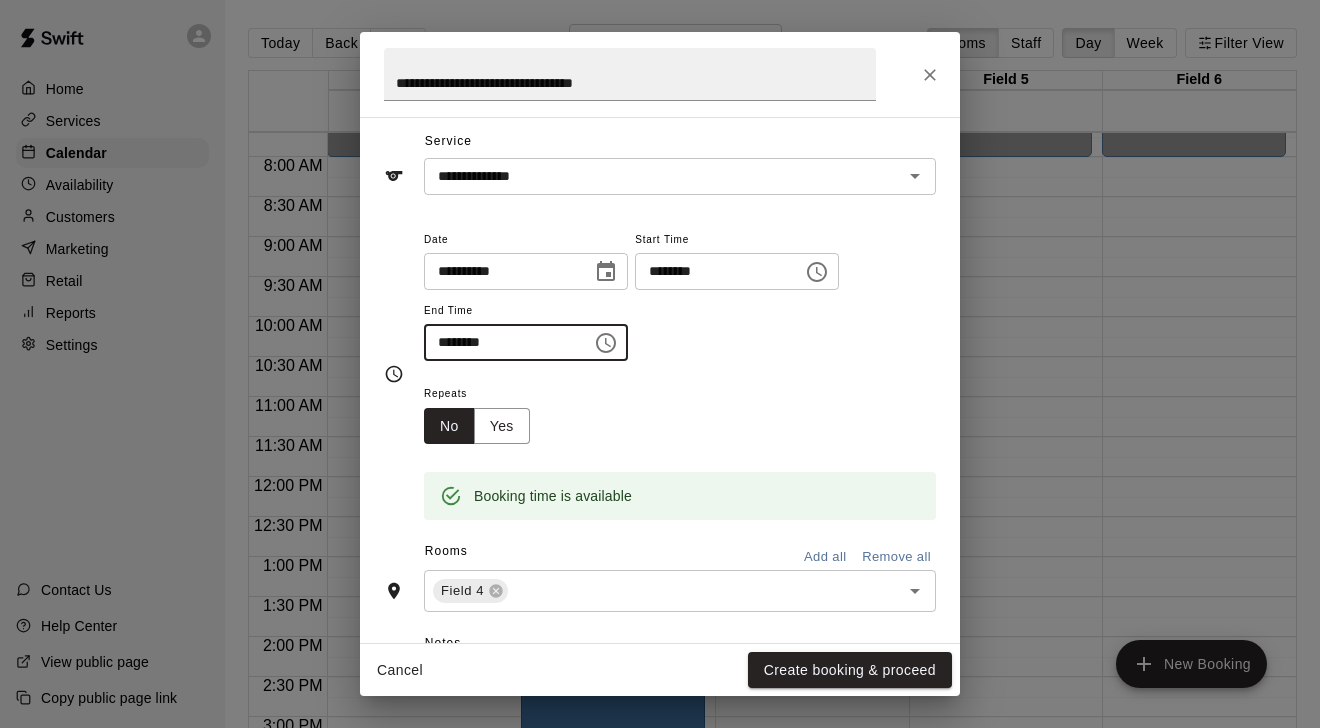 scroll, scrollTop: 78, scrollLeft: 0, axis: vertical 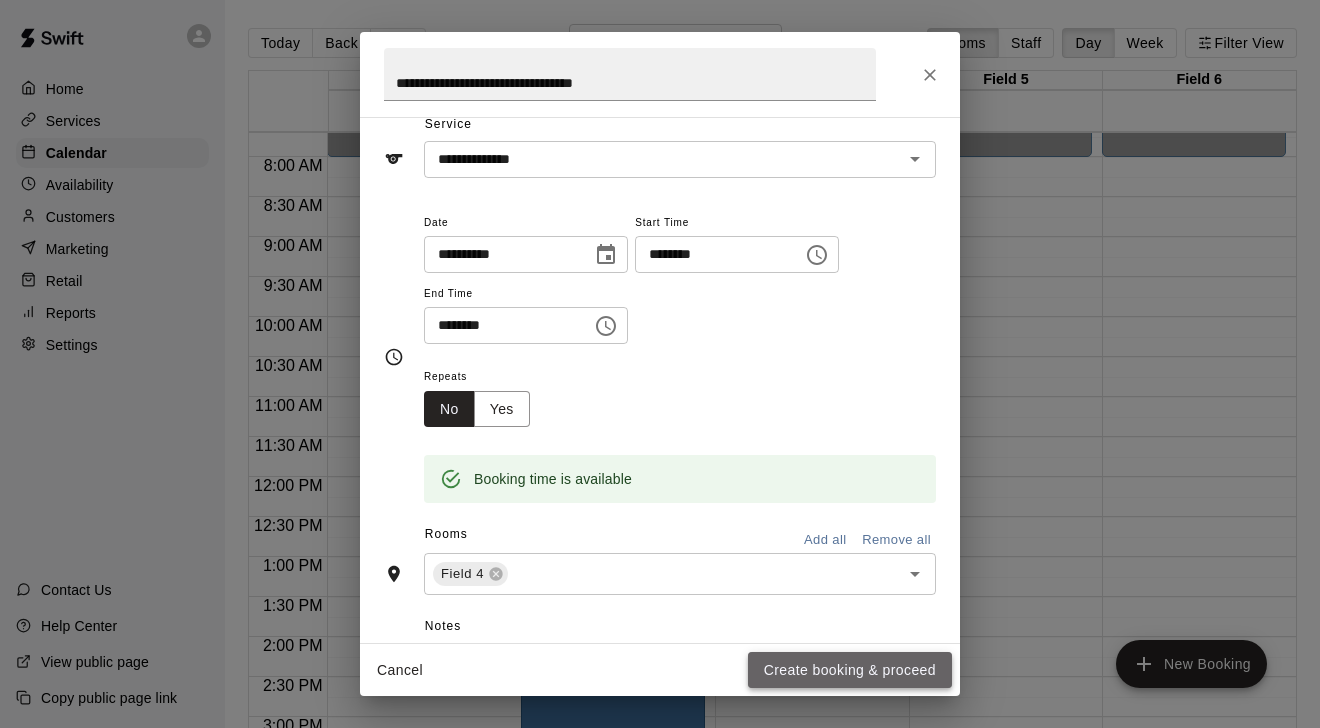click on "Create booking & proceed" at bounding box center [850, 670] 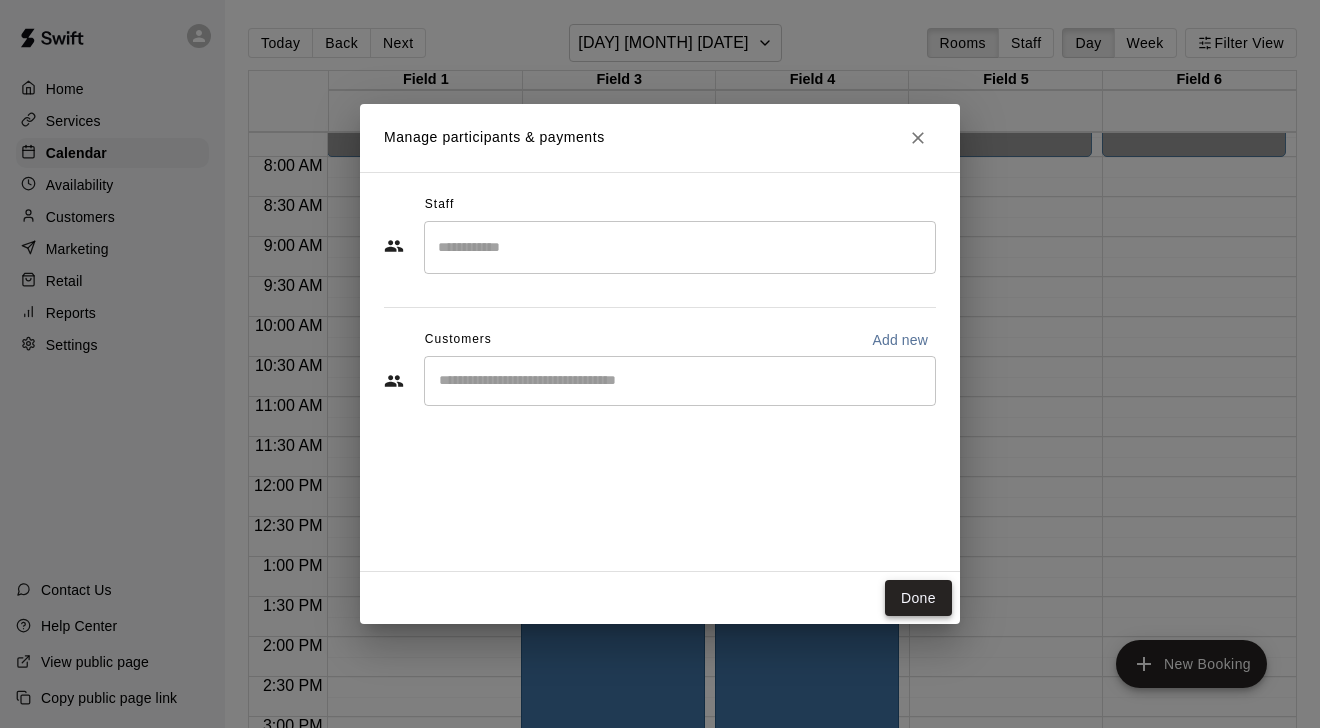 click on "Done" at bounding box center (918, 598) 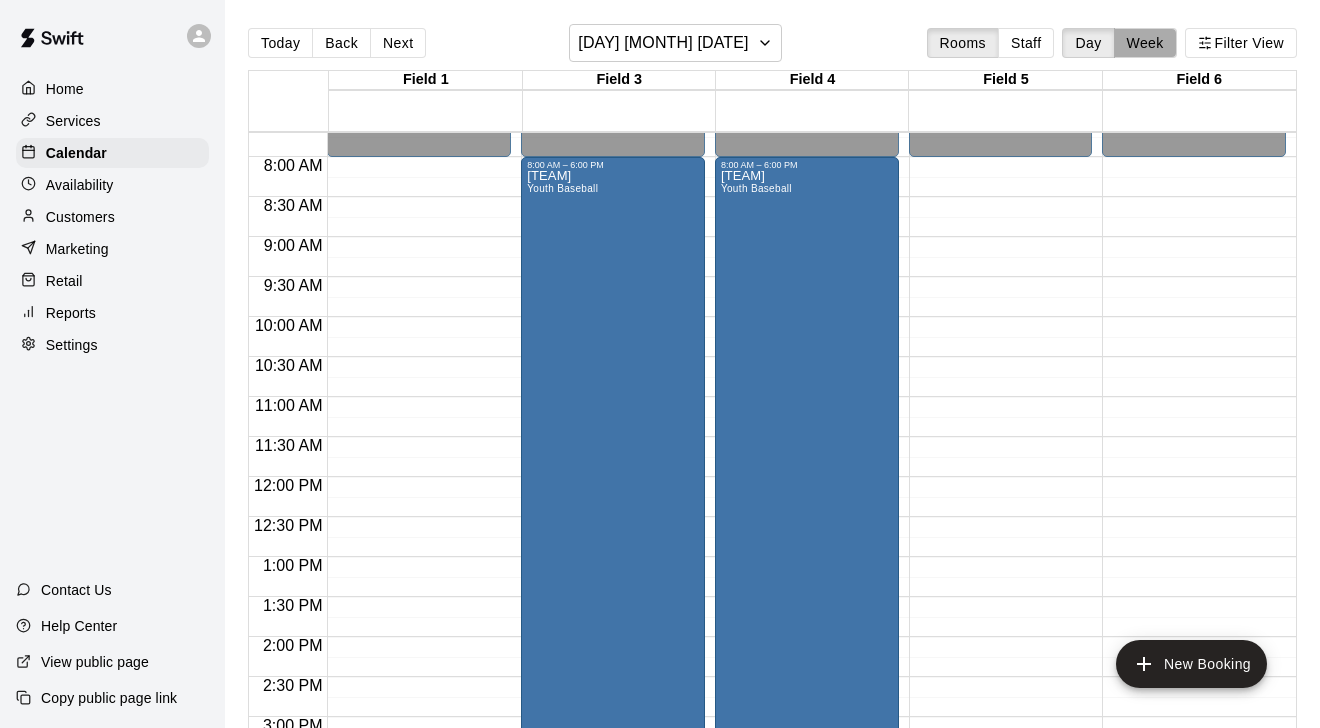 click on "Week" at bounding box center [1145, 43] 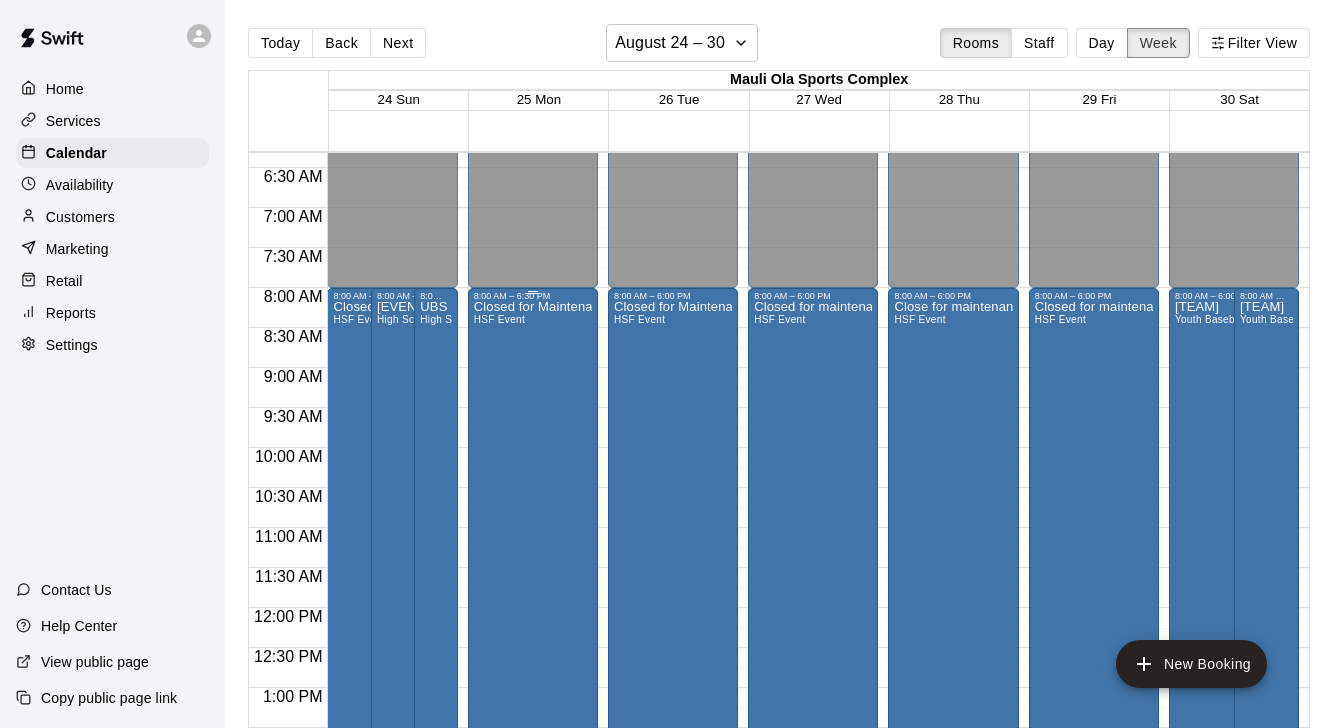 scroll, scrollTop: 472, scrollLeft: 0, axis: vertical 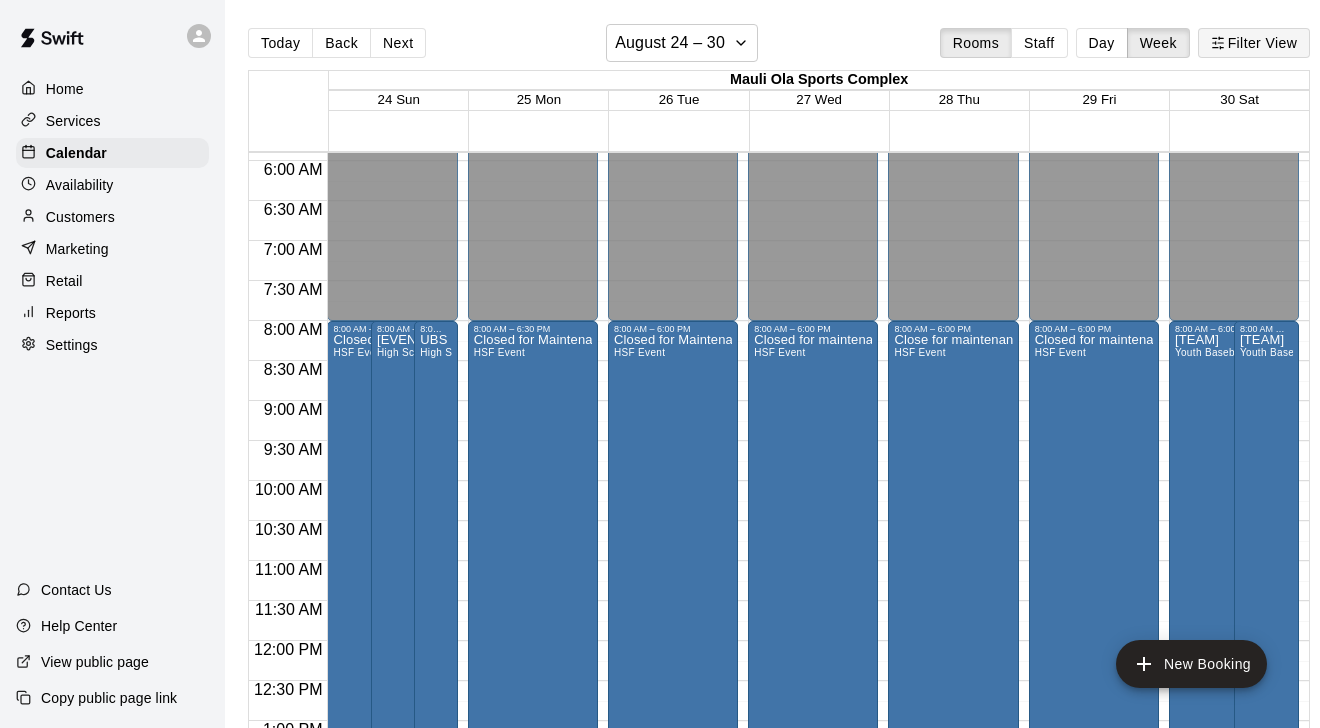 click 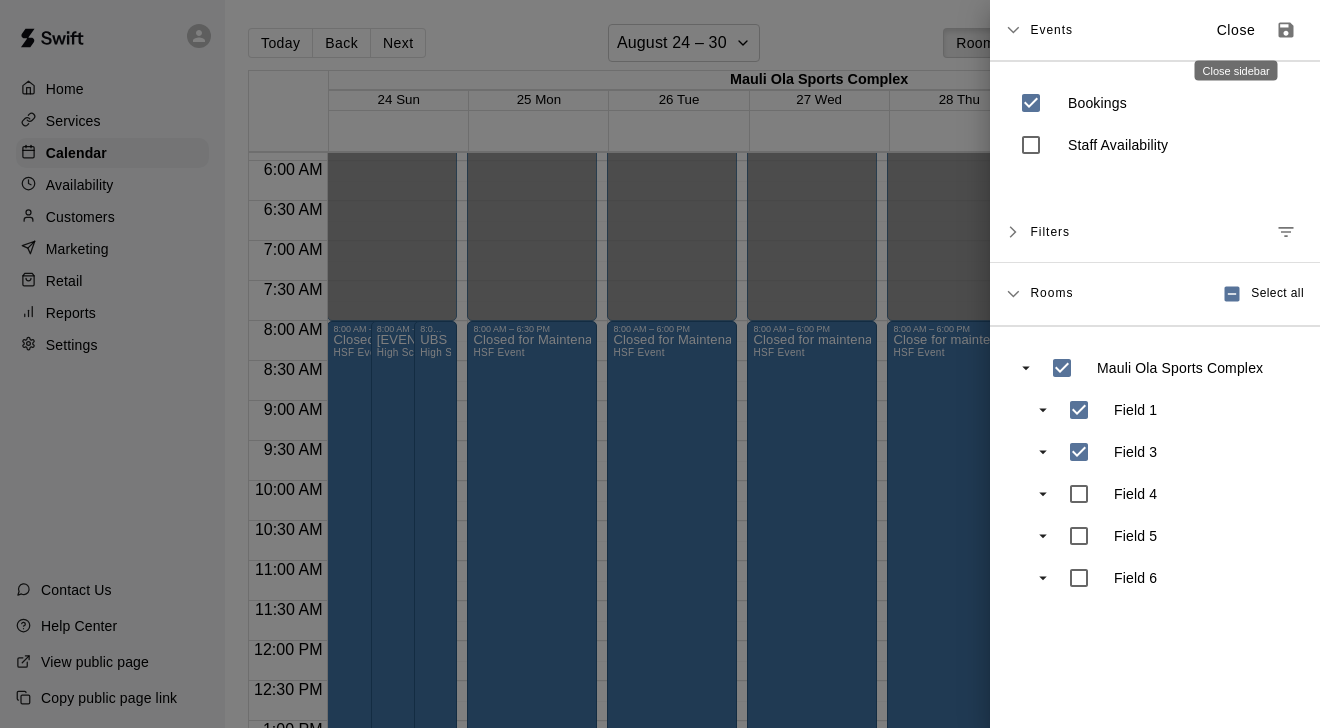 click on "Close" at bounding box center [1236, 30] 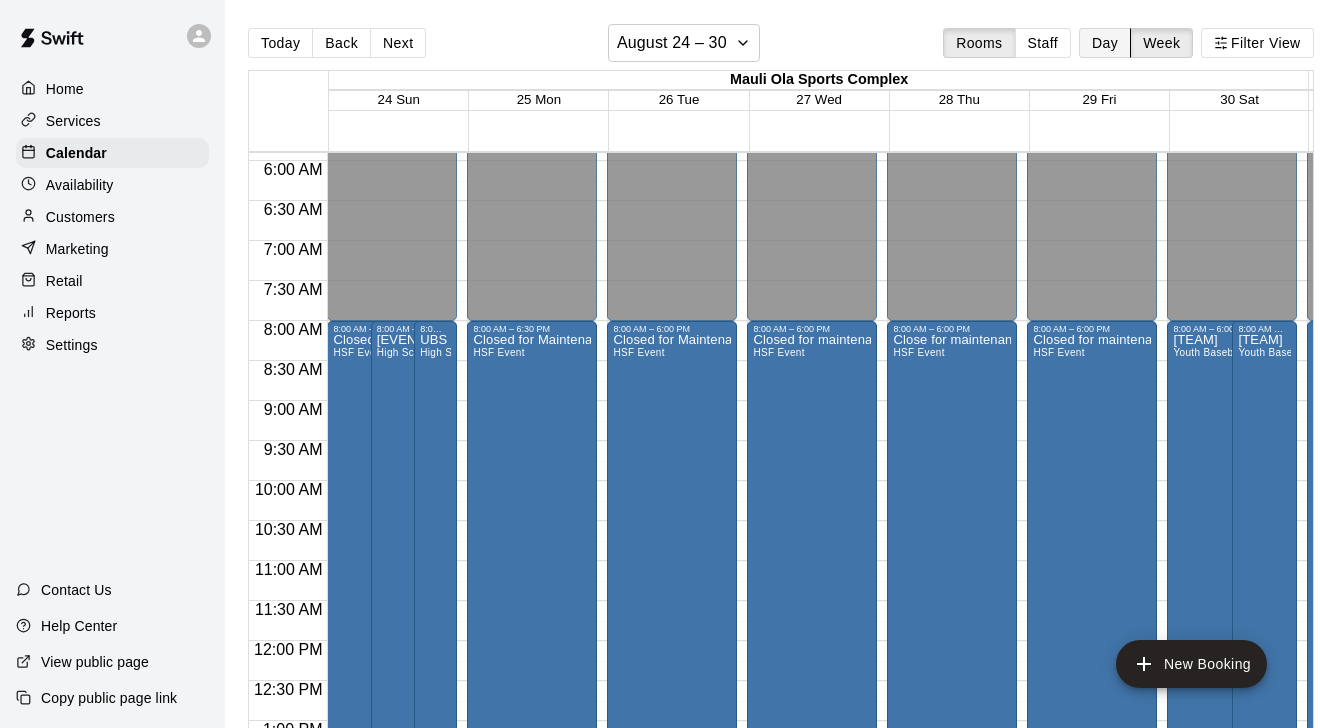 click on "Day" at bounding box center [1105, 43] 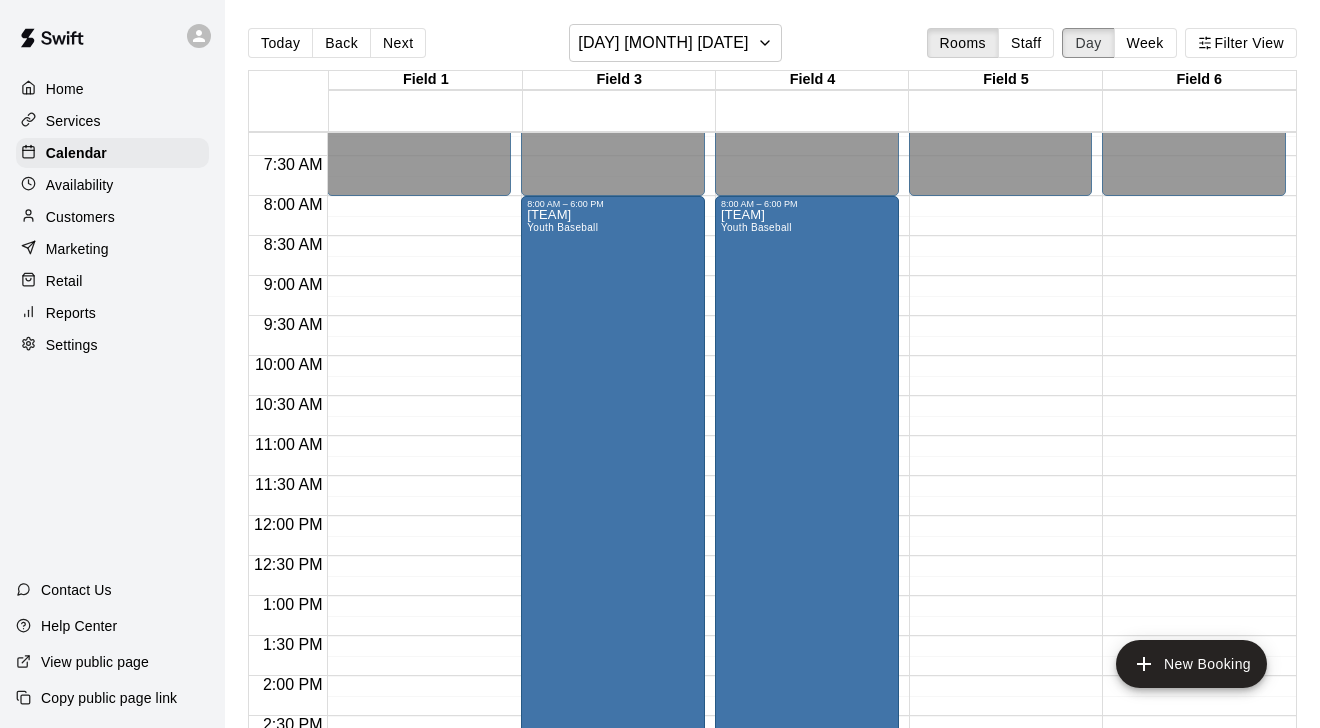 scroll, scrollTop: 572, scrollLeft: 0, axis: vertical 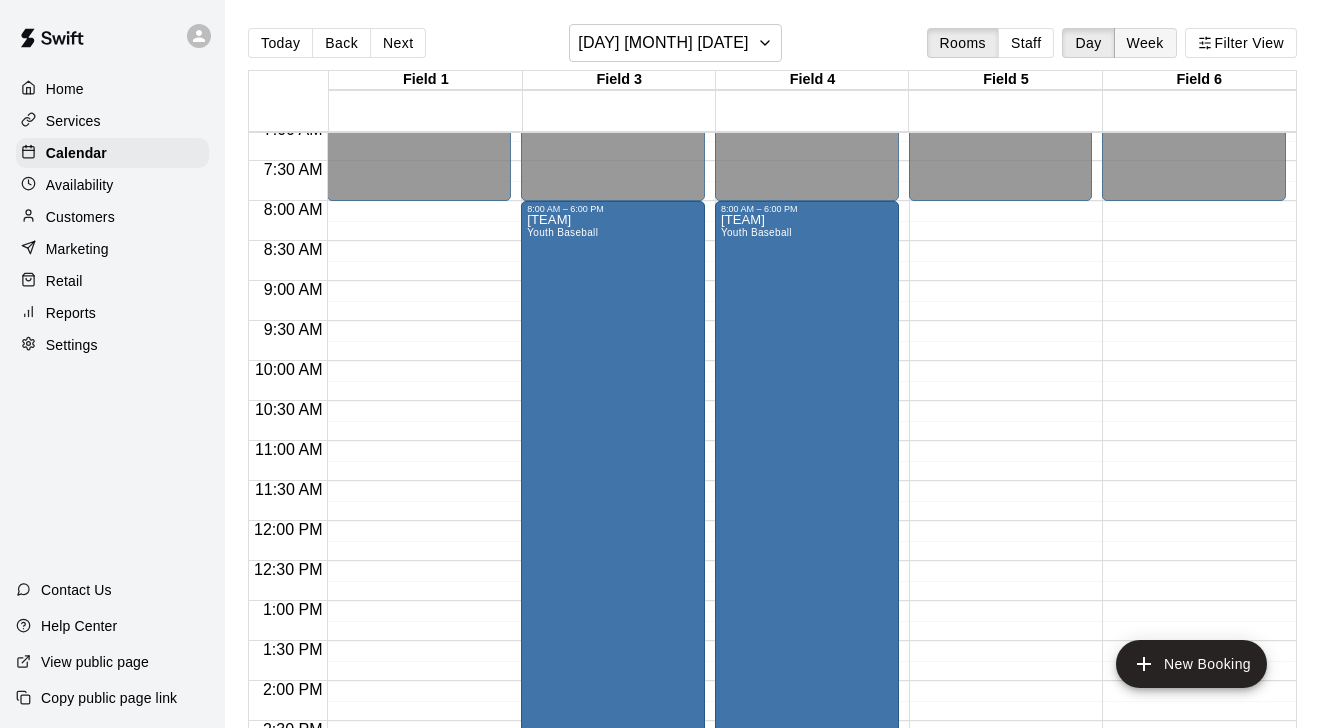 click on "Week" at bounding box center (1145, 43) 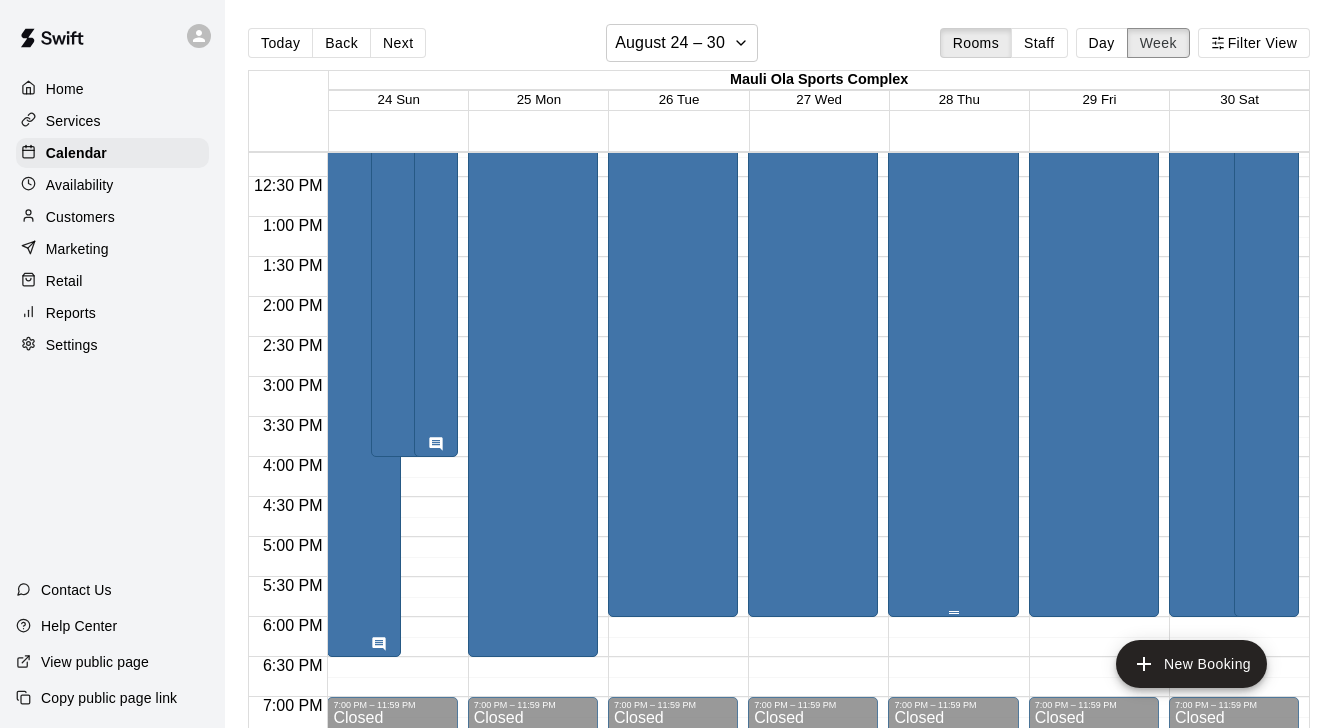 scroll, scrollTop: 798, scrollLeft: 0, axis: vertical 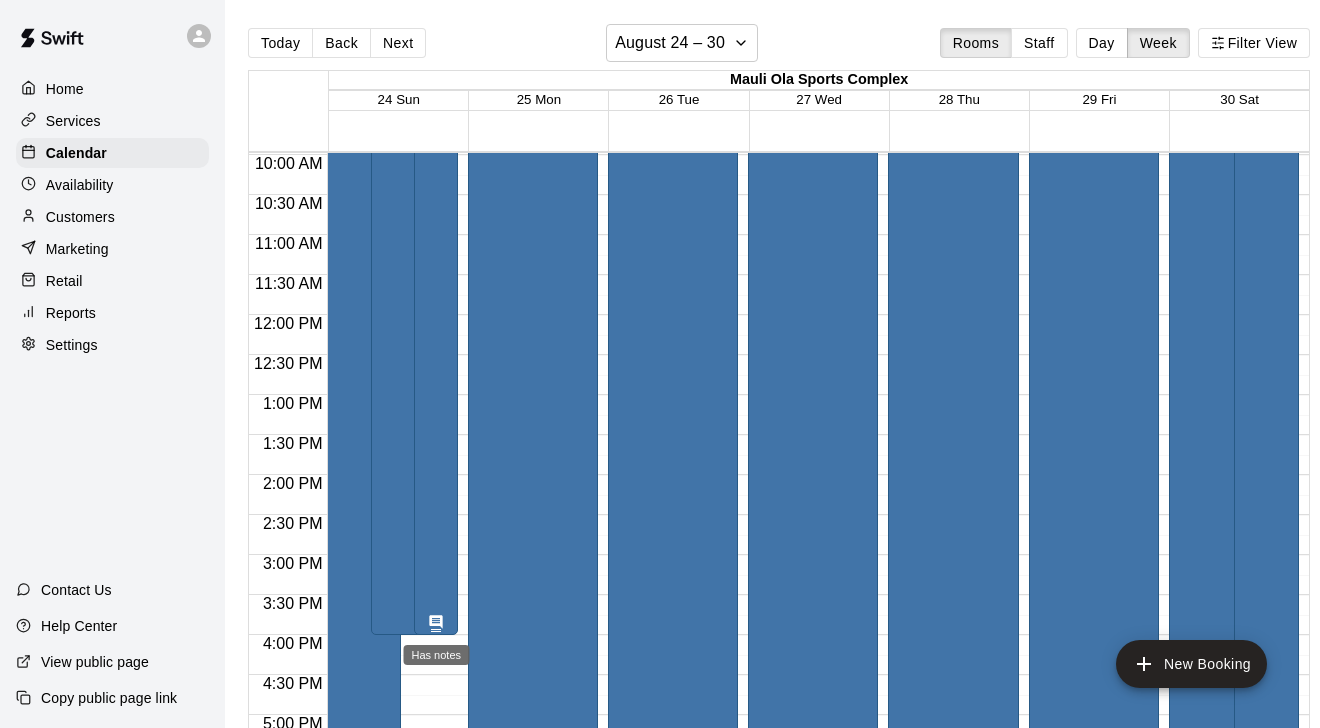 click 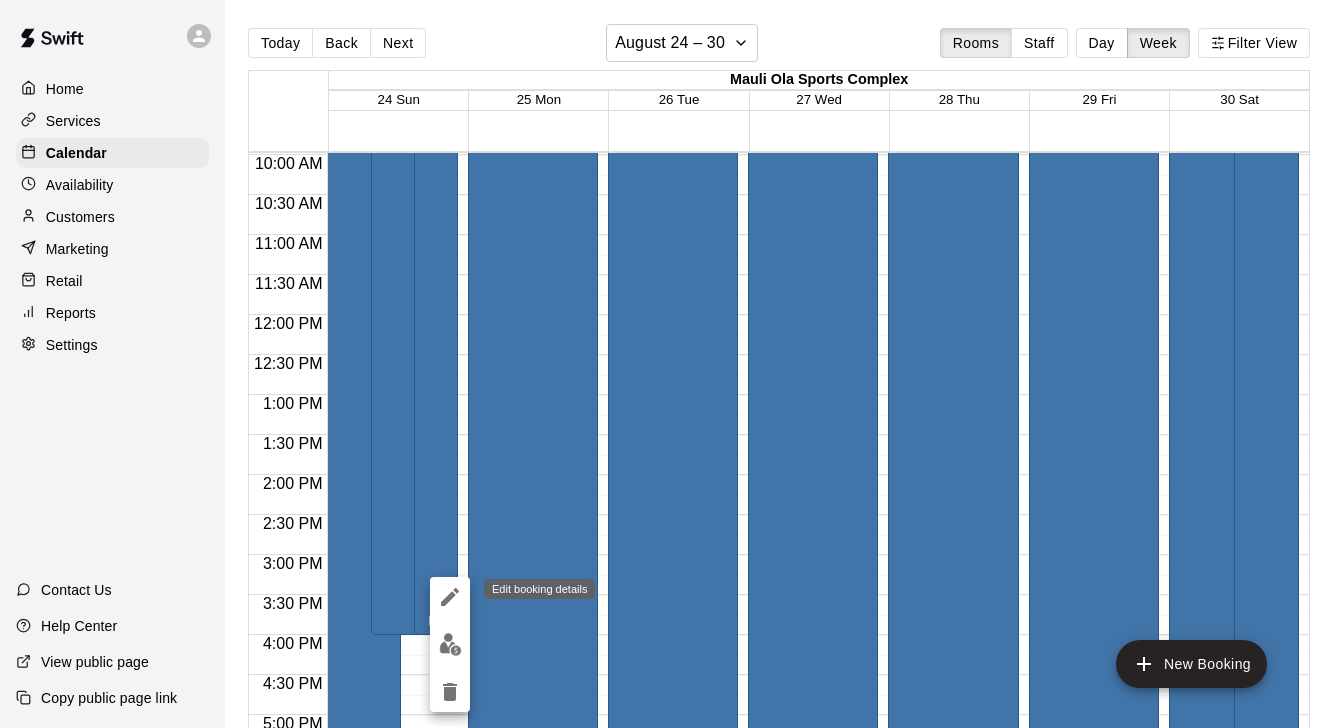 click at bounding box center (450, 597) 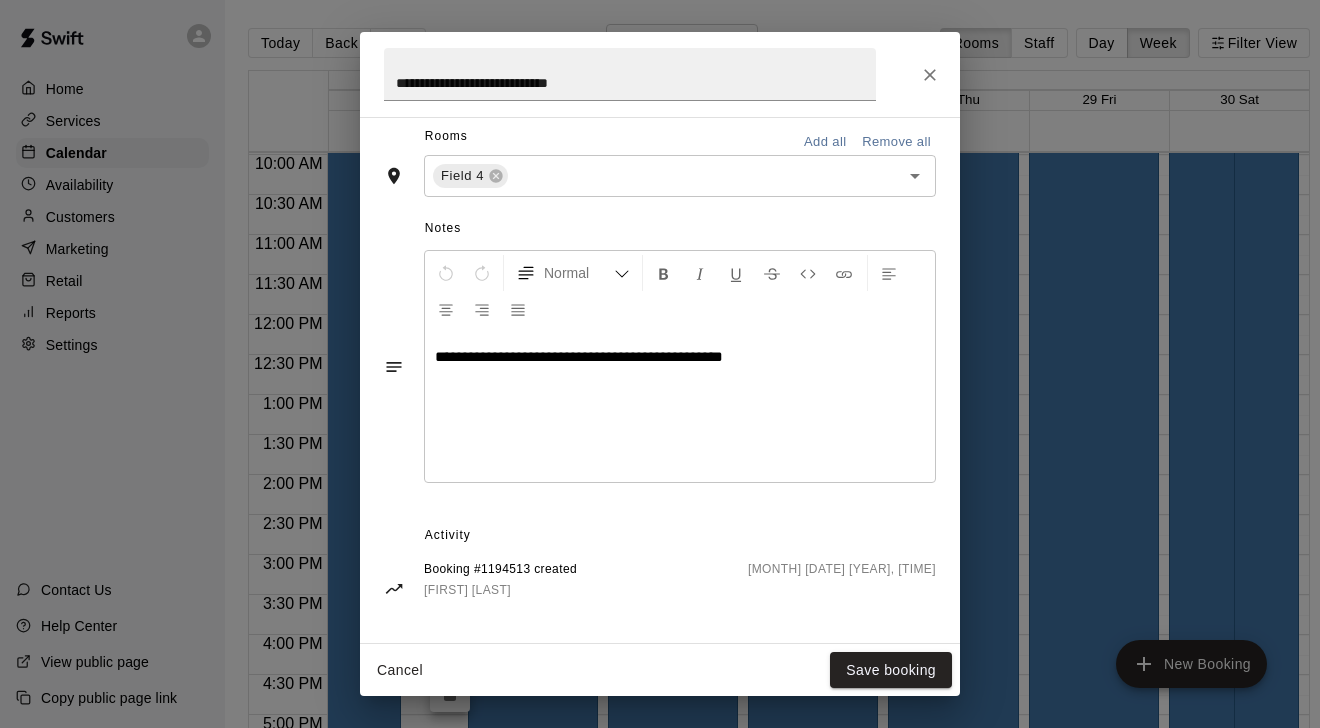 scroll, scrollTop: 475, scrollLeft: 0, axis: vertical 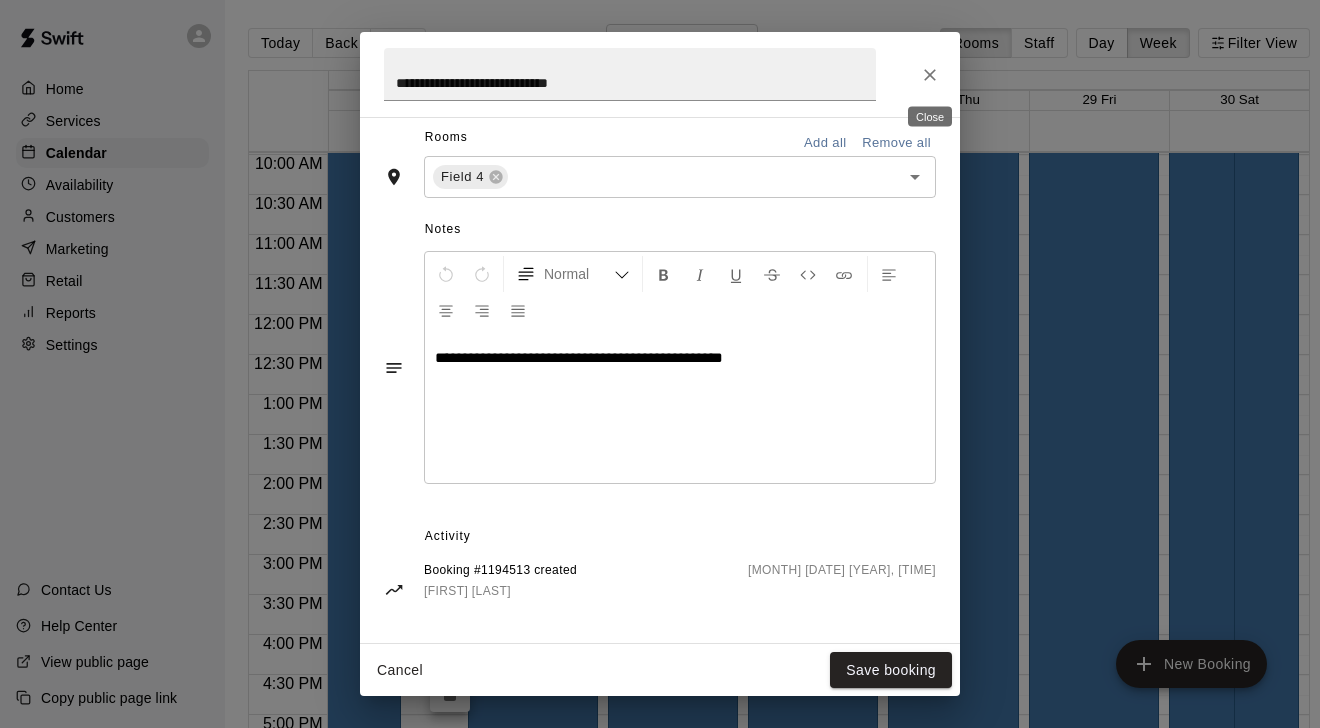 click 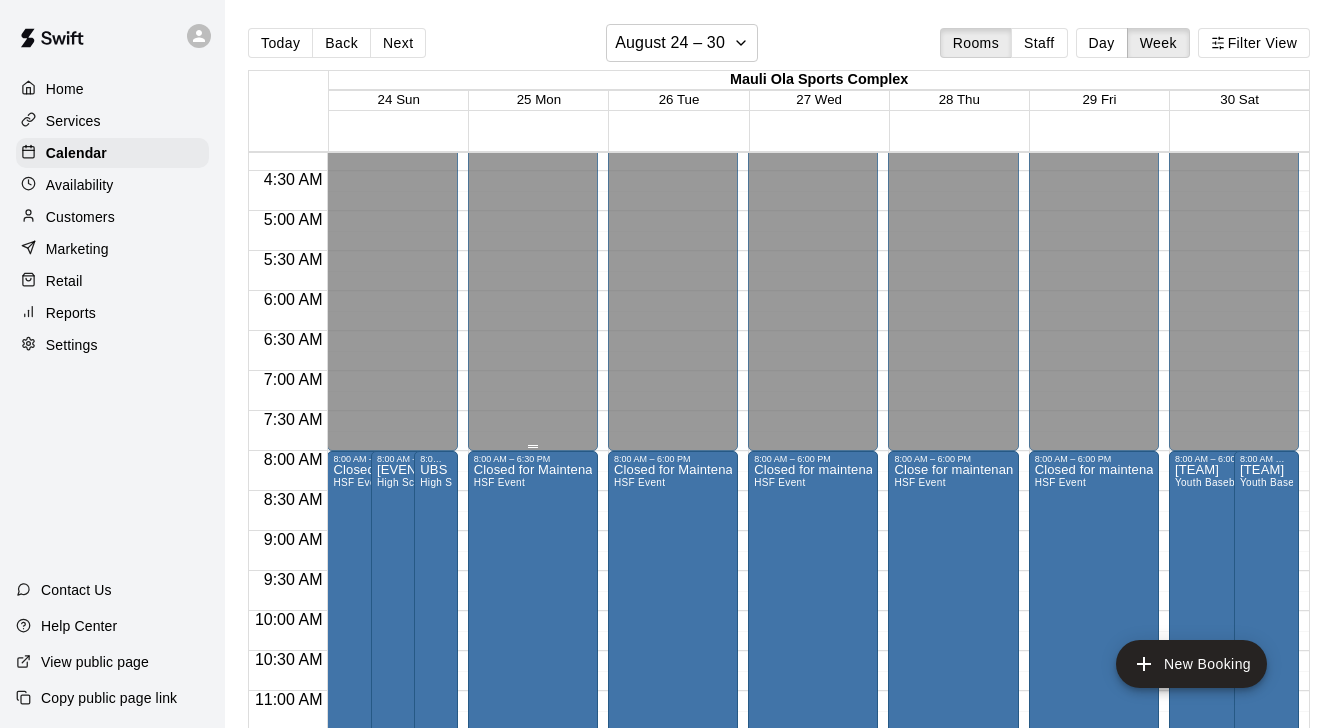 scroll, scrollTop: 353, scrollLeft: 0, axis: vertical 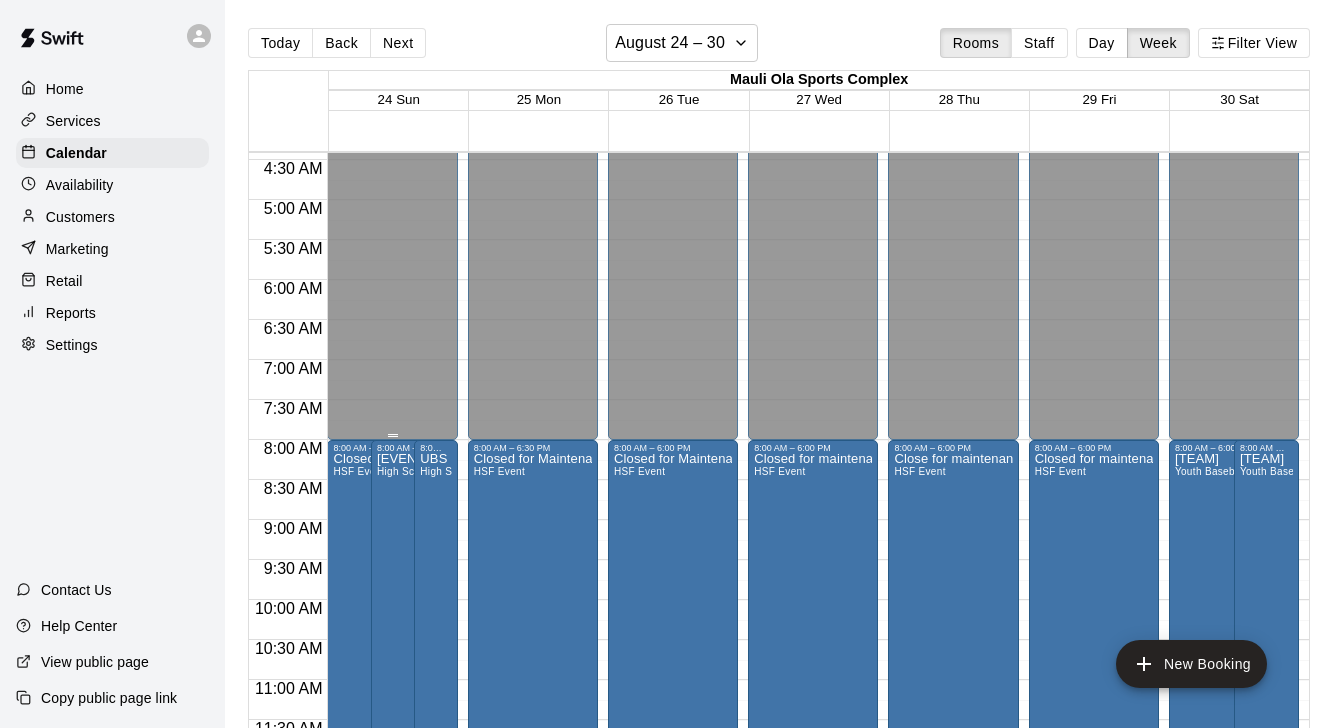 click on "Closed" at bounding box center (392, 130) 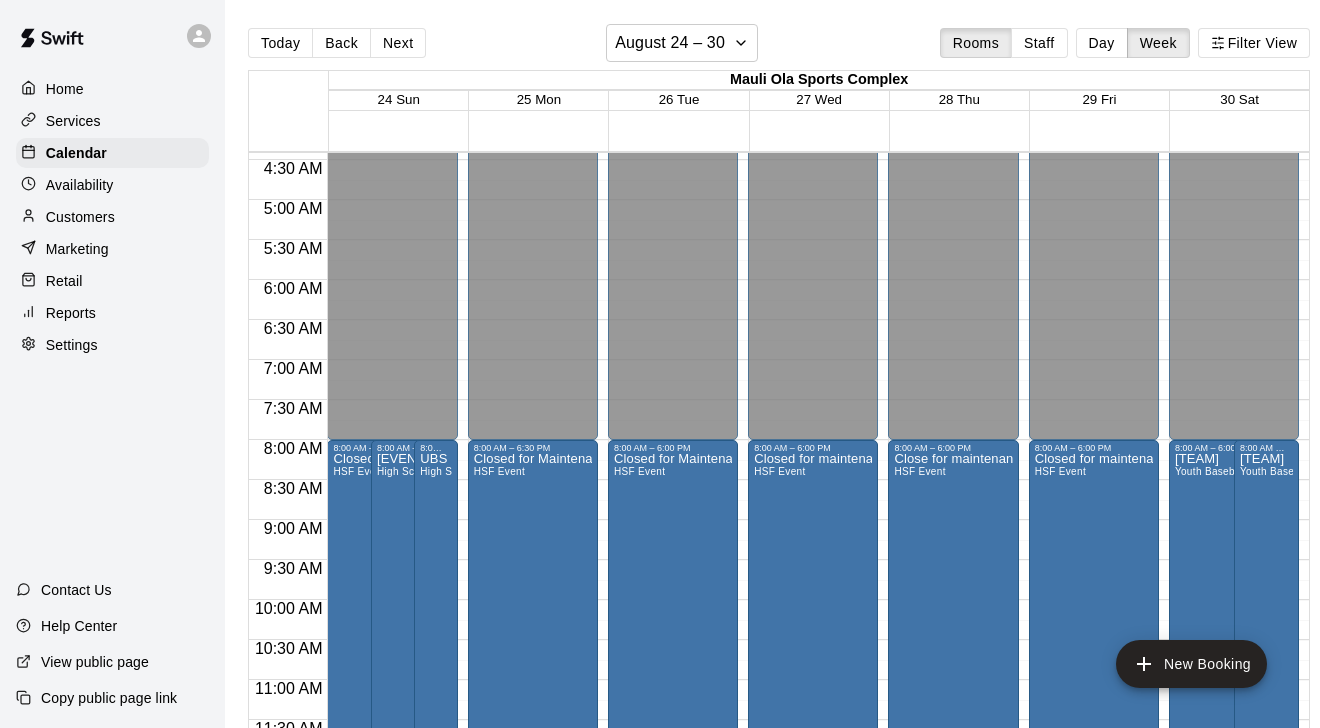 click on "24 Sun" at bounding box center (398, 101) 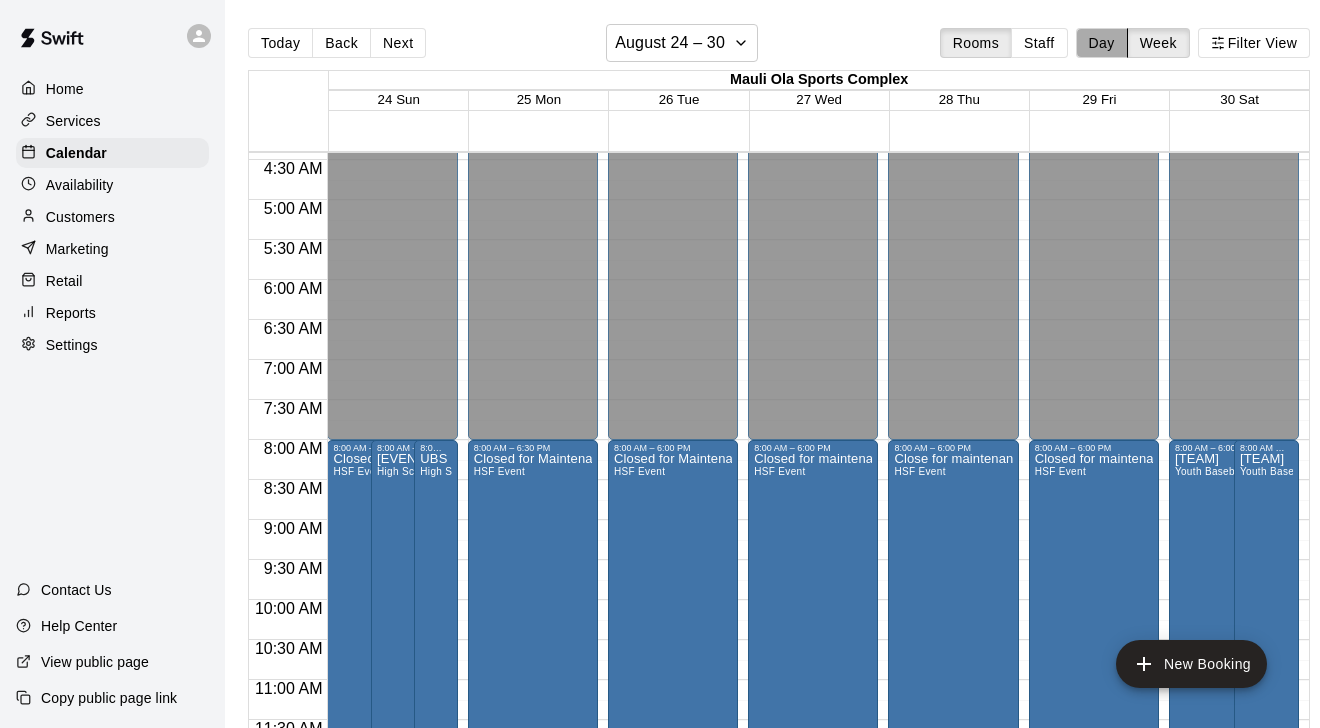click on "Day" at bounding box center (1102, 43) 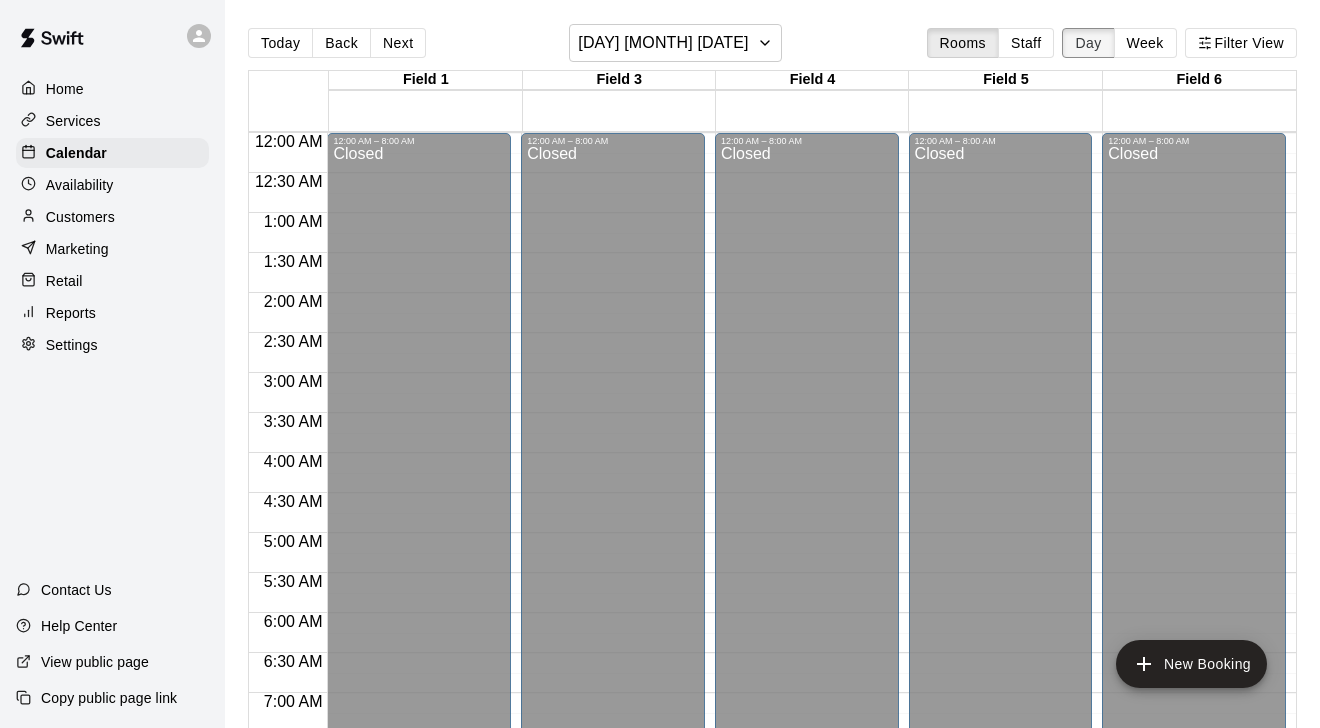 scroll, scrollTop: 1209, scrollLeft: 0, axis: vertical 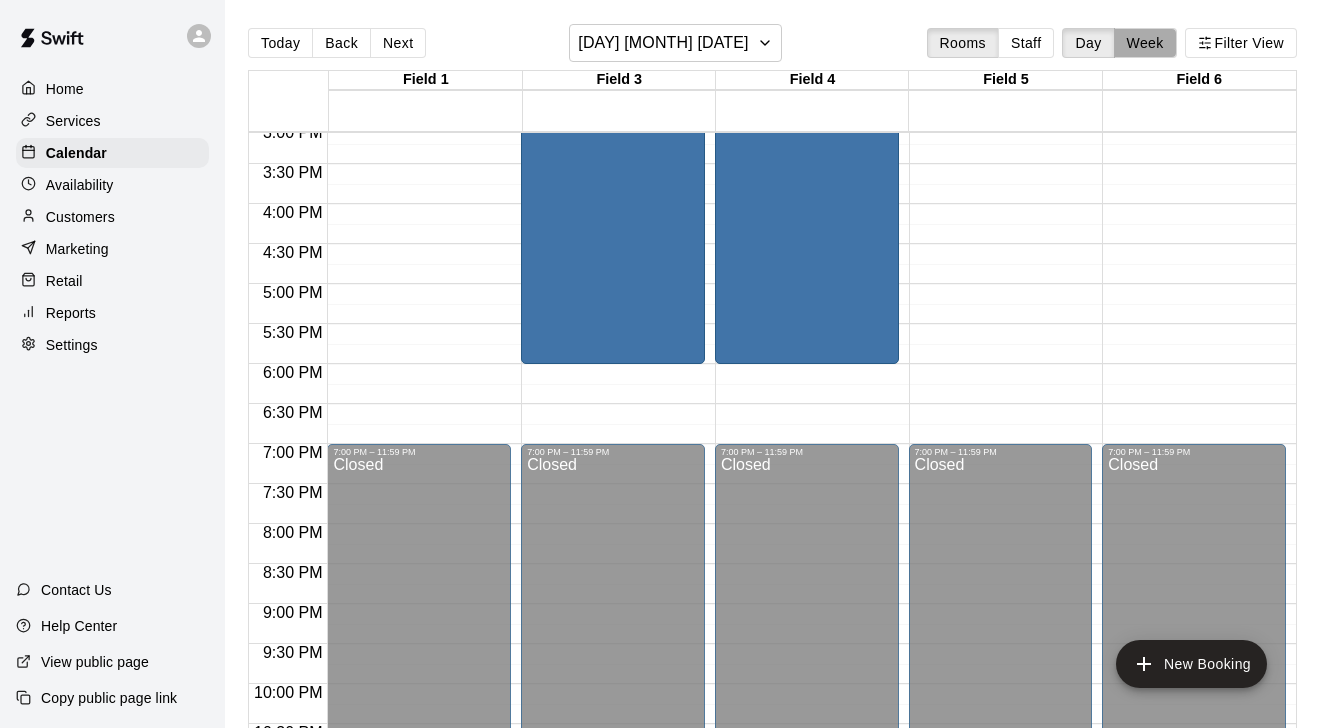 click on "Week" at bounding box center (1145, 43) 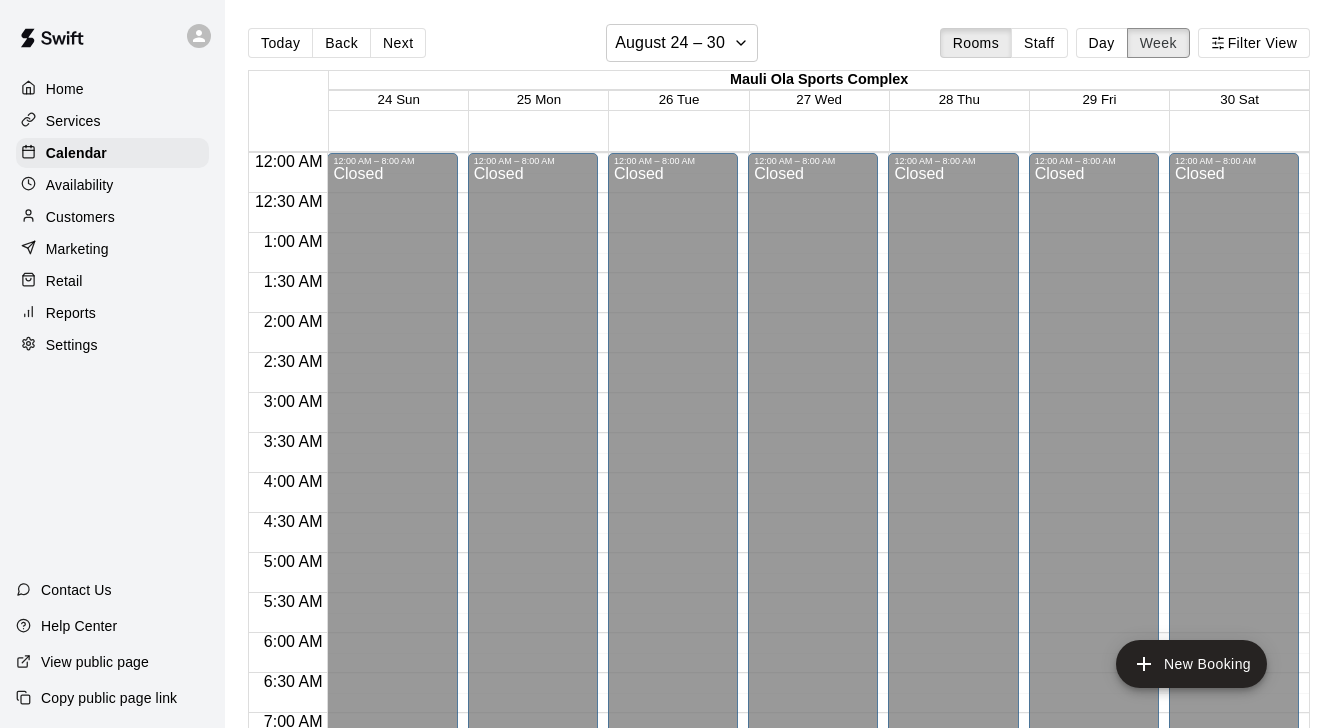 scroll, scrollTop: 1209, scrollLeft: 0, axis: vertical 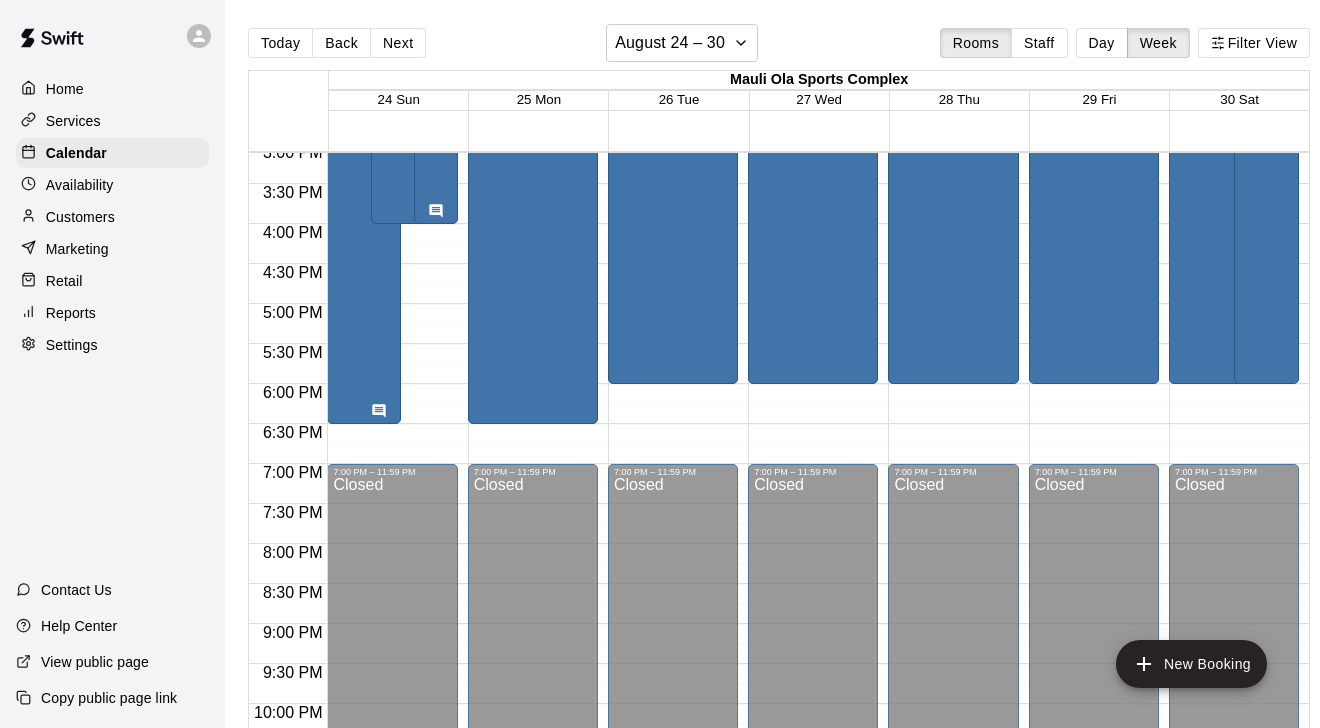 click on "24 Sun" at bounding box center (398, 101) 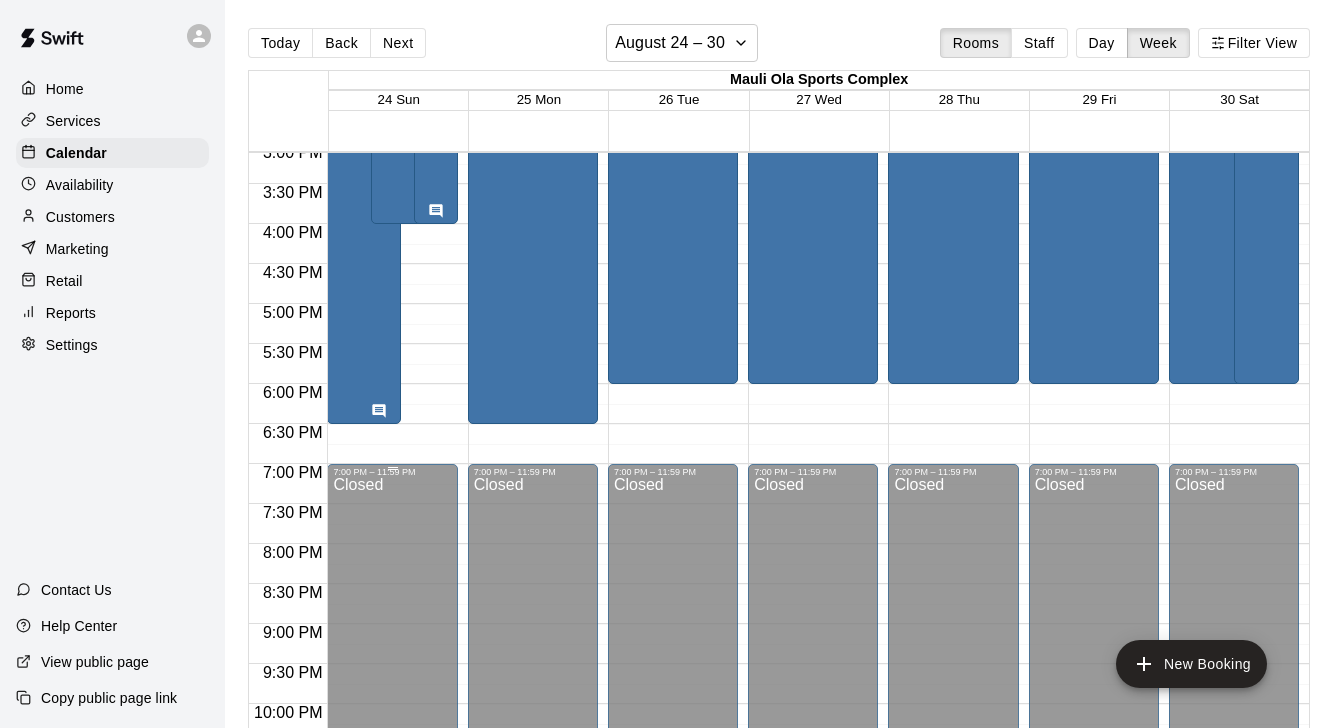 click on "Closed" at bounding box center (392, 673) 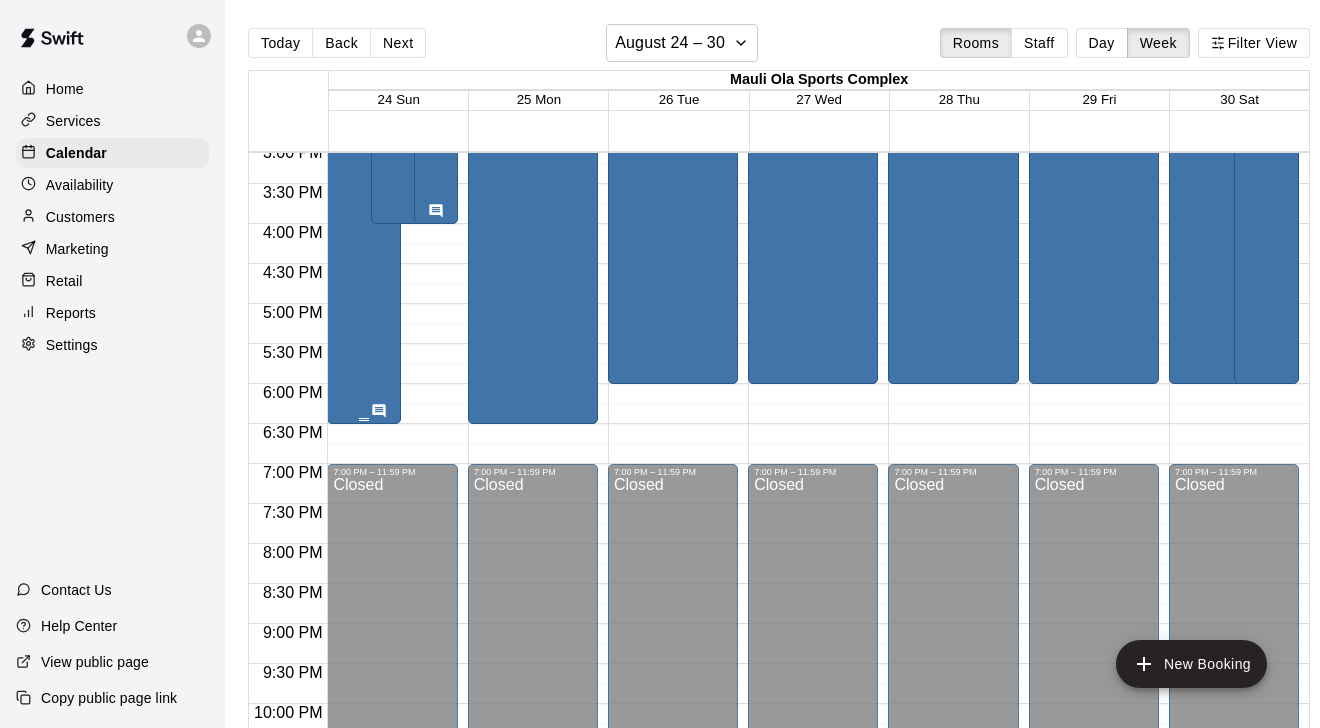 click on "Closed for Maintenance HSF Event" at bounding box center [364, -39] 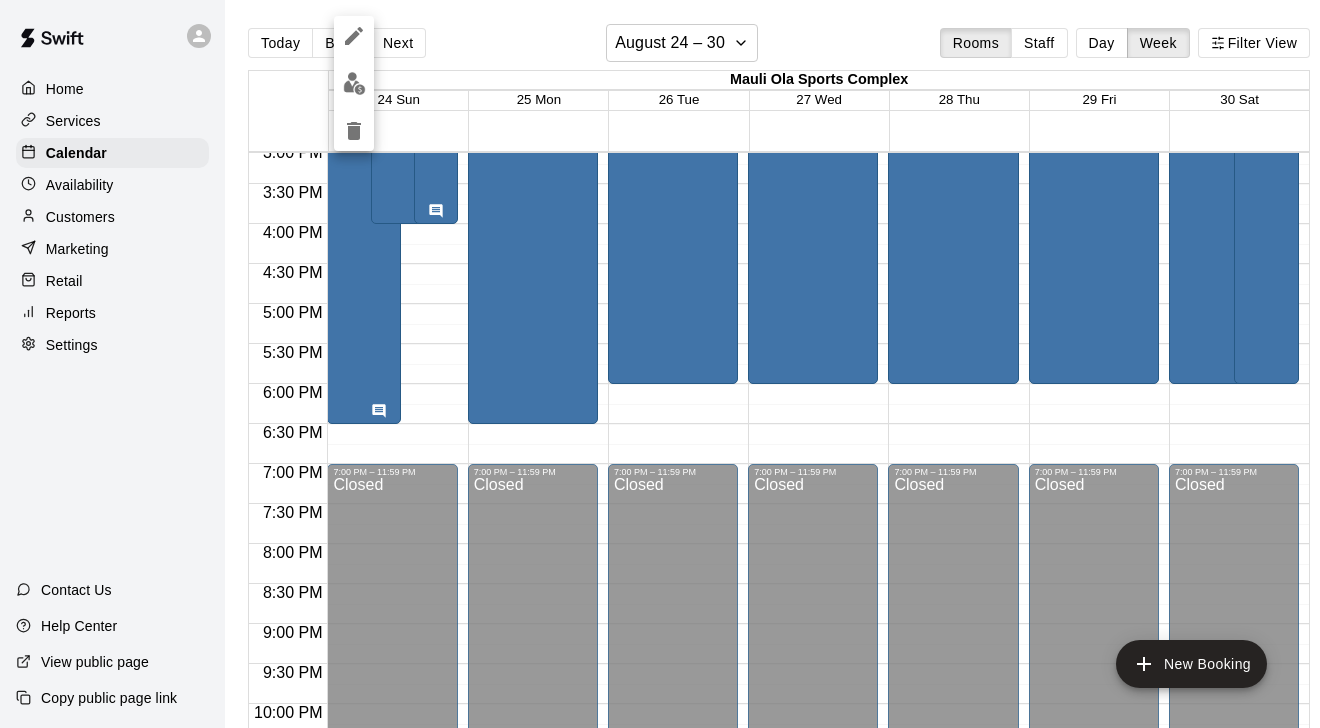 click at bounding box center (660, 364) 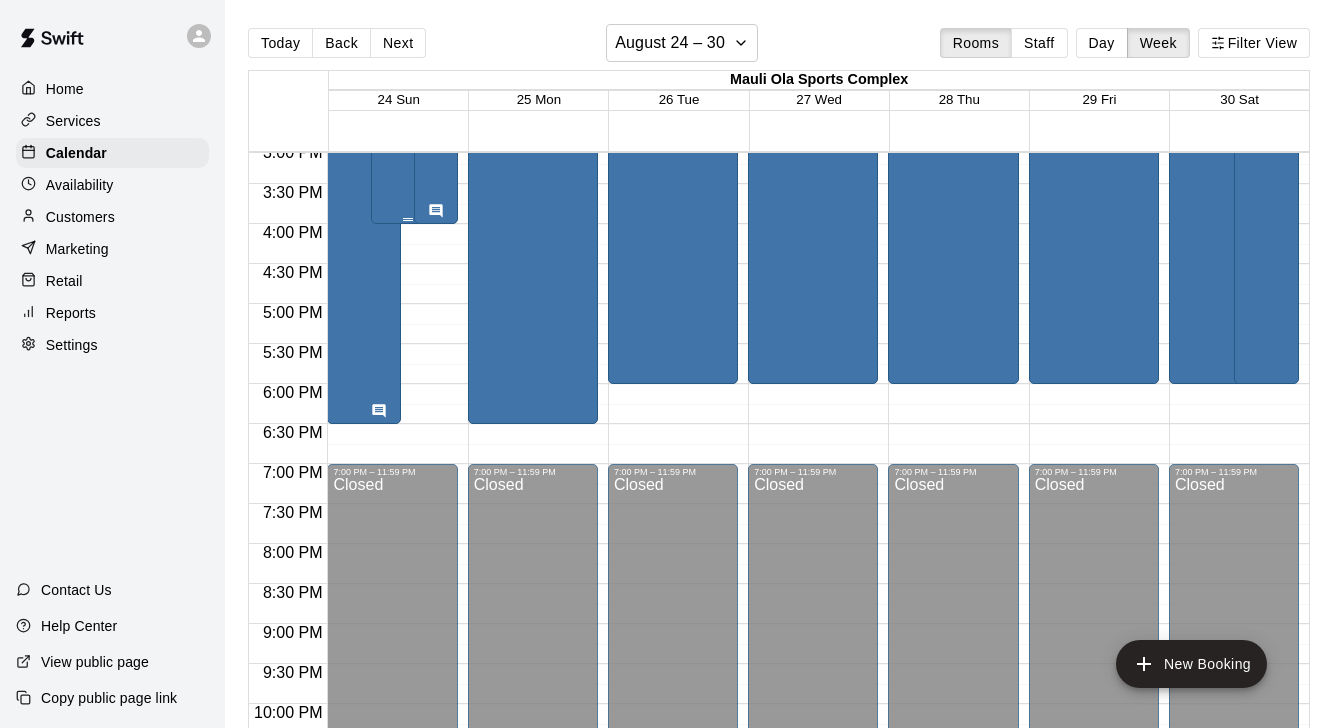 click at bounding box center [408, 219] 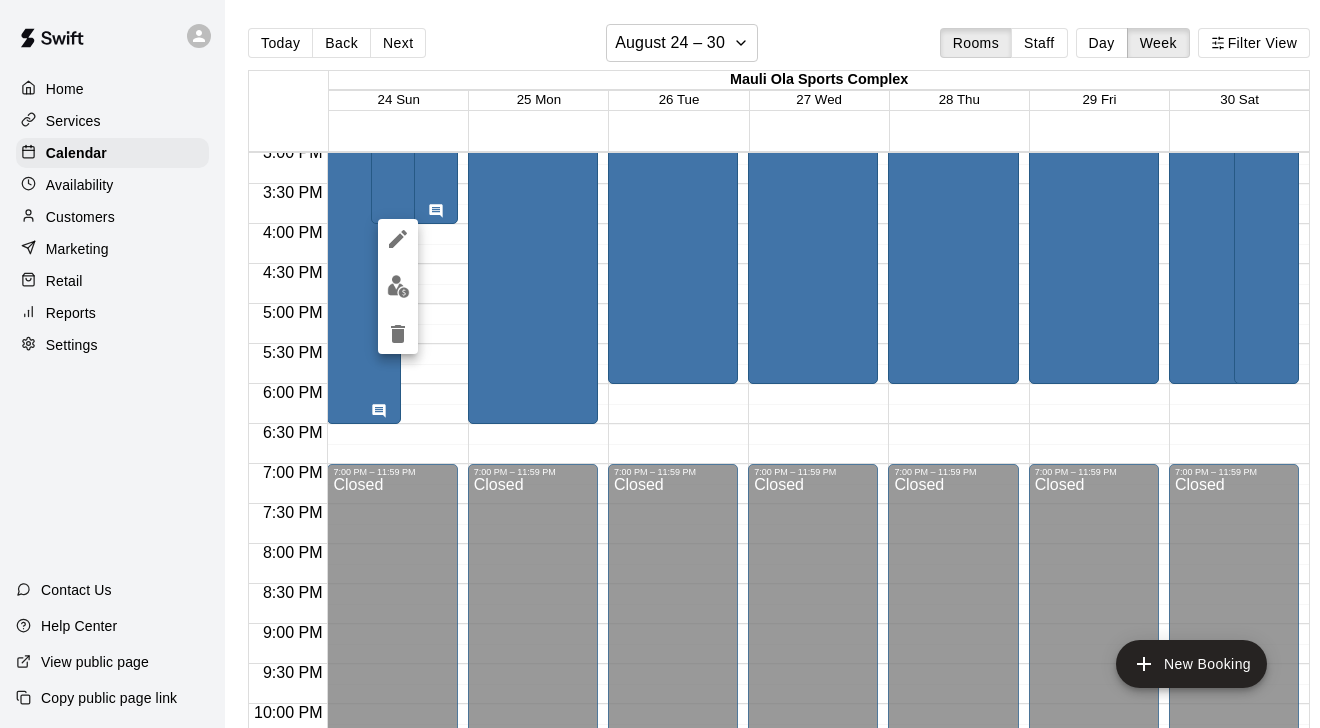 click at bounding box center (660, 364) 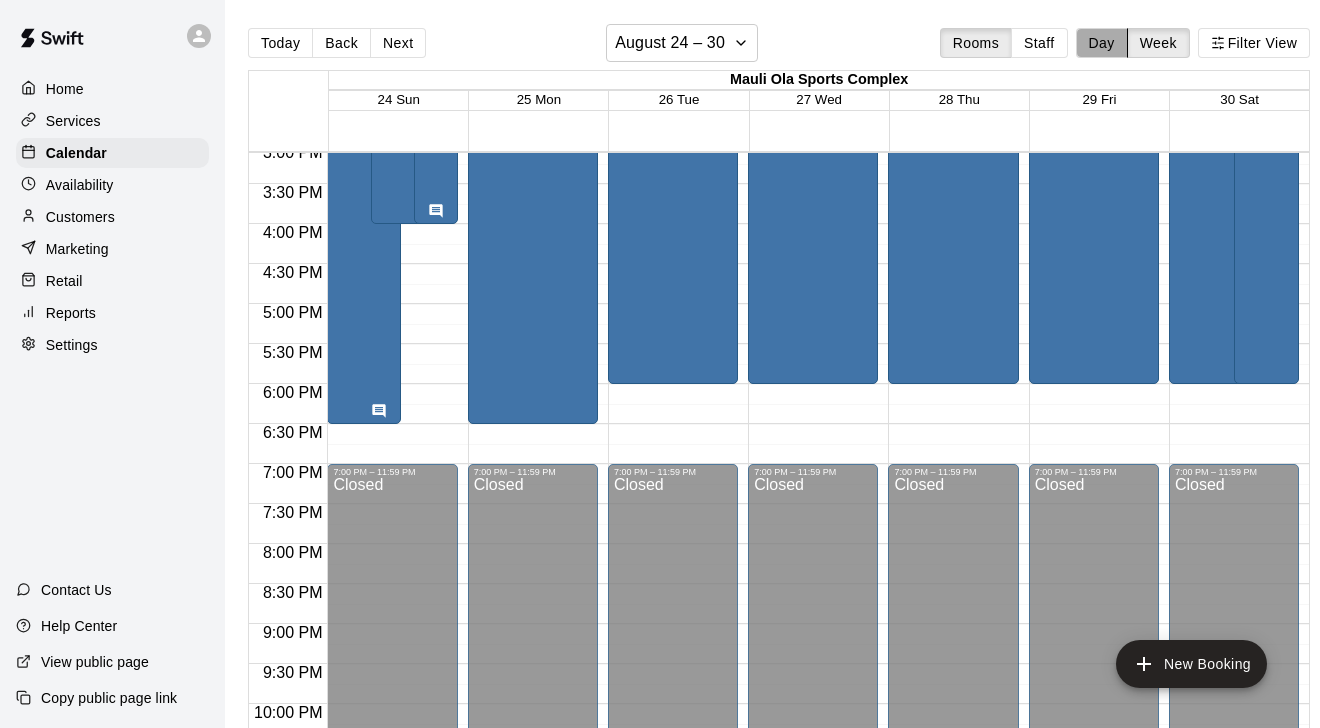 click on "Day" at bounding box center (1102, 43) 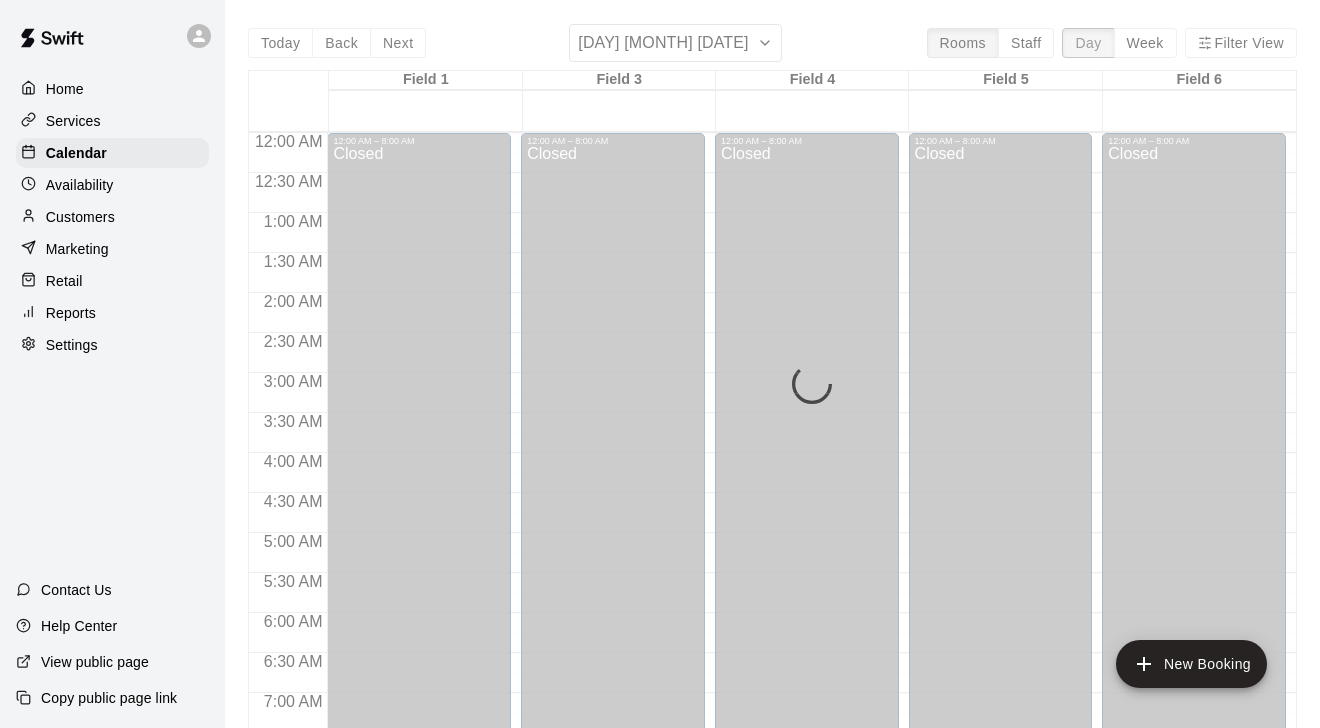 scroll, scrollTop: 1210, scrollLeft: 0, axis: vertical 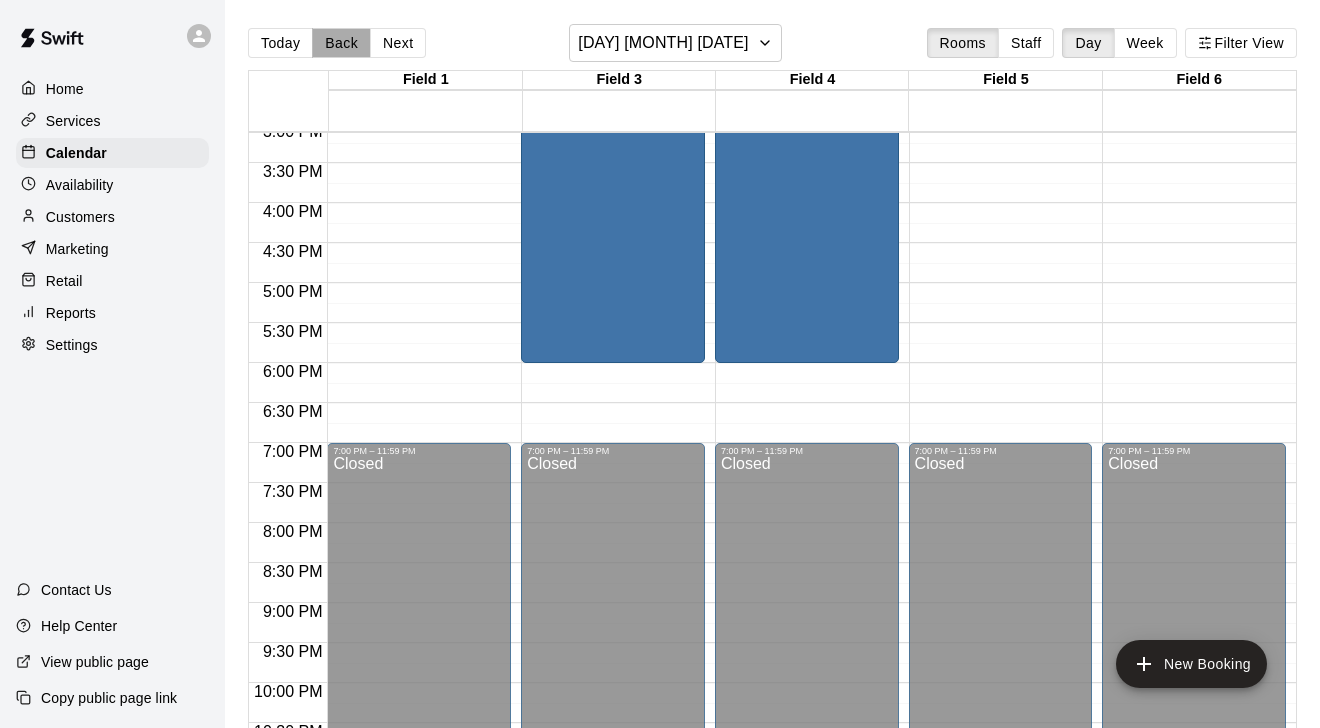 click on "Back" at bounding box center (341, 43) 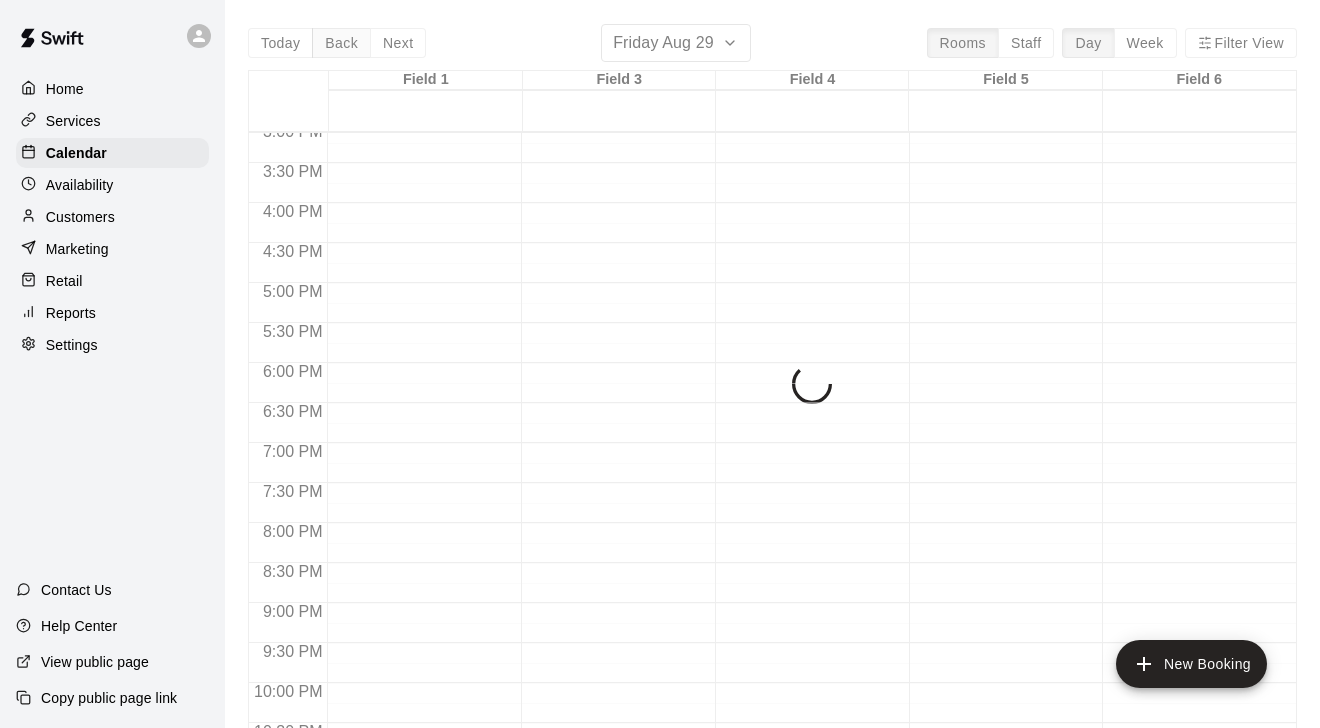 click on "Today Back Next [DAY] [MONTH] [DATE] Rooms Staff Day Week Filter View Field 1 [DATE] [DAY] Field 3 [DATE] [DAY] Field 4 [DATE] [DAY] Field 5 [DATE] [DAY] Field 6 [DATE] [DAY] 12:00 AM 12:30 AM 1:00 AM 1:30 AM 2:00 AM 2:30 AM 3:00 AM 3:30 AM 4:00 AM 4:30 AM 5:00 AM 5:30 AM 6:00 AM 6:30 AM 7:00 AM 7:30 AM 8:00 AM 8:30 AM 9:00 AM 9:30 AM 10:00 AM 10:30 AM 11:00 AM 11:30 AM 12:00 PM 12:30 PM 1:00 PM 1:30 PM 2:00 PM 2:30 PM 3:00 PM 3:30 PM 4:00 PM 4:30 PM 5:00 PM 5:30 PM 6:00 PM 6:30 PM 7:00 PM 7:30 PM 8:00 PM 8:30 PM 9:00 PM 9:30 PM 10:00 PM 10:30 PM 11:00 PM 11:30 PM" at bounding box center [772, 388] 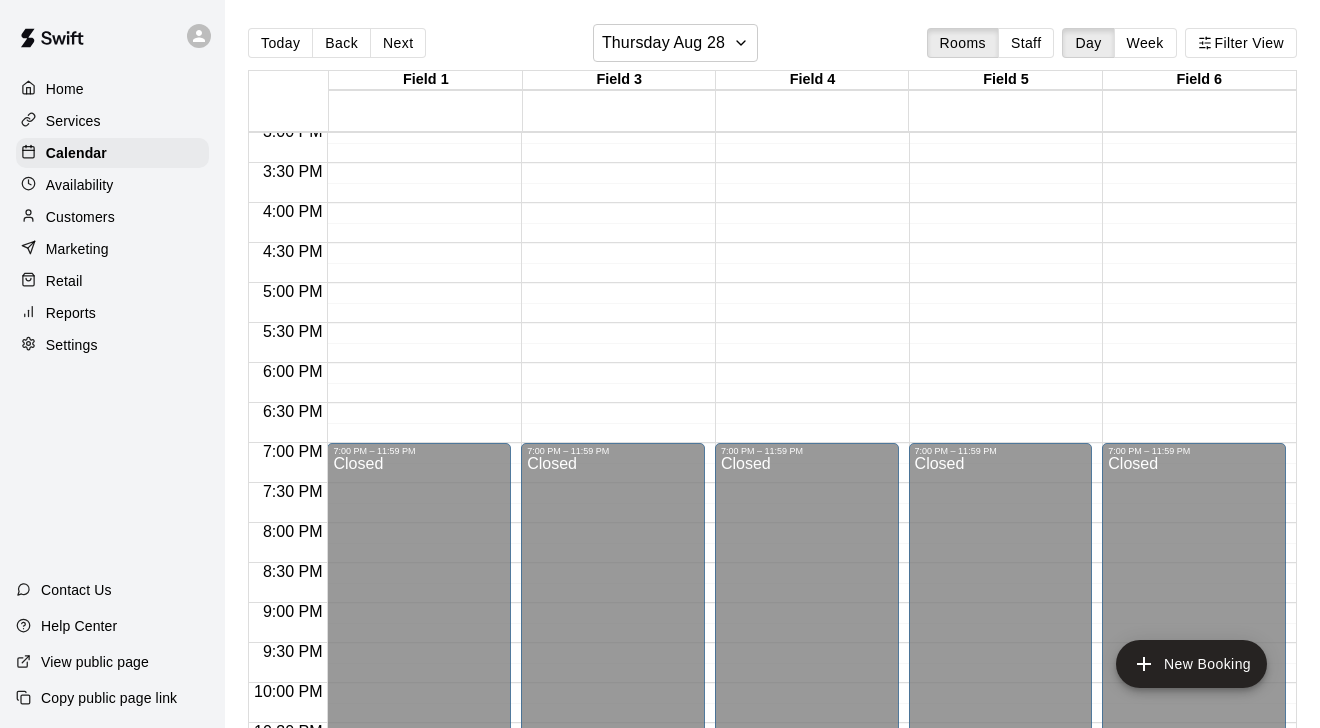 click on "Today Back Next [DAY] [MONTH] [DATE] Rooms Staff Day Week Filter View Field 1 [DATE] [DAY] Field 3 [DATE] [DAY] Field 4 [DATE] [DAY] Field 5 [DATE] [DAY] Field 6 [DATE] [DAY] 12:00 AM 12:30 AM 1:00 AM 1:30 AM 2:00 AM 2:30 AM 3:00 AM 3:30 AM 4:00 AM 4:30 AM 5:00 AM 5:30 AM 6:00 AM 6:30 AM 7:00 AM 7:30 AM 8:00 AM 8:30 AM 9:00 AM 9:30 AM 10:00 AM 10:30 AM 11:00 AM 11:30 AM 12:00 PM 12:30 PM 1:00 PM 1:30 PM 2:00 PM 2:30 PM 3:00 PM 3:30 PM 4:00 PM 4:30 PM 5:00 PM 5:30 PM 6:00 PM 6:30 PM 7:00 PM 7:30 PM 8:00 PM 8:30 PM 9:00 PM 9:30 PM 10:00 PM 10:30 PM 11:00 PM 11:30 PM 12:00 AM – 8:00 AM Closed 7:00 PM – 11:59 PM Closed 12:00 AM – 8:00 AM Closed 7:00 PM – 11:59 PM Closed 12:00 AM – 8:00 AM Closed 7:00 PM – 11:59 PM Closed 12:00 AM – 8:00 AM Closed 7:00 PM – 11:59 PM Closed 12:00 AM – 8:00 AM Closed 7:00 PM – 11:59 PM Closed" at bounding box center [772, 388] 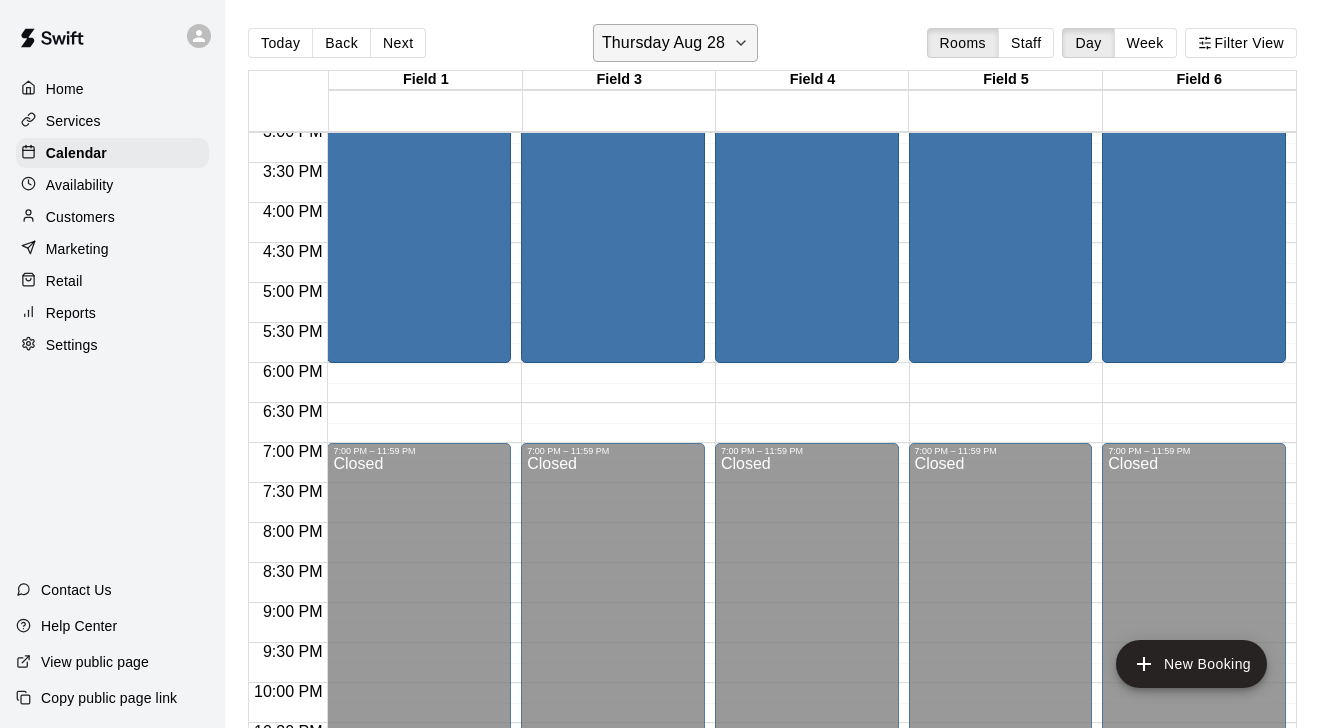click on "Thursday Aug 28" at bounding box center (663, 43) 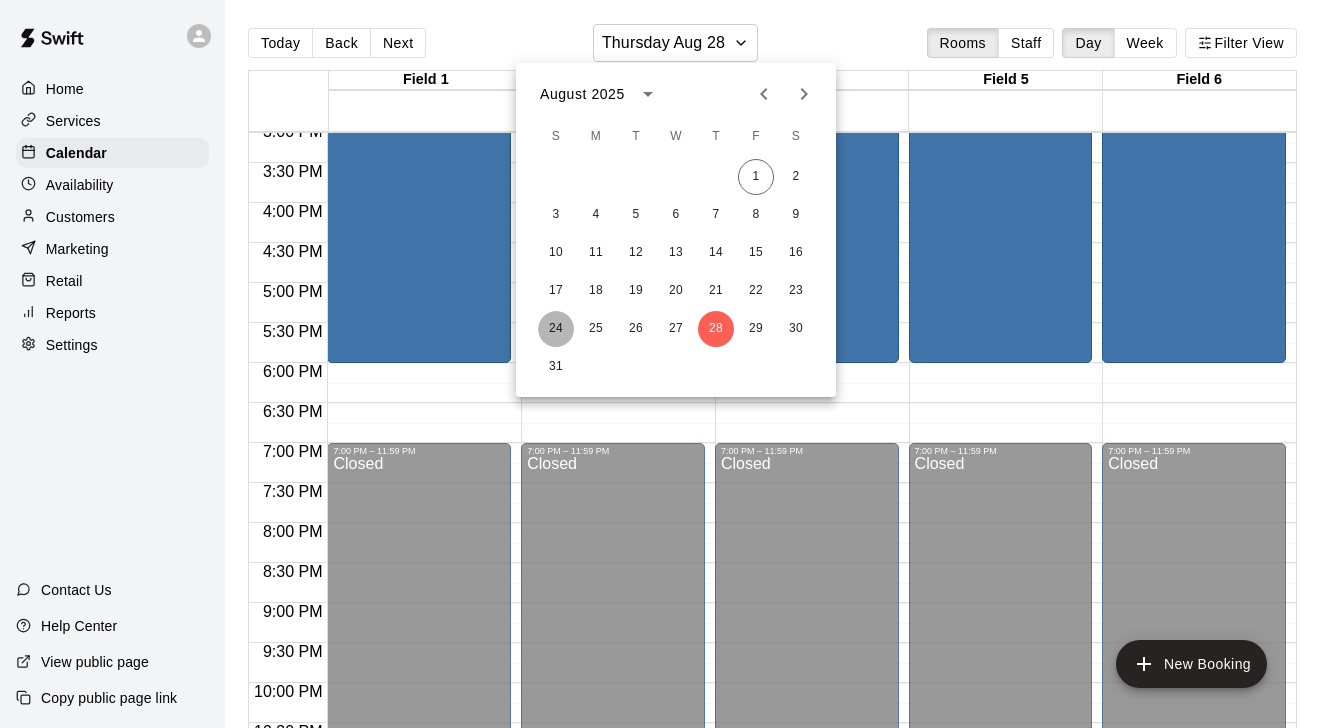 click on "24" at bounding box center (556, 329) 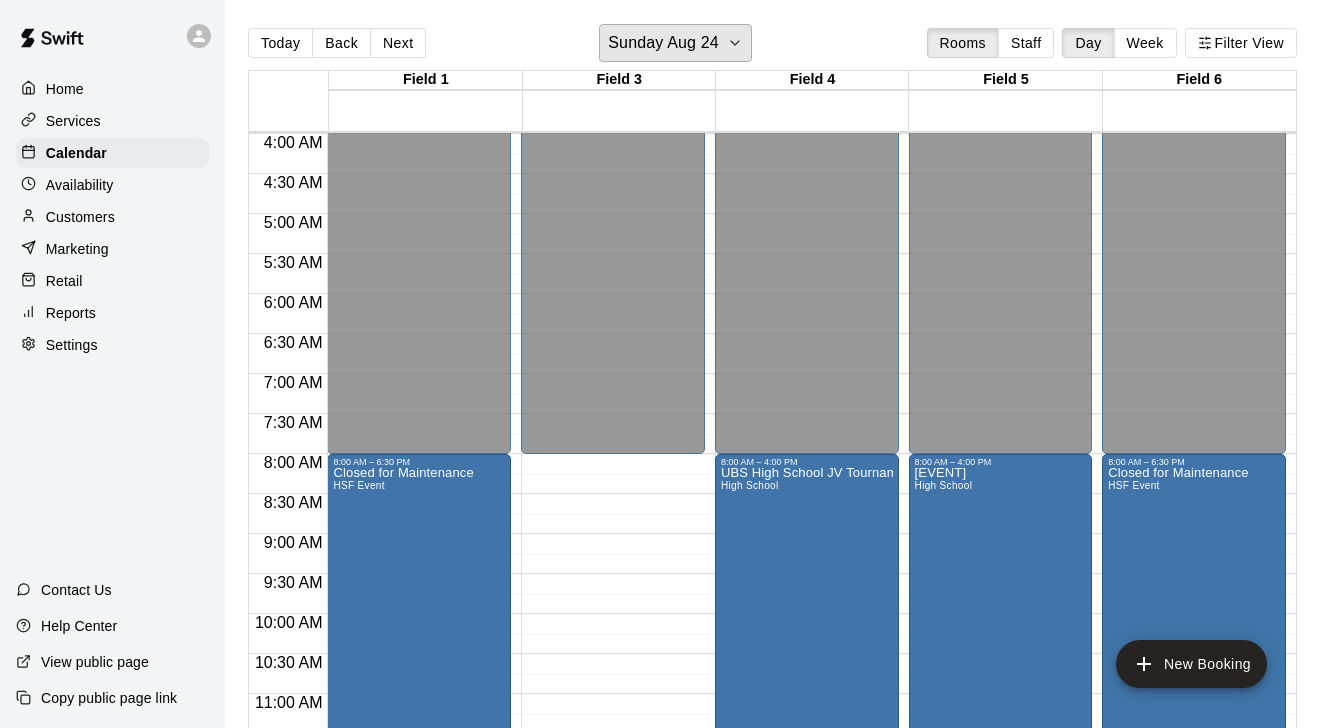 scroll, scrollTop: 318, scrollLeft: 0, axis: vertical 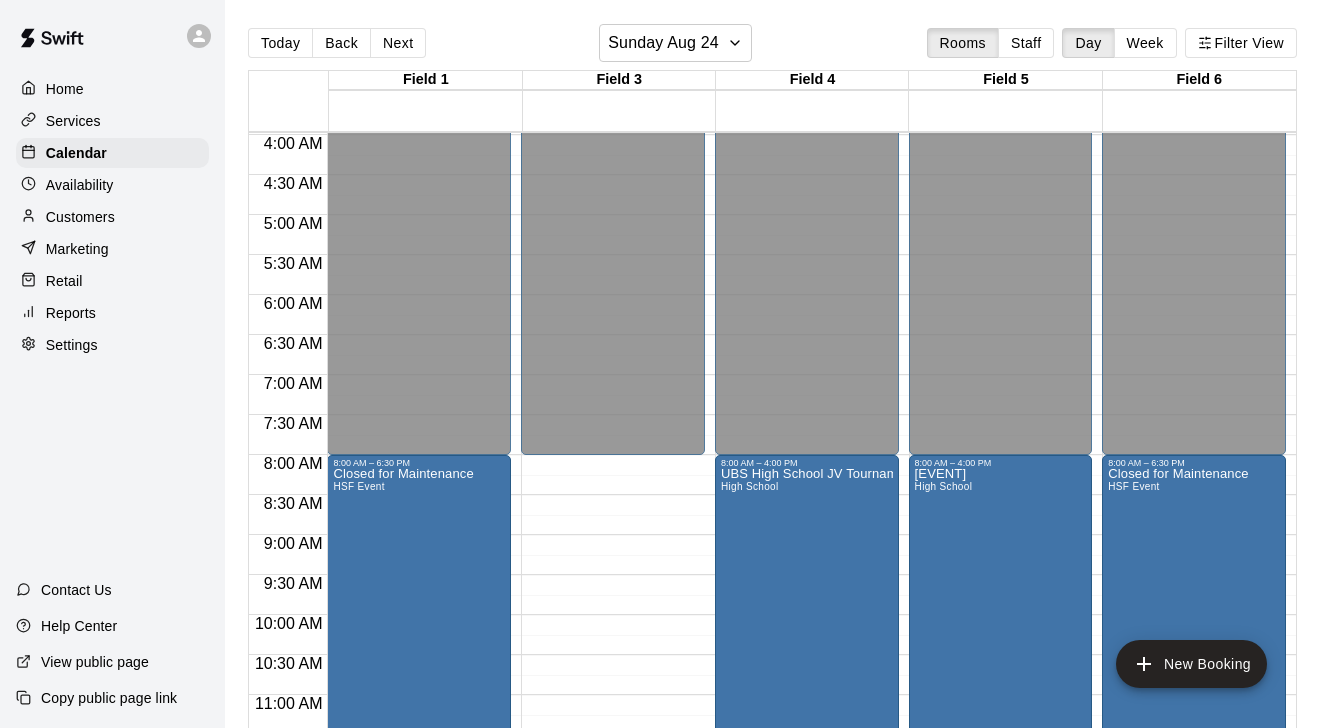 click on "12:00 AM – 8:00 AM Closed 7:00 PM – 11:59 PM Closed" at bounding box center [613, 775] 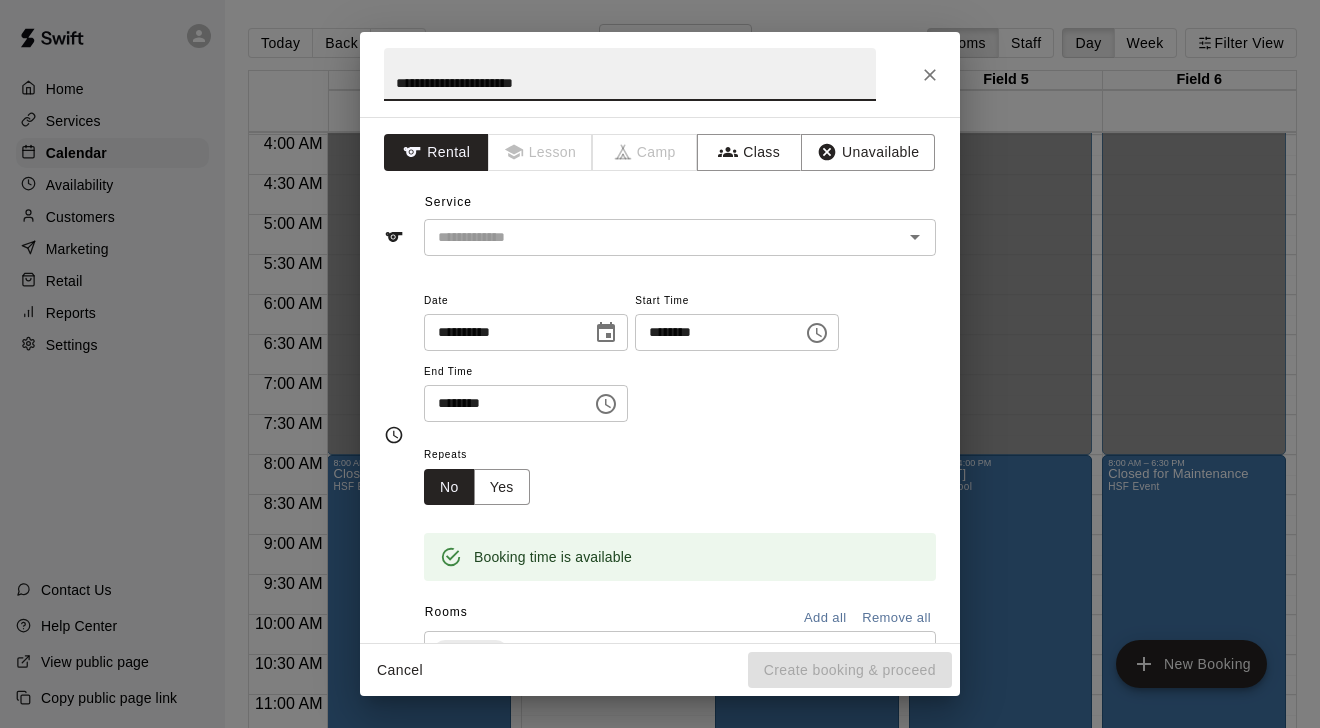 type on "**********" 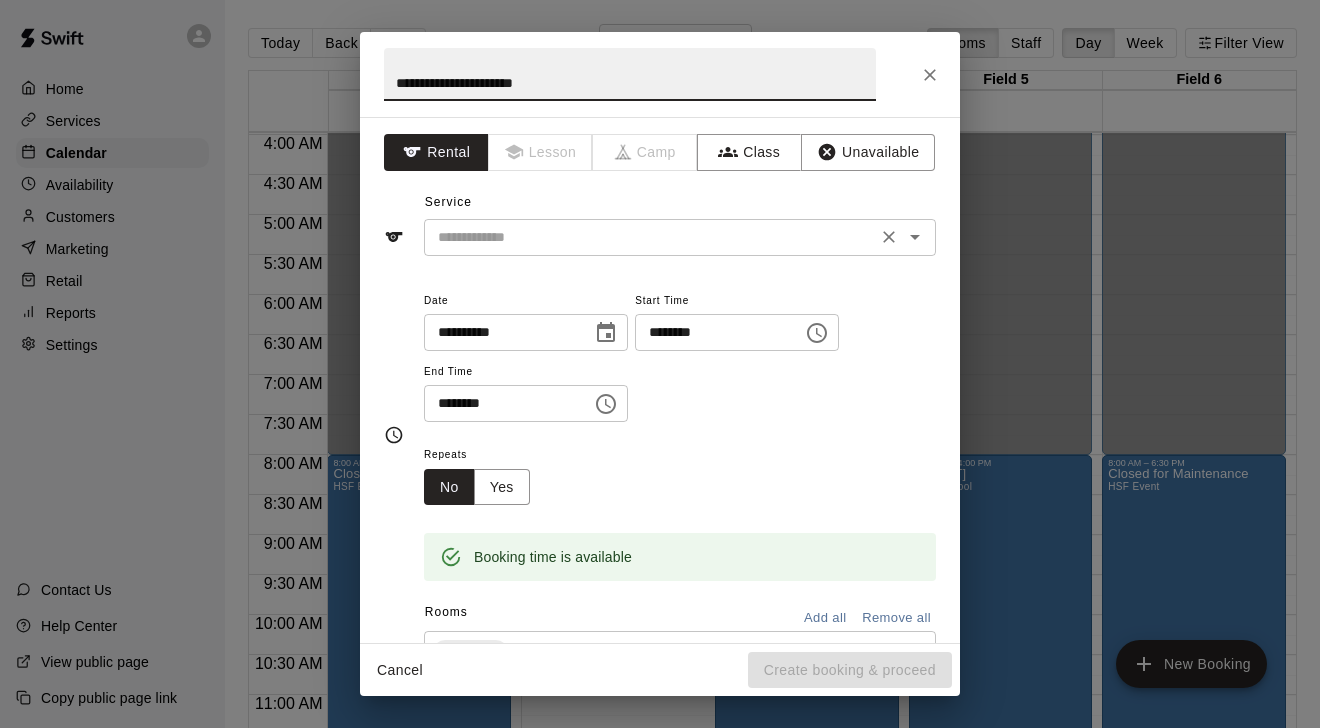 drag, startPoint x: 609, startPoint y: 467, endPoint x: 505, endPoint y: 233, distance: 256.0703 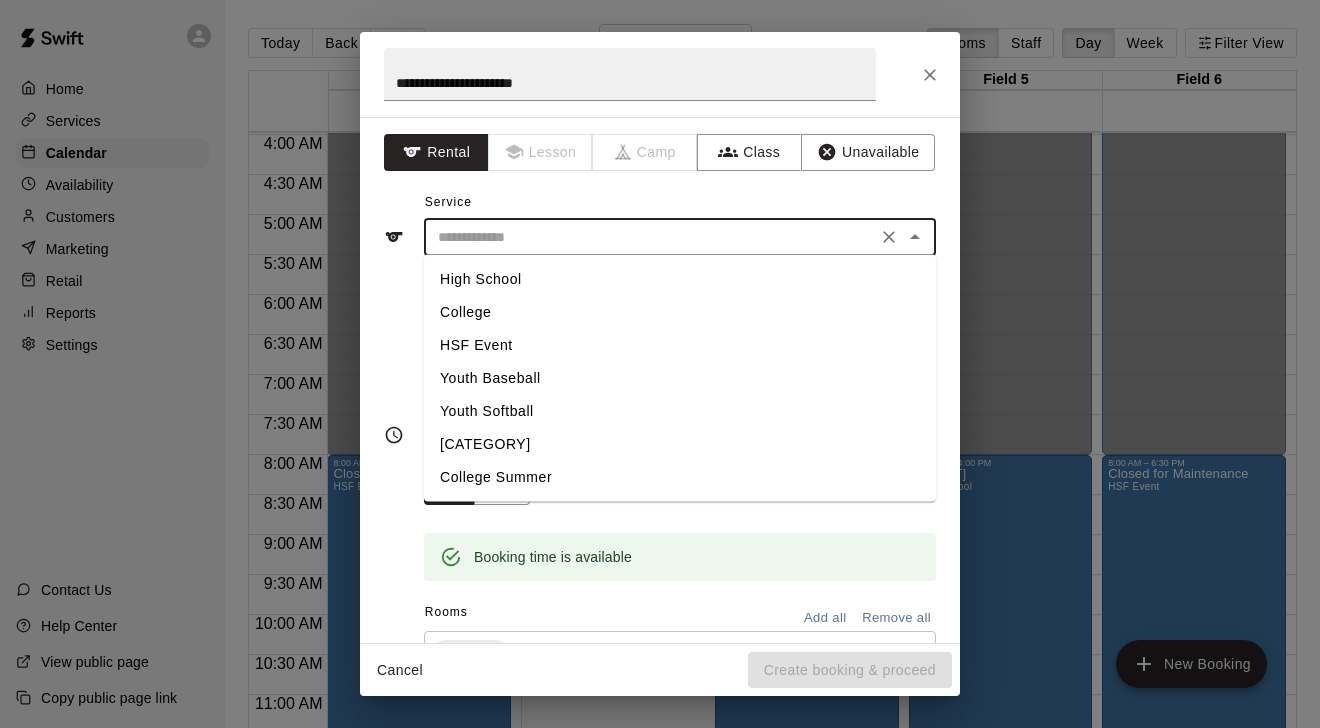 click on "HSF Event" at bounding box center (680, 345) 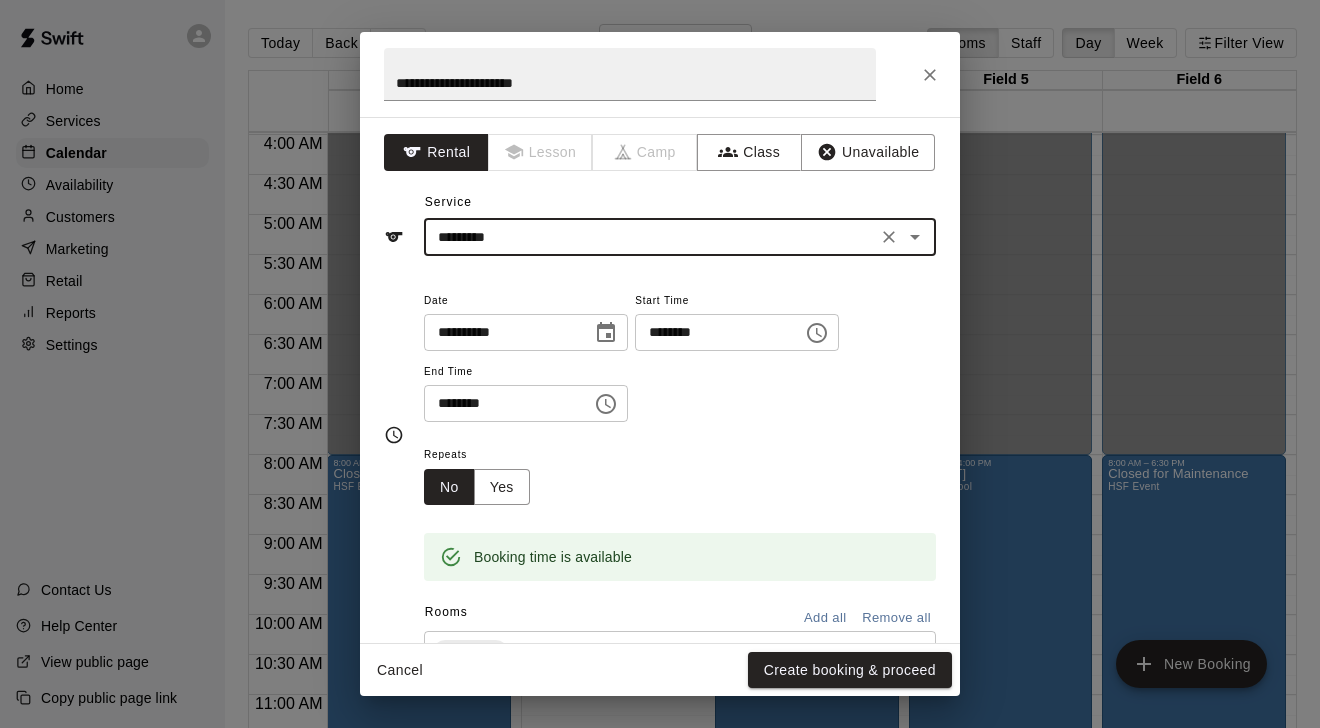 click on "********" at bounding box center [501, 403] 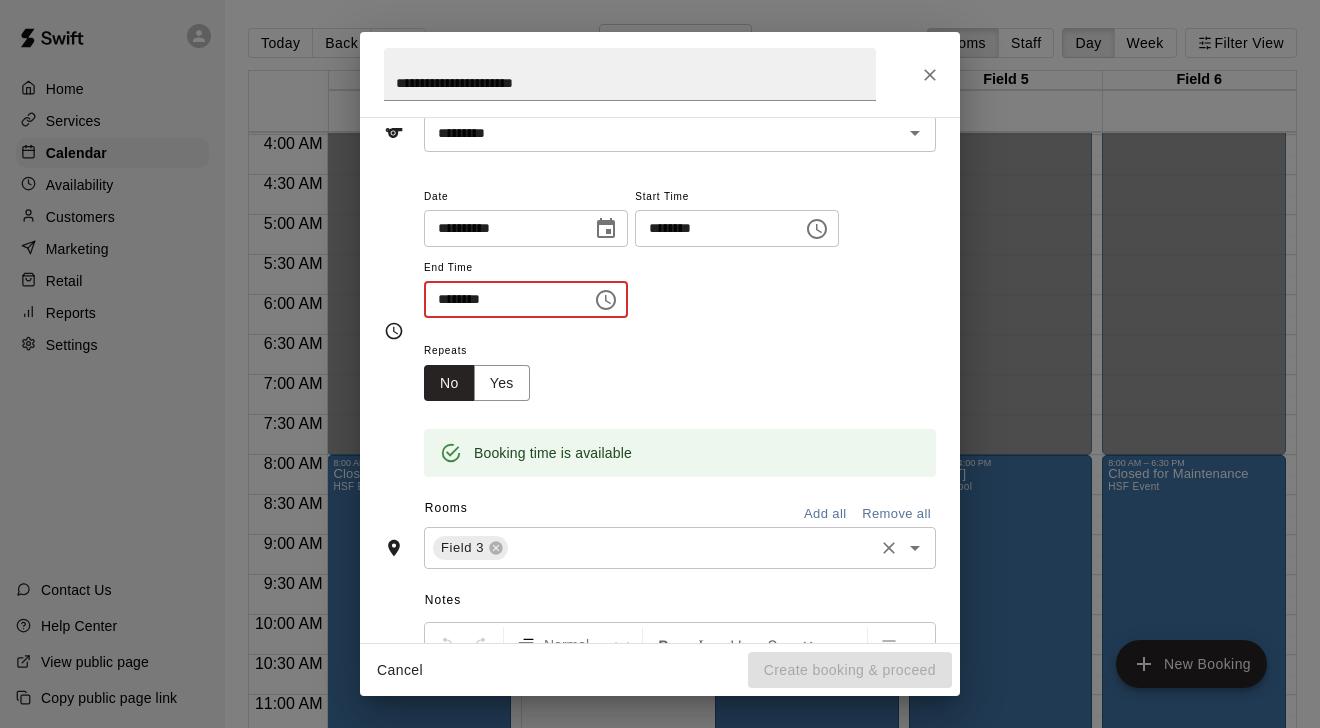 scroll, scrollTop: 108, scrollLeft: 0, axis: vertical 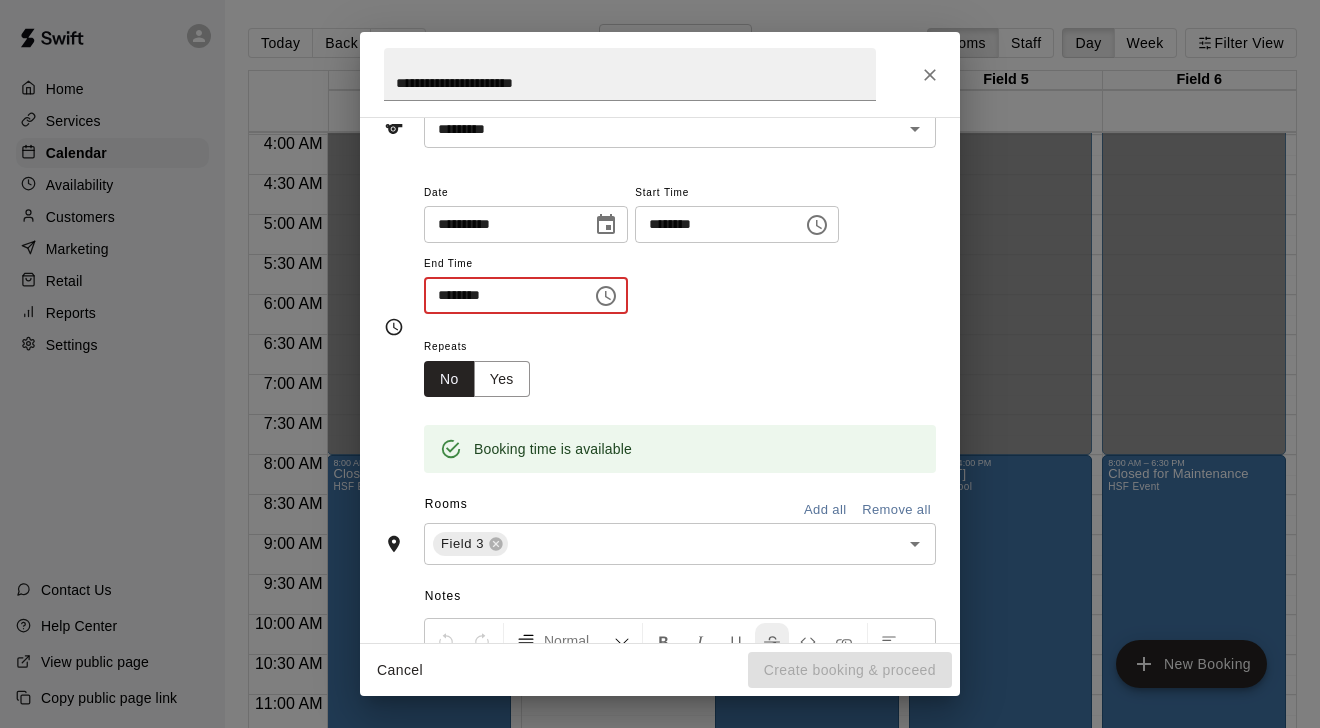 click at bounding box center [772, 641] 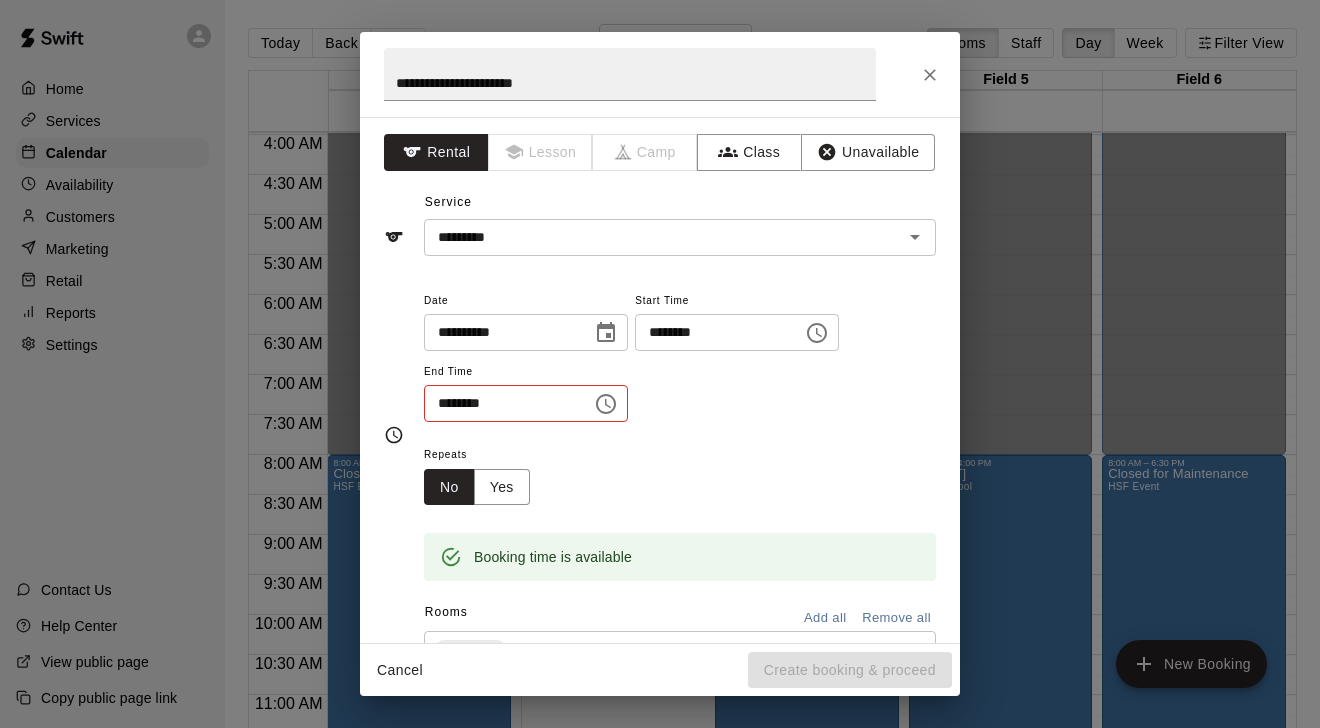 scroll, scrollTop: 0, scrollLeft: 0, axis: both 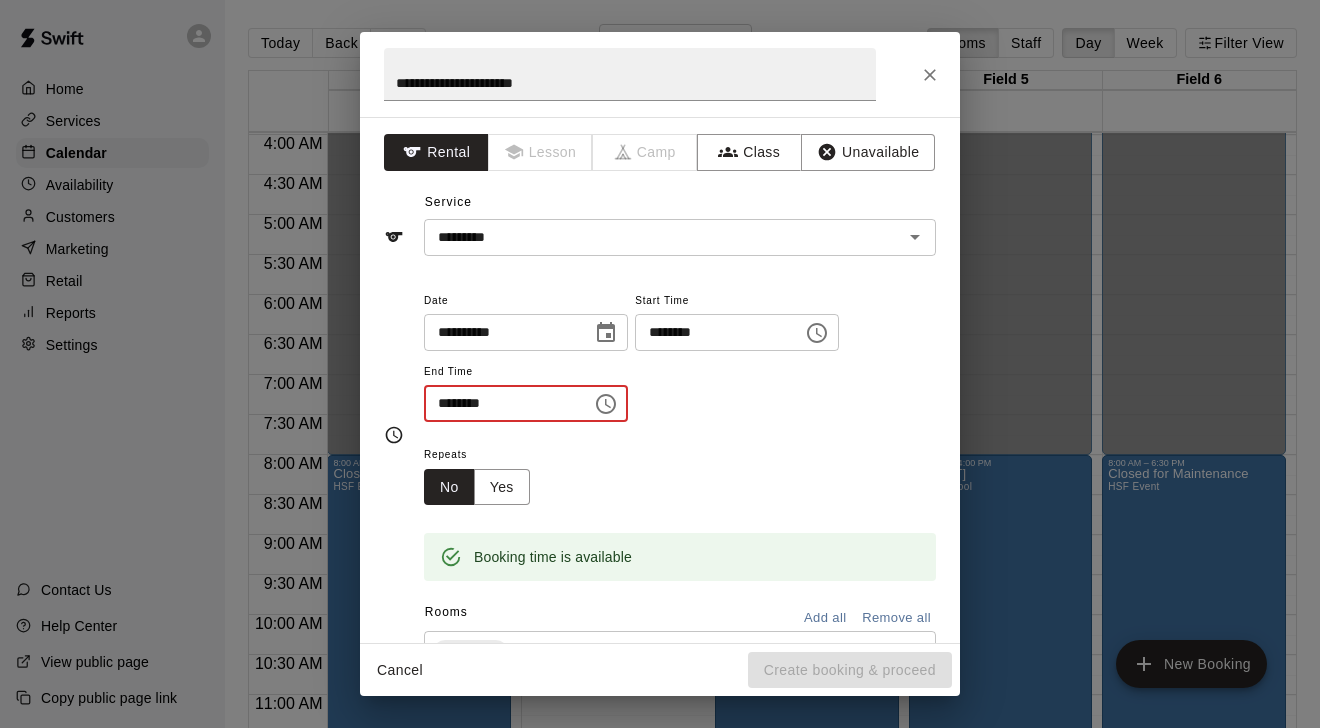type on "********" 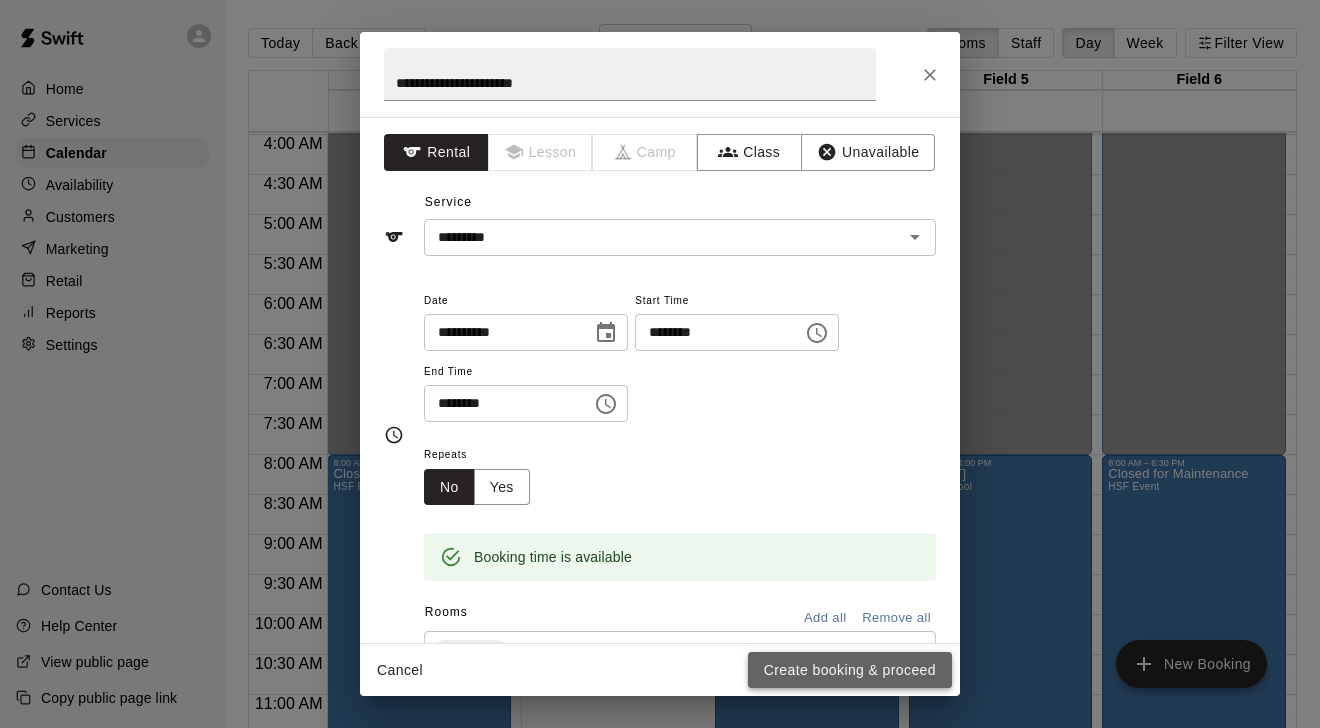 click on "Create booking & proceed" at bounding box center (850, 670) 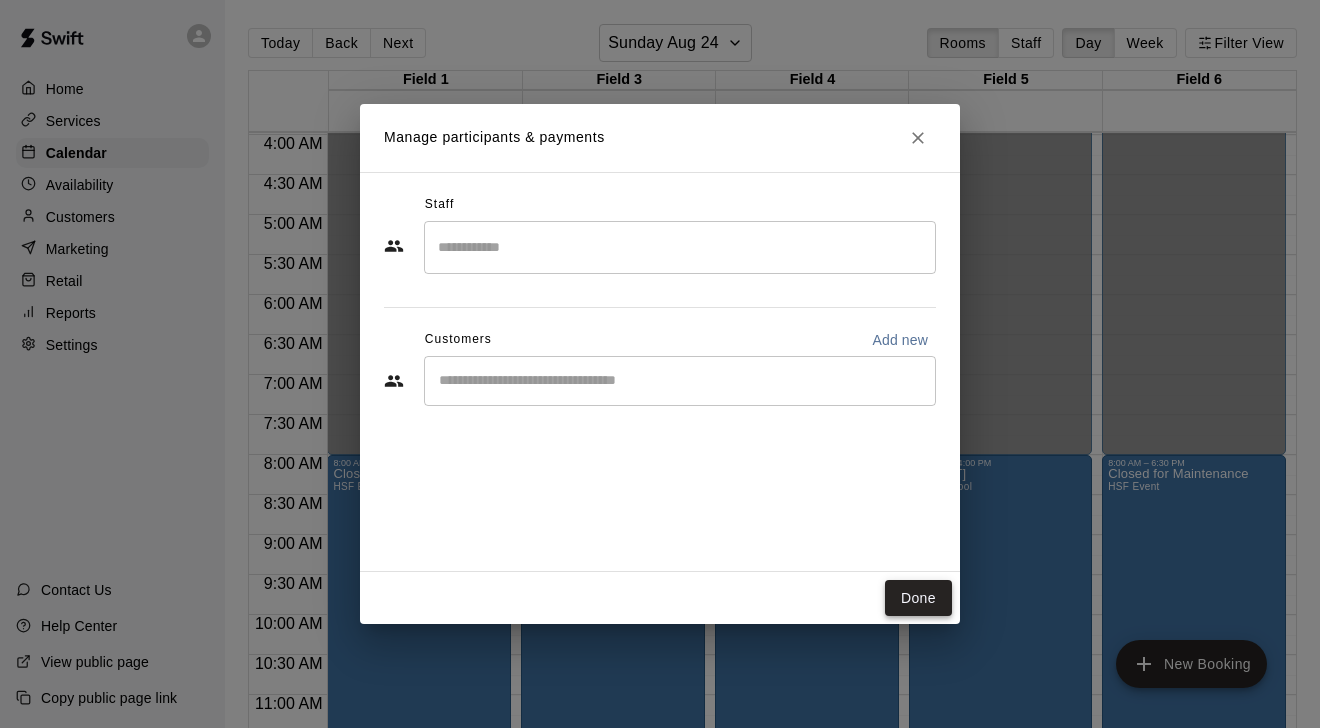 click on "Done" at bounding box center [918, 598] 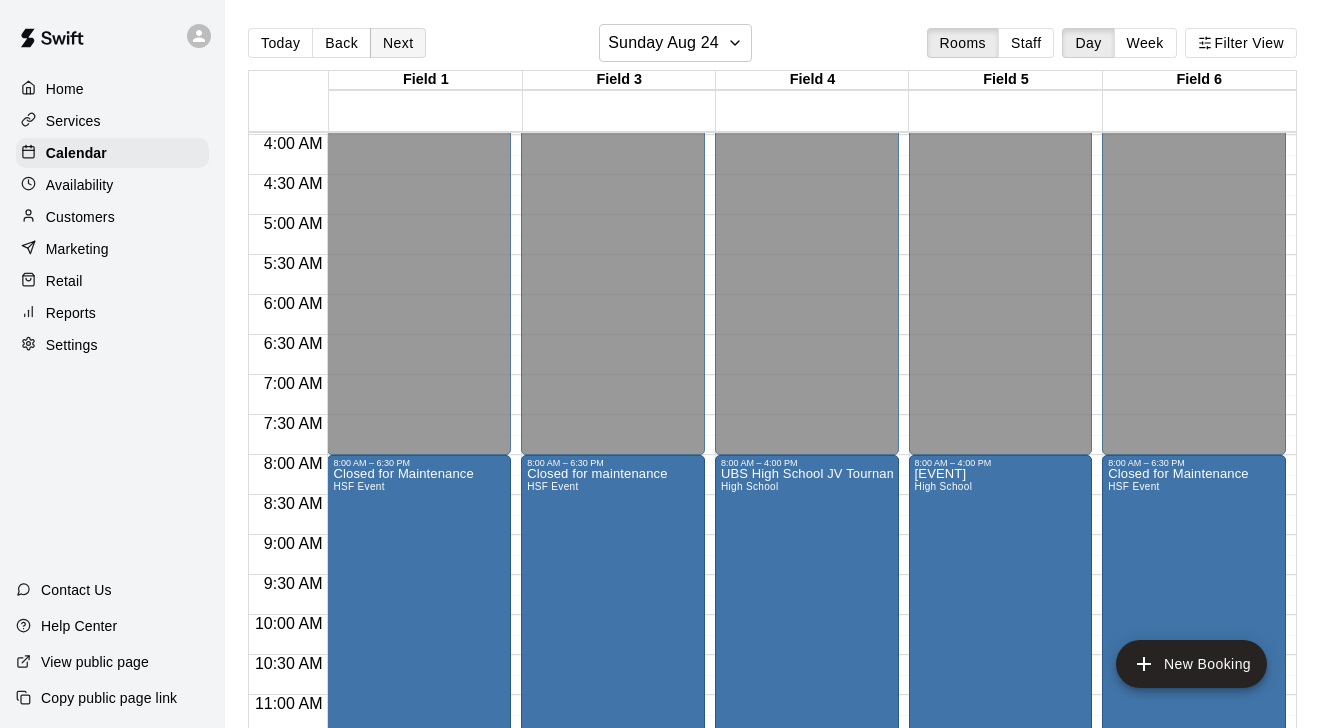 click on "Next" at bounding box center (398, 43) 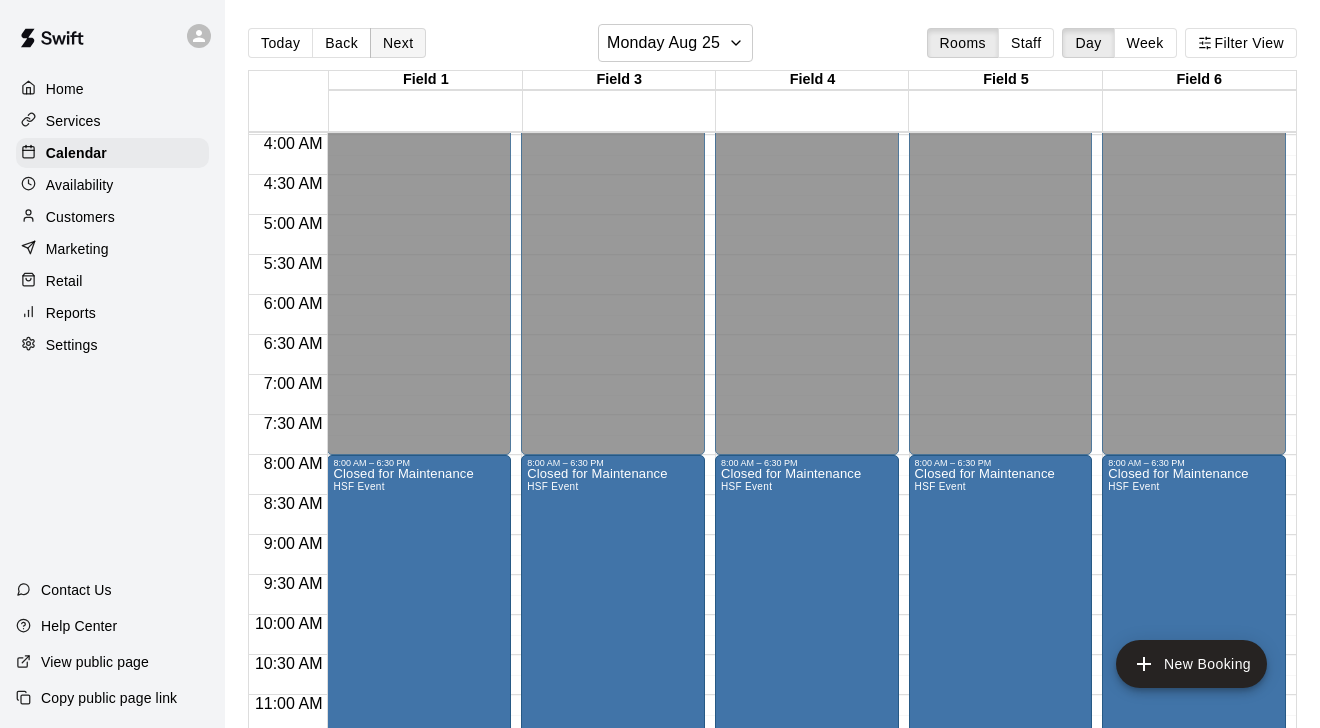click on "Next" at bounding box center (398, 43) 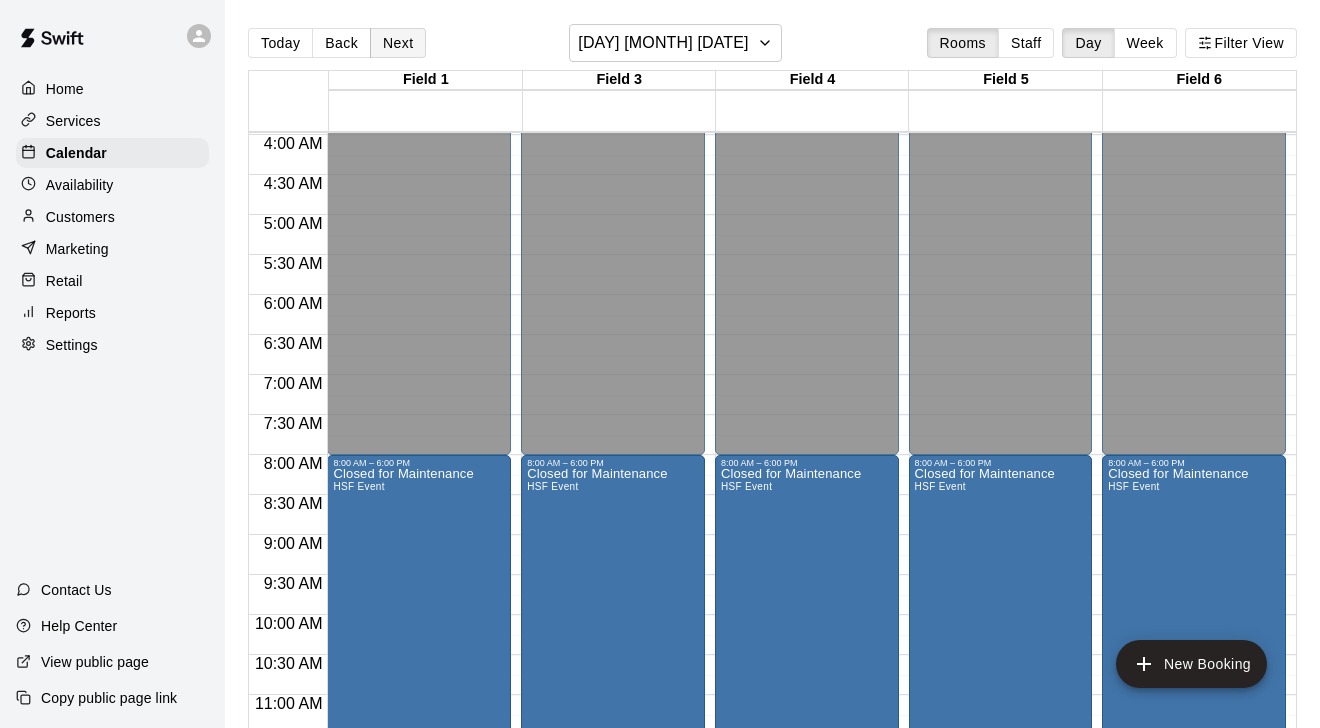 click on "Next" at bounding box center [398, 43] 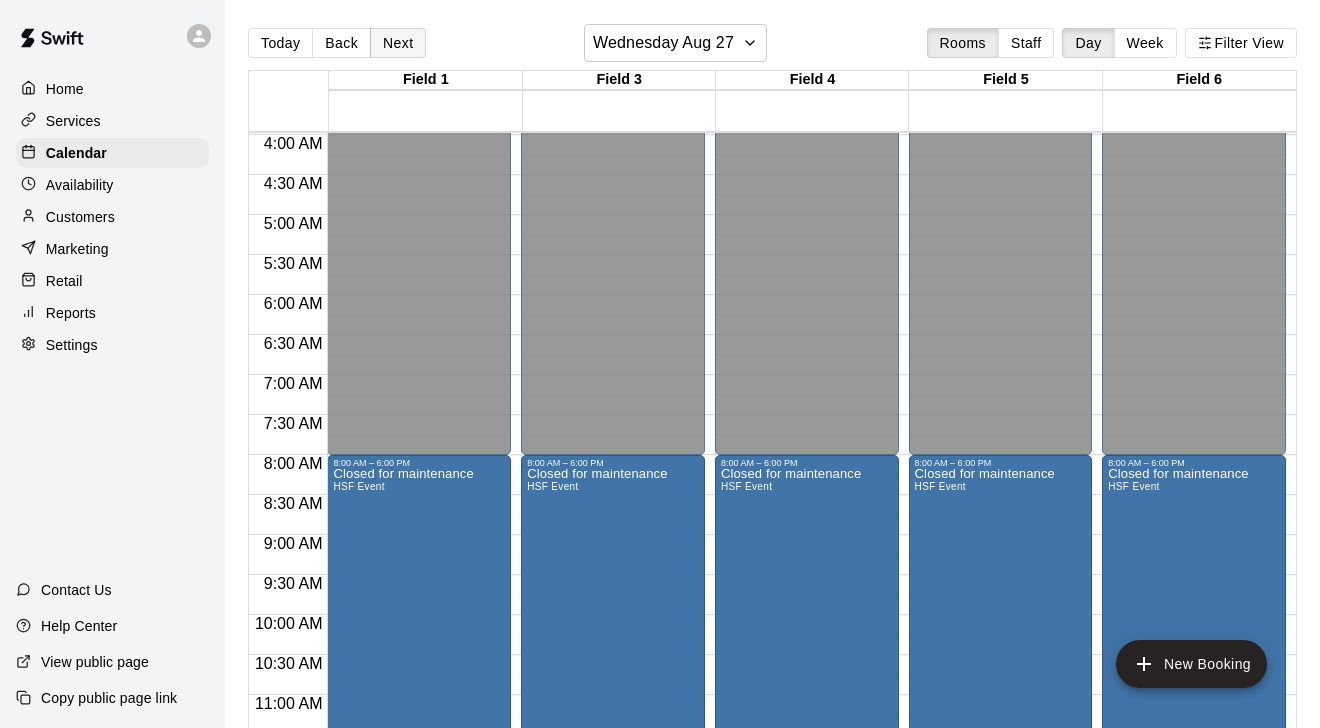 click on "Next" at bounding box center [398, 43] 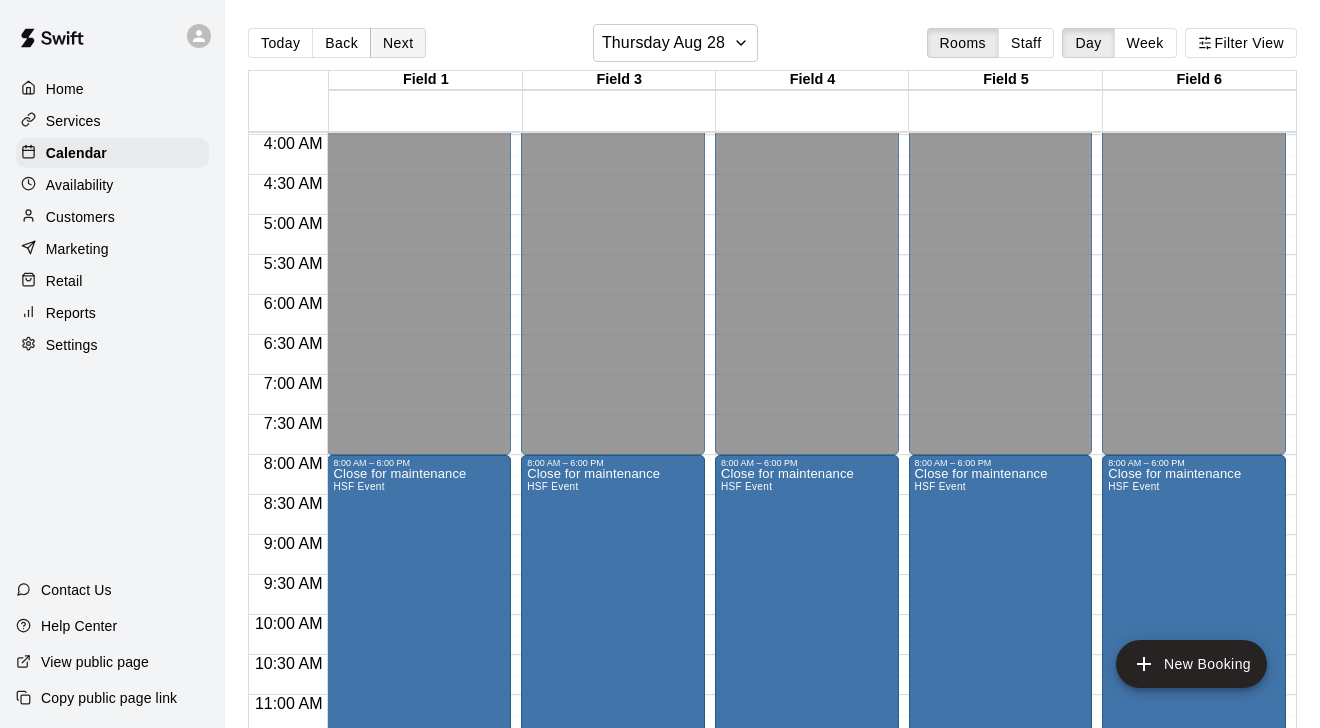 click on "Next" at bounding box center (398, 43) 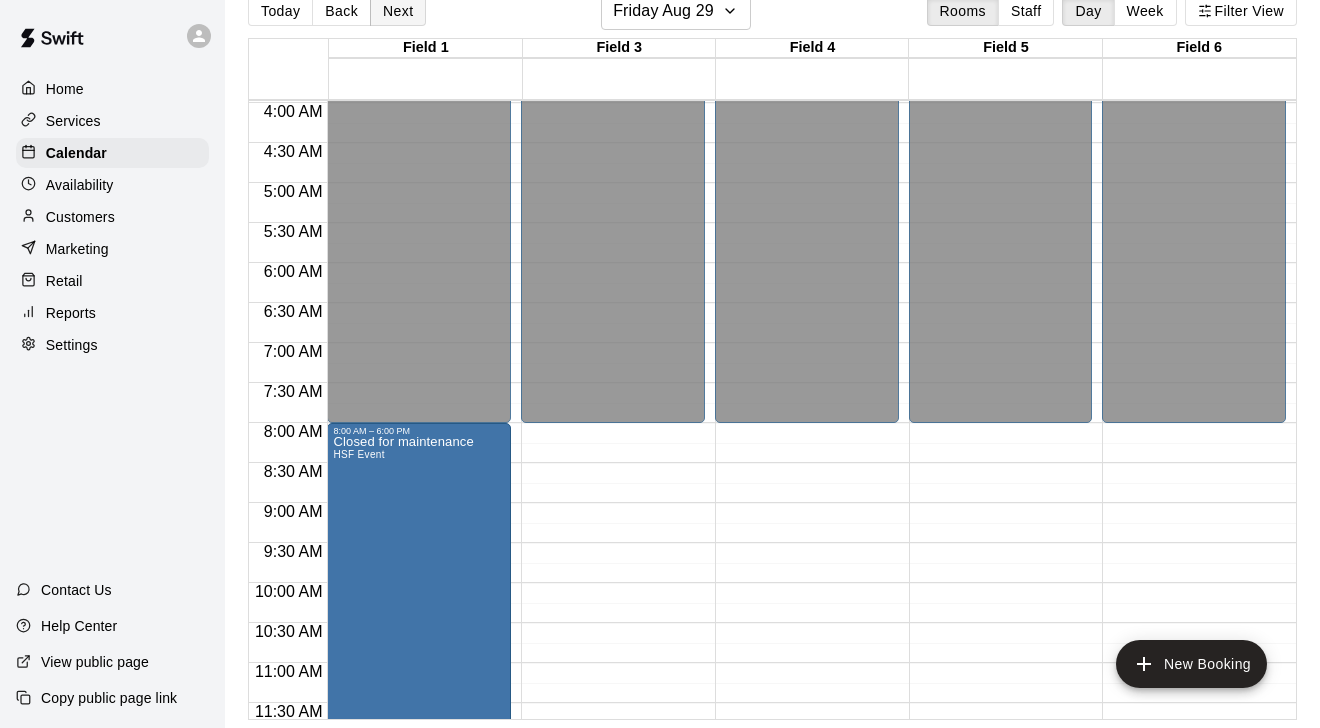 scroll, scrollTop: 32, scrollLeft: 0, axis: vertical 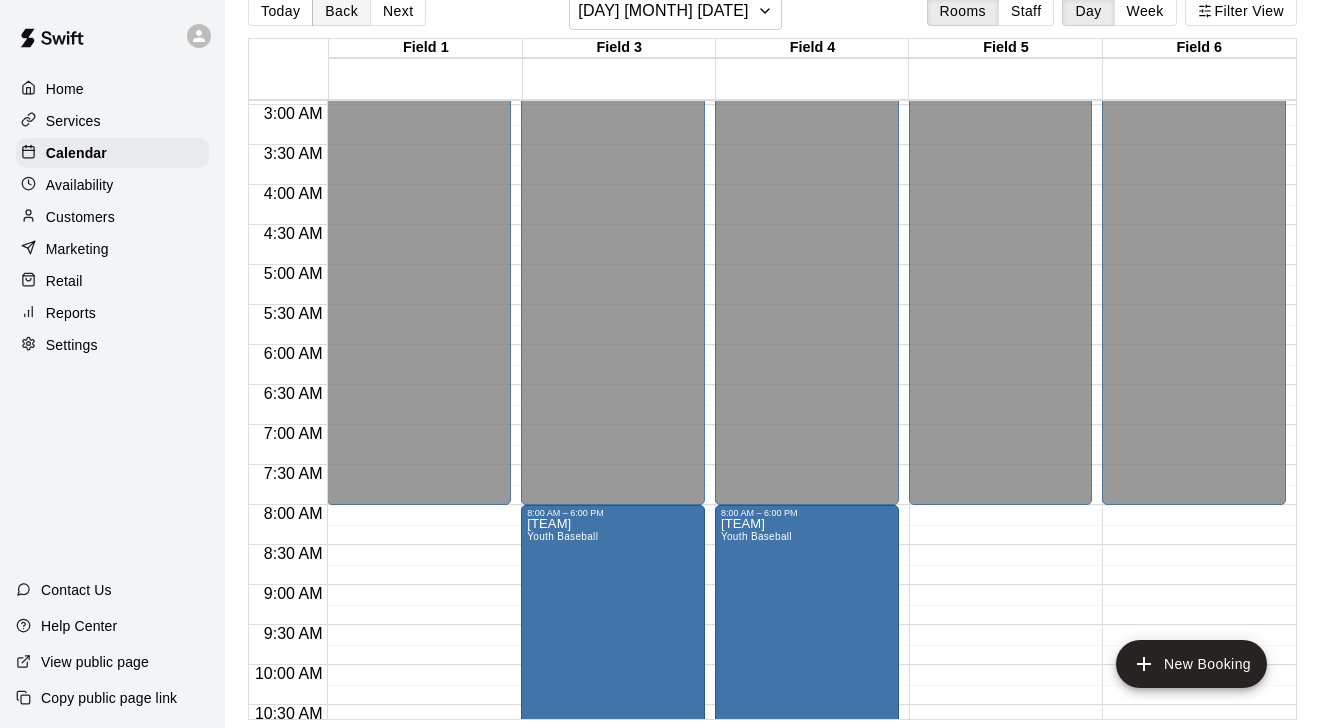 click on "Back" at bounding box center [341, 11] 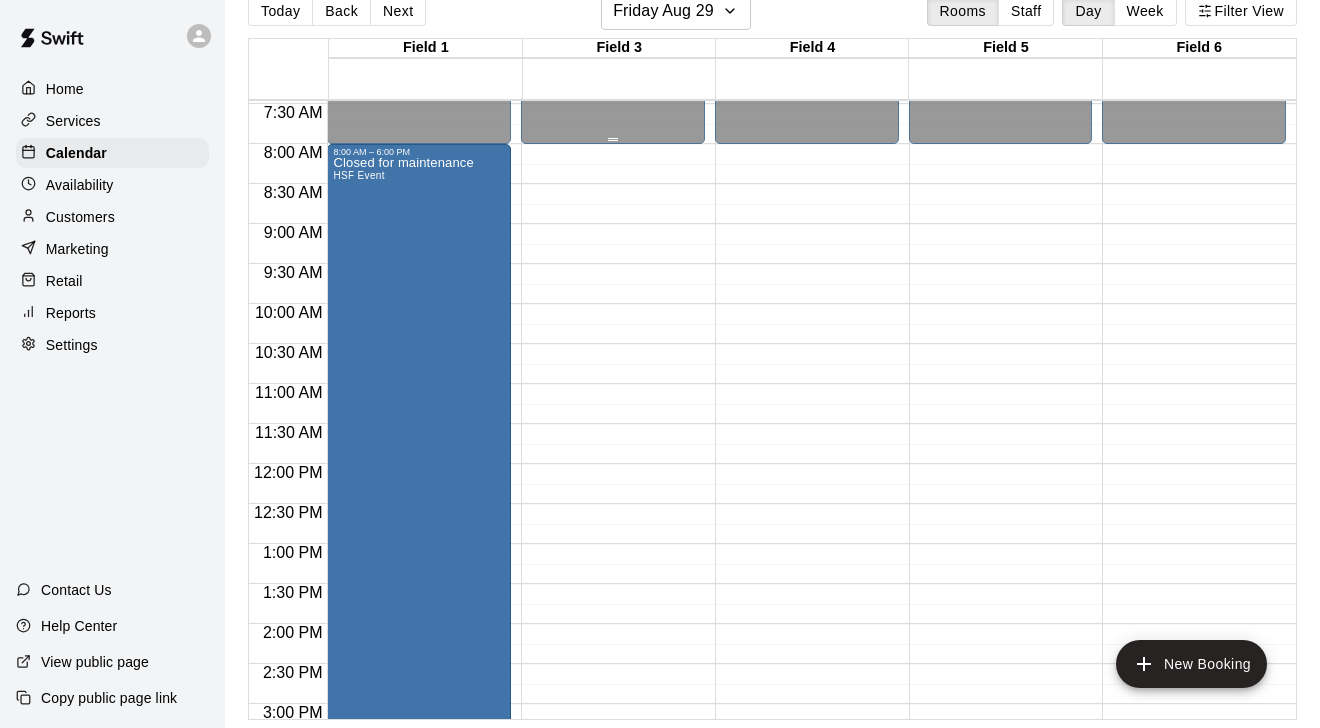 scroll, scrollTop: 581, scrollLeft: 0, axis: vertical 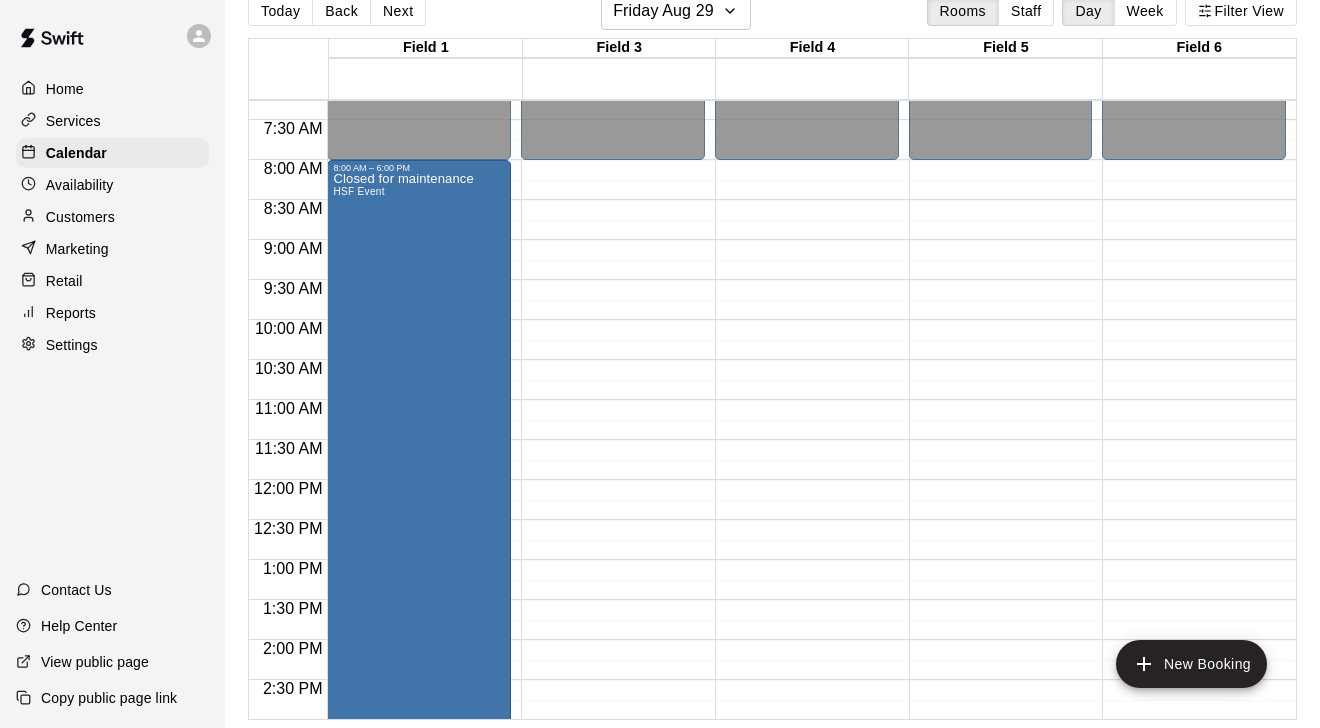 click on "12:00 AM – 8:00 AM Closed 7:00 PM – 11:59 PM Closed" at bounding box center [613, 480] 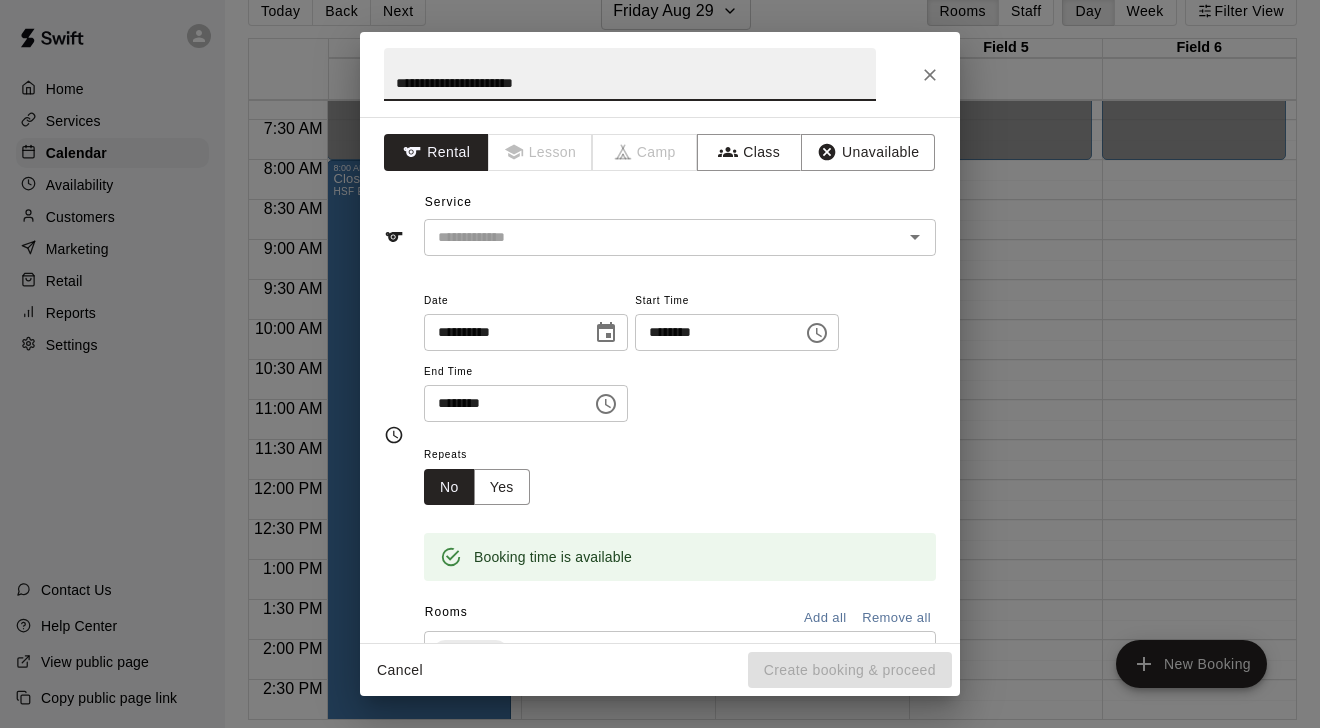 type on "**********" 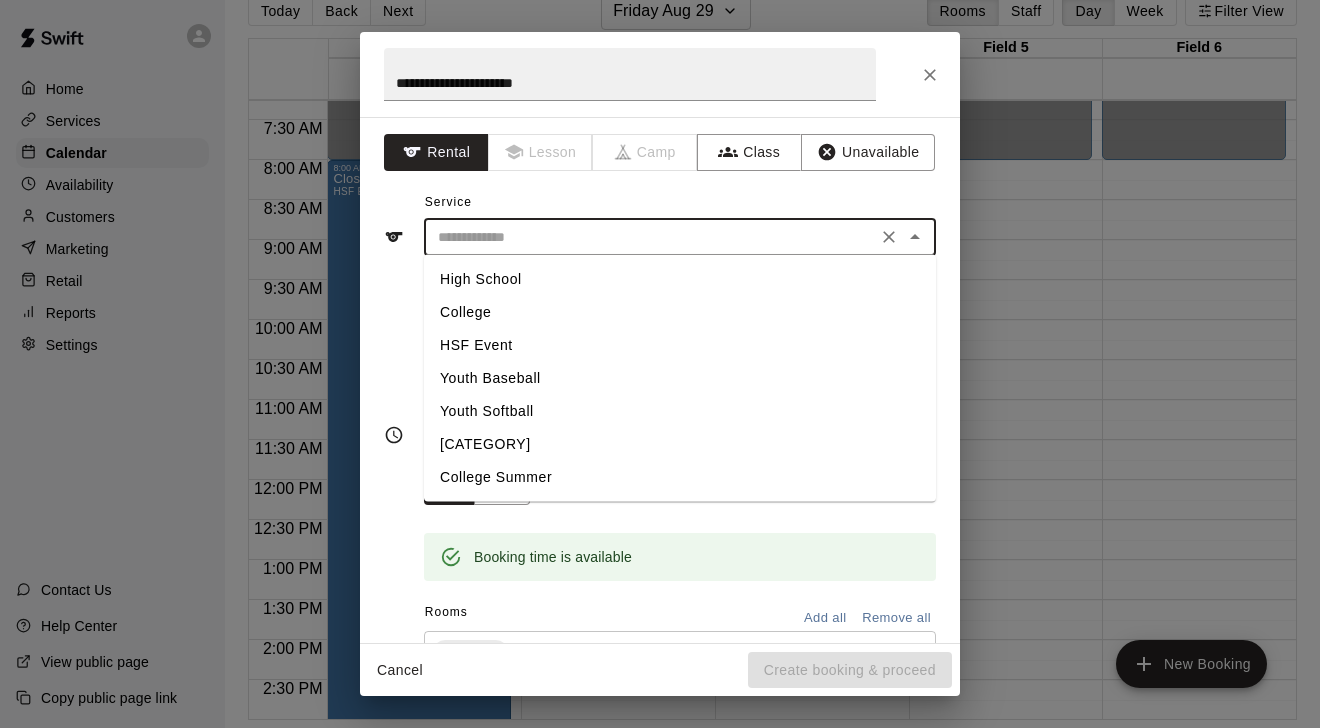 drag, startPoint x: 588, startPoint y: 174, endPoint x: 466, endPoint y: 231, distance: 134.65883 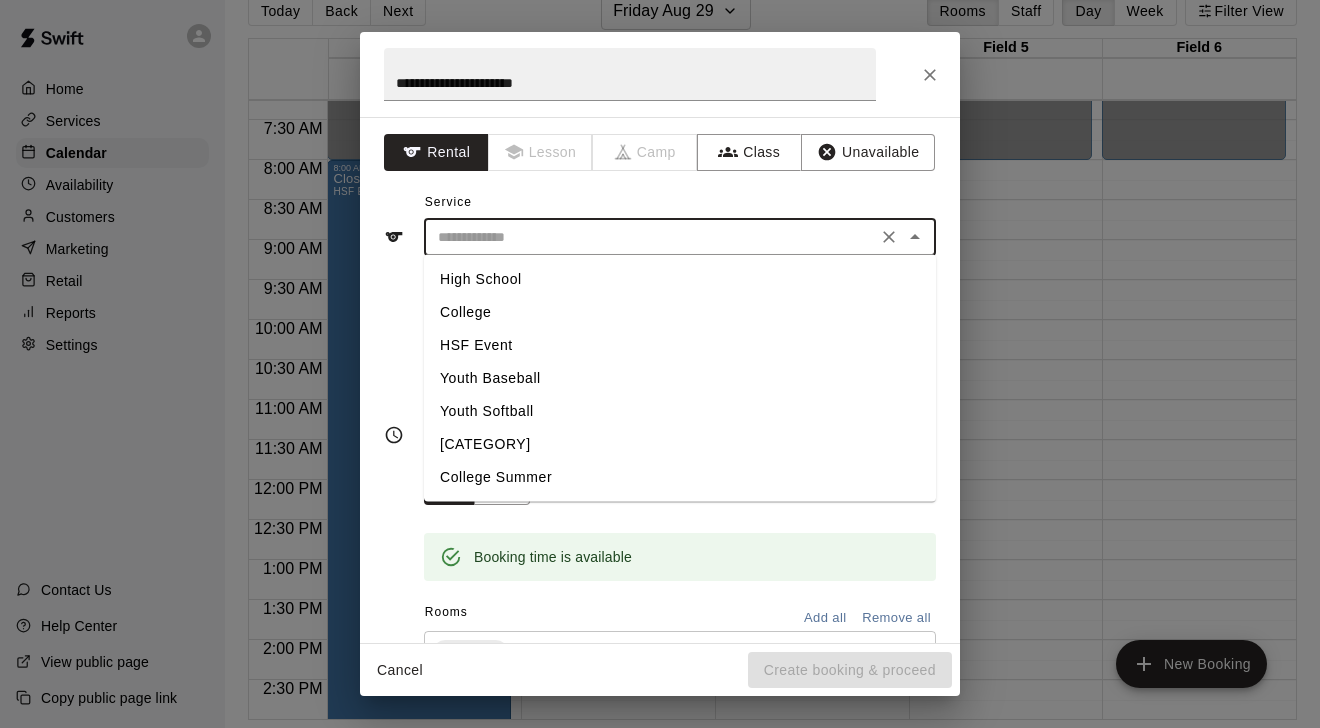 click on "HSF Event" at bounding box center [680, 345] 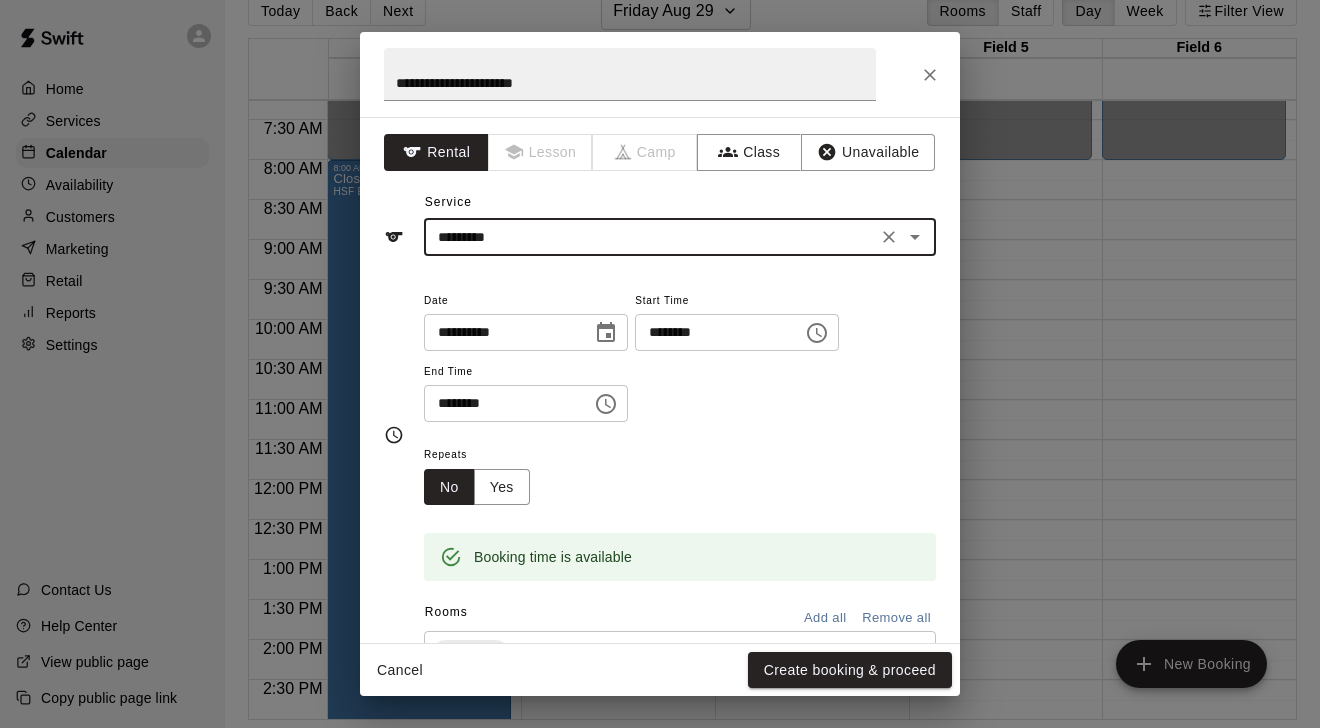 type on "*********" 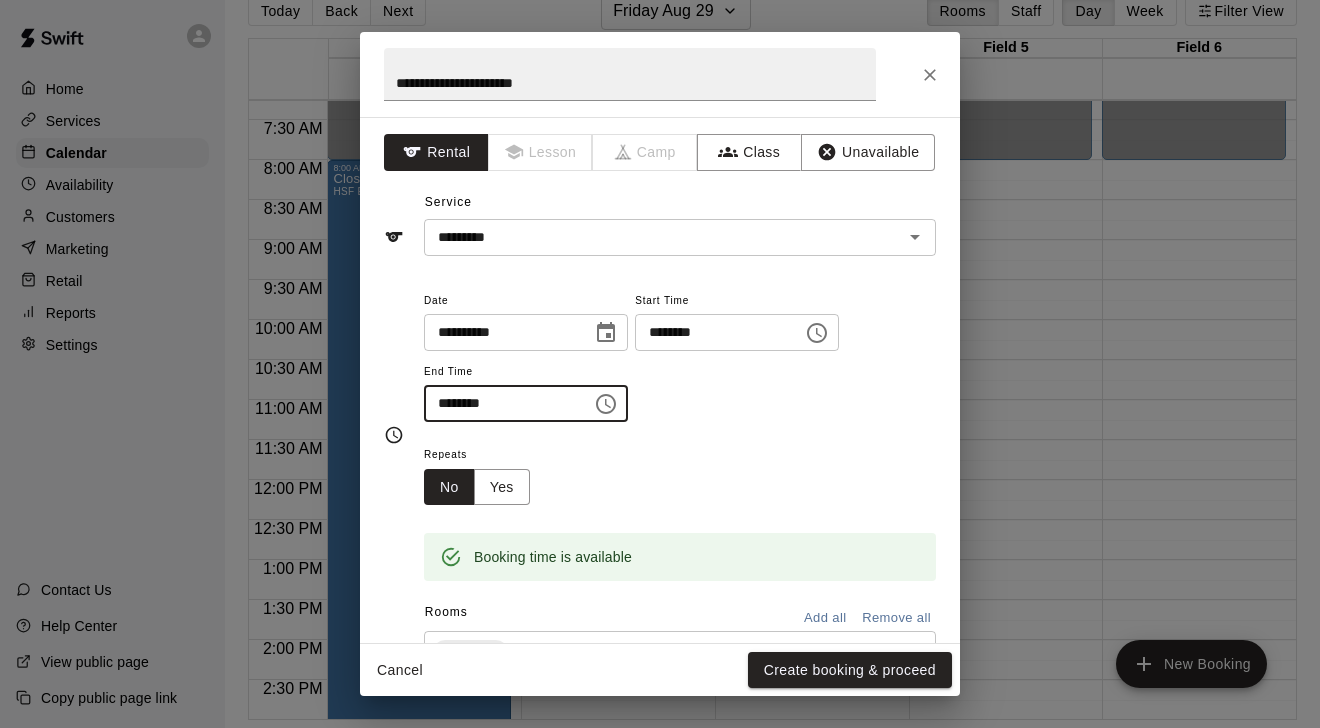 click on "********" at bounding box center [501, 403] 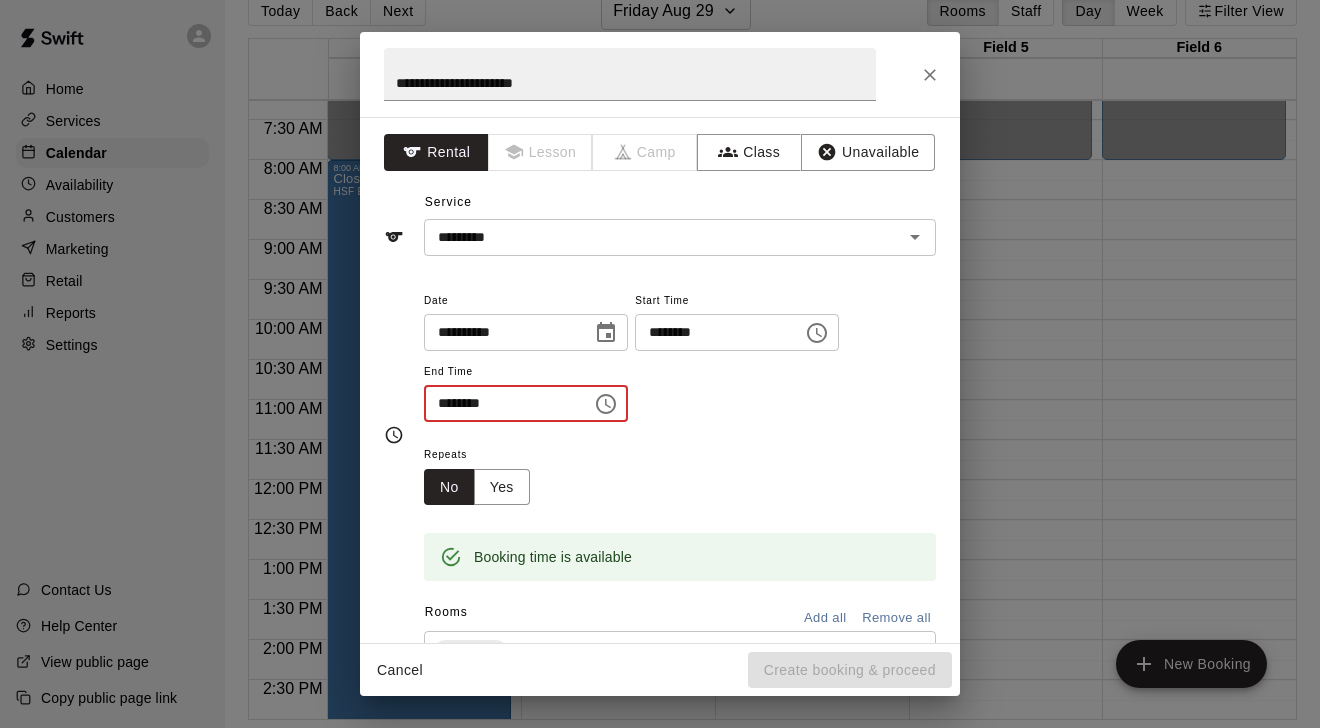 click on "********" at bounding box center [501, 403] 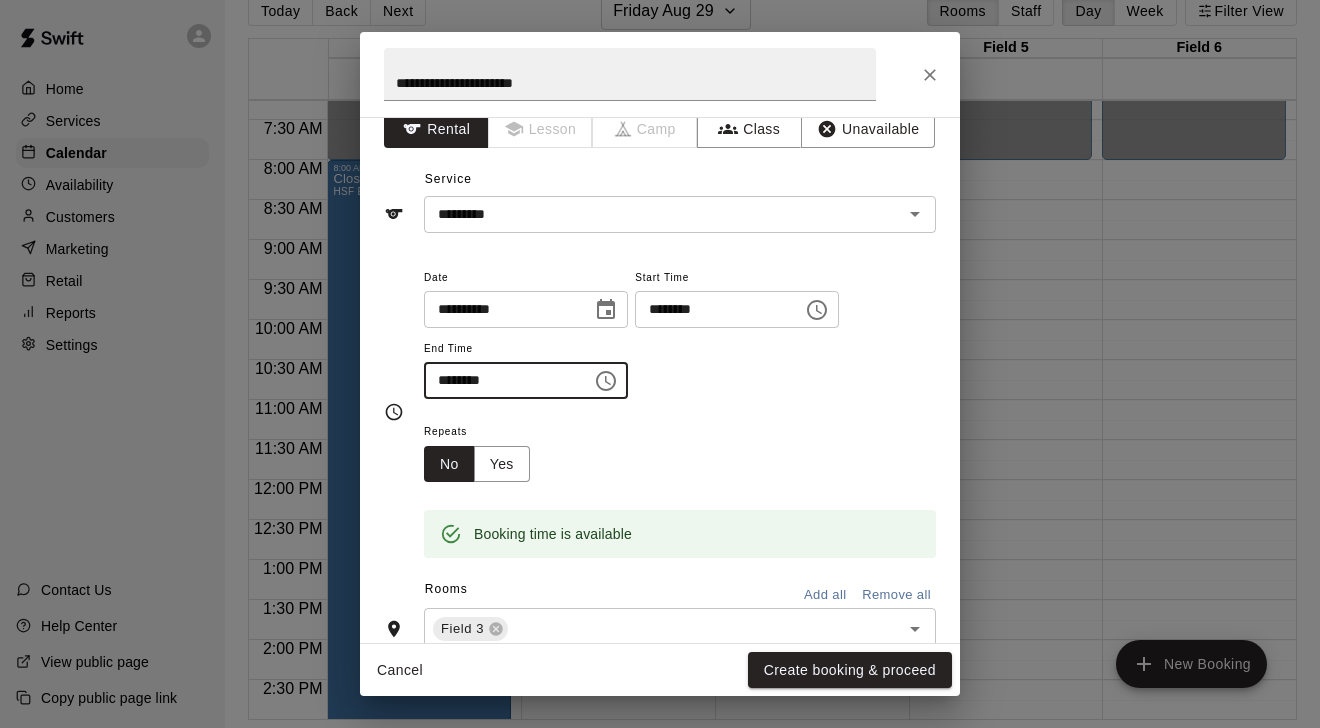 scroll, scrollTop: 22, scrollLeft: 0, axis: vertical 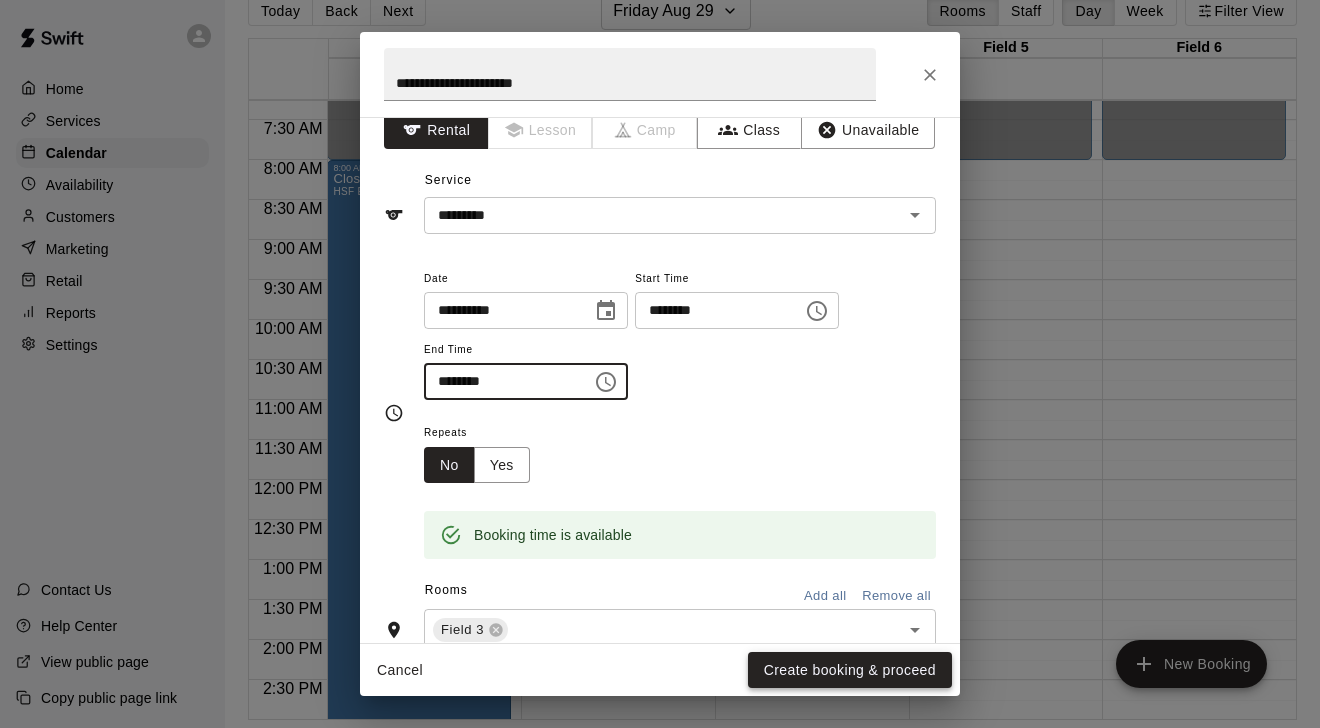 click on "Create booking & proceed" at bounding box center [850, 670] 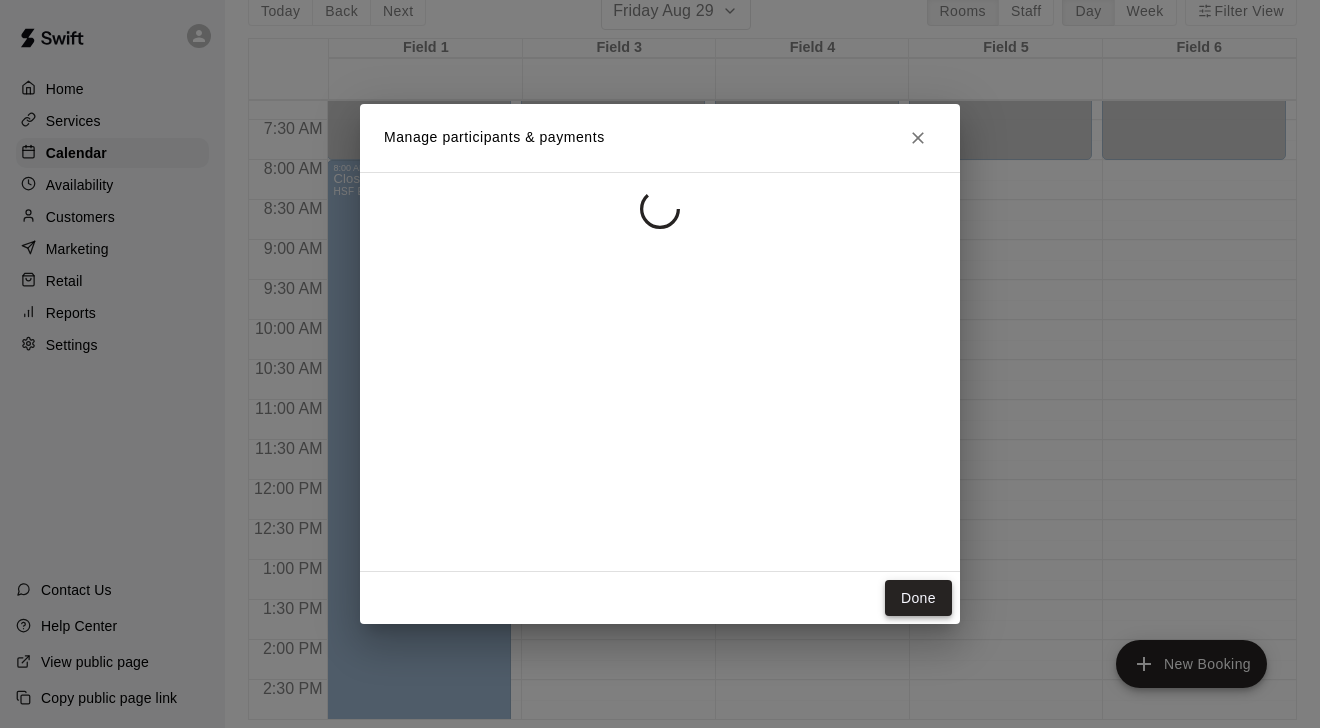 click on "Done" at bounding box center [918, 598] 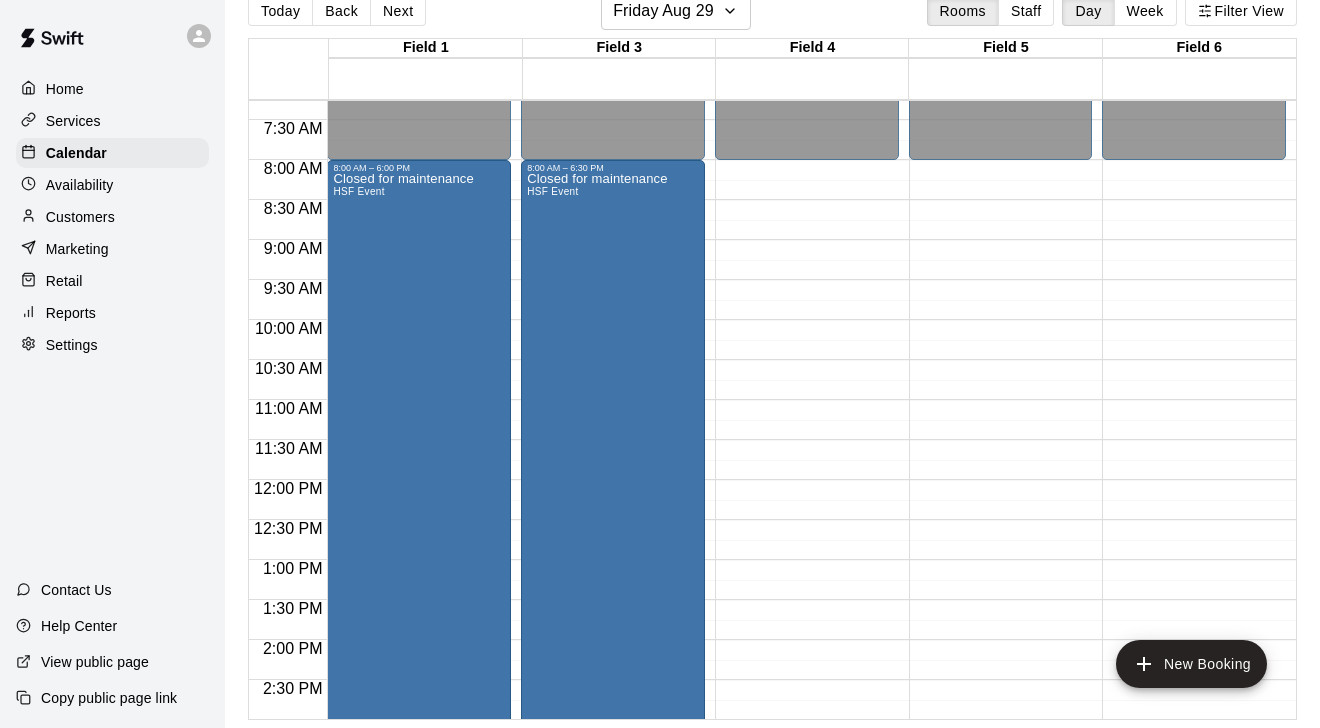 click on "12:00 AM – 8:00 AM Closed 7:00 PM – 11:59 PM Closed" at bounding box center (807, 480) 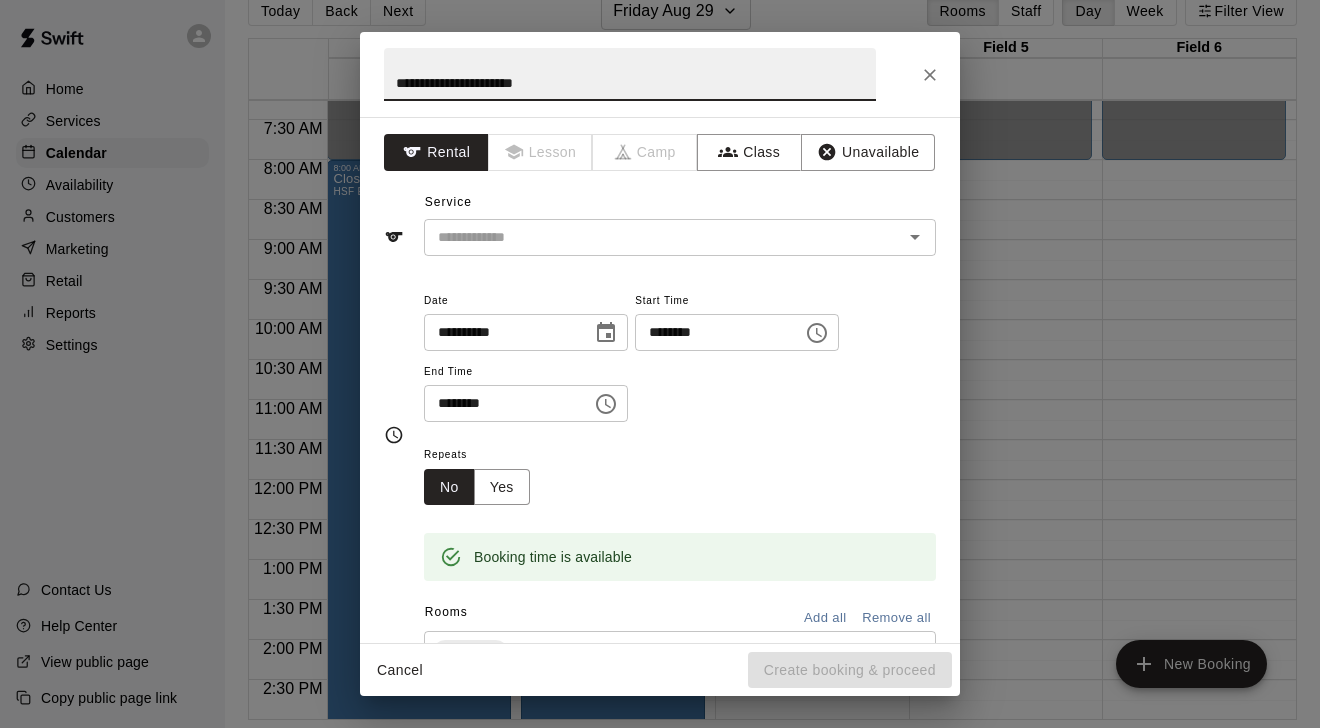 type on "**********" 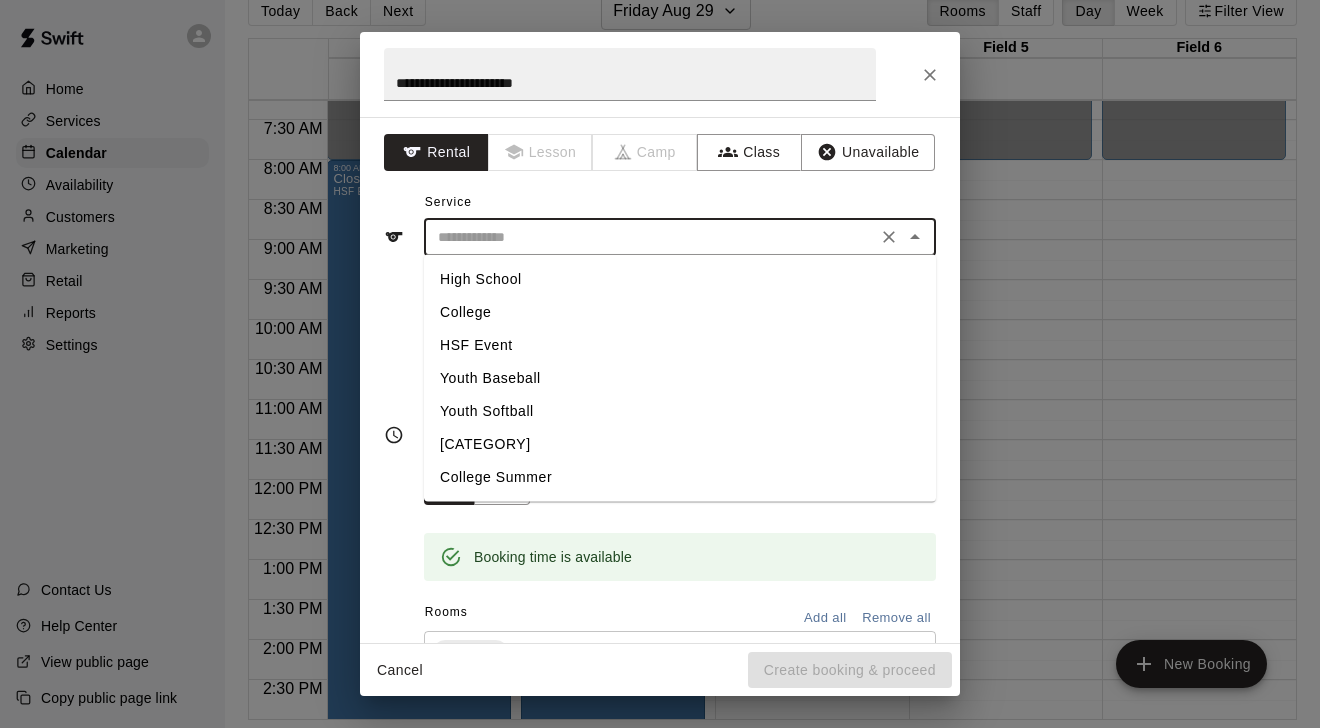 drag, startPoint x: 778, startPoint y: 169, endPoint x: 760, endPoint y: 245, distance: 78.10249 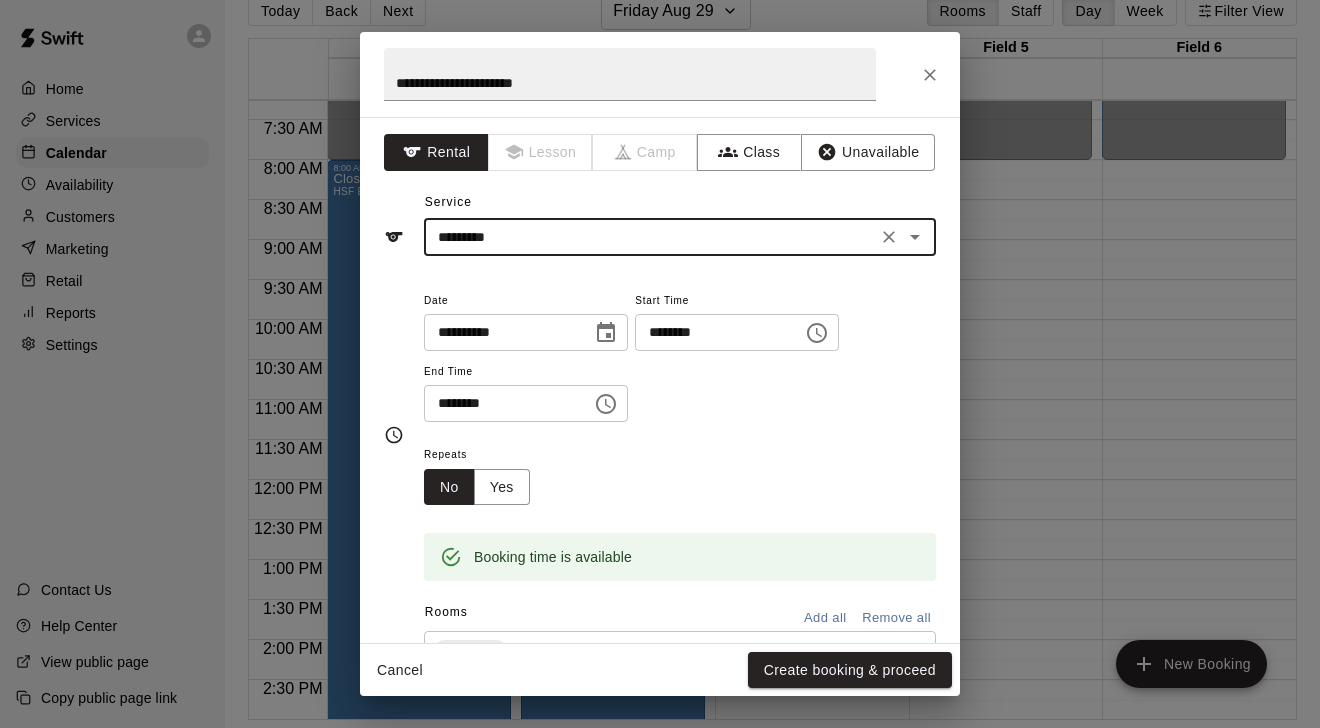 click on "********" at bounding box center (501, 403) 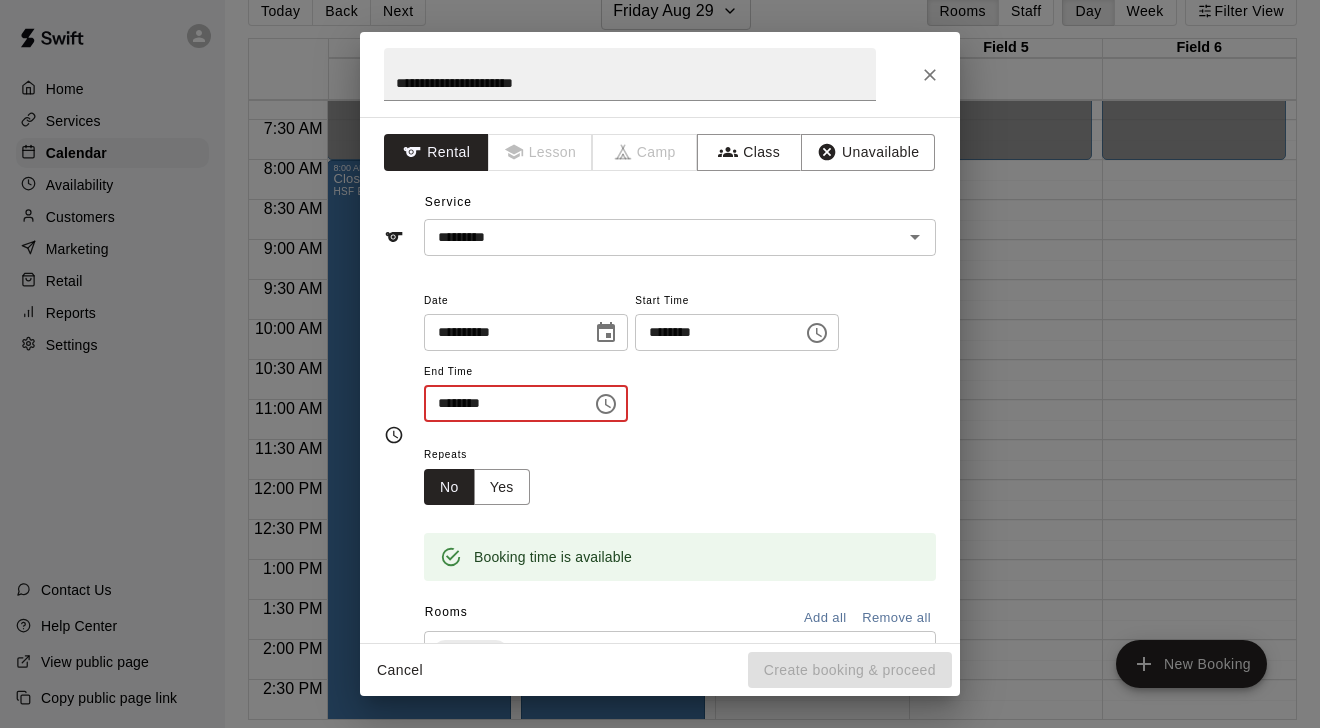 click on "********" at bounding box center [501, 403] 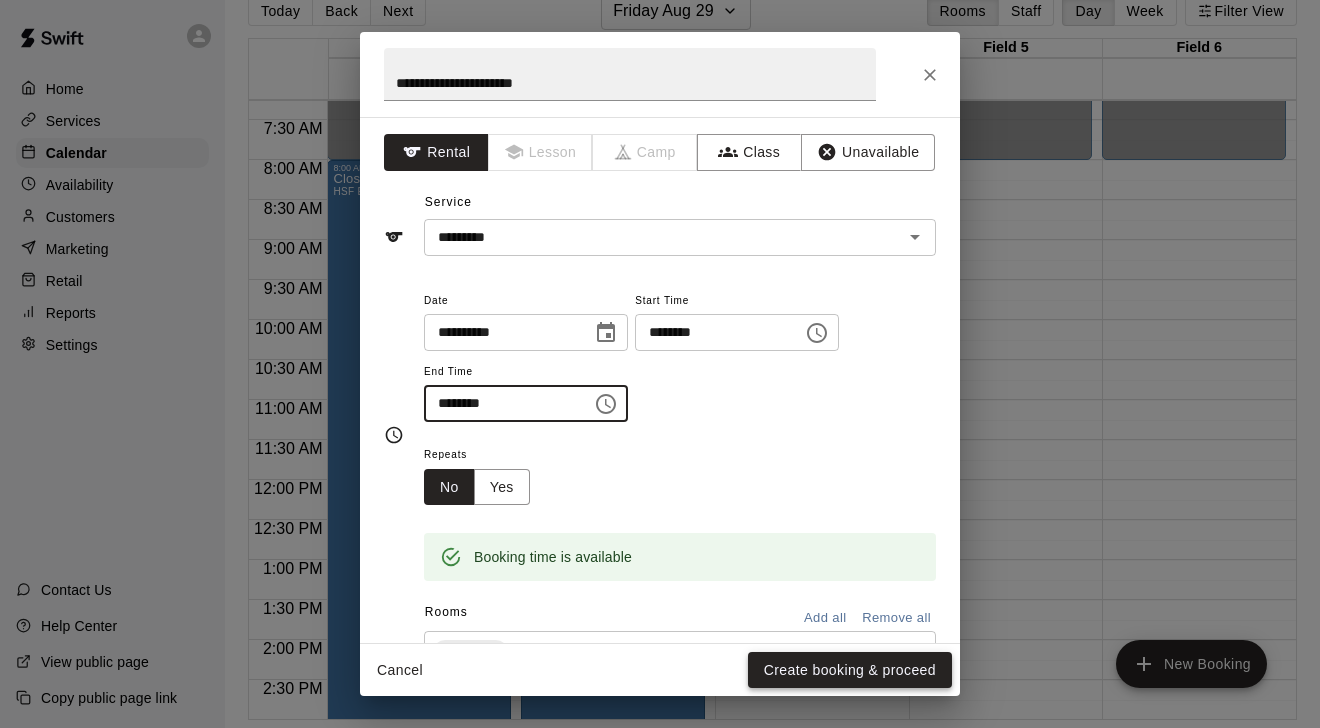 click on "Create booking & proceed" at bounding box center (850, 670) 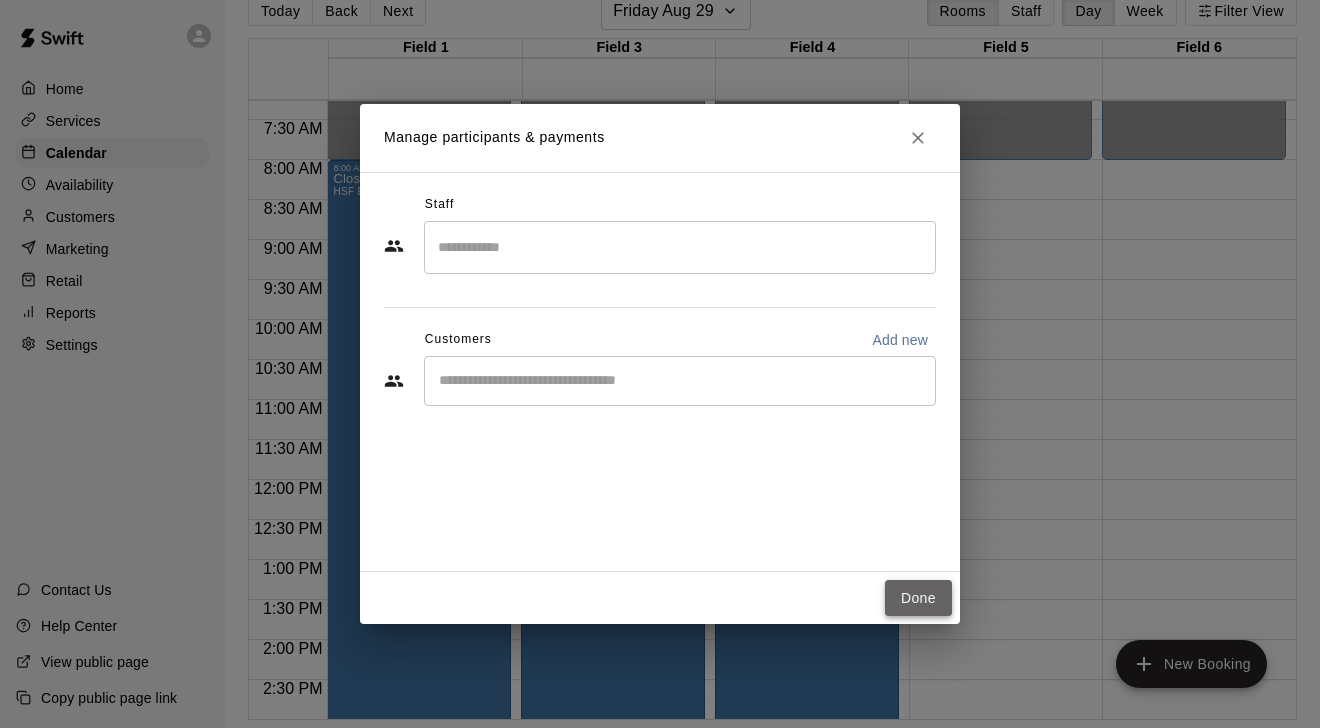click on "Done" at bounding box center [918, 598] 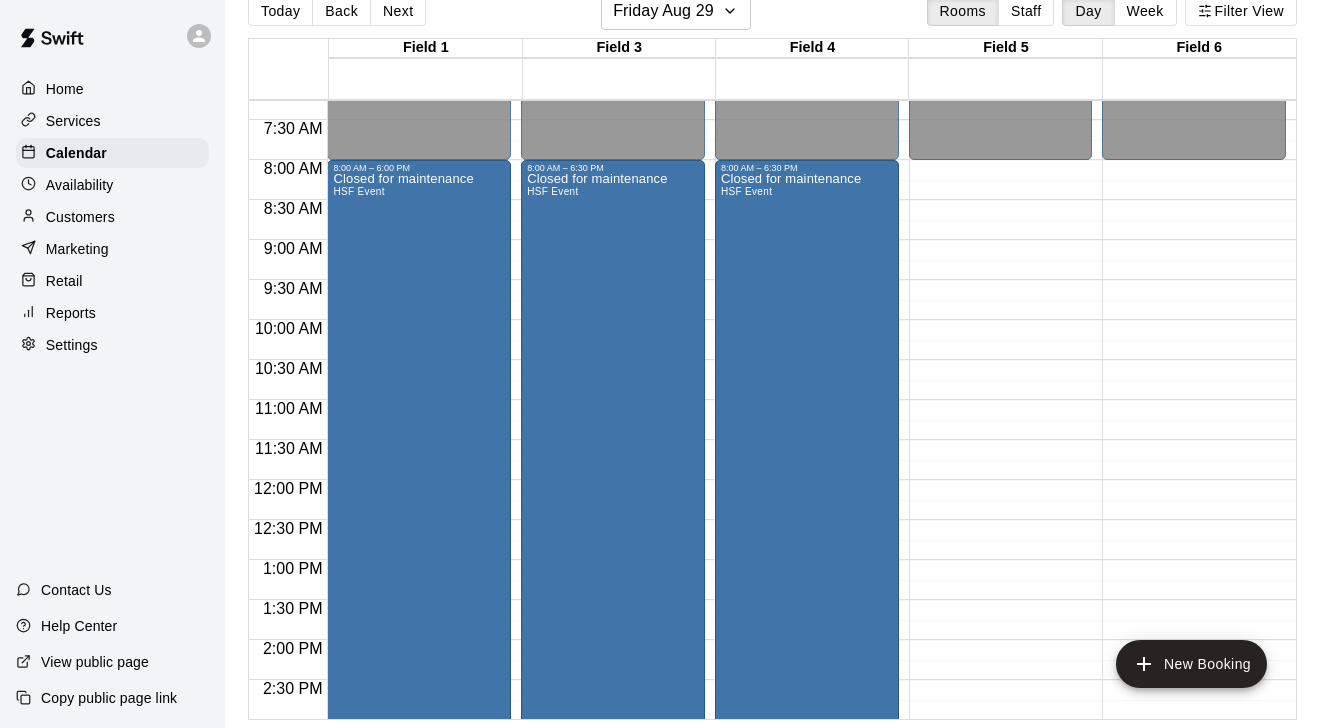 click on "12:00 AM – 8:00 AM Closed 7:00 PM – 11:59 PM Closed" at bounding box center [1001, 480] 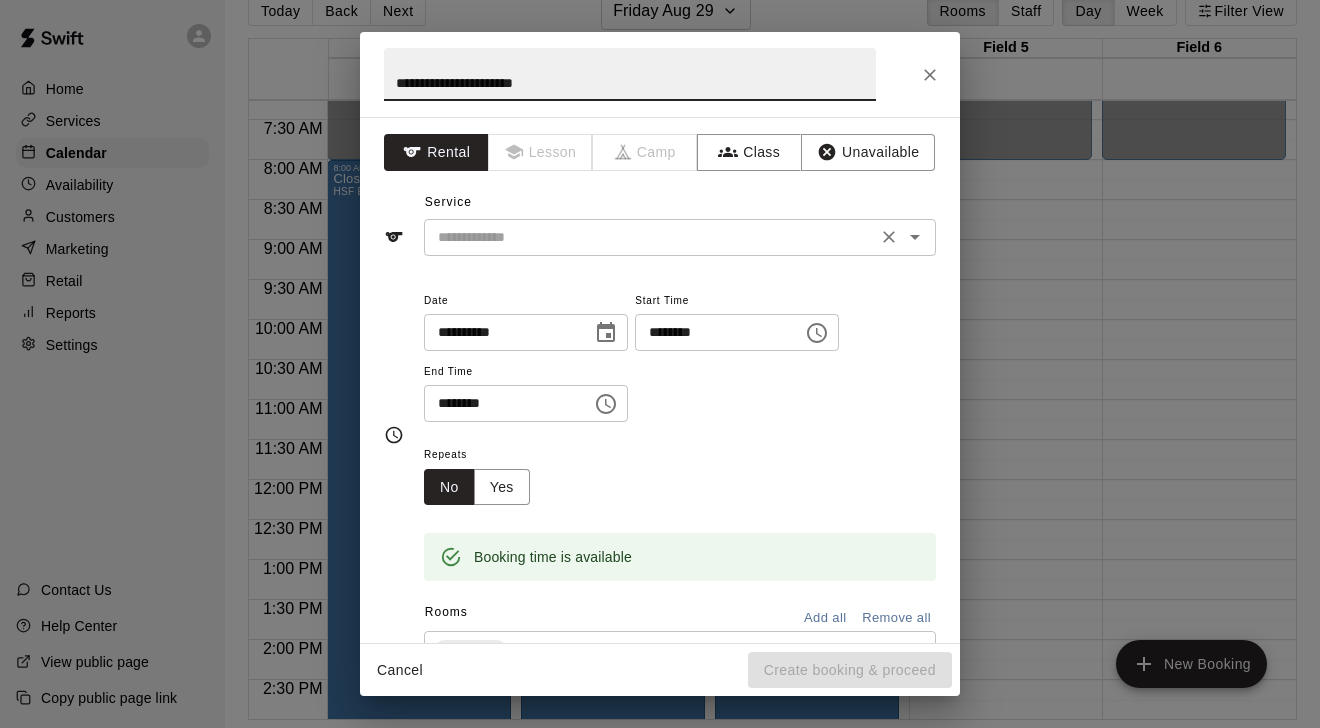 drag, startPoint x: 975, startPoint y: 181, endPoint x: 841, endPoint y: 253, distance: 152.11838 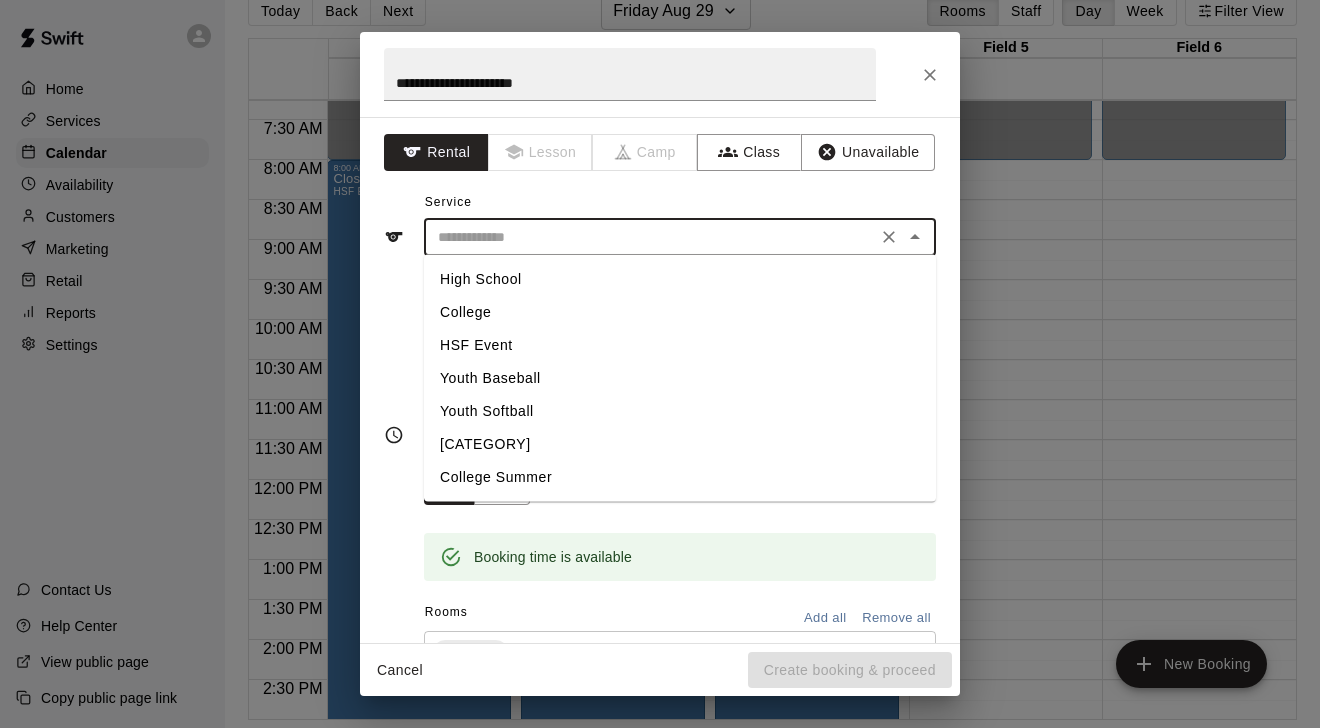 click on "HSF Event" at bounding box center (680, 345) 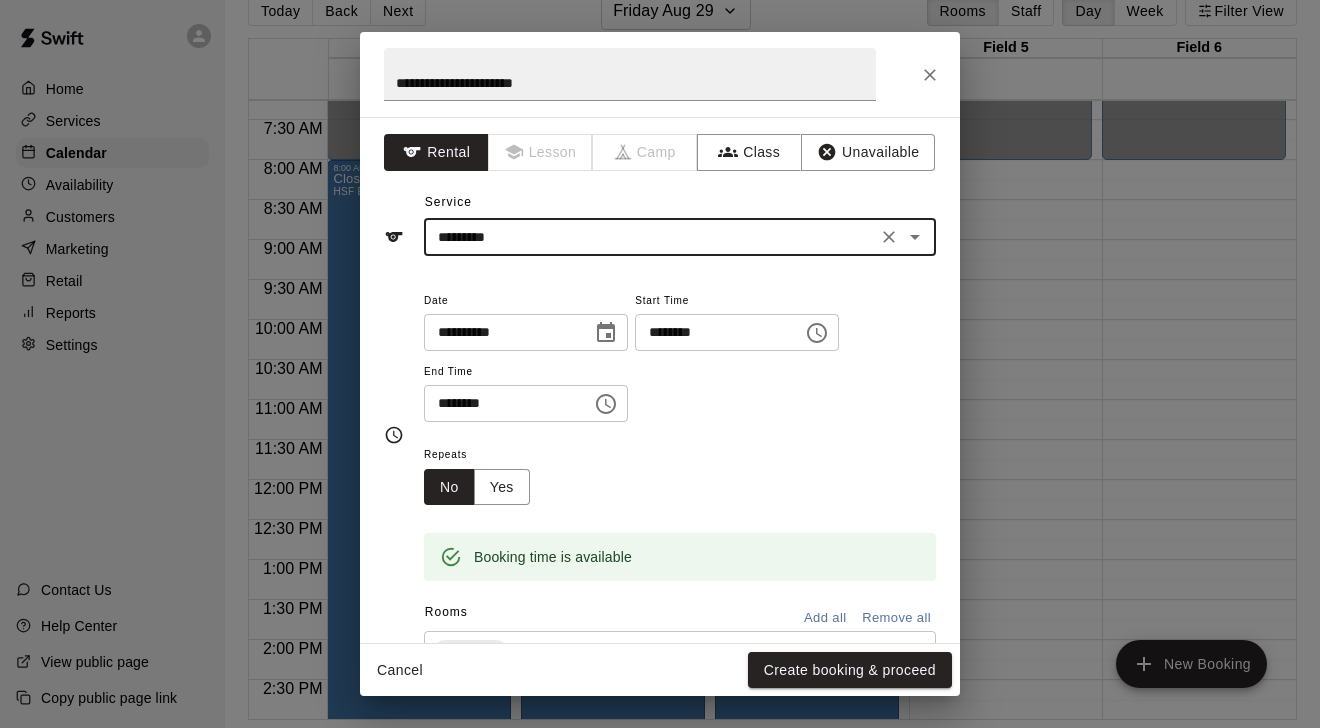 click on "********" at bounding box center (712, 332) 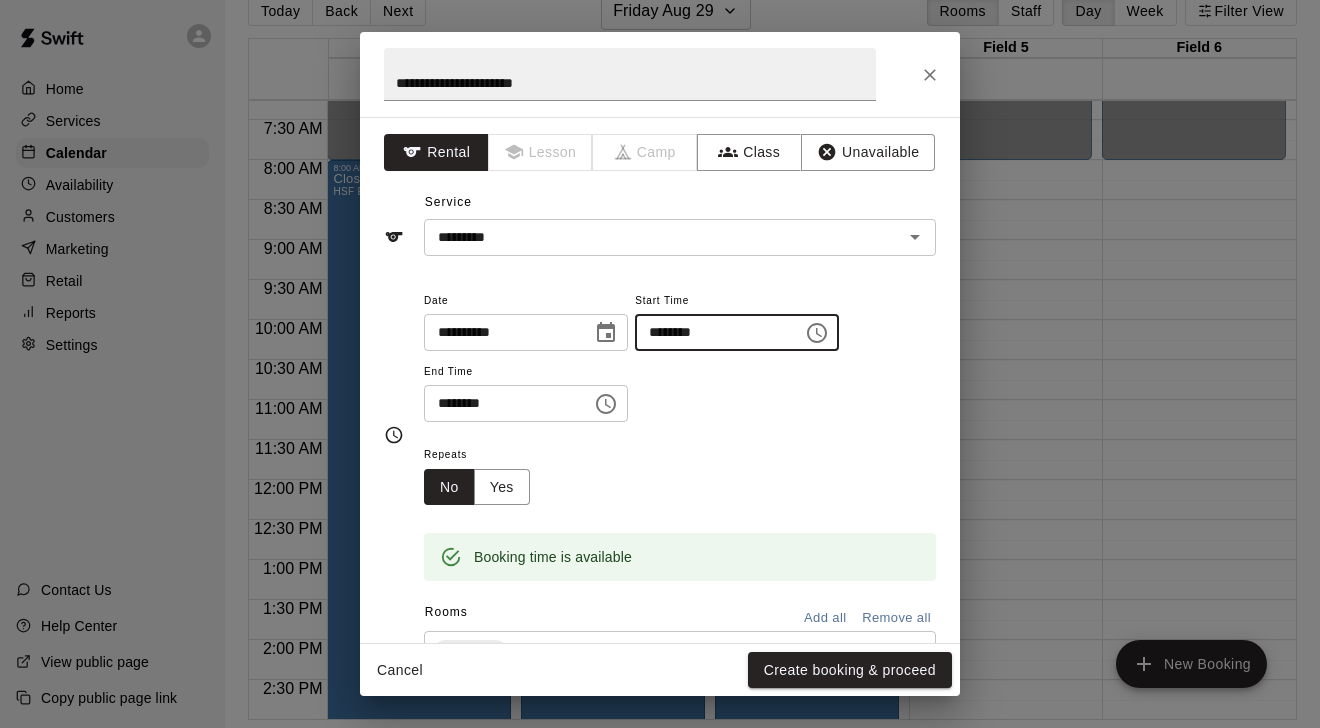 type on "********" 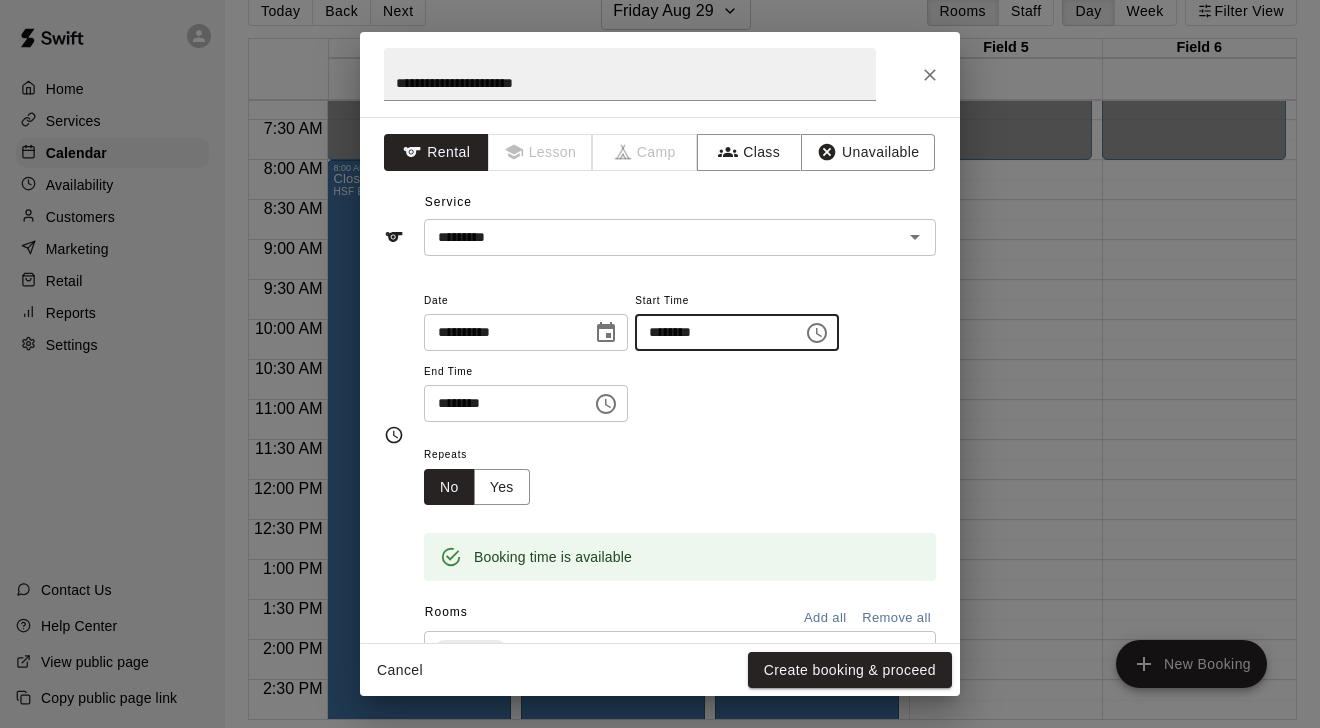click on "********" at bounding box center (501, 403) 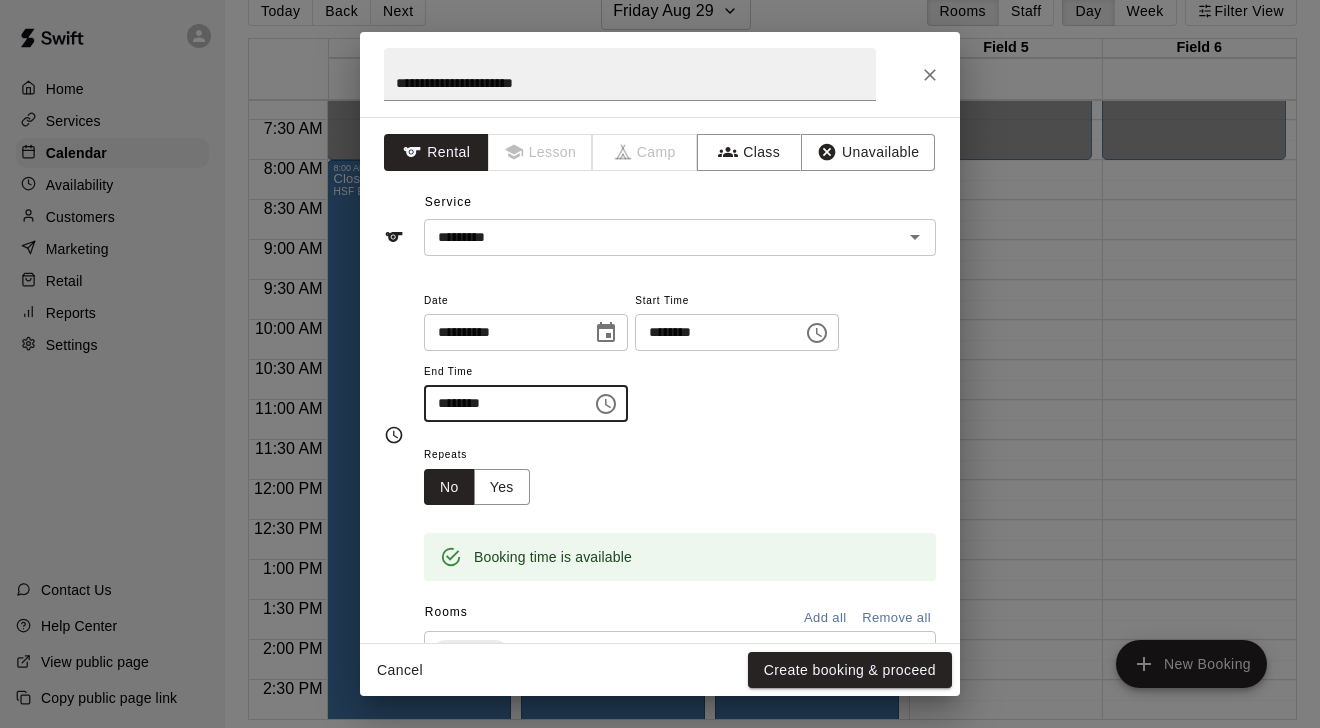 click on "********" at bounding box center [501, 403] 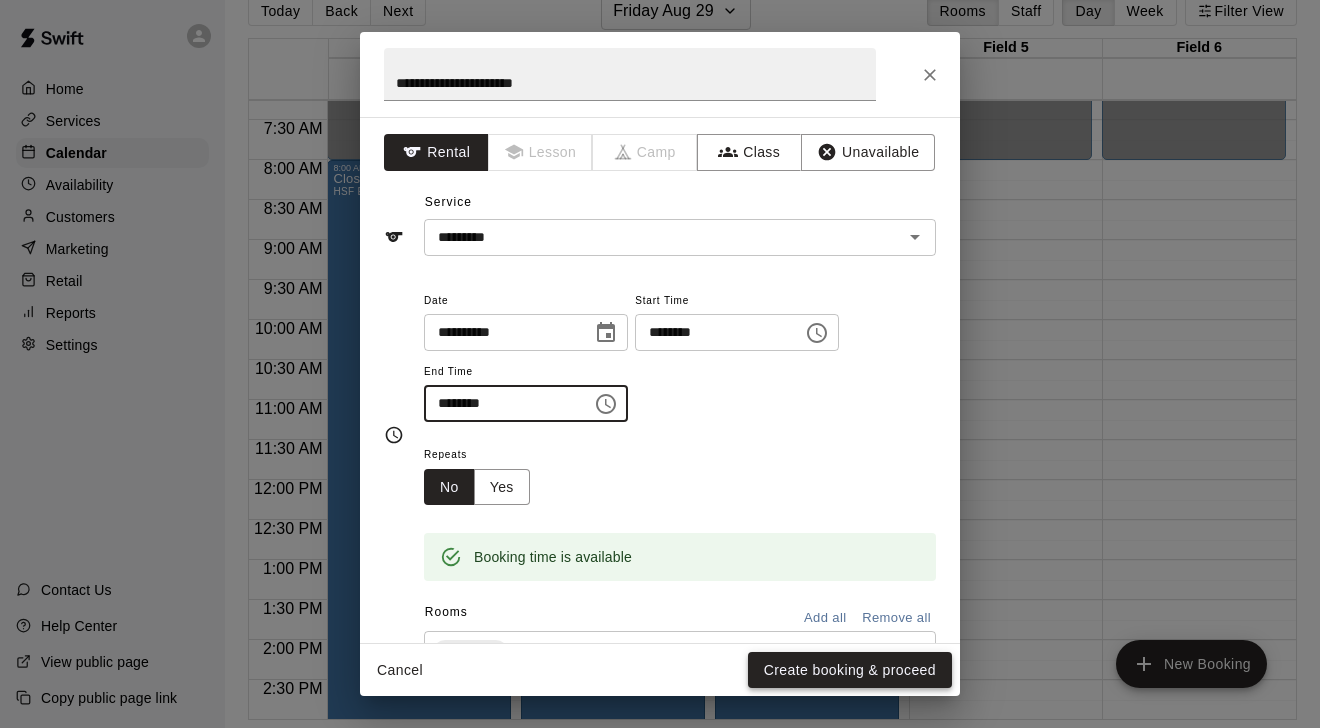 click on "Create booking & proceed" at bounding box center [850, 670] 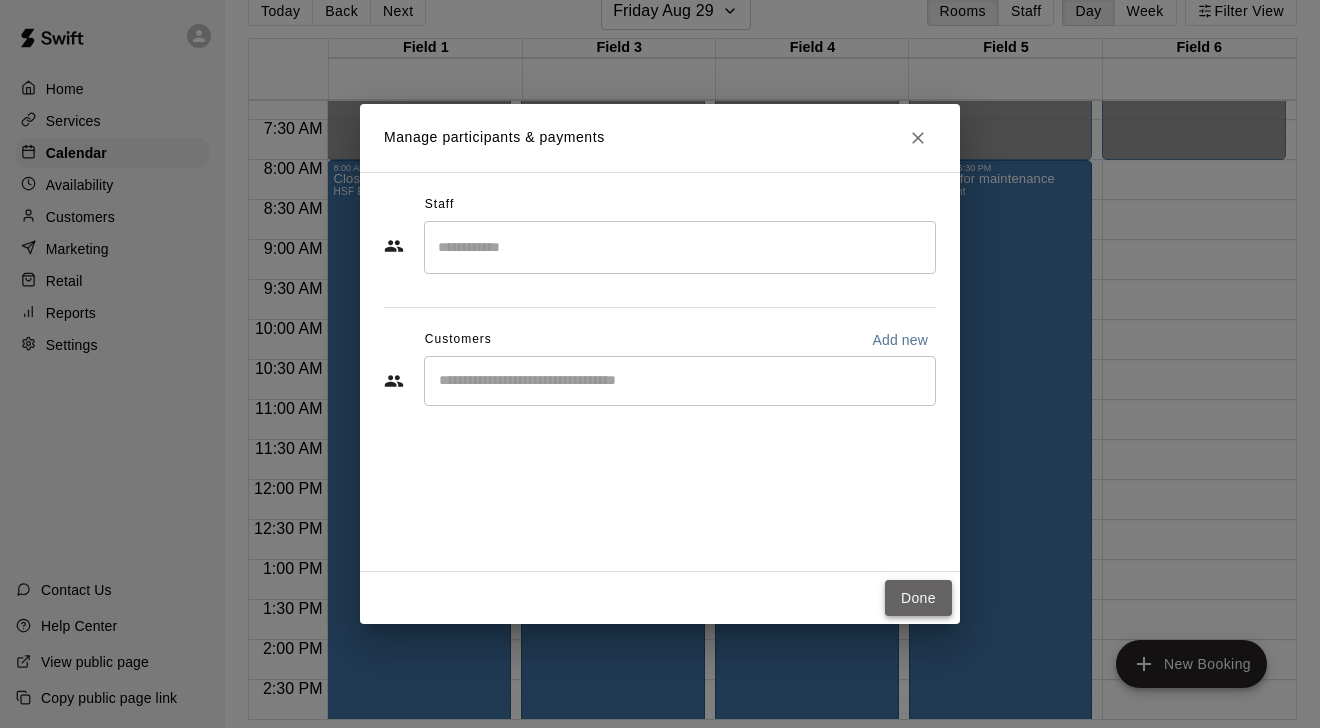 click on "Done" at bounding box center [918, 598] 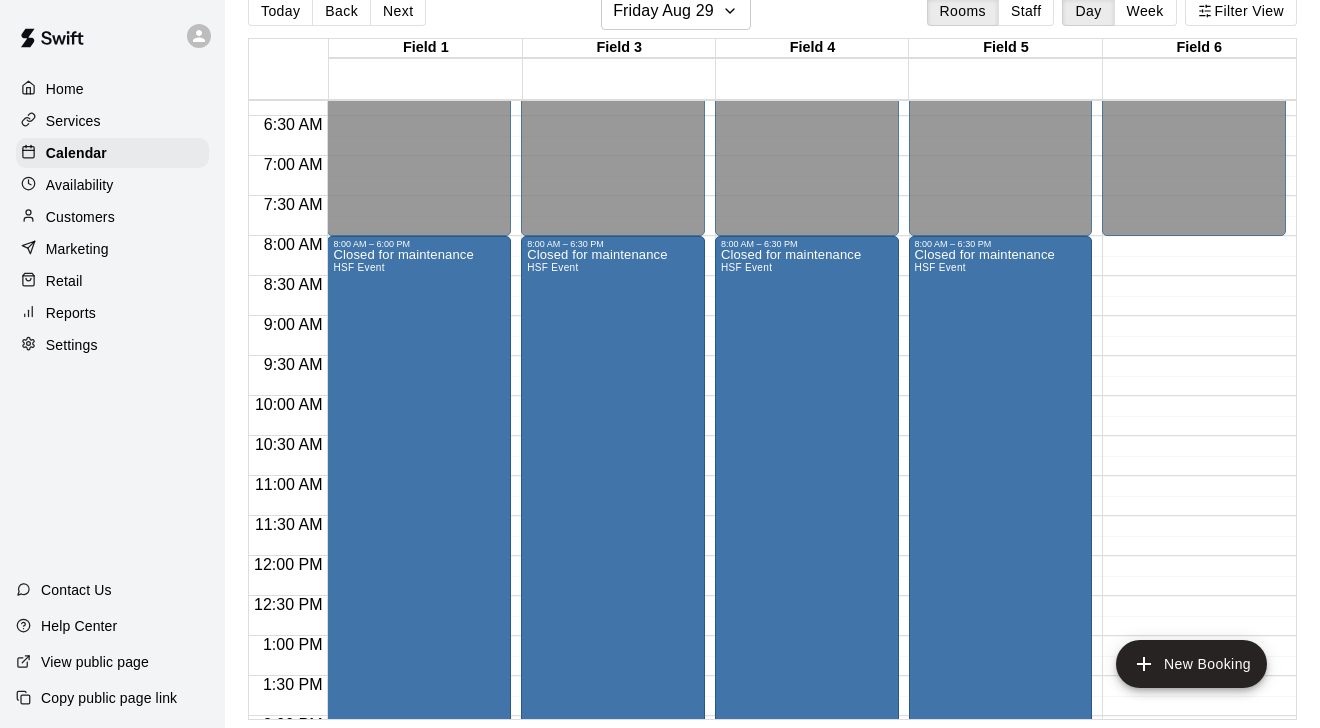 scroll, scrollTop: 497, scrollLeft: 0, axis: vertical 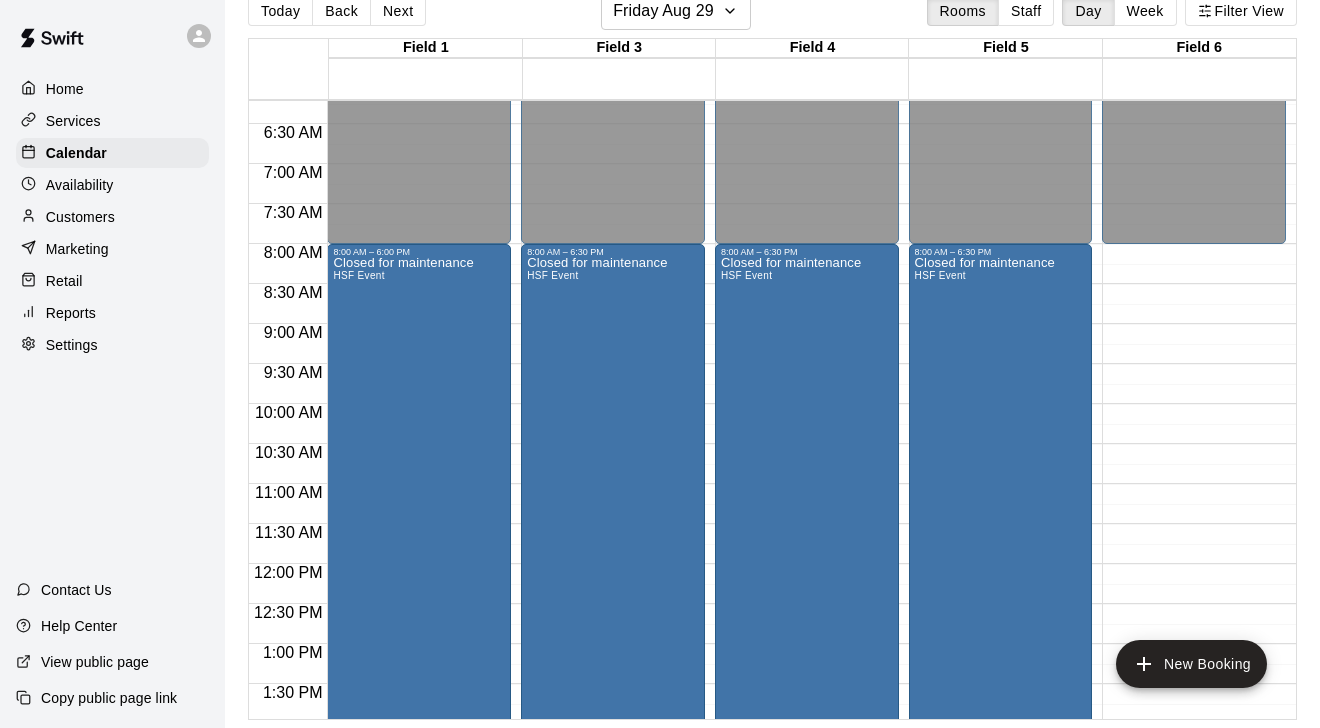 click on "12:00 AM – 8:00 AM Closed 7:00 PM – 11:59 PM Closed" at bounding box center [1194, 564] 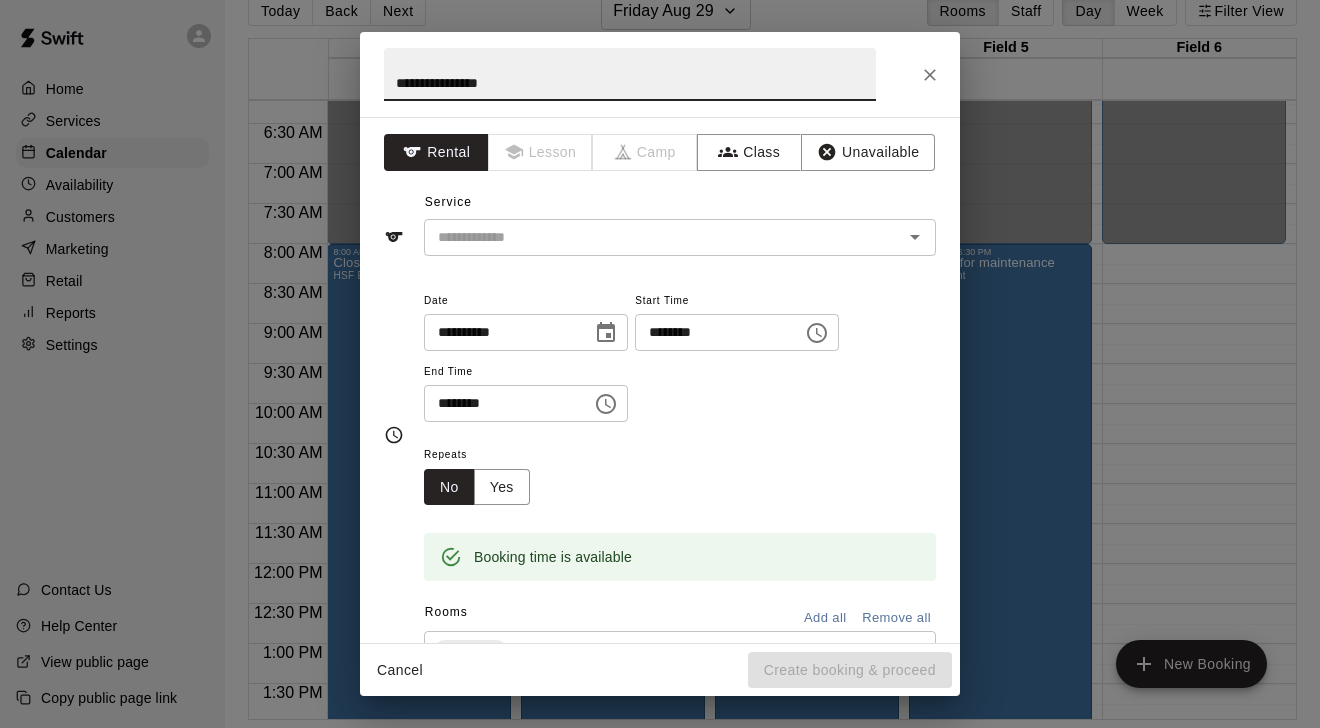 type on "**********" 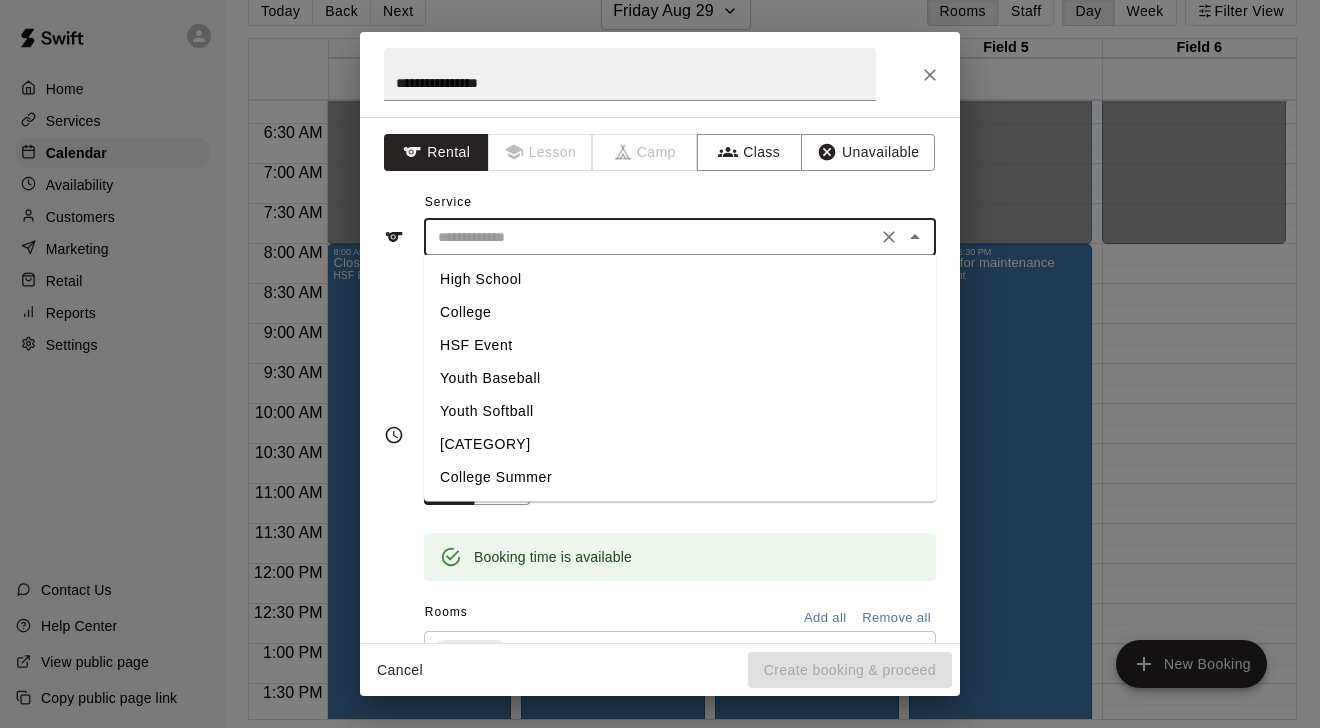 drag, startPoint x: 1159, startPoint y: 272, endPoint x: 856, endPoint y: 245, distance: 304.2006 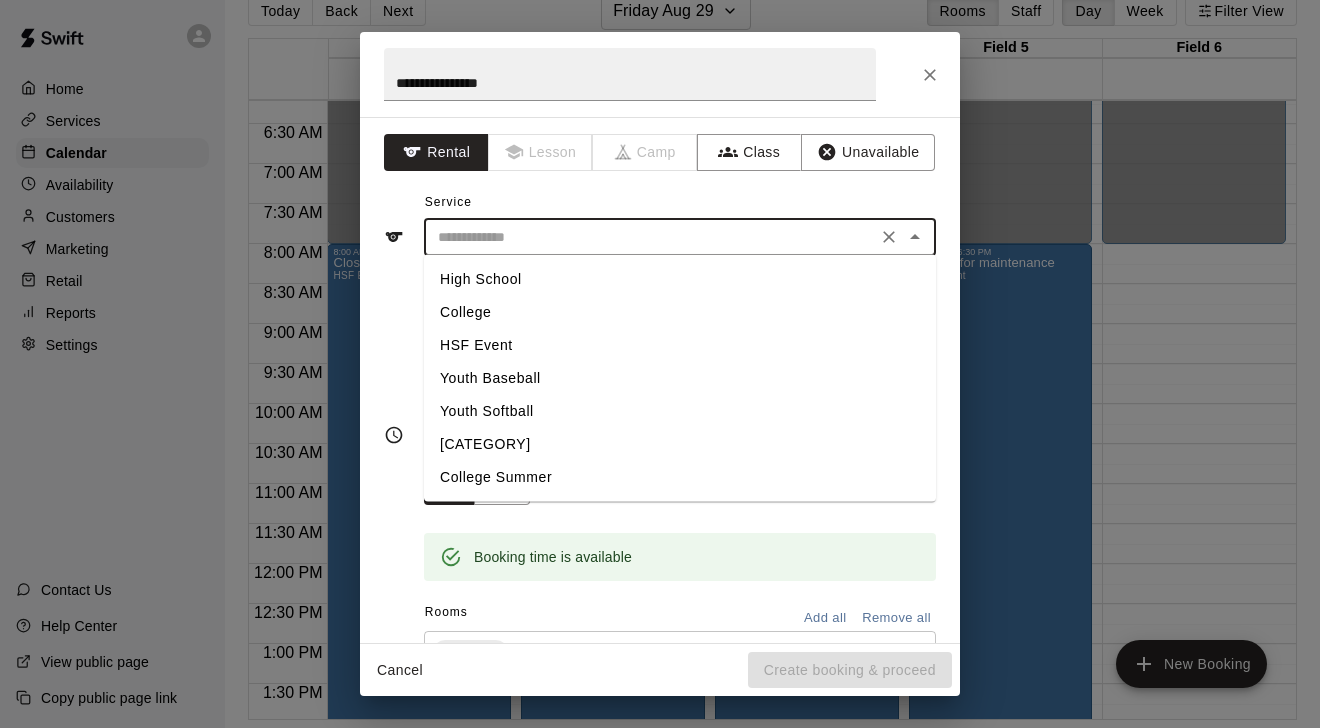 click on "College" at bounding box center (680, 312) 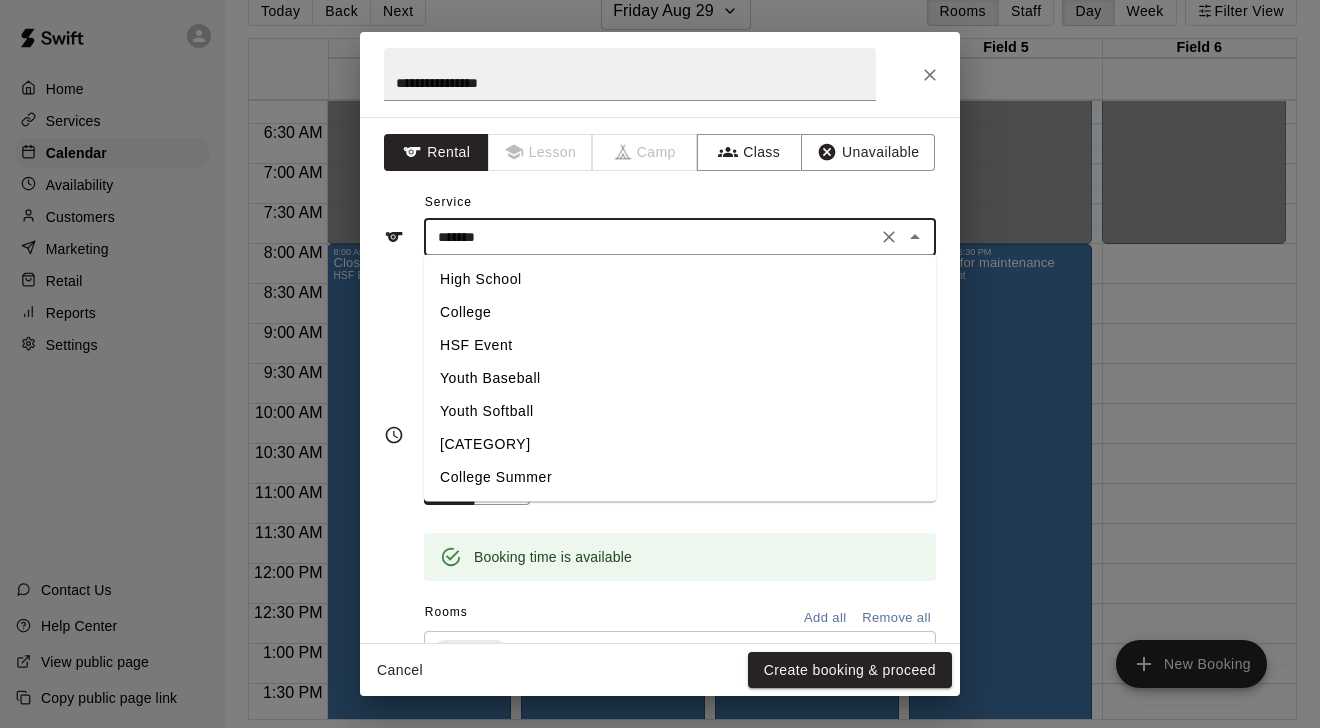 click on "*******" at bounding box center [650, 237] 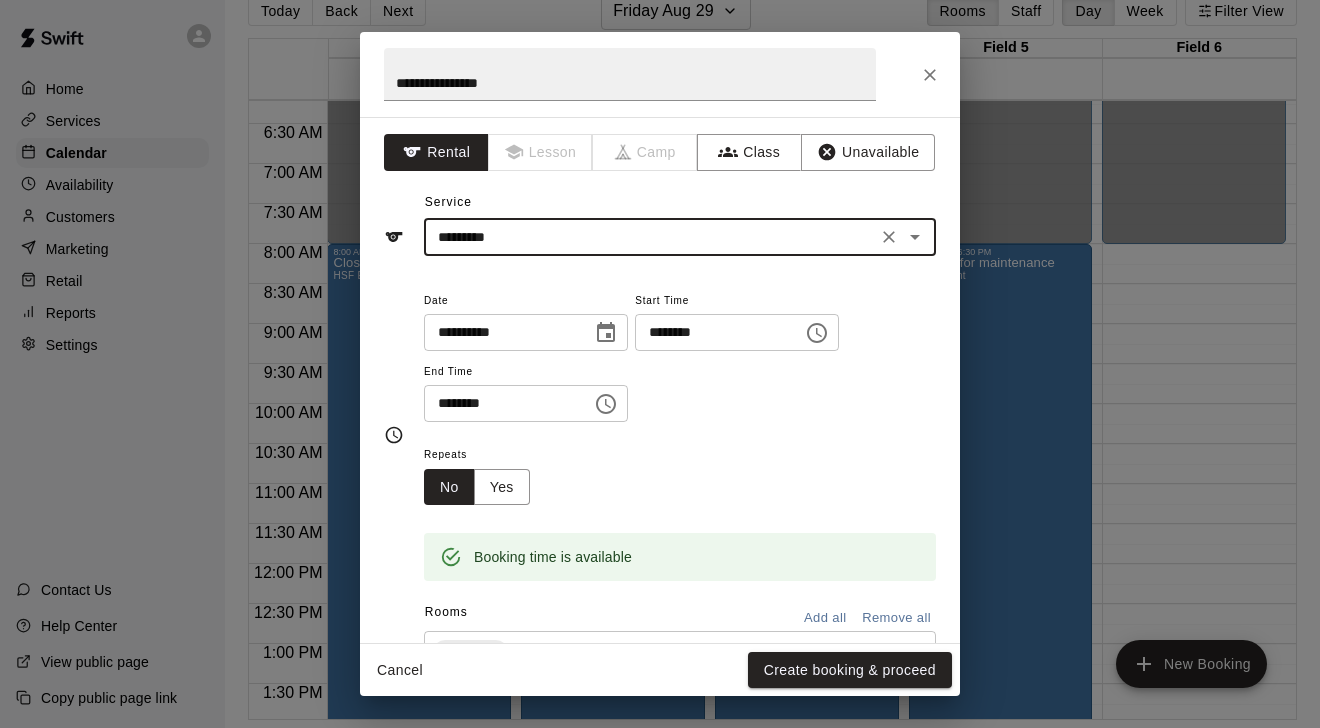 click on "********" at bounding box center [712, 332] 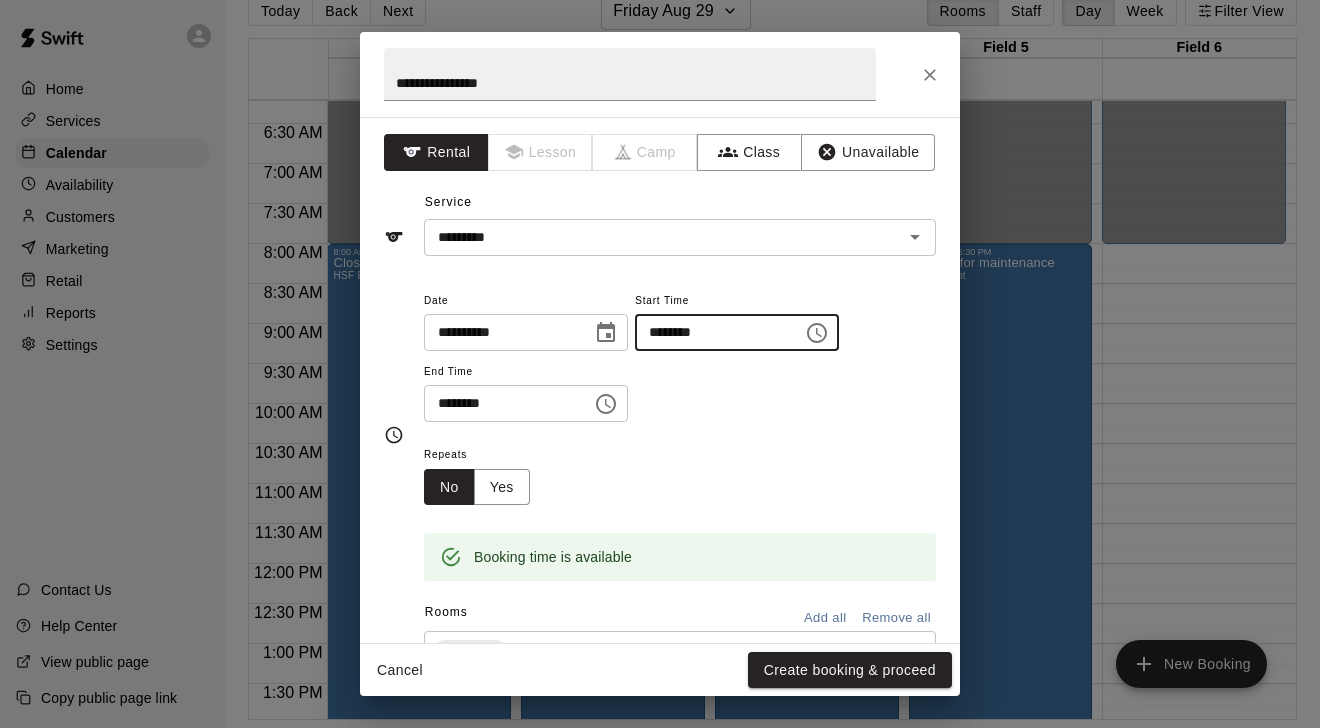 type on "********" 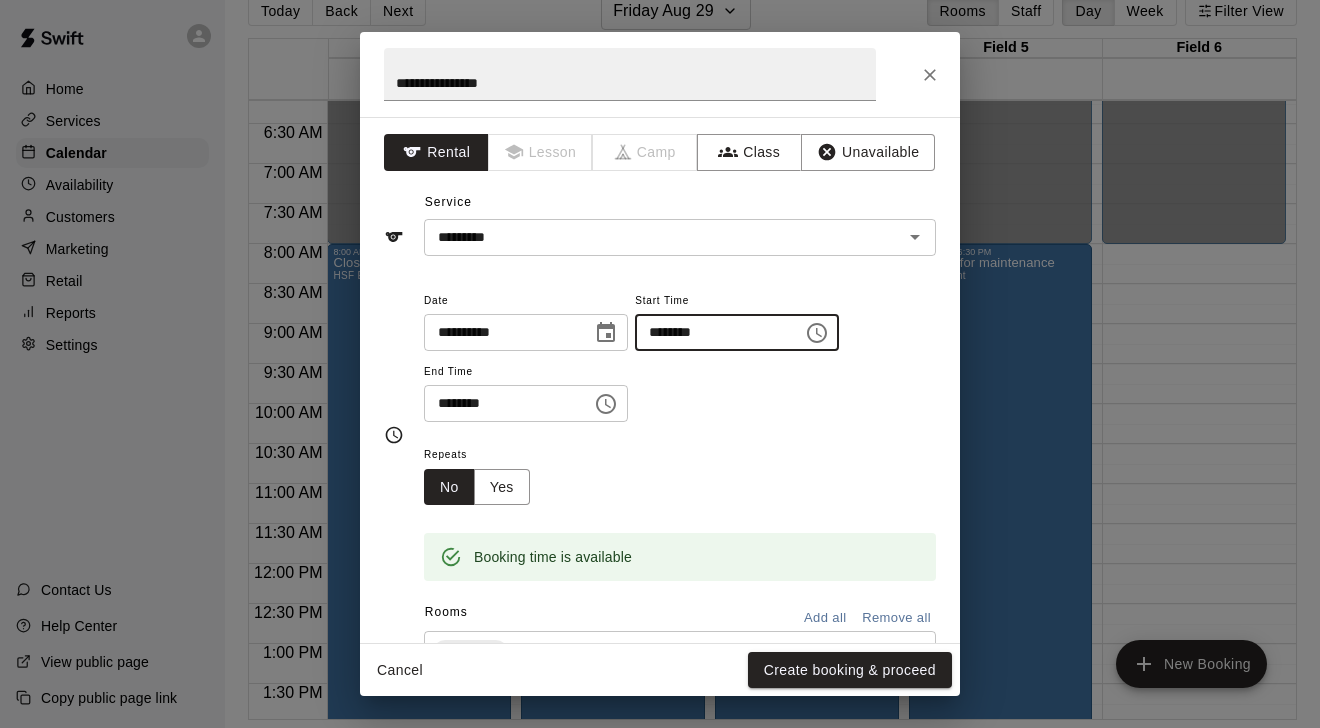 click on "********" at bounding box center [501, 403] 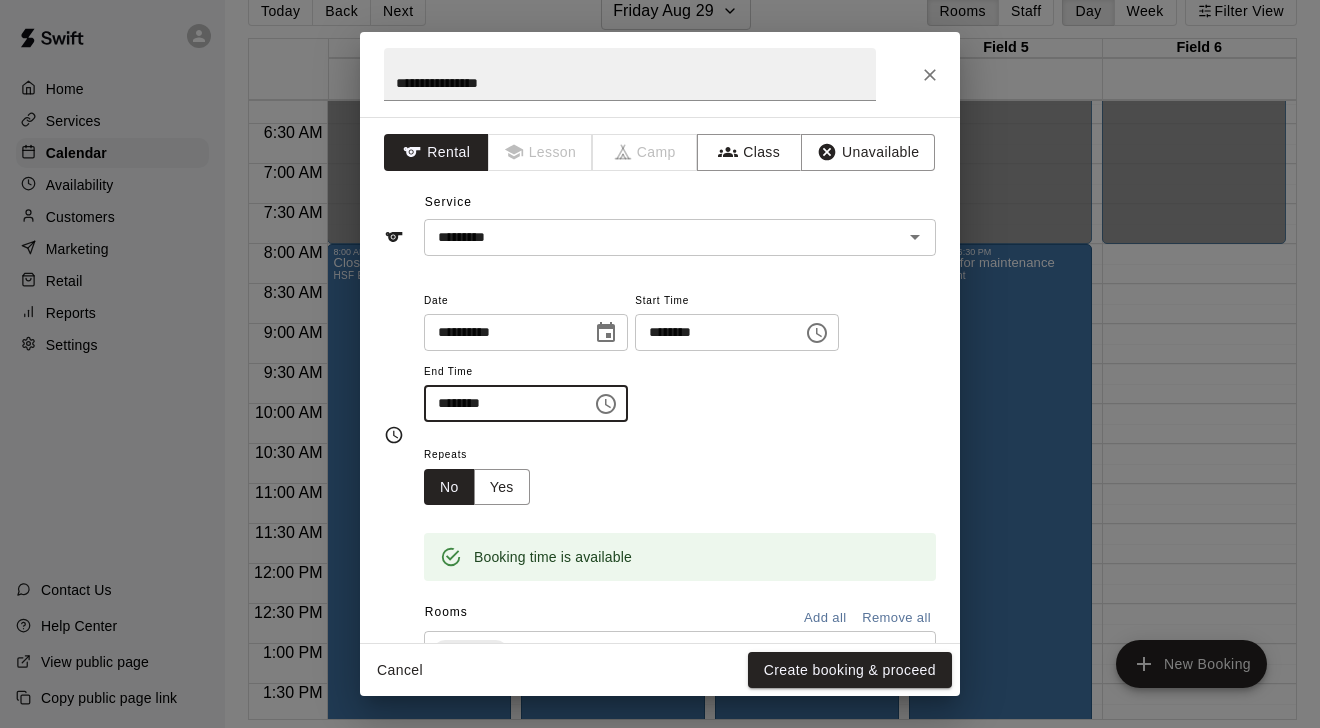 click on "********" at bounding box center (501, 403) 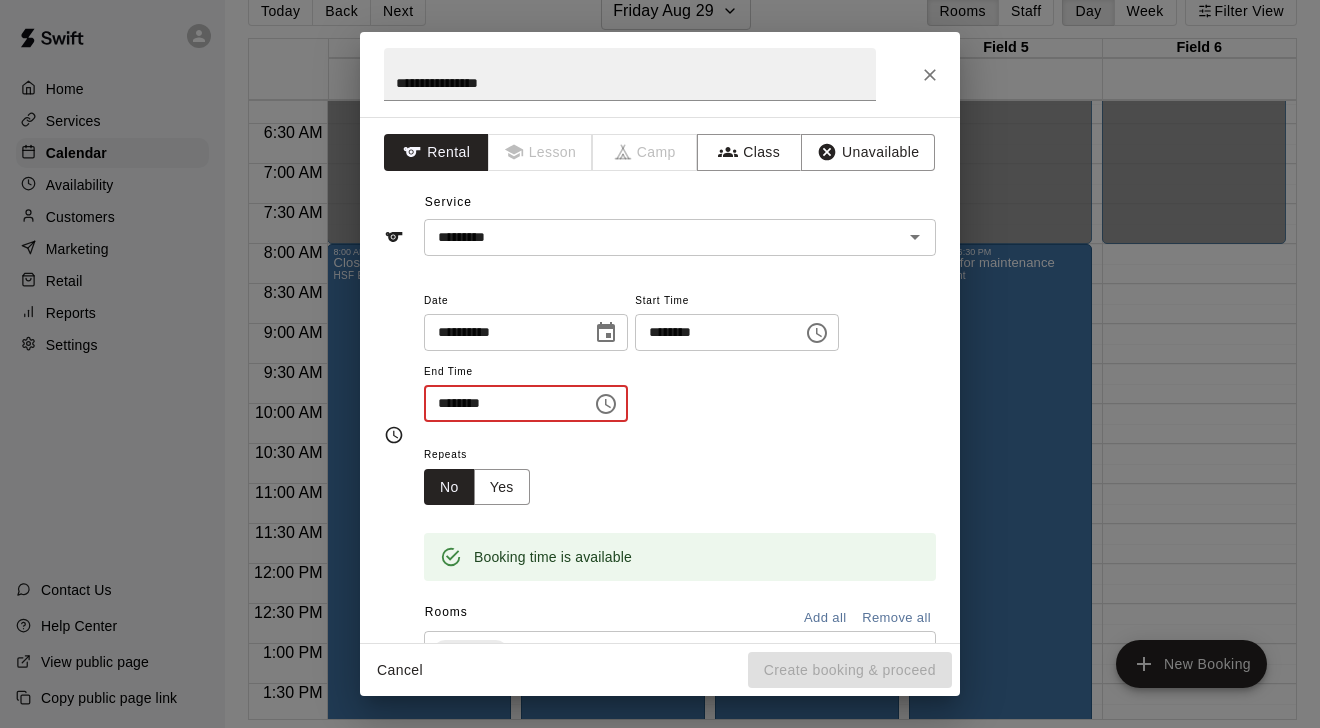type on "********" 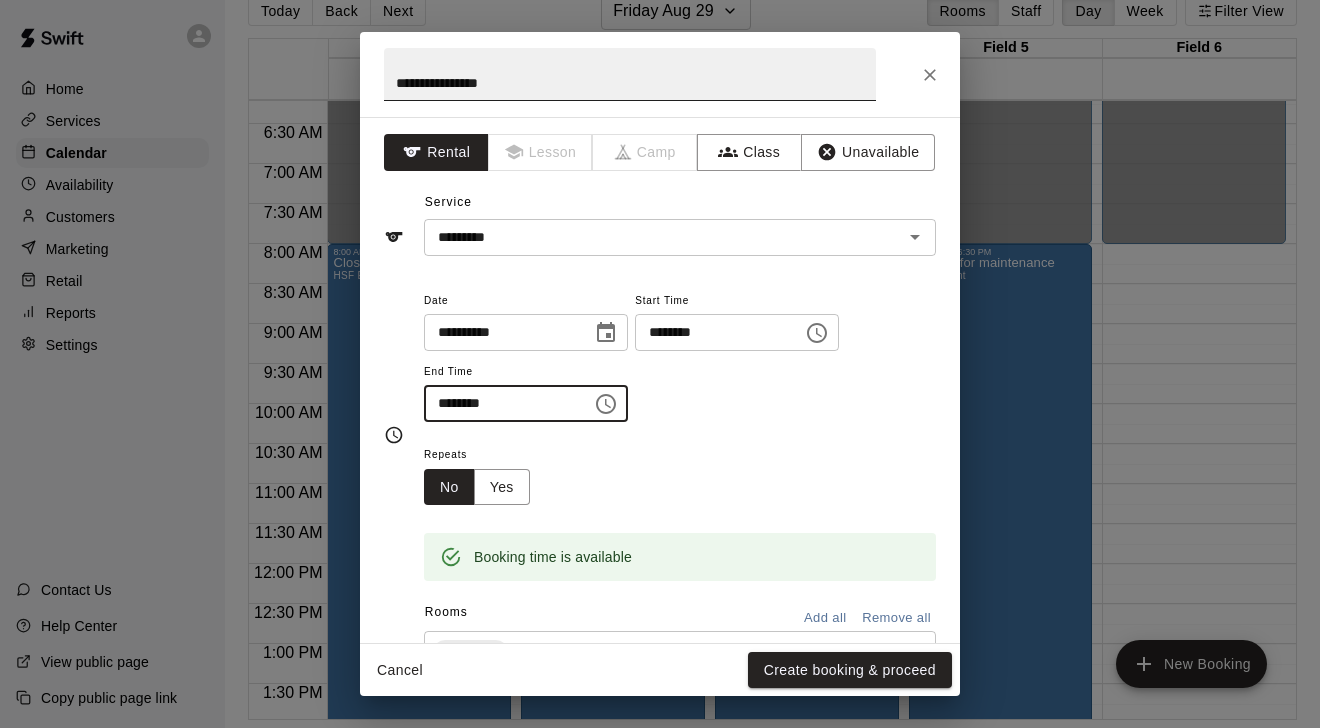 click on "**********" at bounding box center (630, 74) 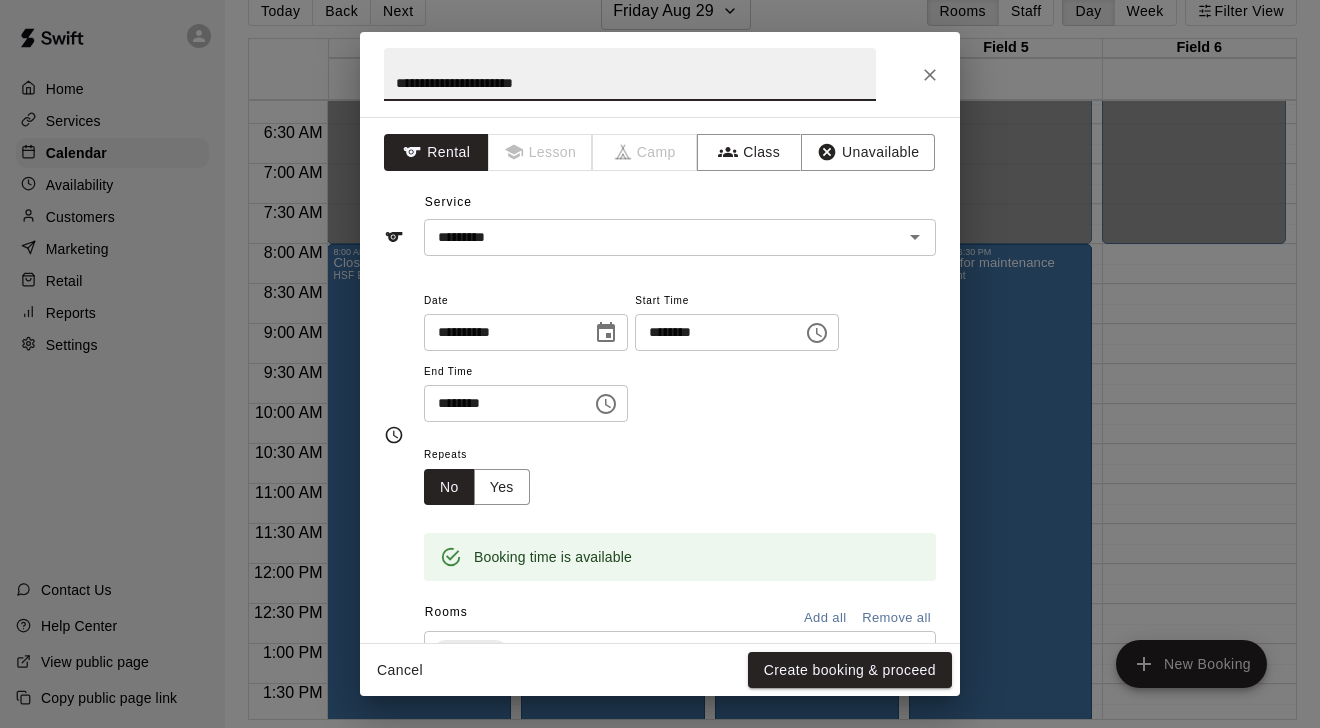 type on "**********" 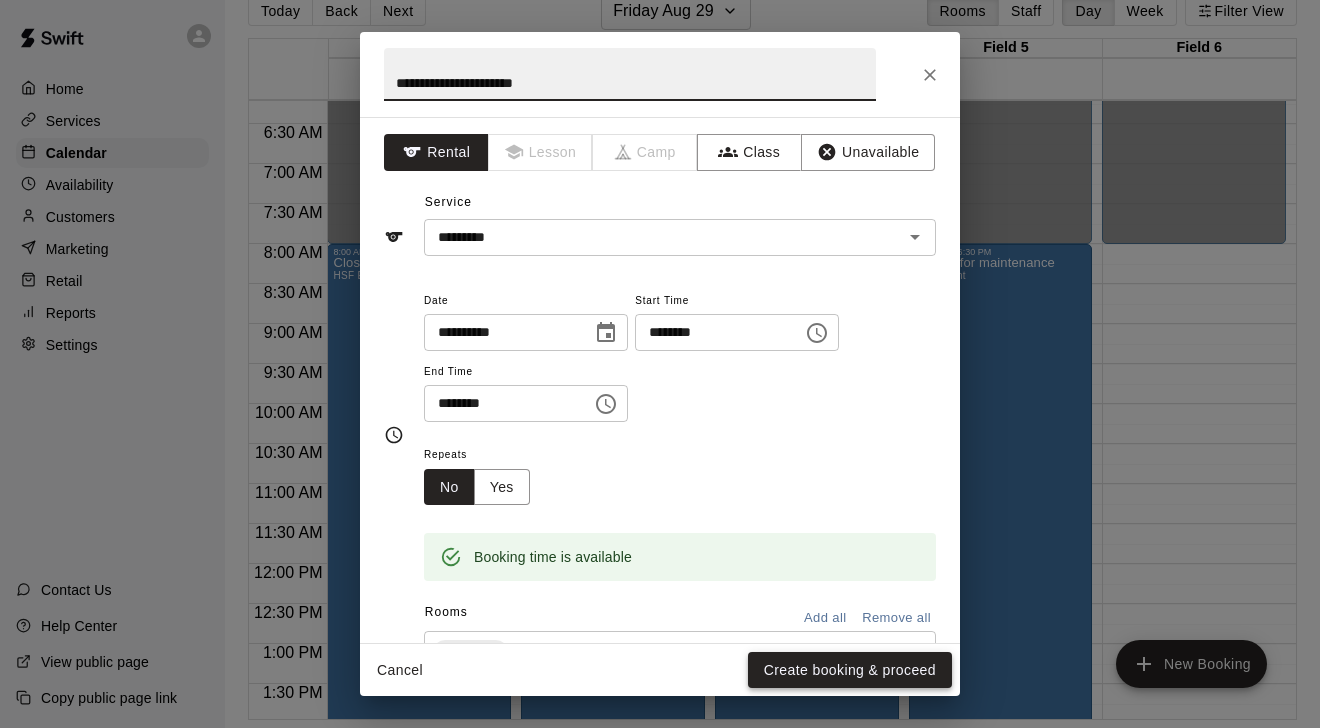 click on "Create booking & proceed" at bounding box center (850, 670) 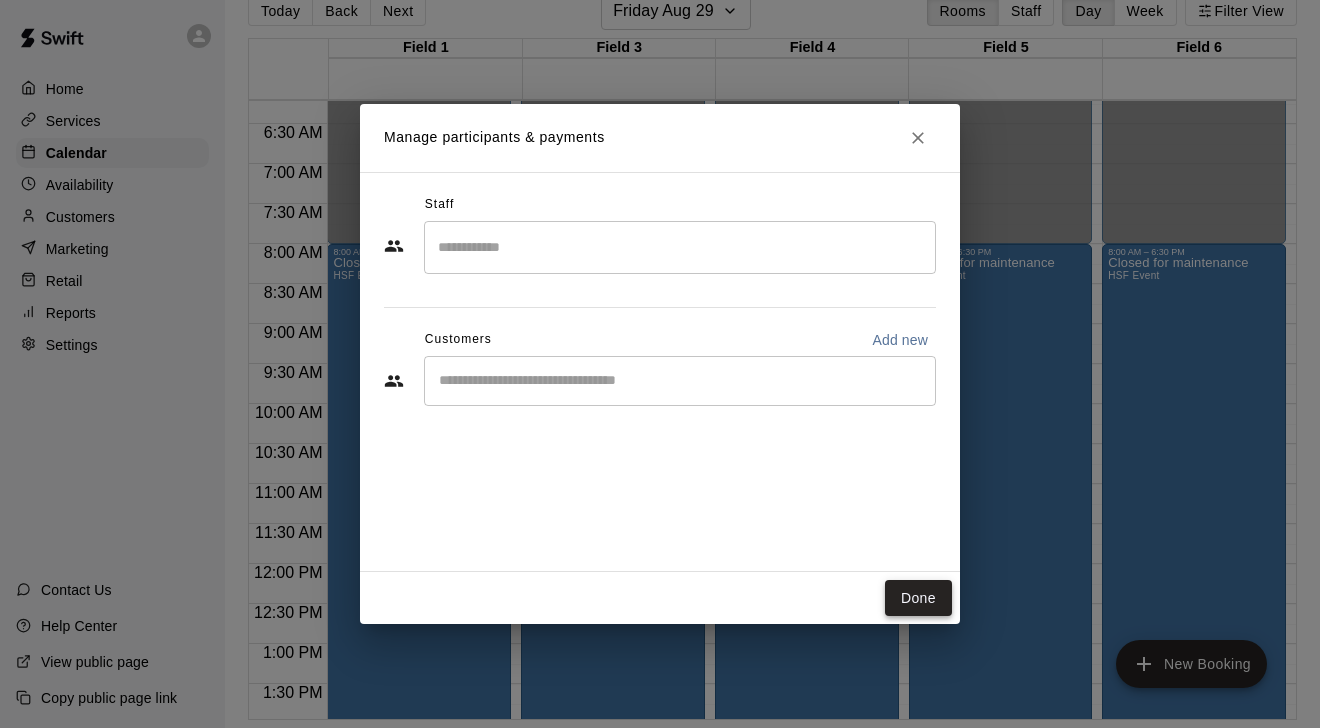 click on "Done" at bounding box center [918, 598] 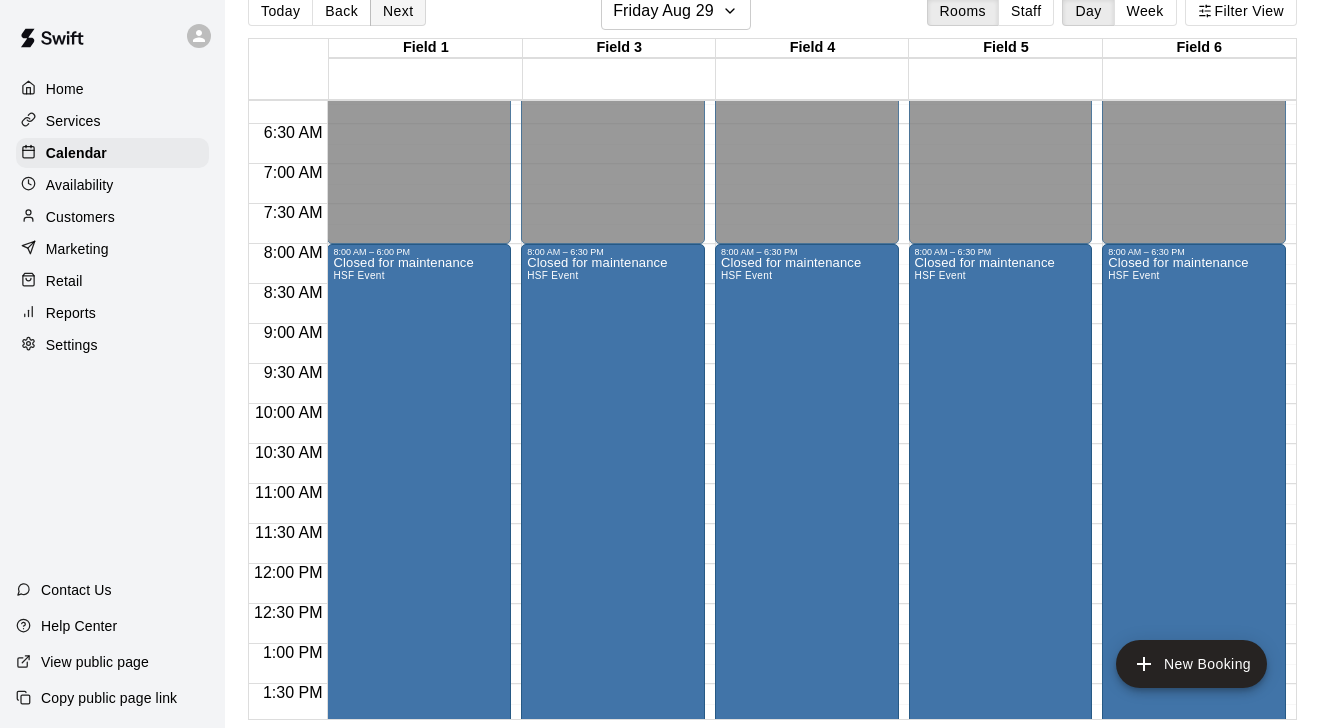 click on "Next" at bounding box center (398, 11) 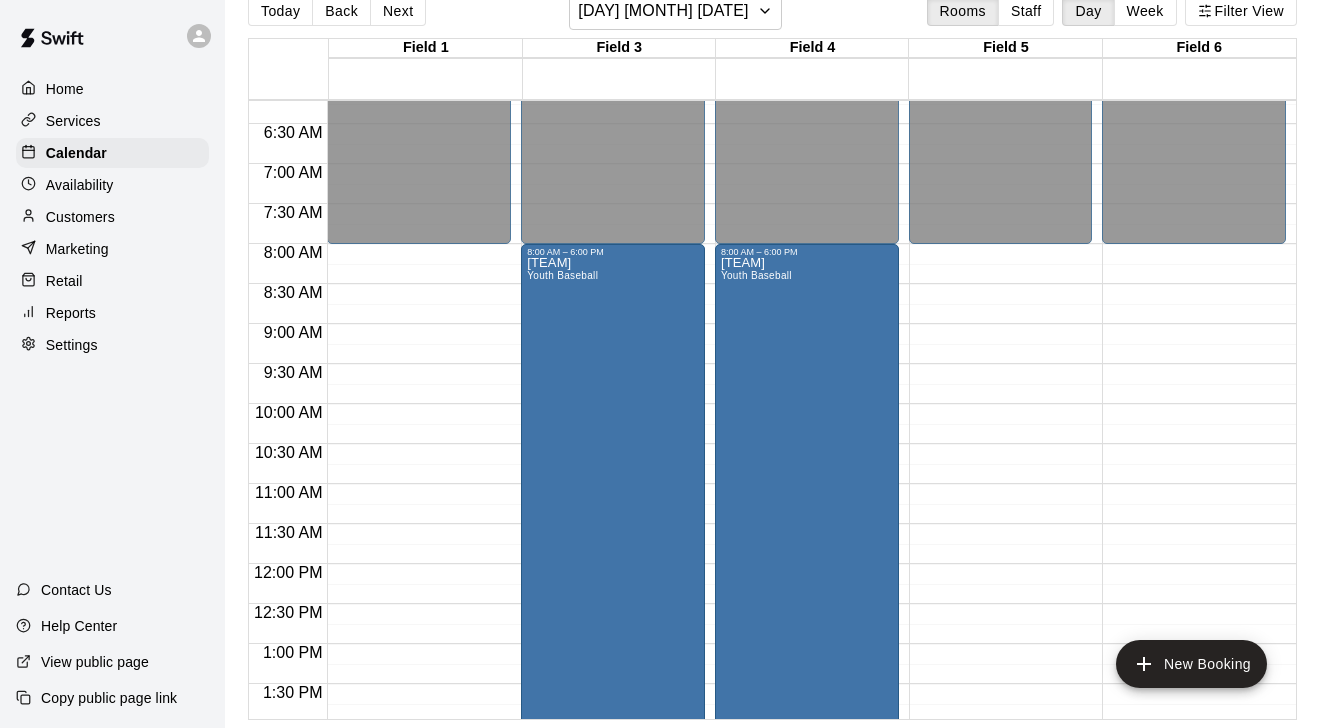 click on "12:00 AM – 8:00 AM Closed 7:00 PM – 11:59 PM Closed" at bounding box center (1001, 564) 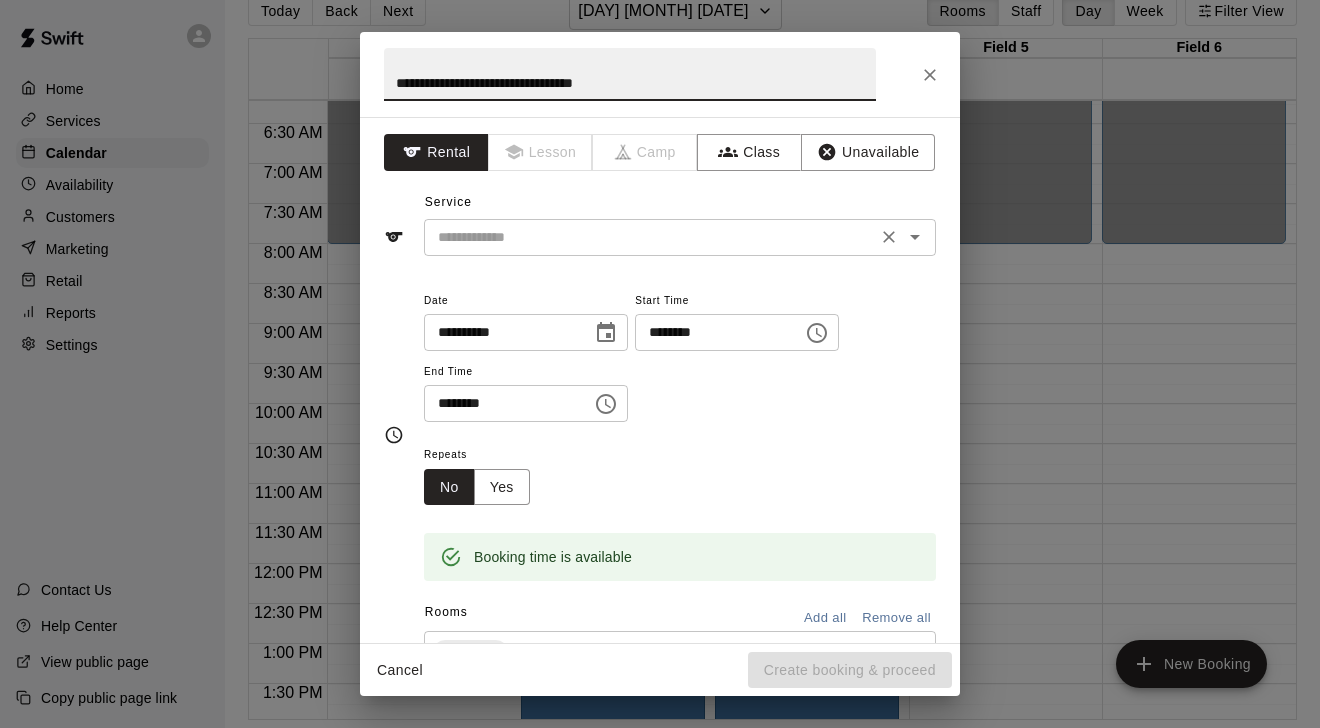 type on "**********" 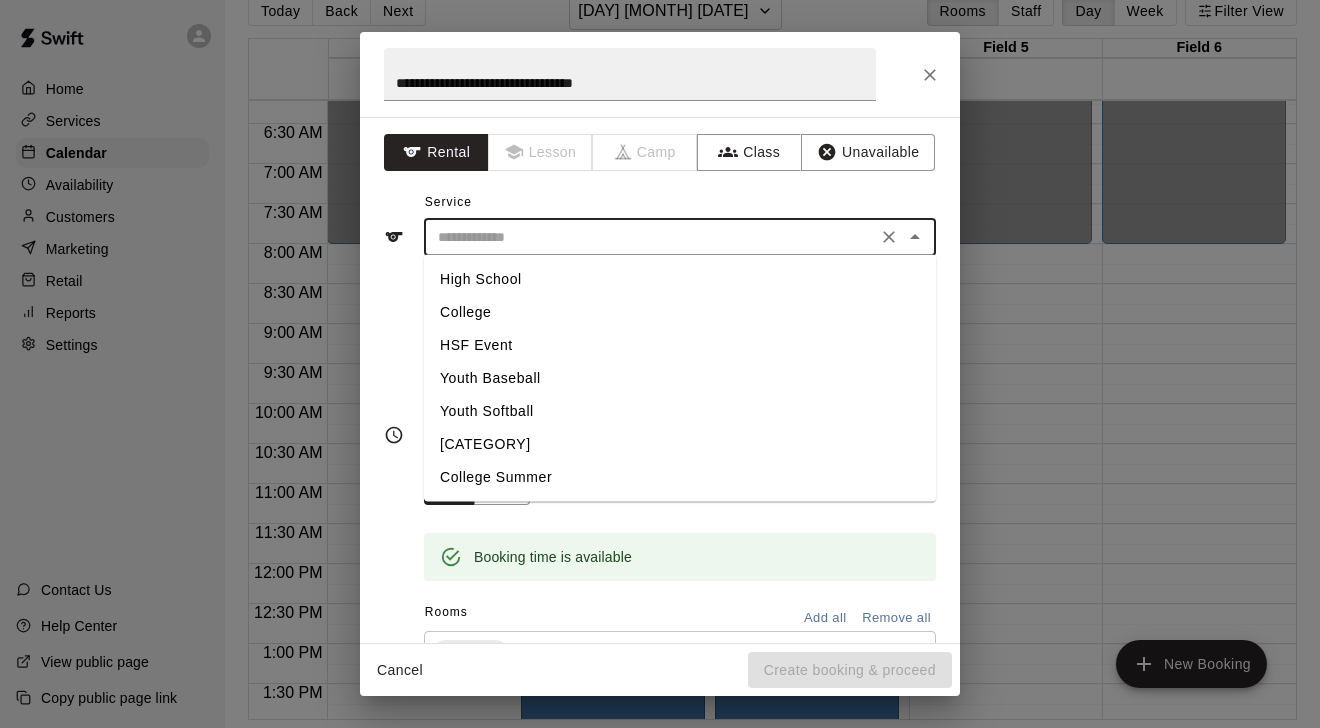 click on "Youth Baseball" at bounding box center (680, 378) 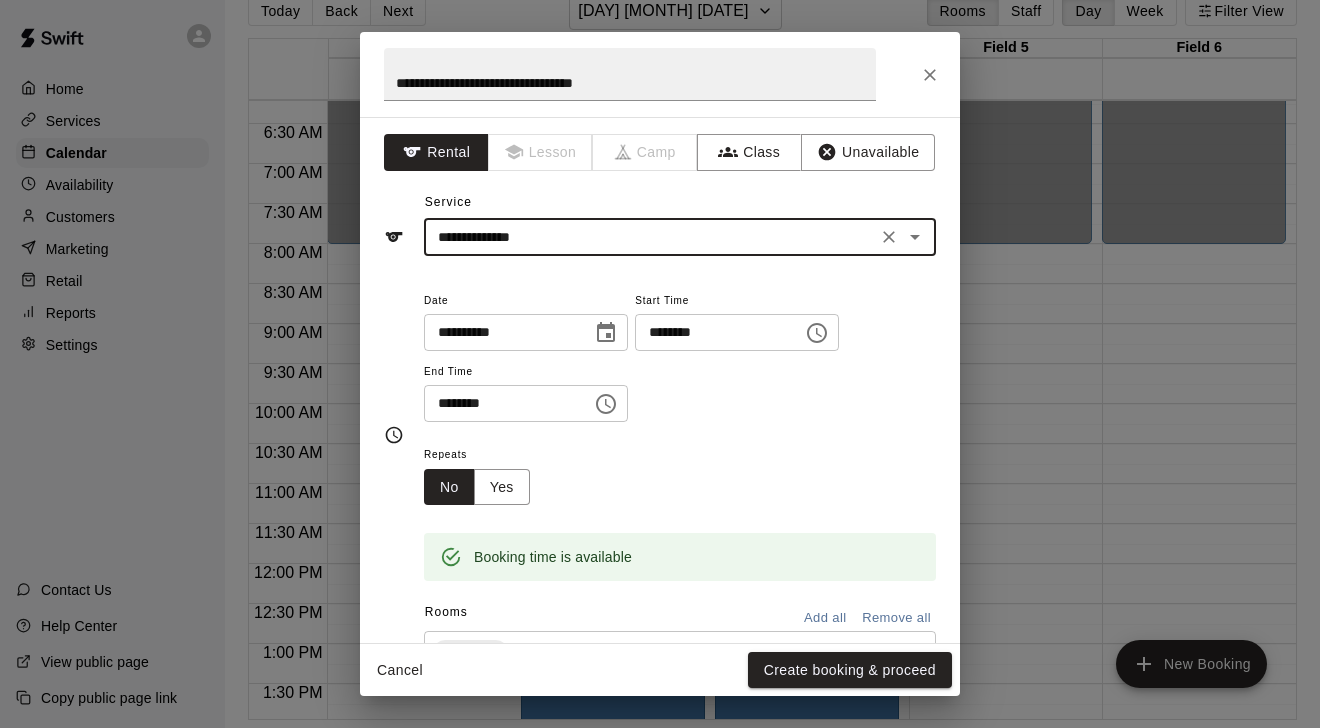 click on "********" at bounding box center (501, 403) 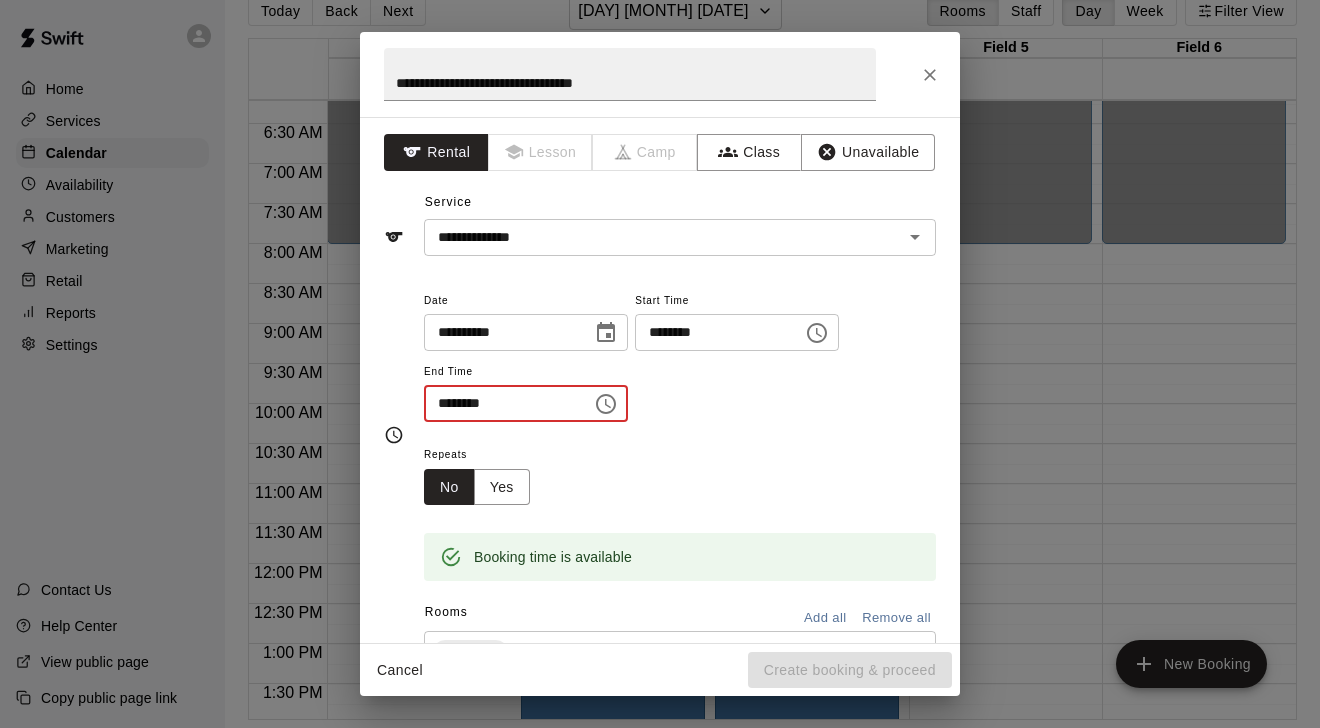 type on "********" 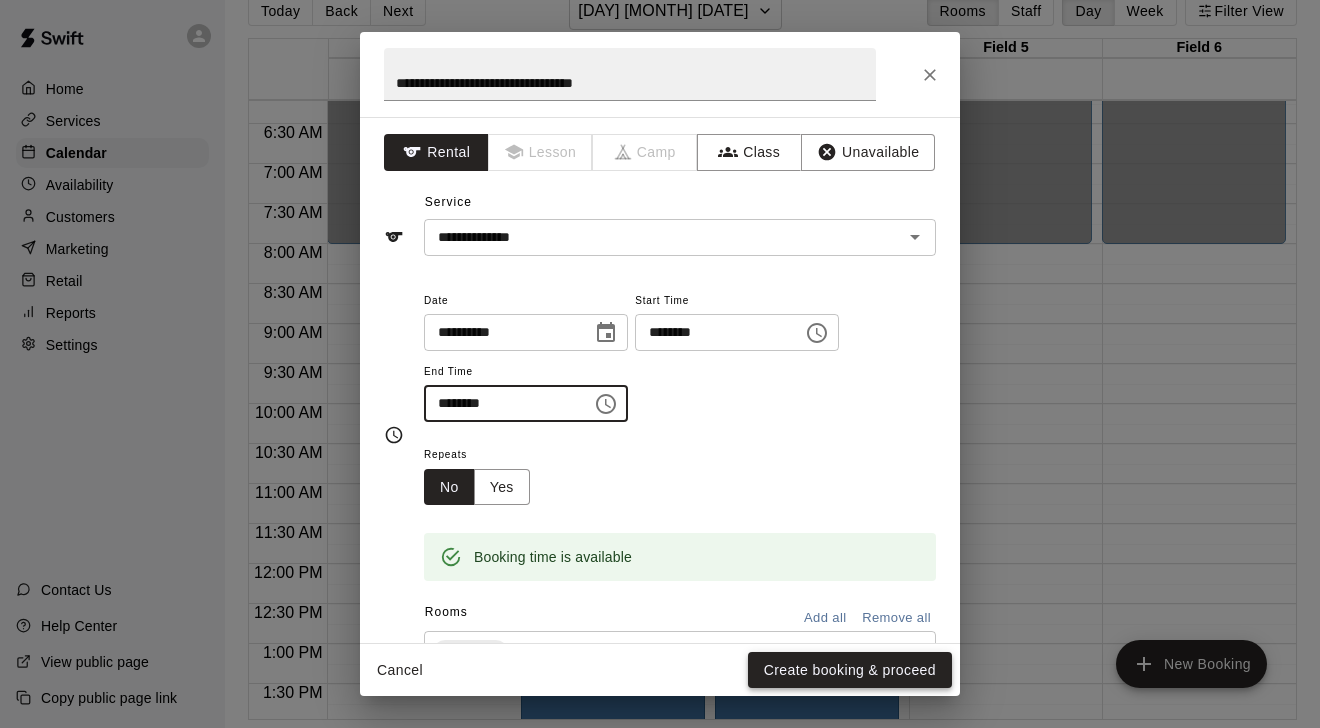 click on "Create booking & proceed" at bounding box center (850, 670) 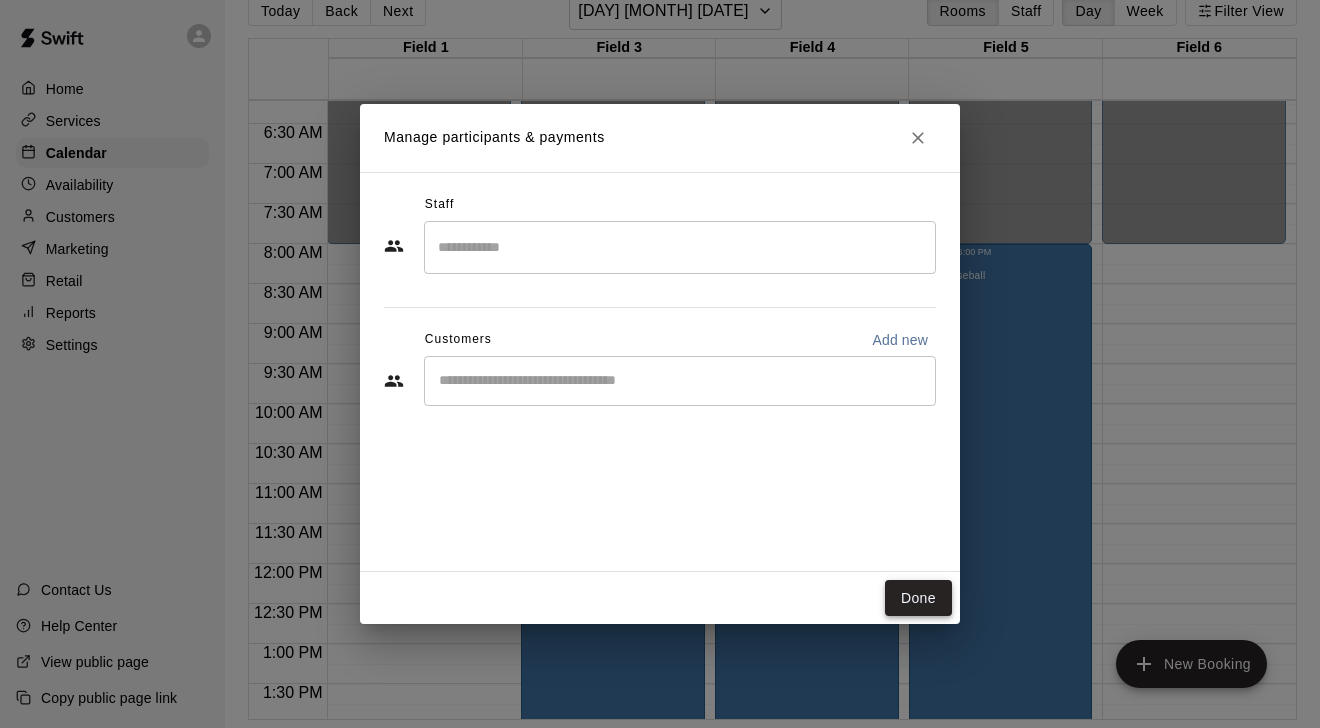 click on "Done" at bounding box center (918, 598) 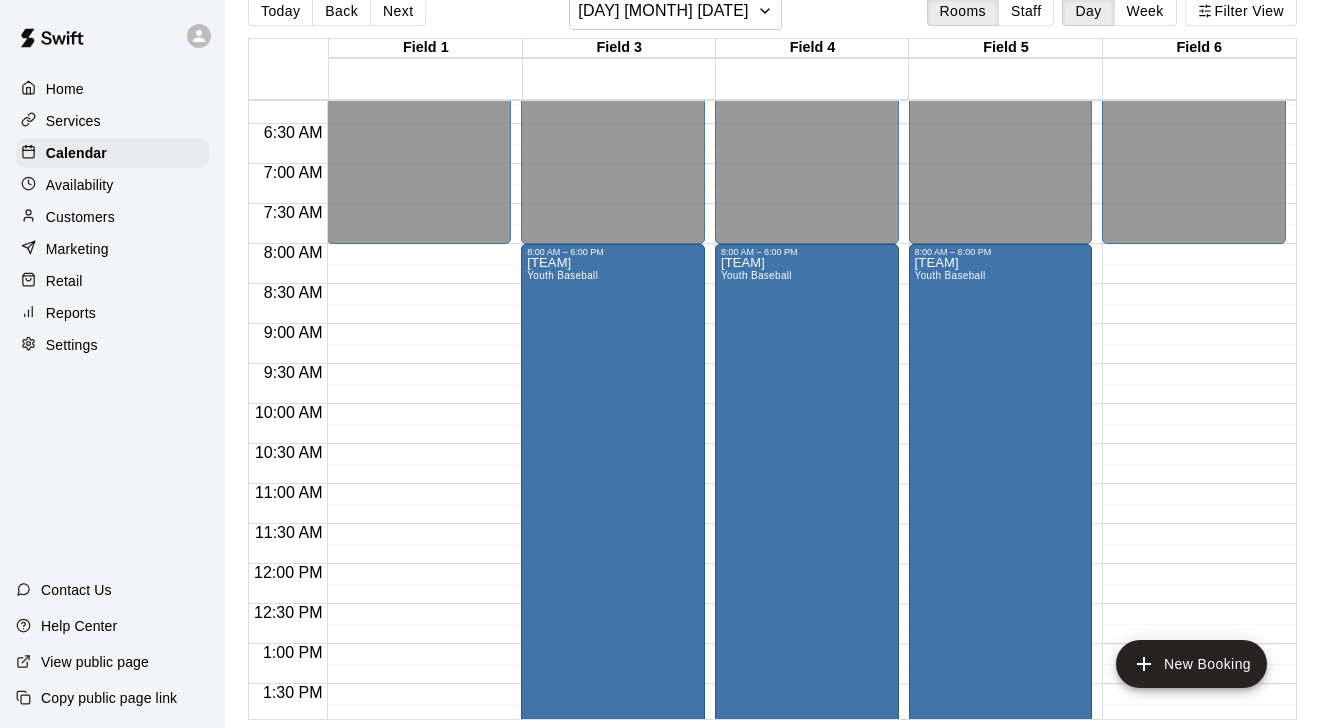 click on "12:00 AM – 8:00 AM Closed 7:00 PM – 11:59 PM Closed" at bounding box center (1194, 564) 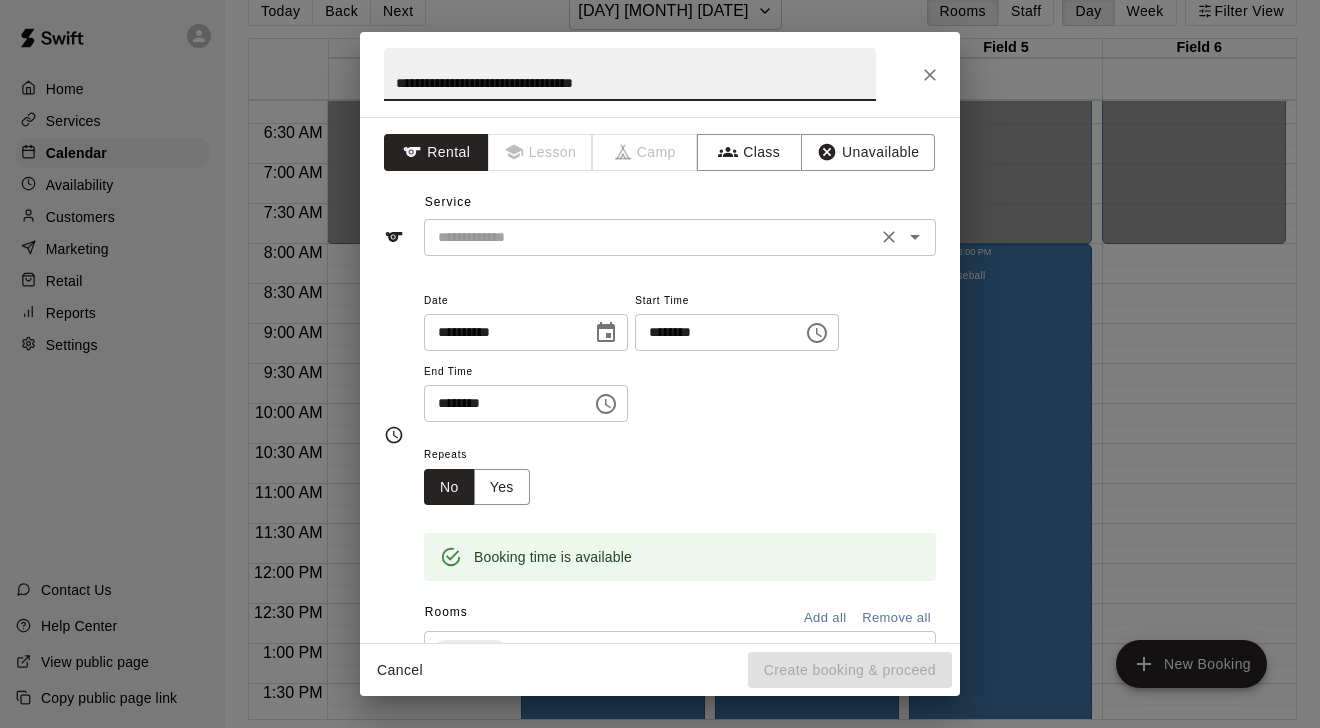 type on "**********" 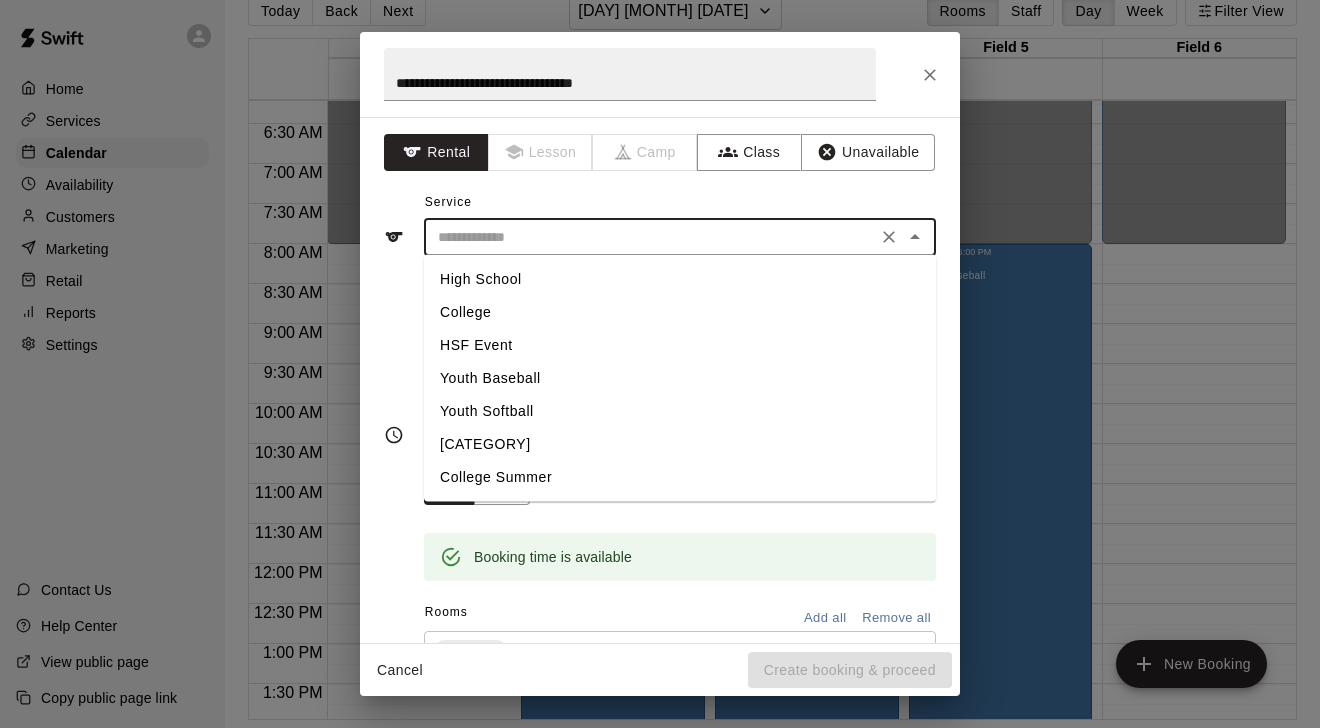 click on "Youth Baseball" at bounding box center (680, 378) 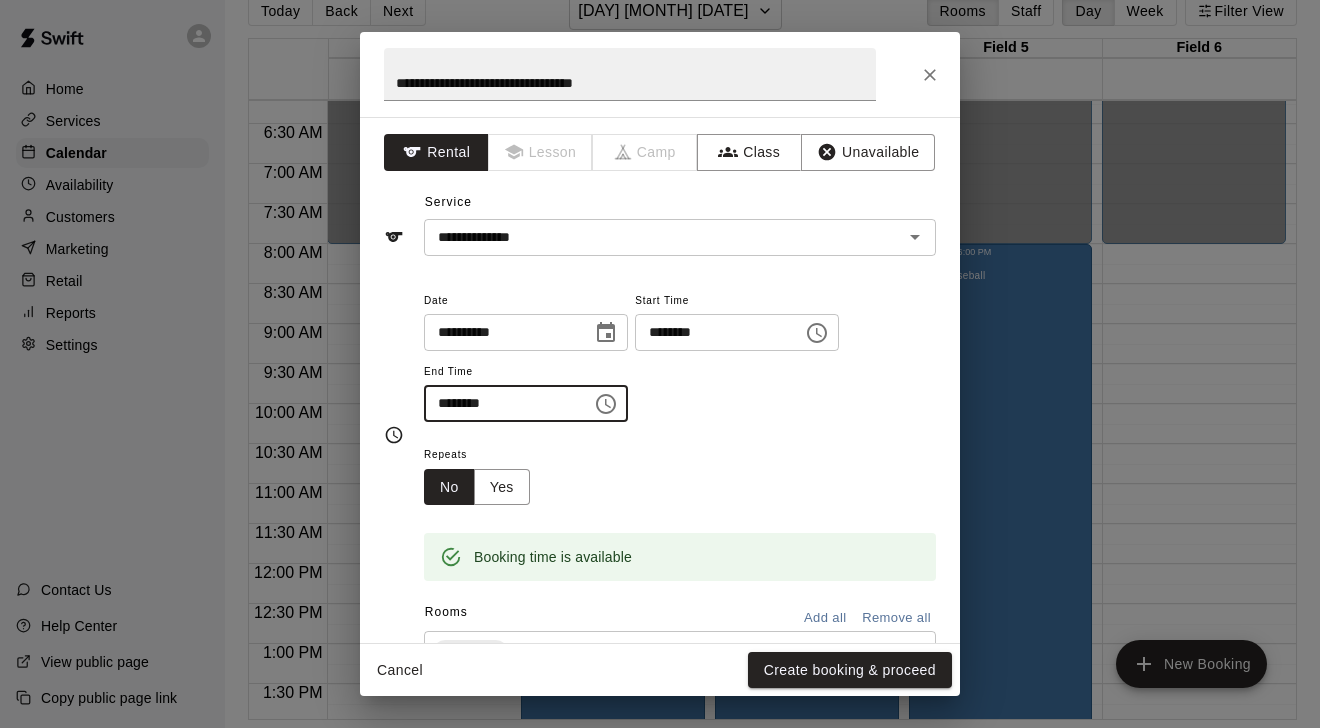 click on "********" at bounding box center (501, 403) 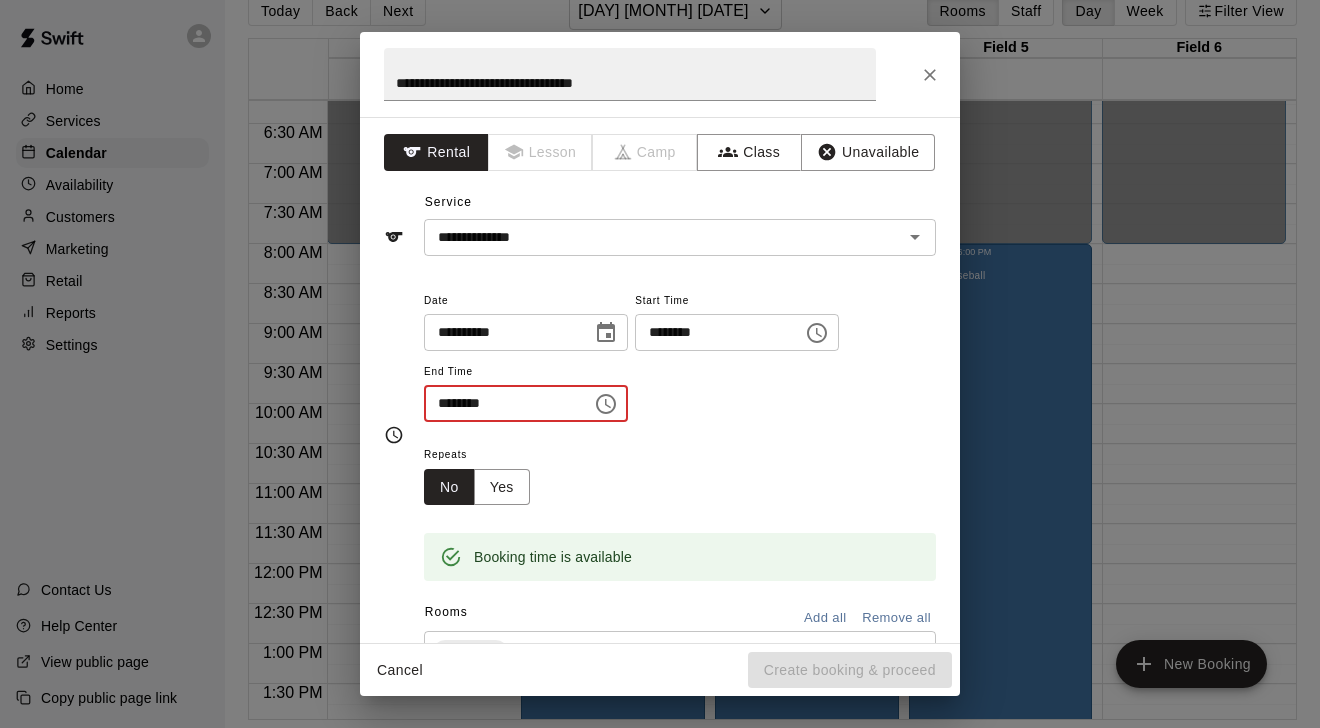 type on "********" 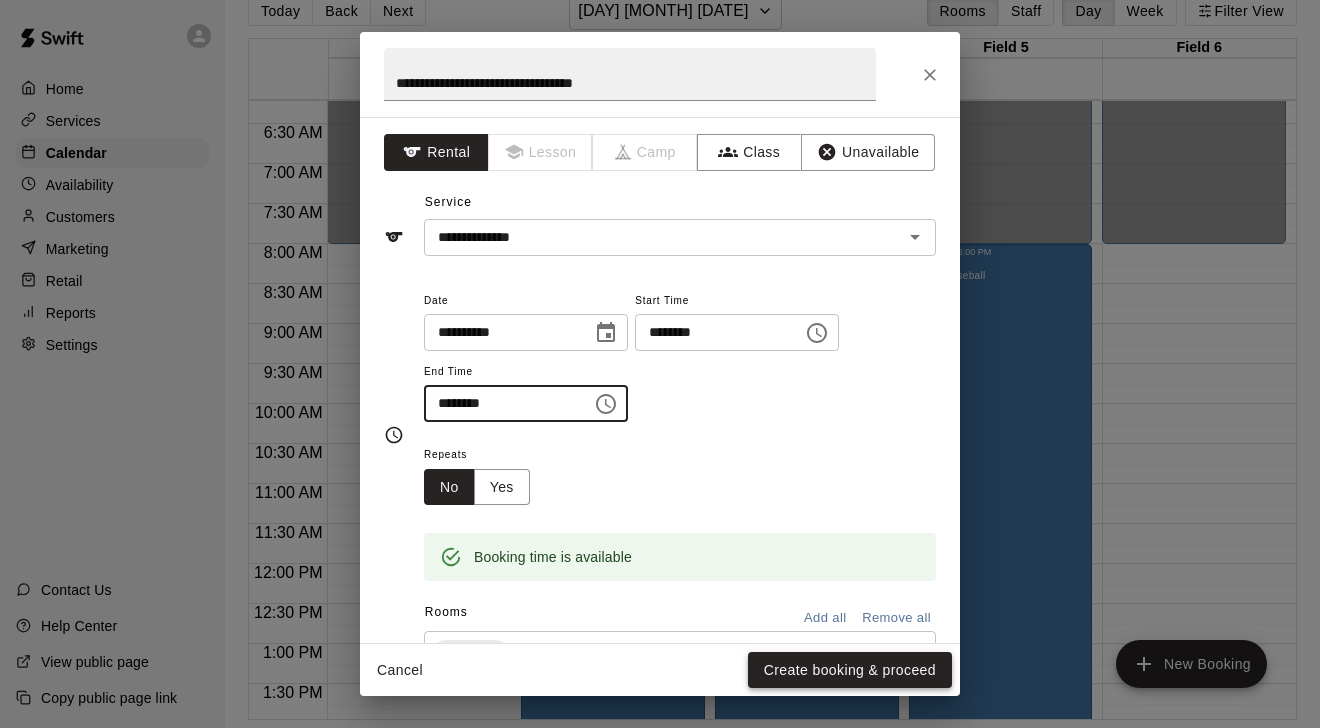 click on "Create booking & proceed" at bounding box center [850, 670] 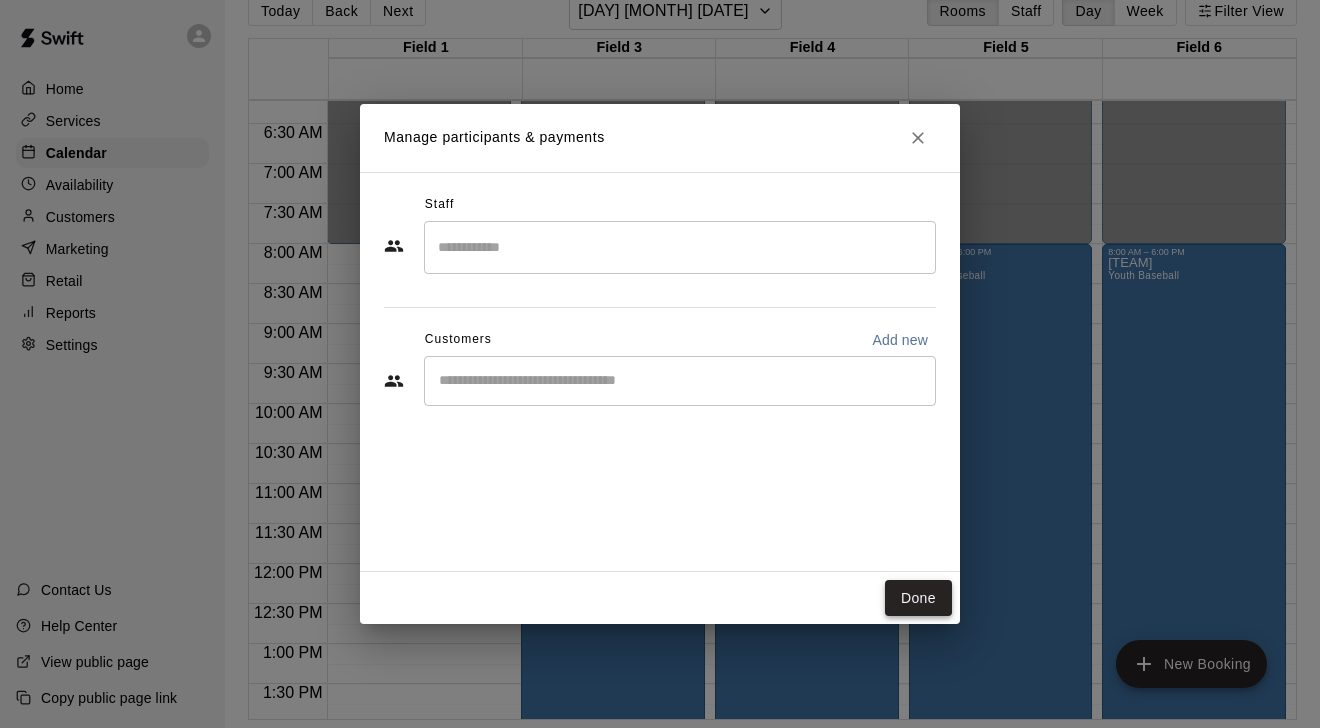 click on "Done" at bounding box center (918, 598) 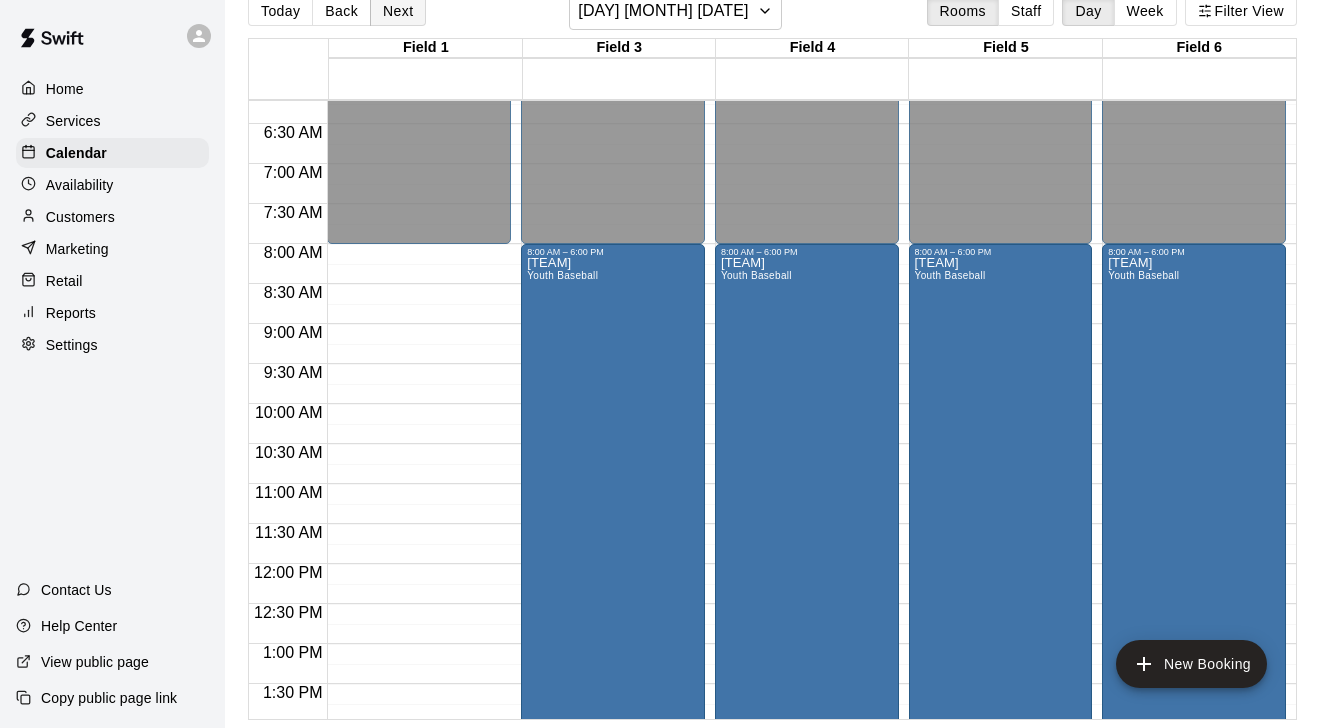 click on "Next" at bounding box center [398, 11] 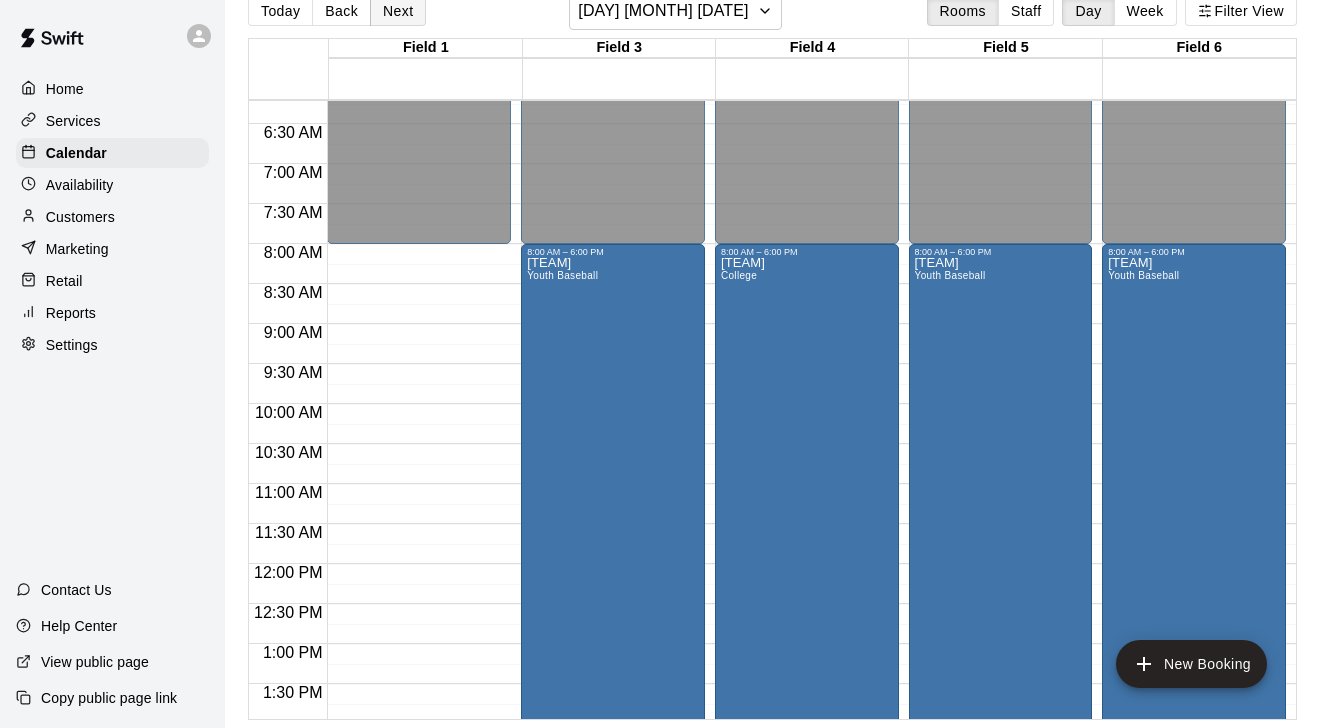 scroll, scrollTop: 32, scrollLeft: 0, axis: vertical 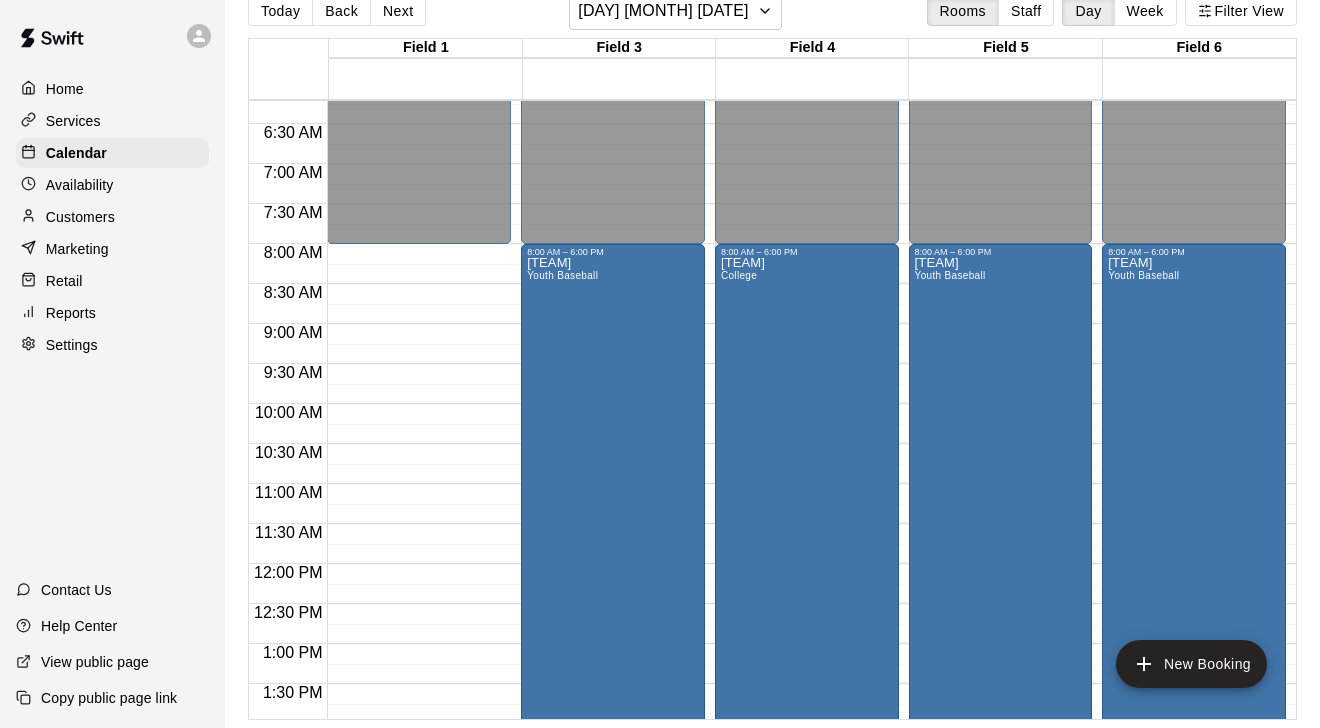 click on "12:00 AM – 8:00 AM Closed 7:00 PM – 11:59 PM Closed" at bounding box center (419, 564) 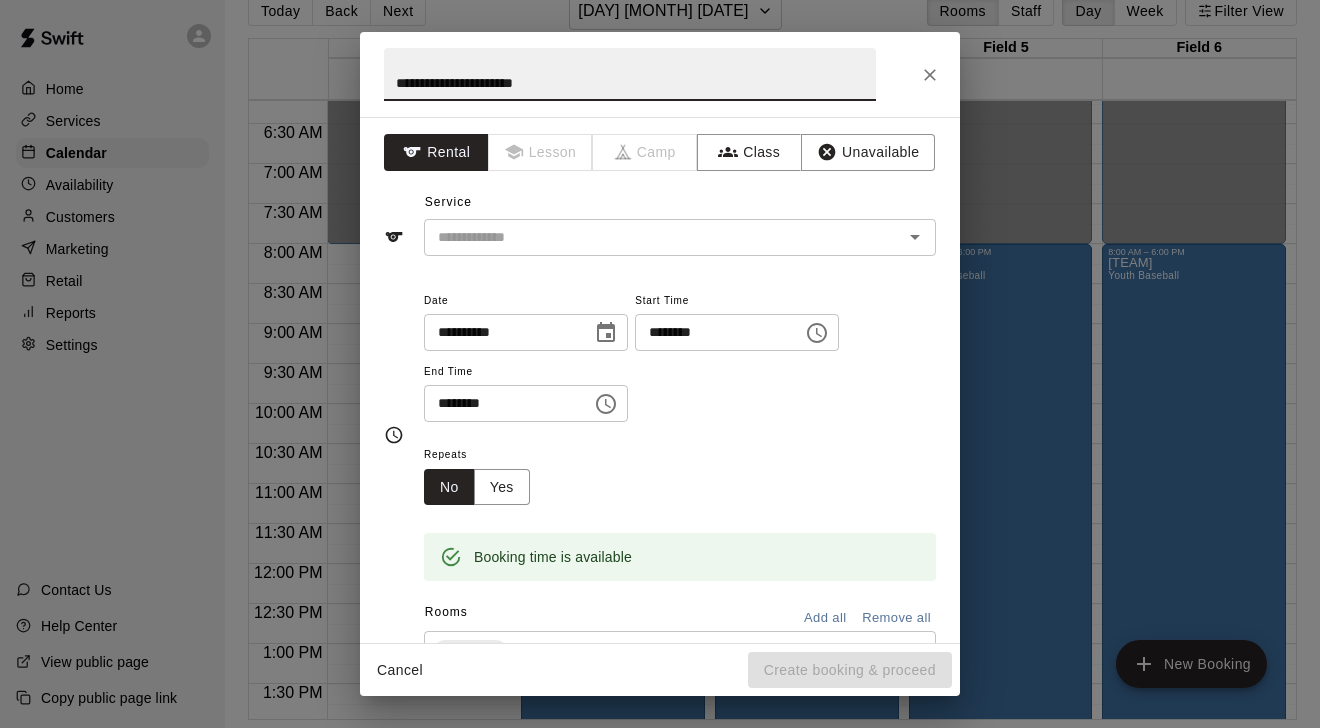 type on "**********" 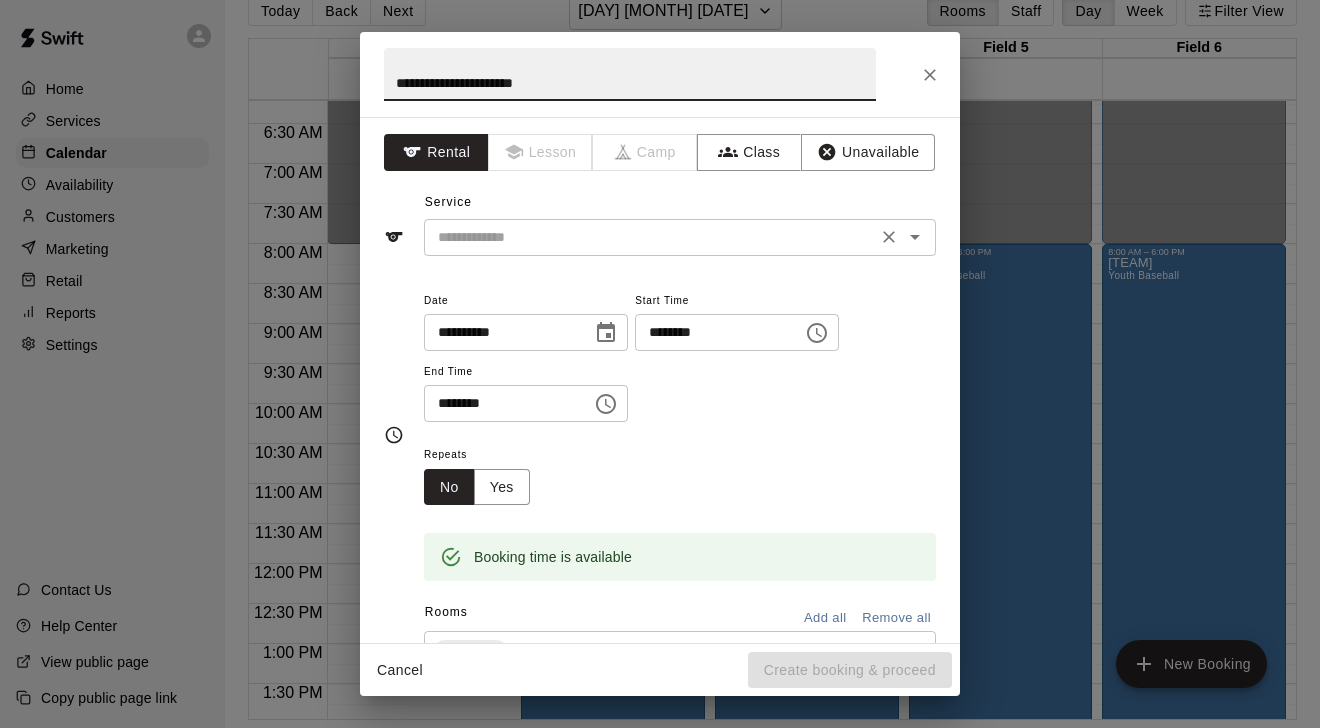 drag, startPoint x: 385, startPoint y: 259, endPoint x: 467, endPoint y: 235, distance: 85.44004 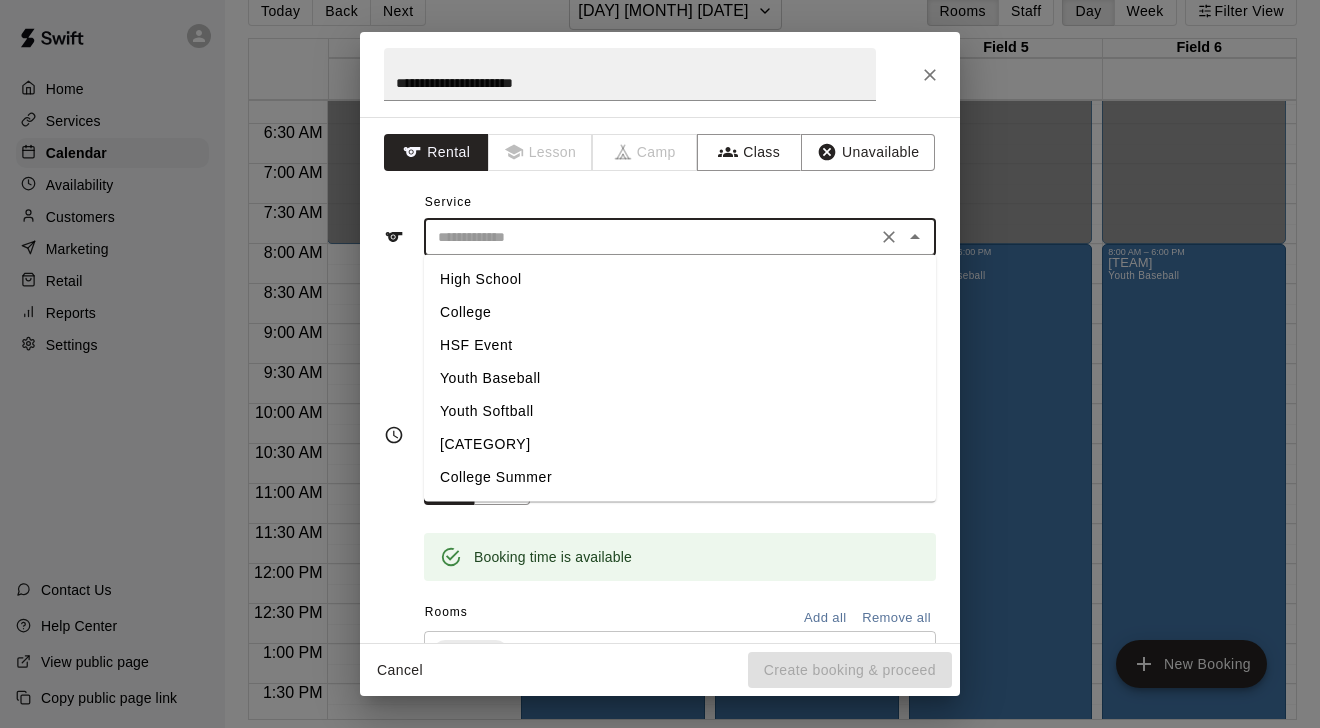 click on "HSF Event" at bounding box center (680, 345) 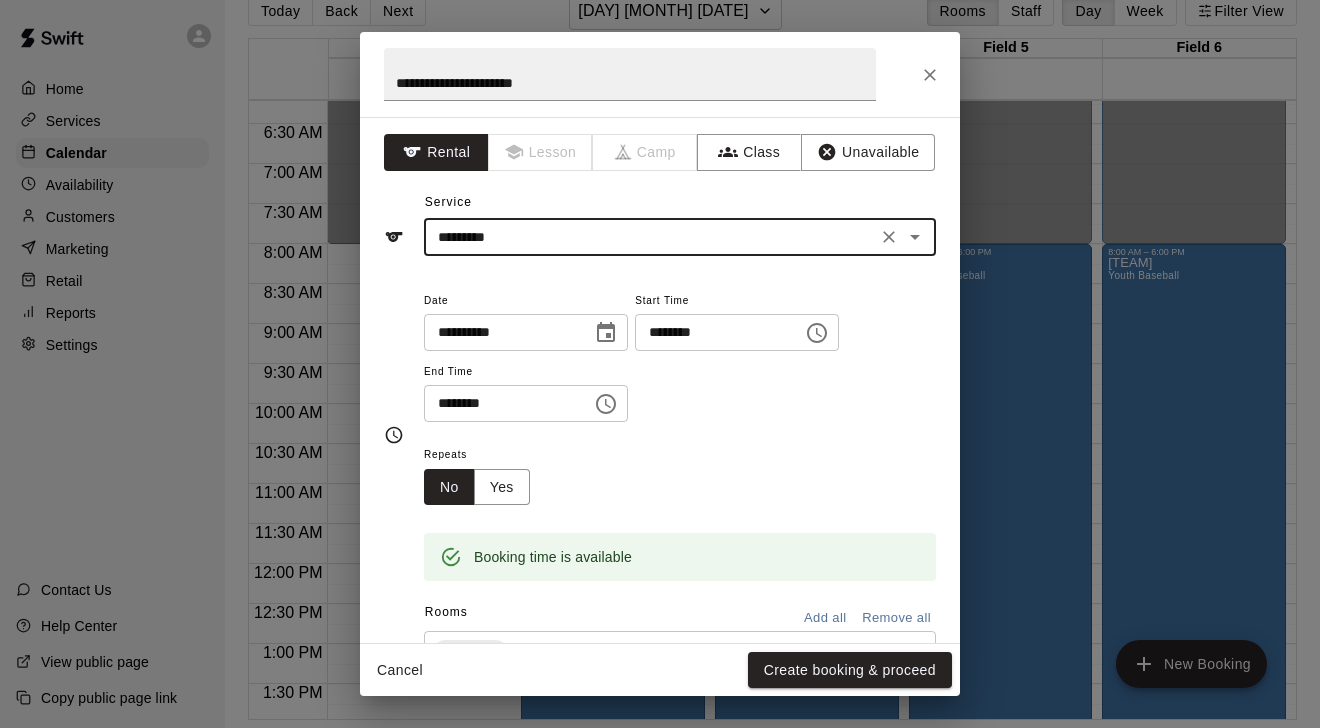 type on "*********" 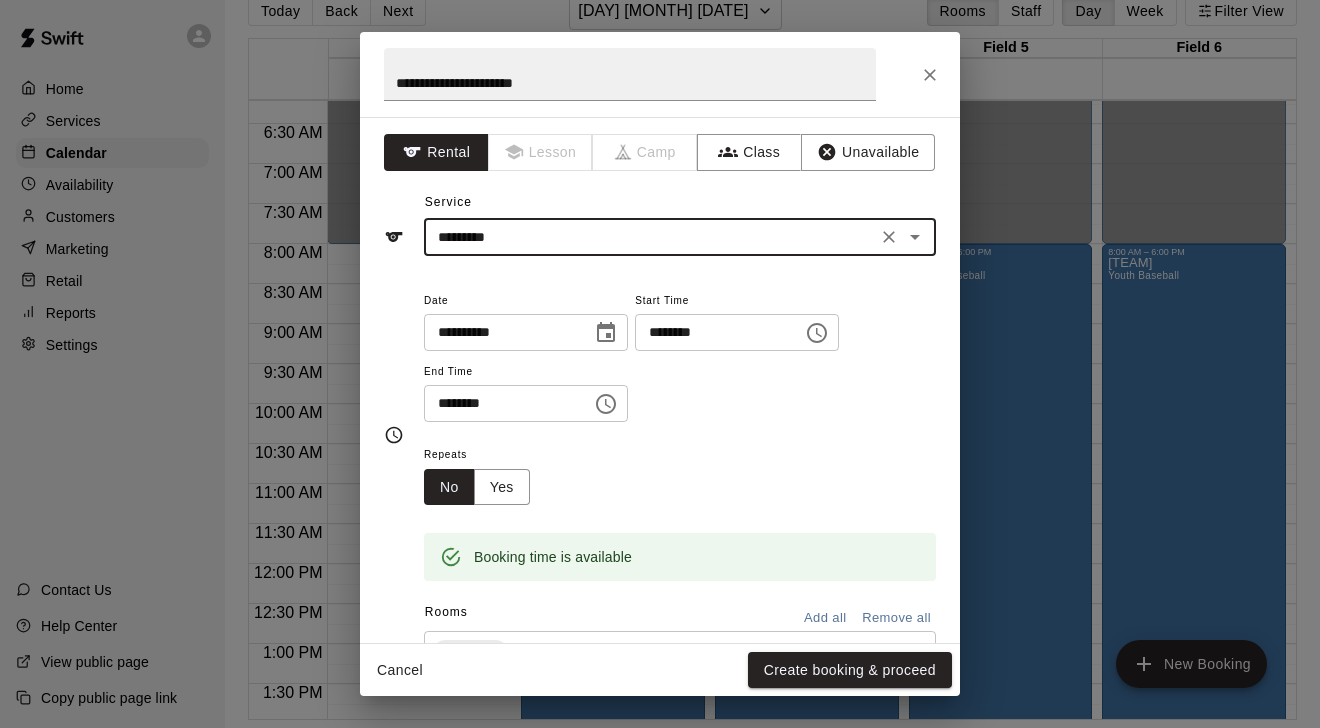 click on "********" at bounding box center (501, 403) 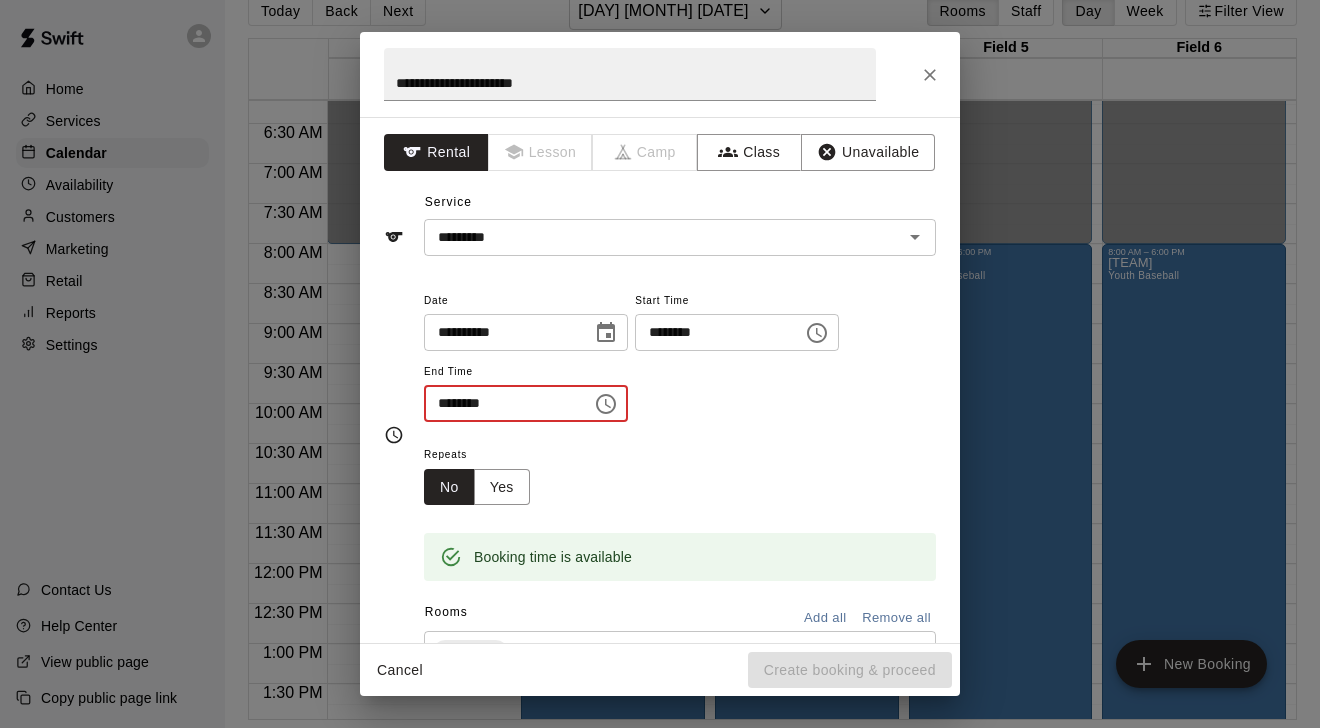 click on "********" at bounding box center [501, 403] 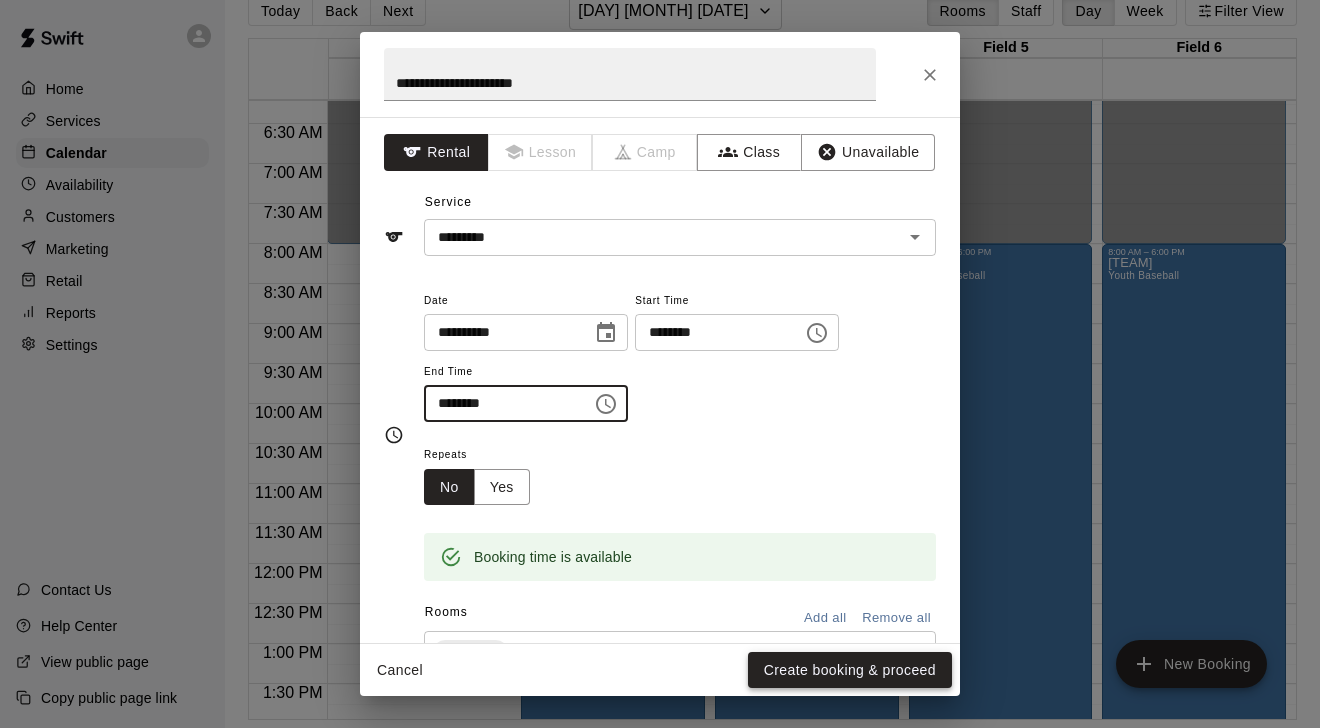 click on "Create booking & proceed" at bounding box center [850, 670] 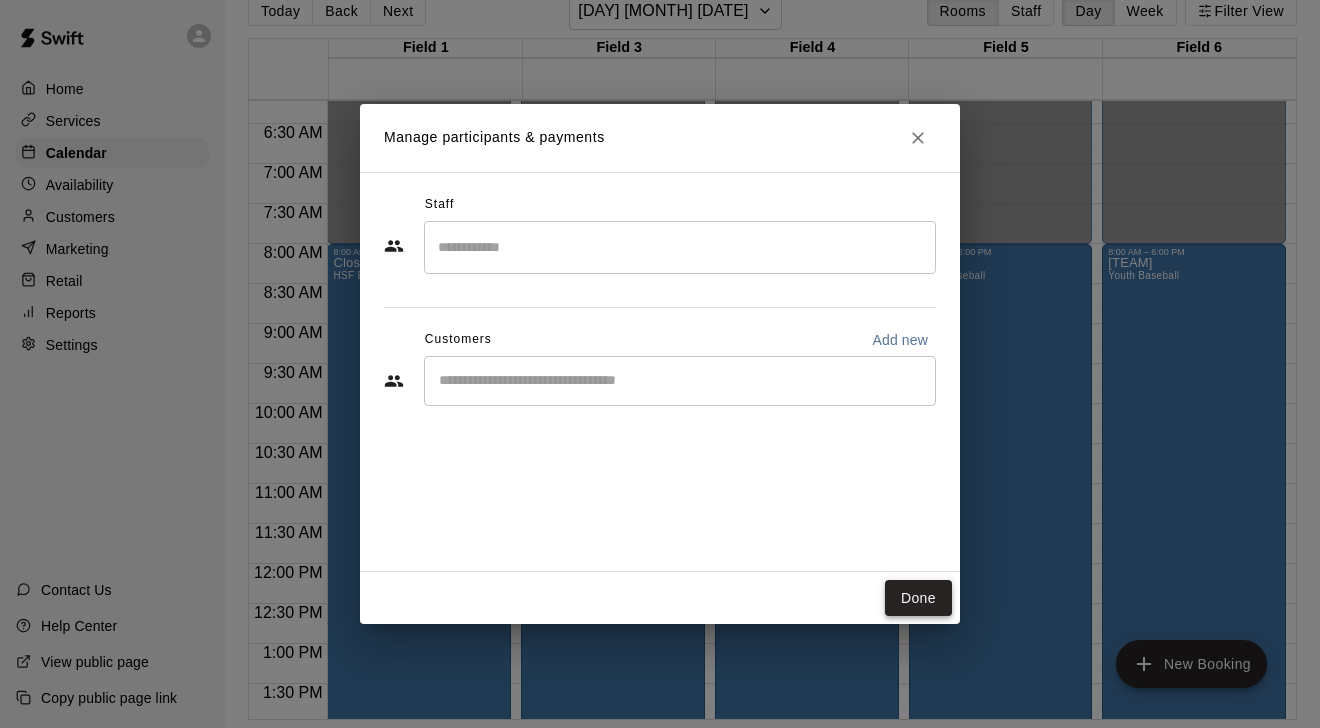 click on "Done" at bounding box center [918, 598] 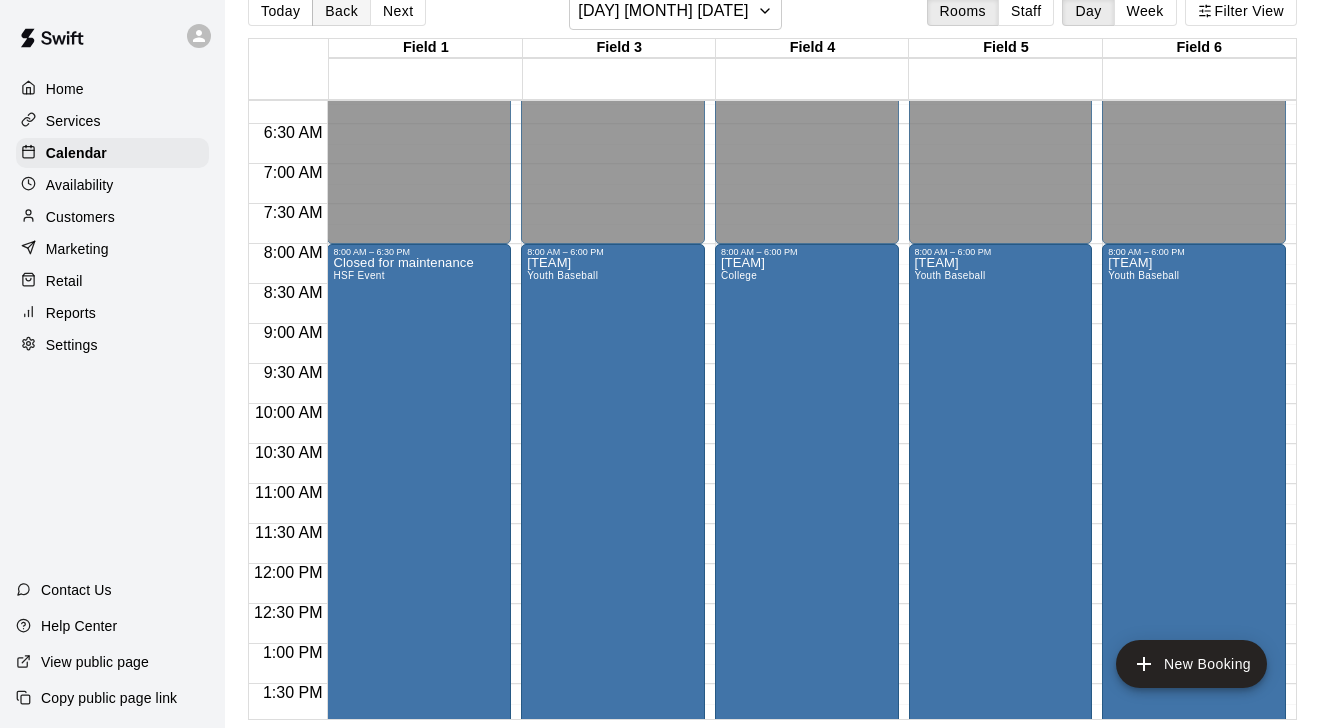 click on "Back" at bounding box center [341, 11] 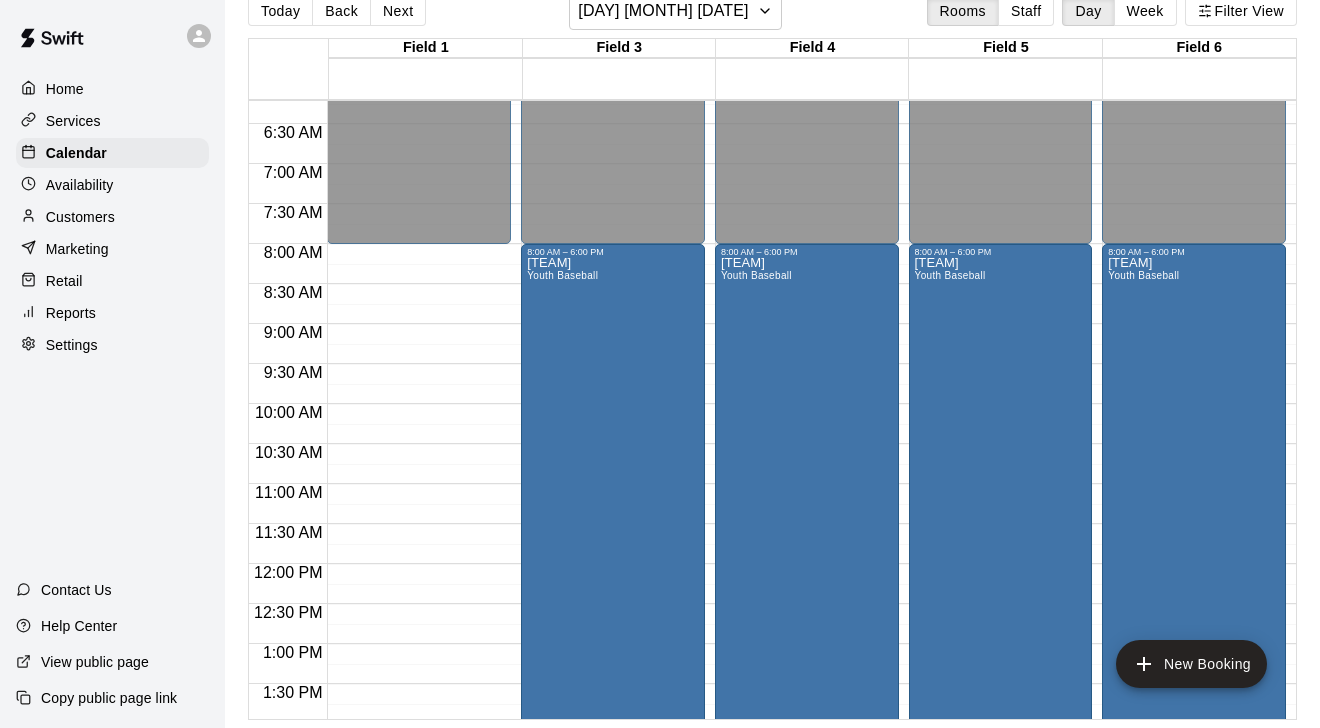click on "12:00 AM – 8:00 AM Closed 7:00 PM – 11:59 PM Closed" at bounding box center (419, 564) 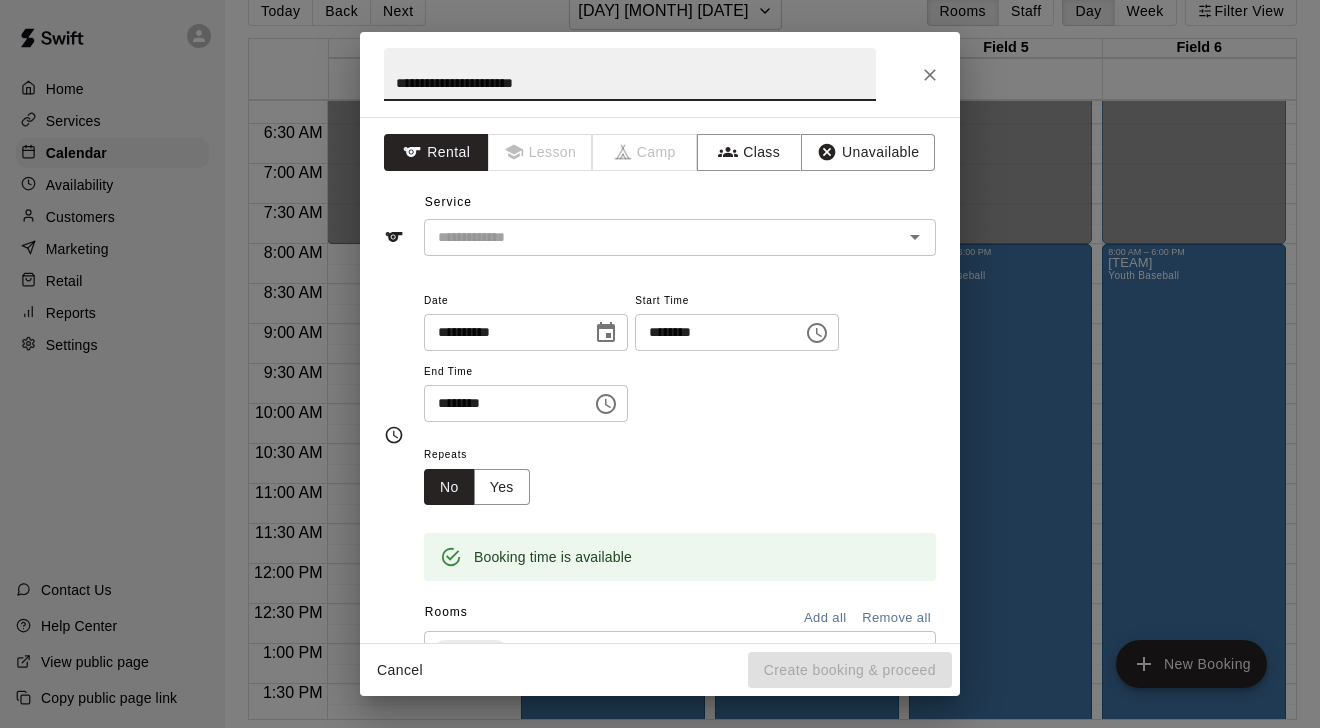 type on "**********" 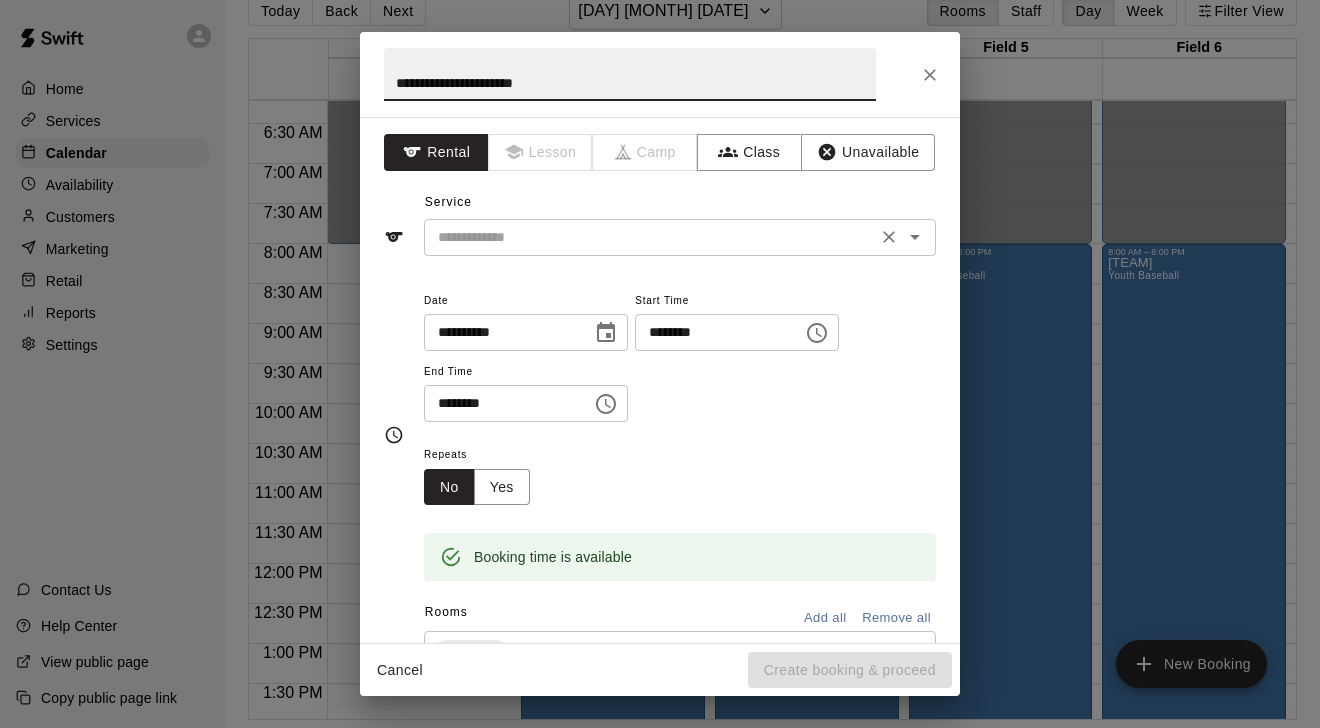 drag, startPoint x: 421, startPoint y: 266, endPoint x: 452, endPoint y: 242, distance: 39.20459 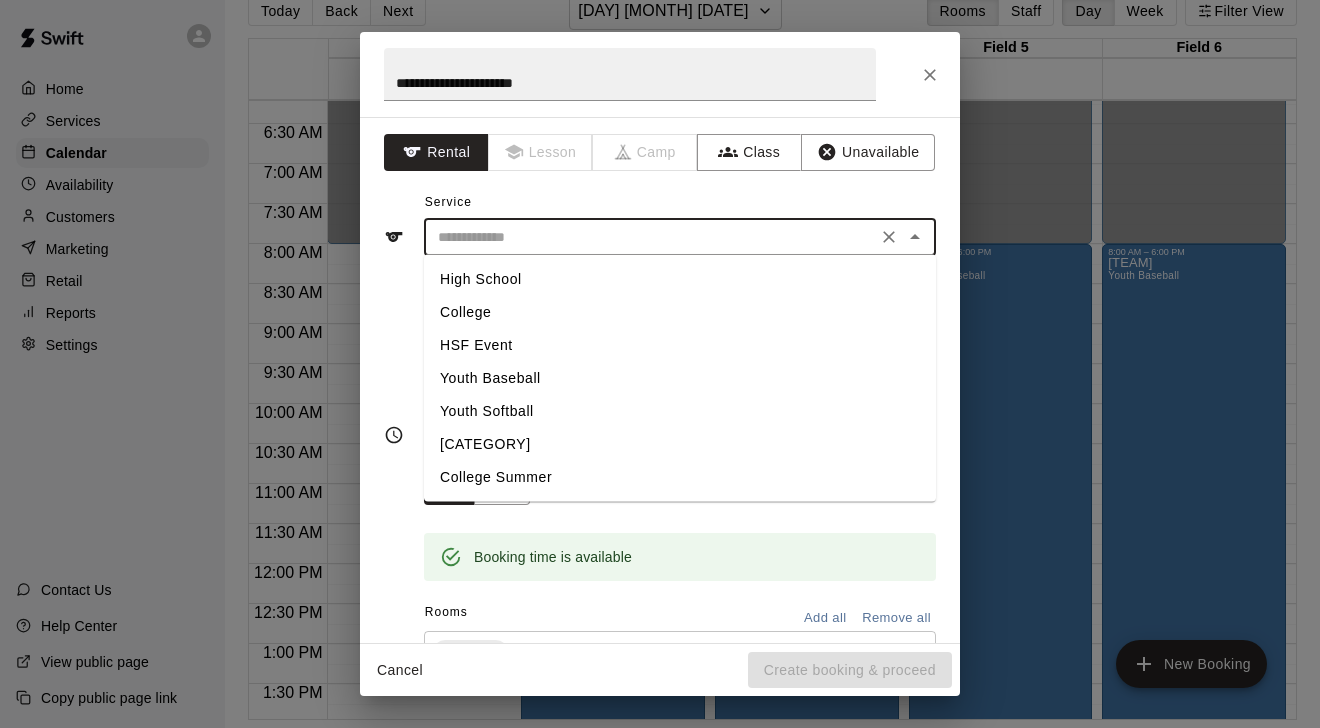 click on "Youth Baseball" at bounding box center (680, 378) 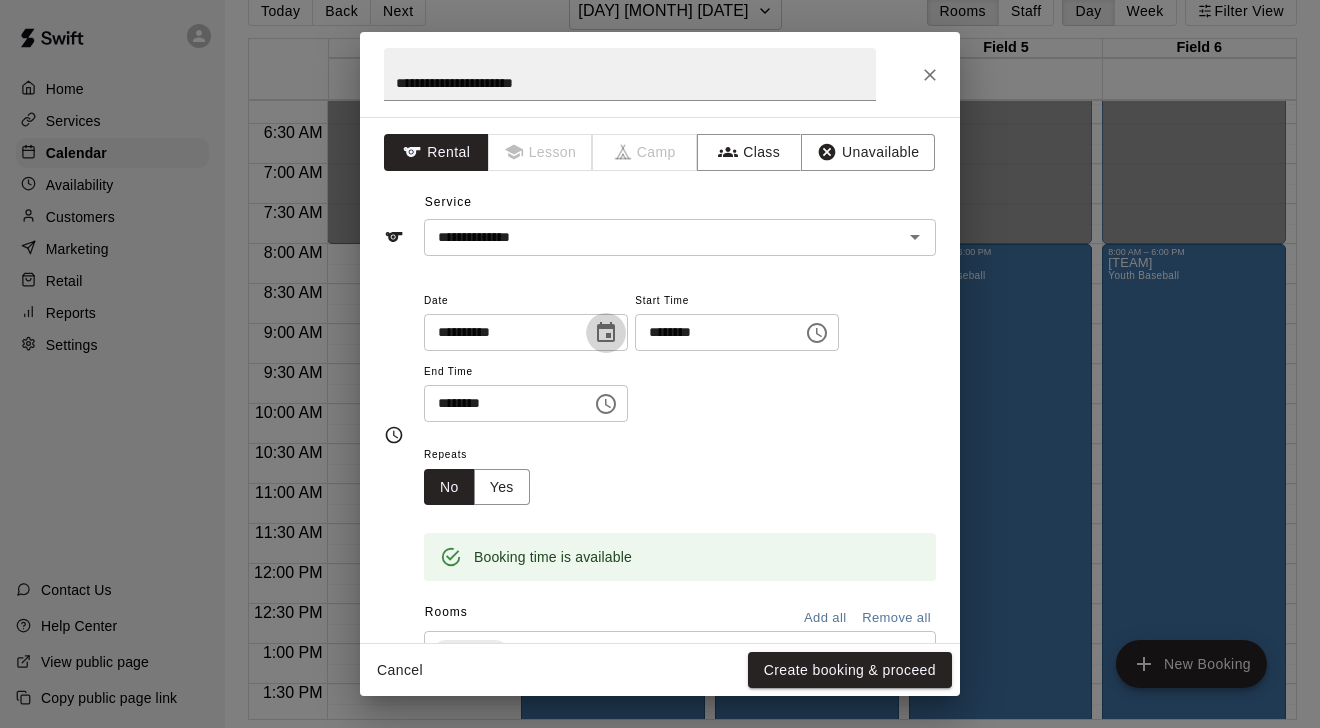 click at bounding box center (606, 333) 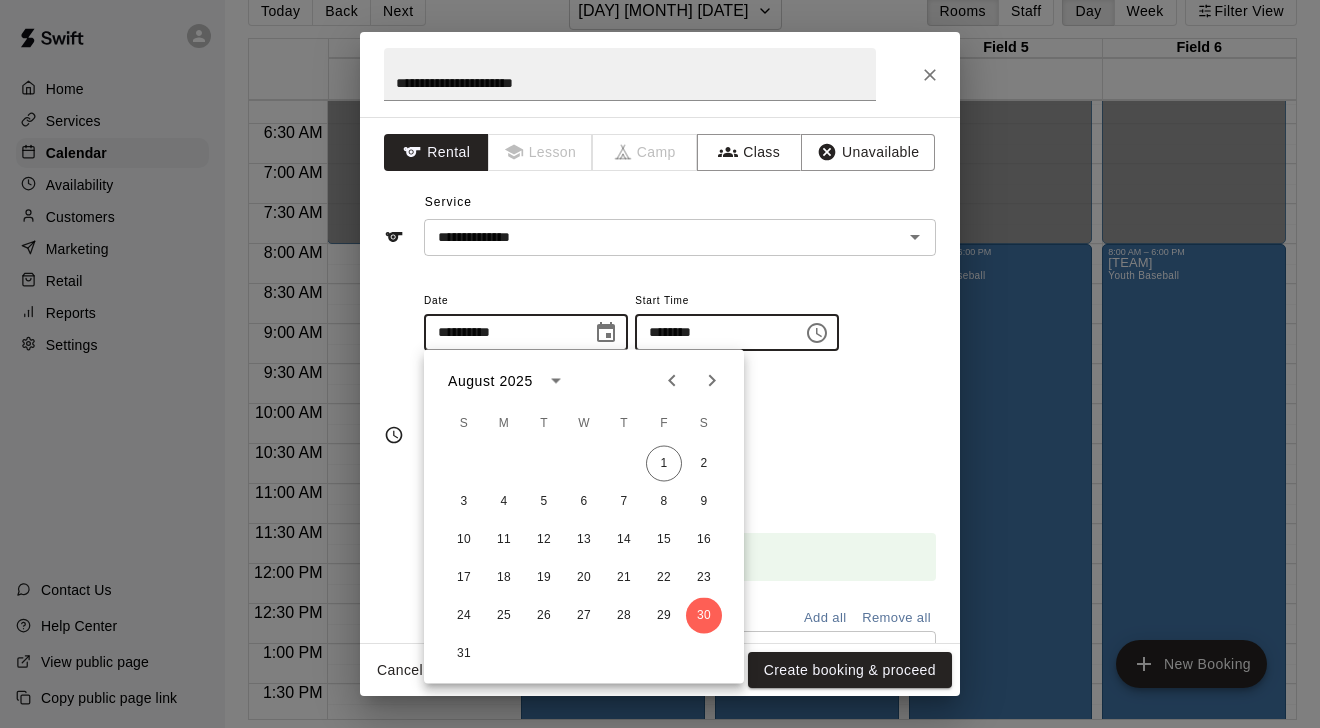 click on "********" at bounding box center [712, 332] 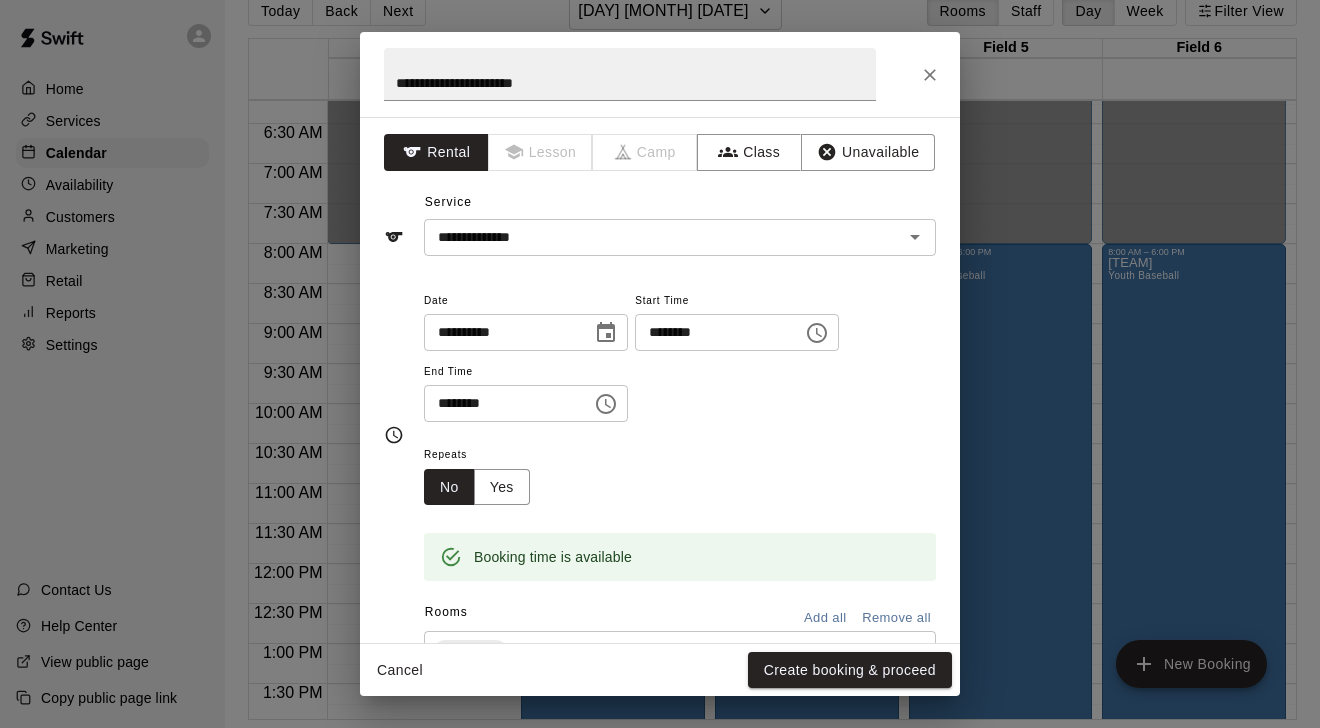 click on "********" at bounding box center (712, 332) 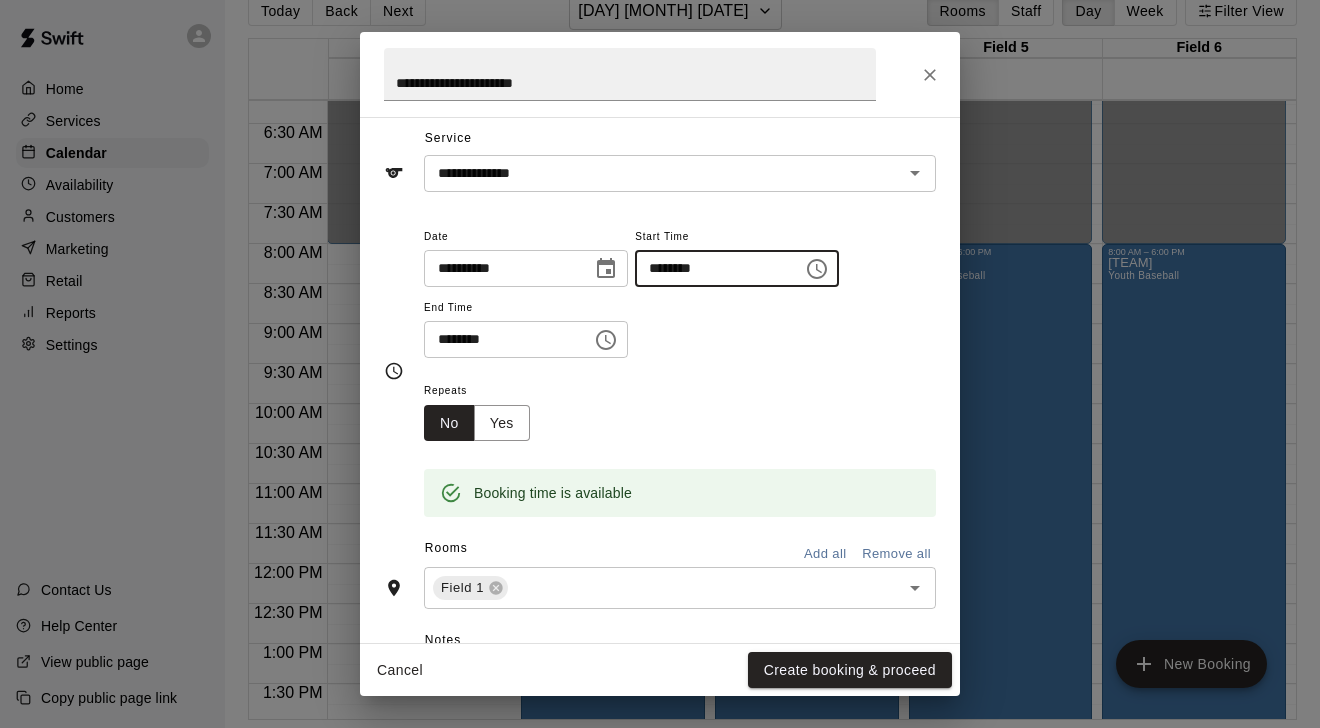scroll, scrollTop: 65, scrollLeft: 0, axis: vertical 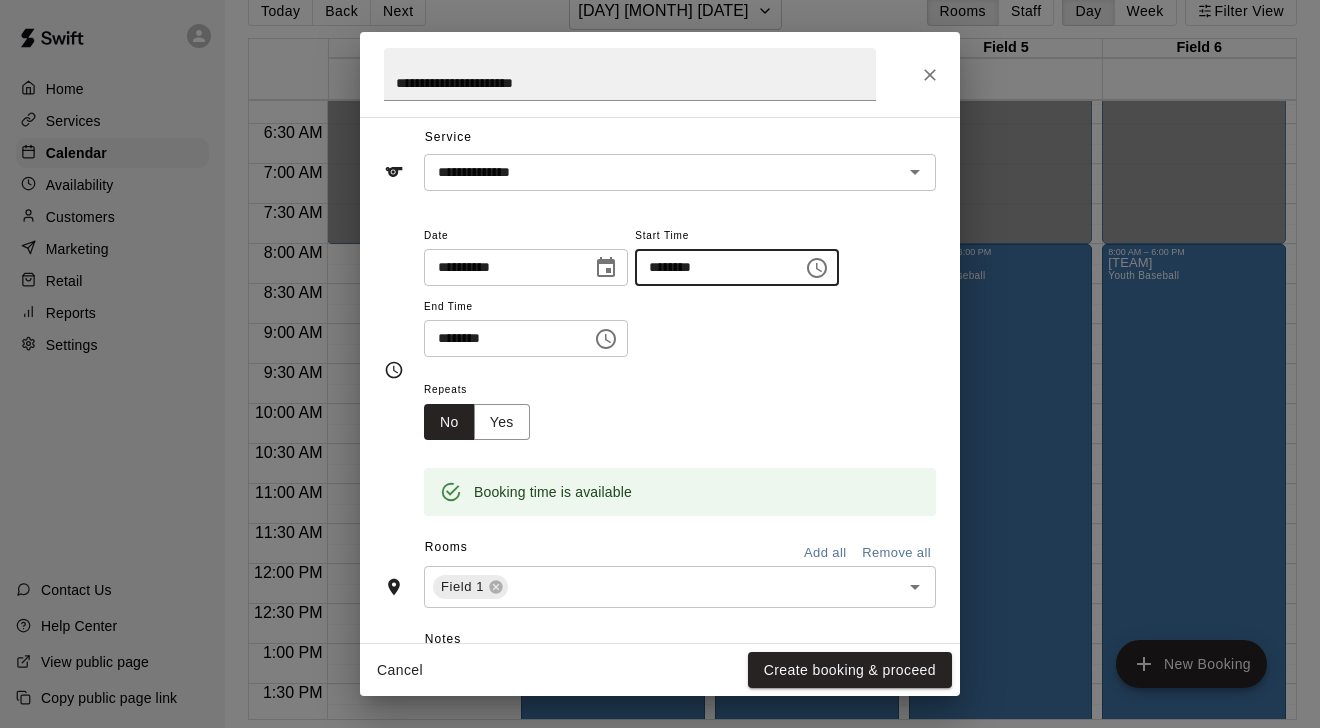 type on "********" 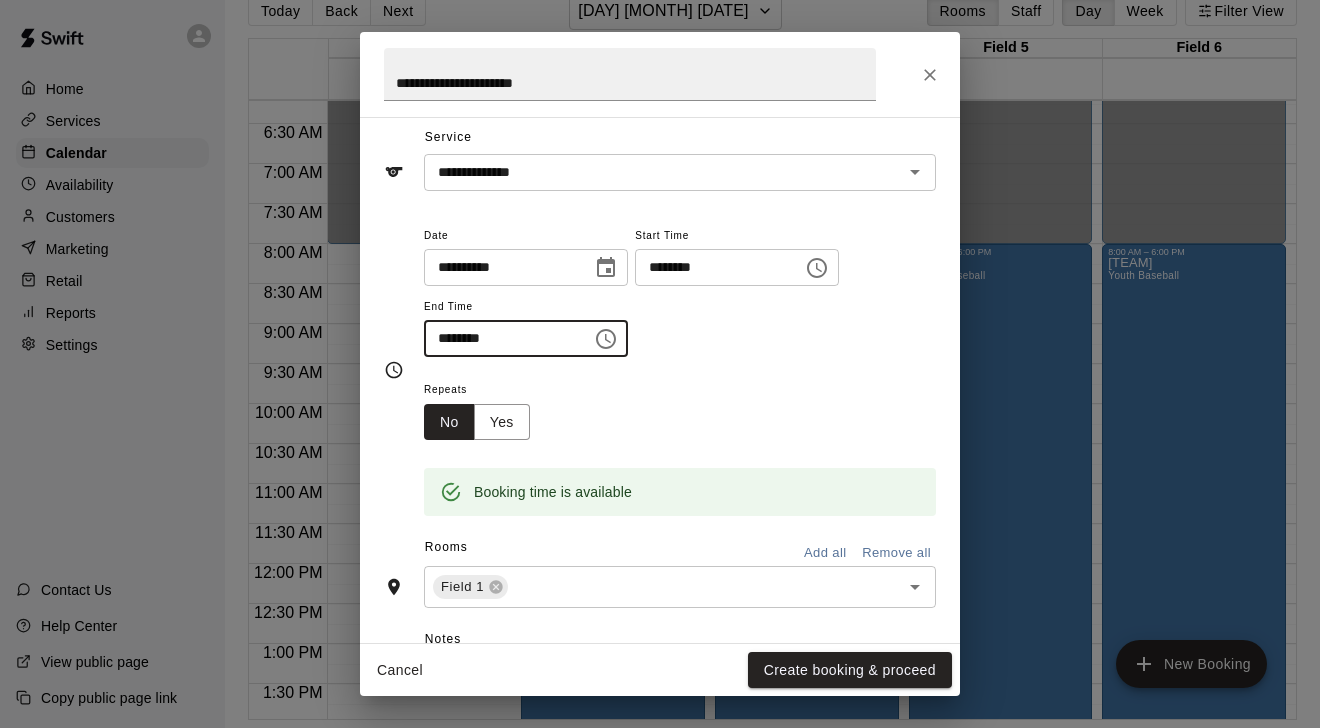 click on "********" at bounding box center [501, 338] 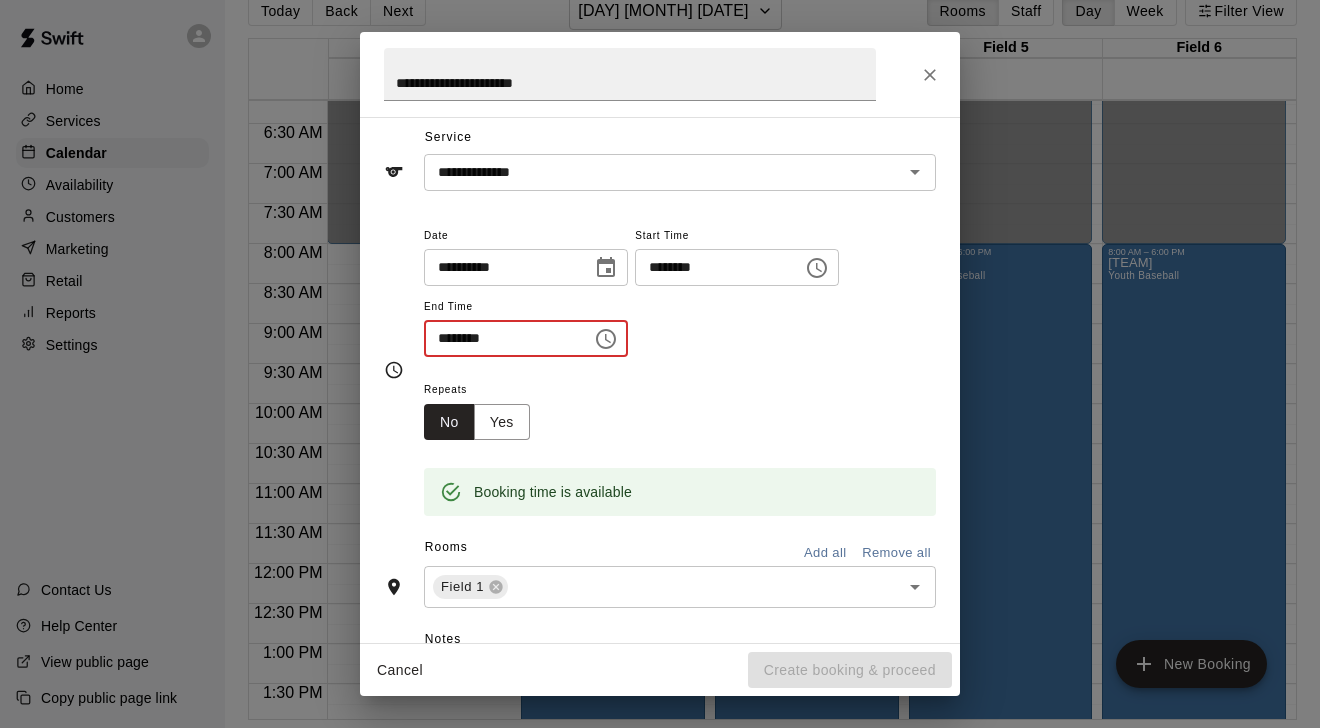type on "********" 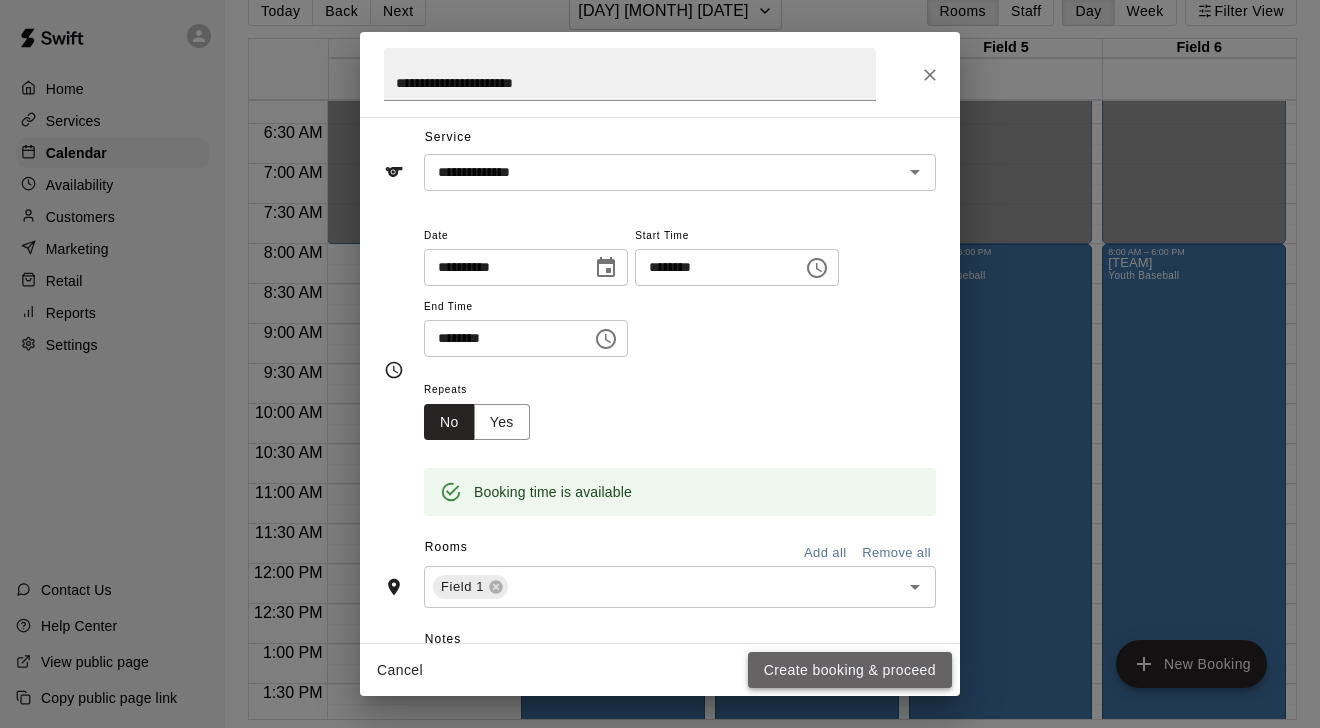 click on "Create booking & proceed" at bounding box center [850, 670] 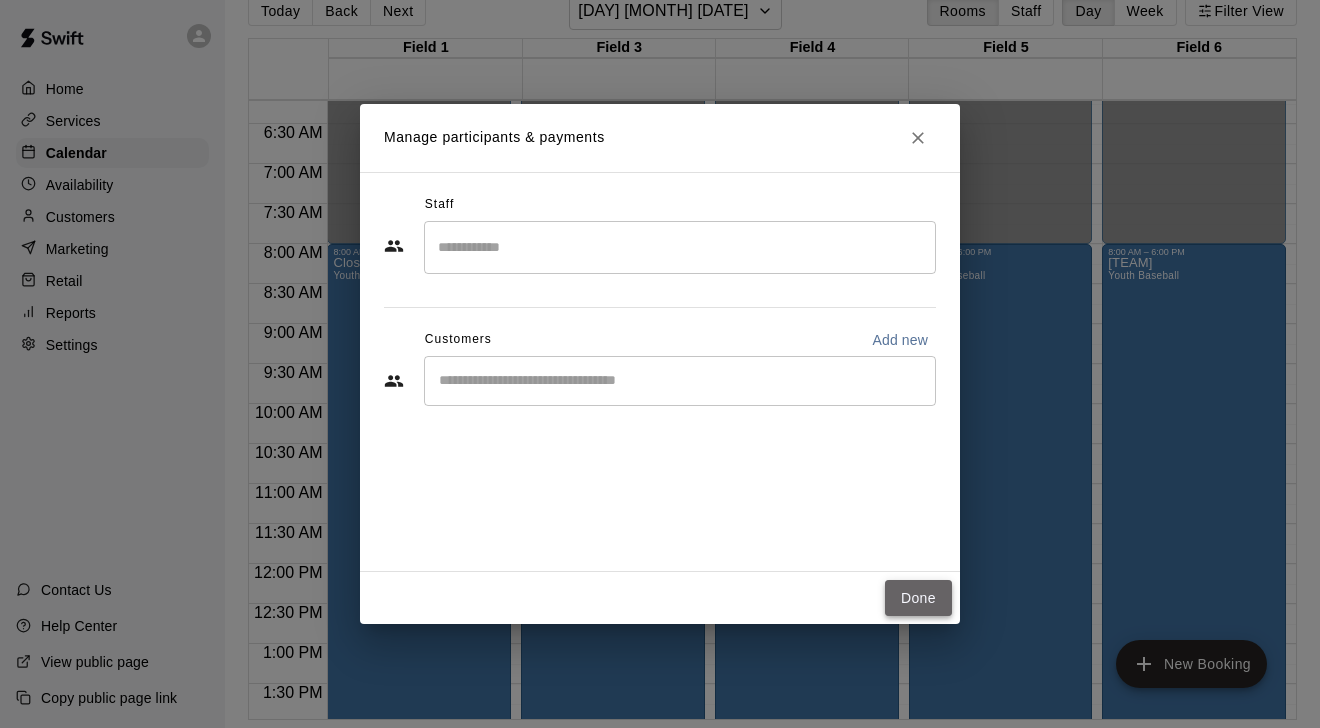 click on "Done" at bounding box center (918, 598) 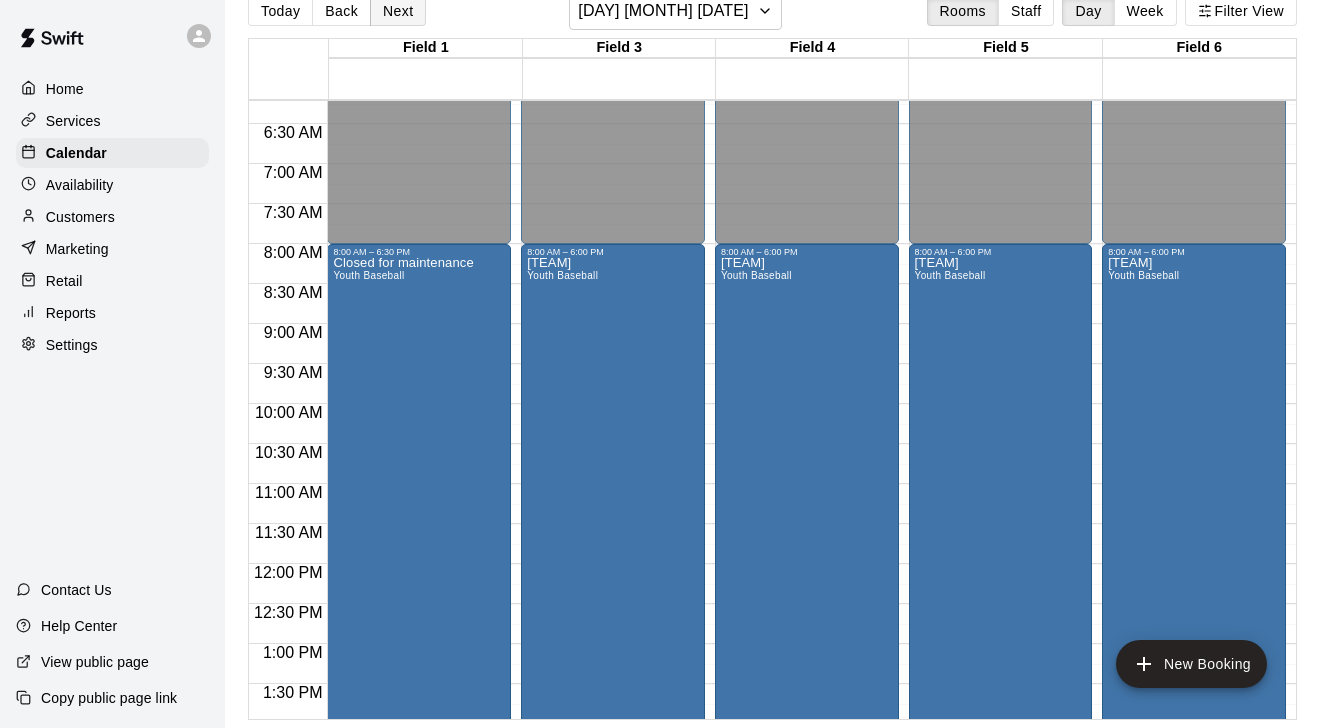 click on "Next" at bounding box center [398, 11] 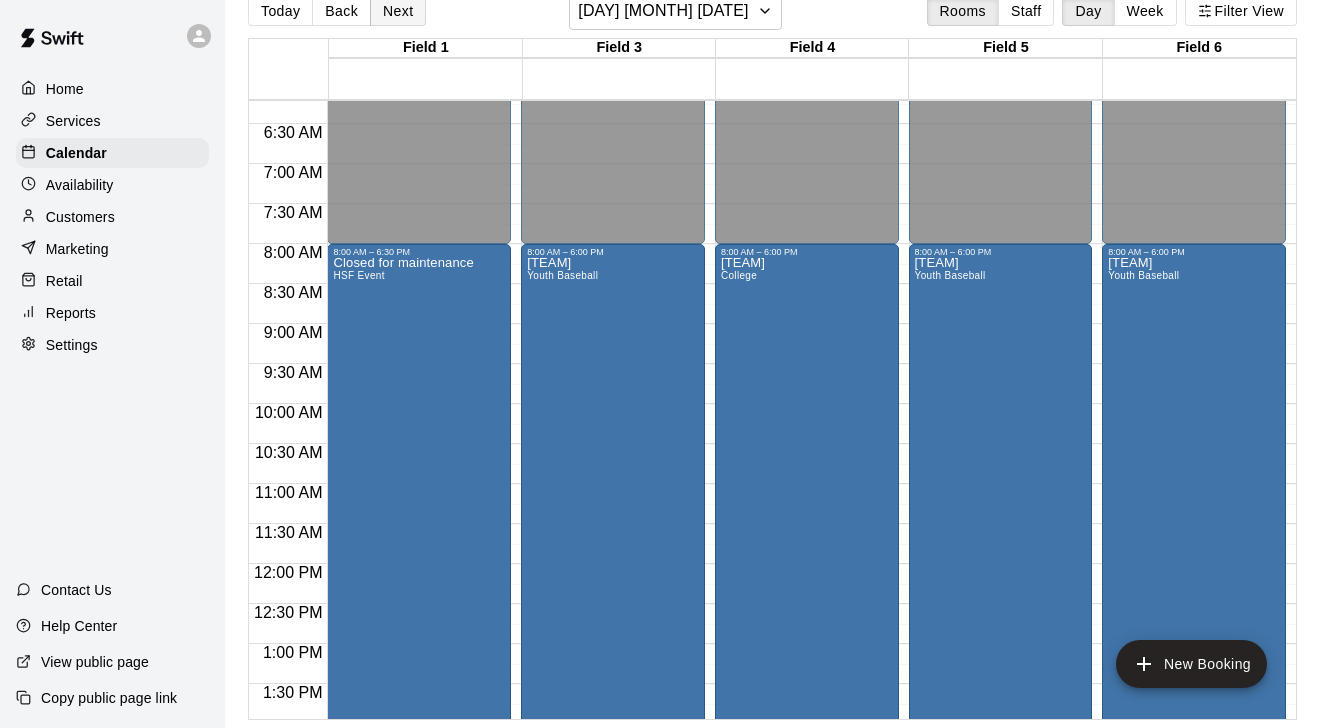 click on "Next" at bounding box center (398, 11) 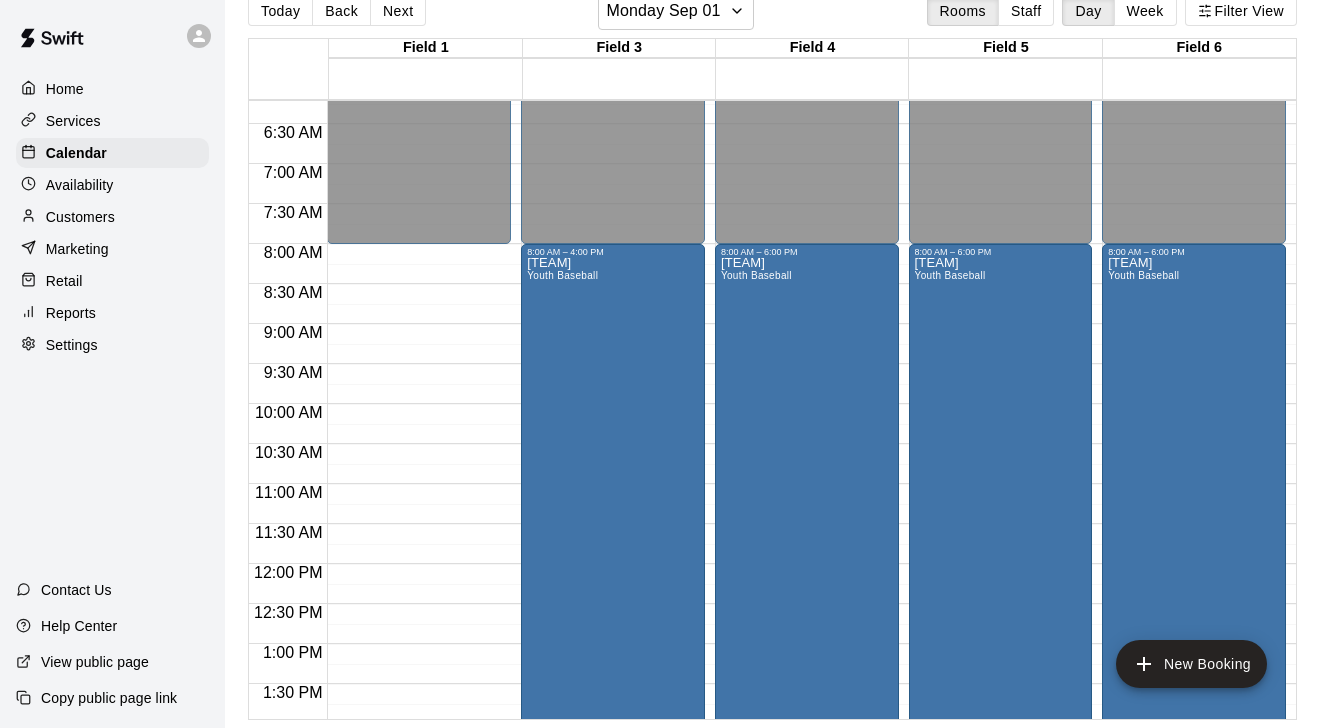 click on "12:00 AM – 8:00 AM Closed 7:00 PM – 11:59 PM Closed" at bounding box center [419, 564] 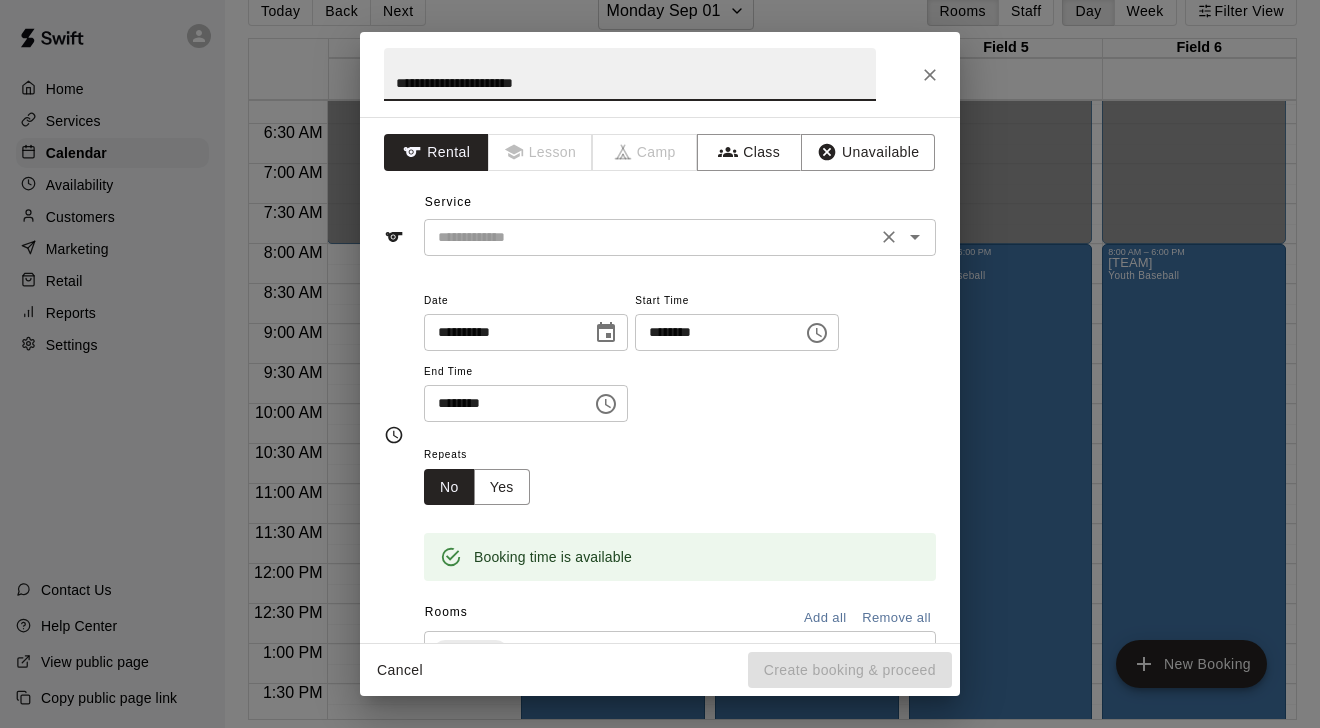 drag, startPoint x: 462, startPoint y: 268, endPoint x: 480, endPoint y: 222, distance: 49.396355 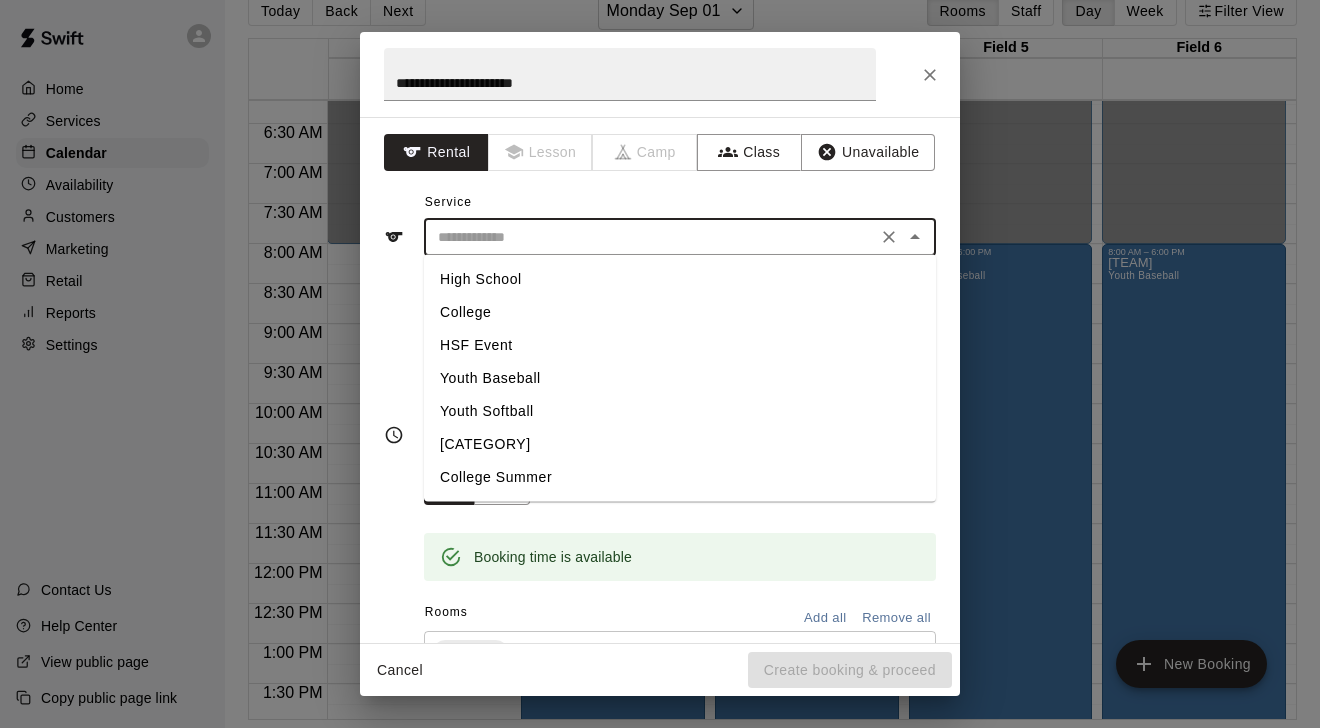 click on "Youth Baseball" at bounding box center [680, 378] 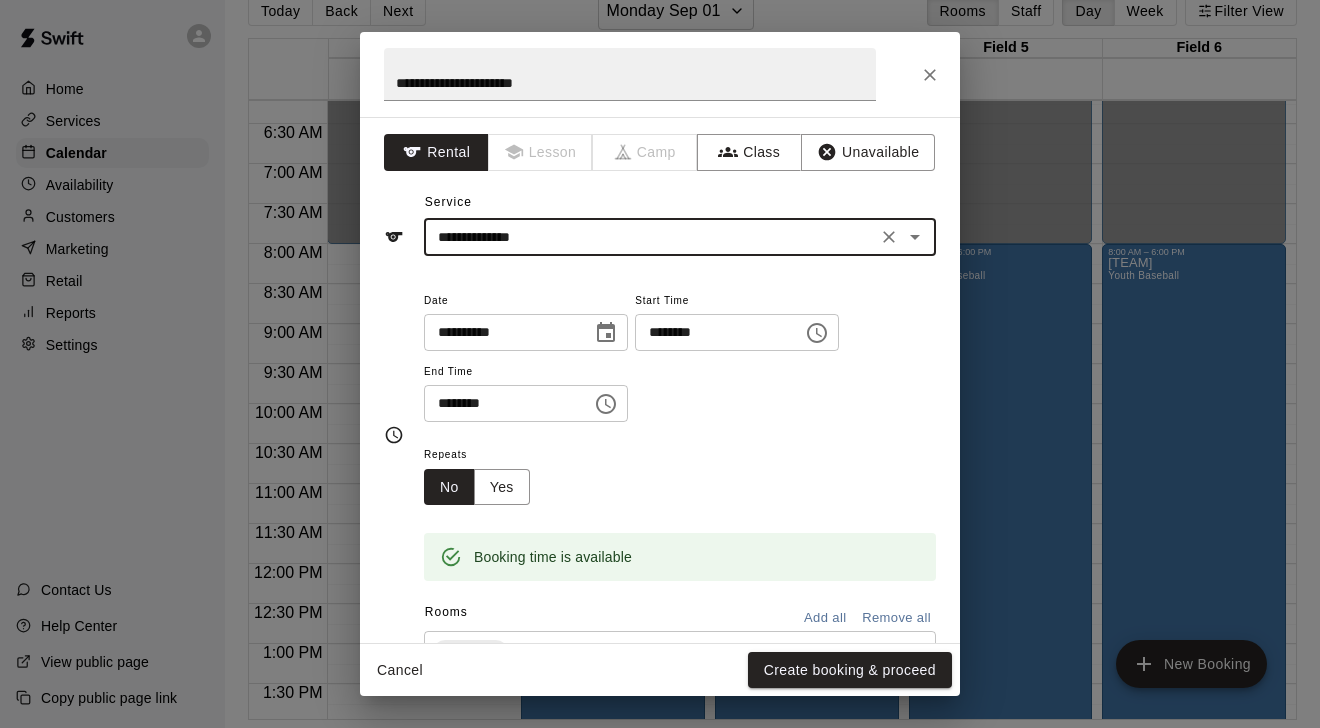 type on "**********" 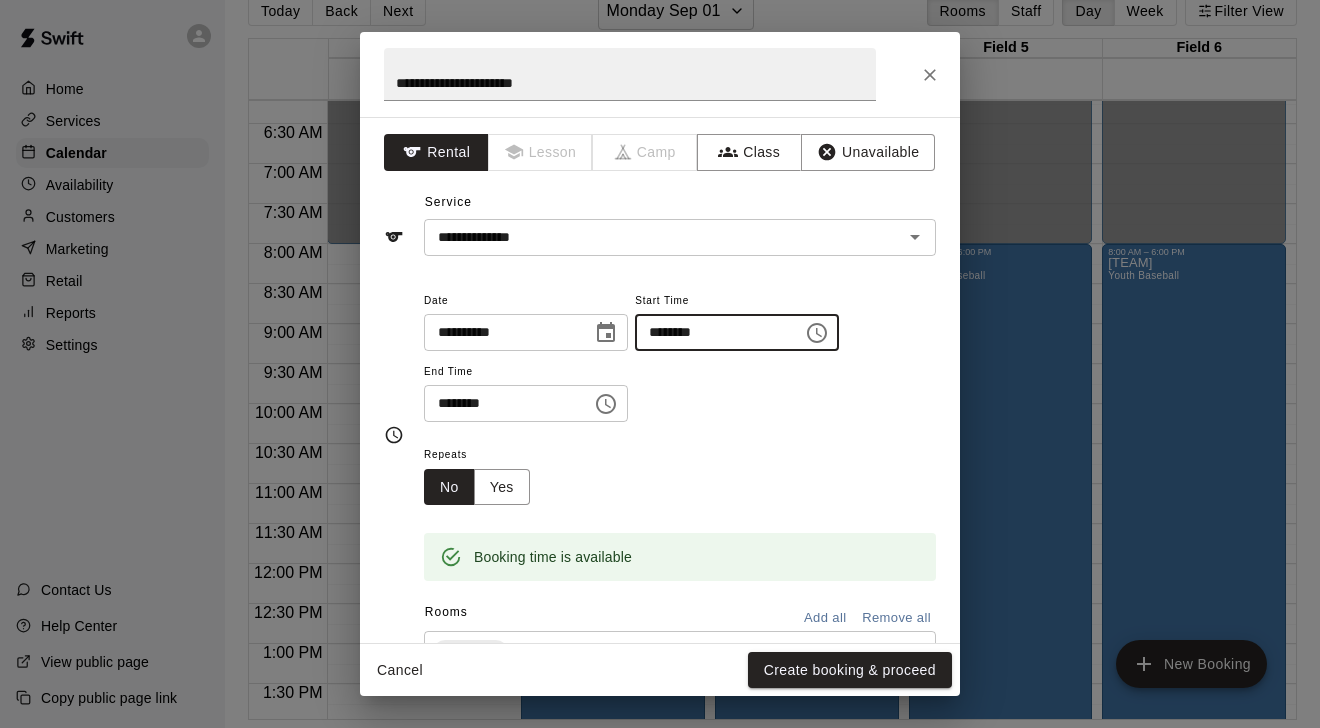 type on "********" 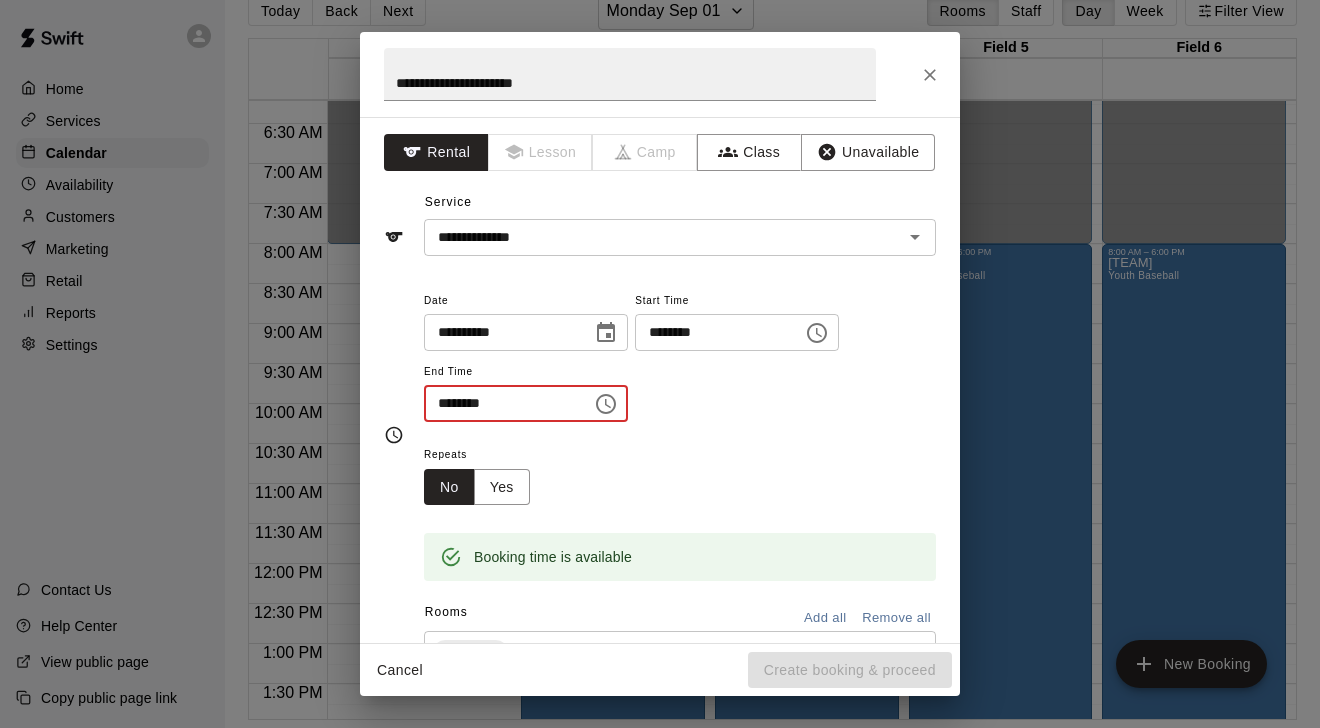type on "********" 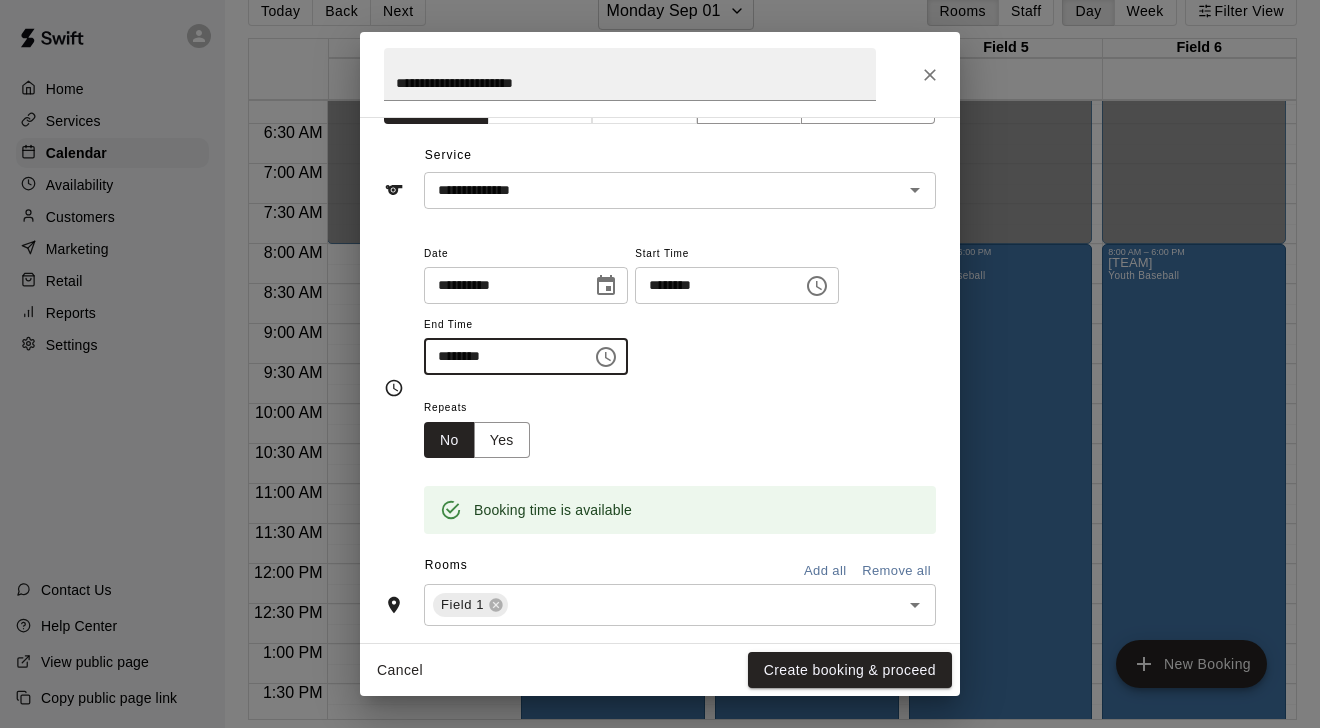 scroll, scrollTop: 49, scrollLeft: 0, axis: vertical 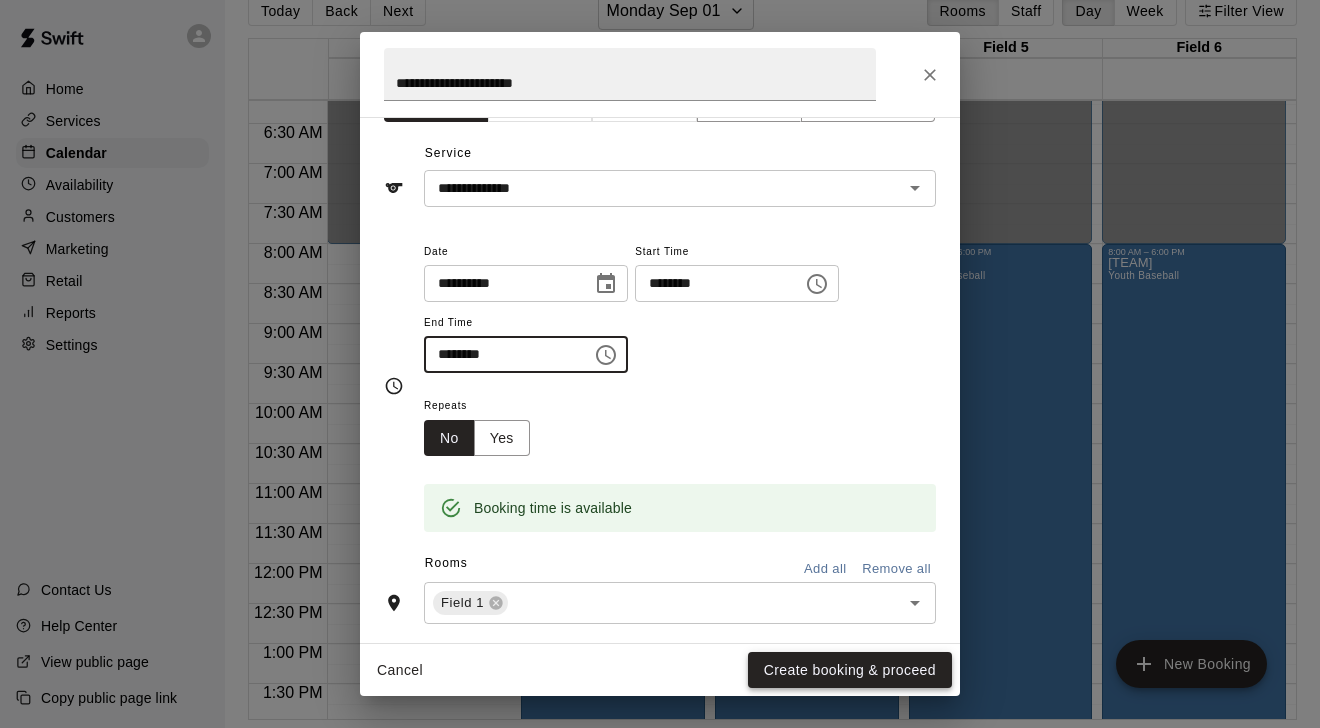 click on "Create booking & proceed" at bounding box center [850, 670] 